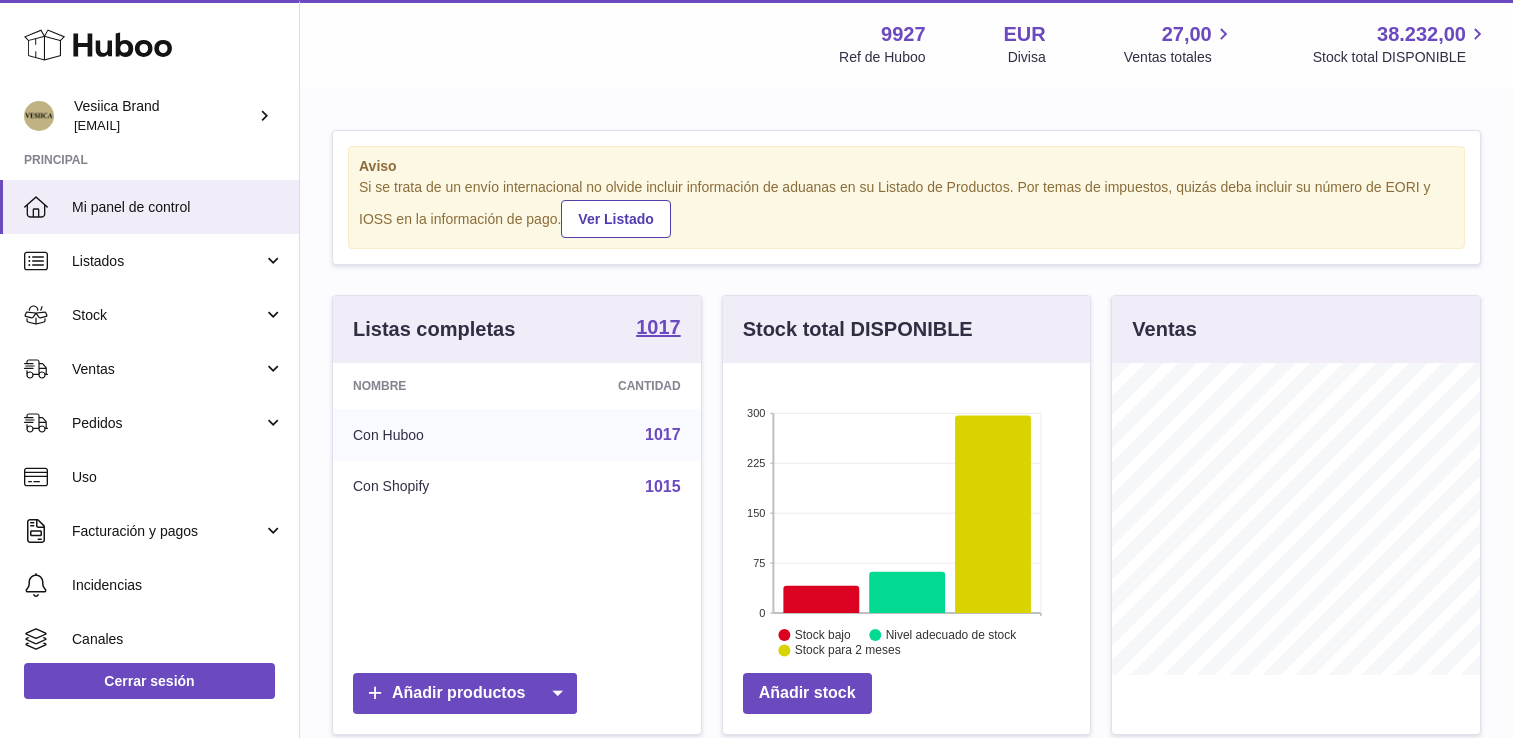 scroll, scrollTop: 0, scrollLeft: 0, axis: both 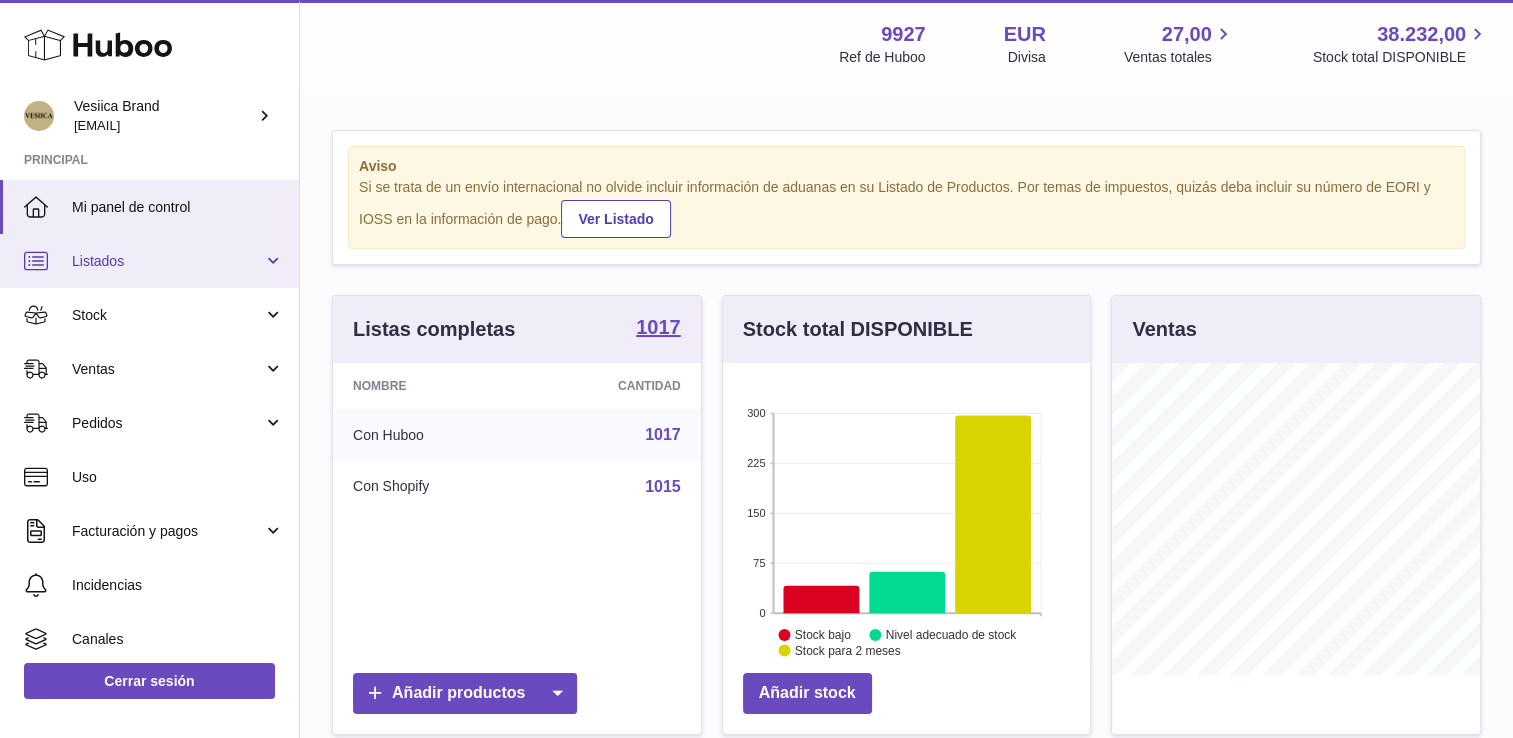 click on "Listados" at bounding box center (149, 261) 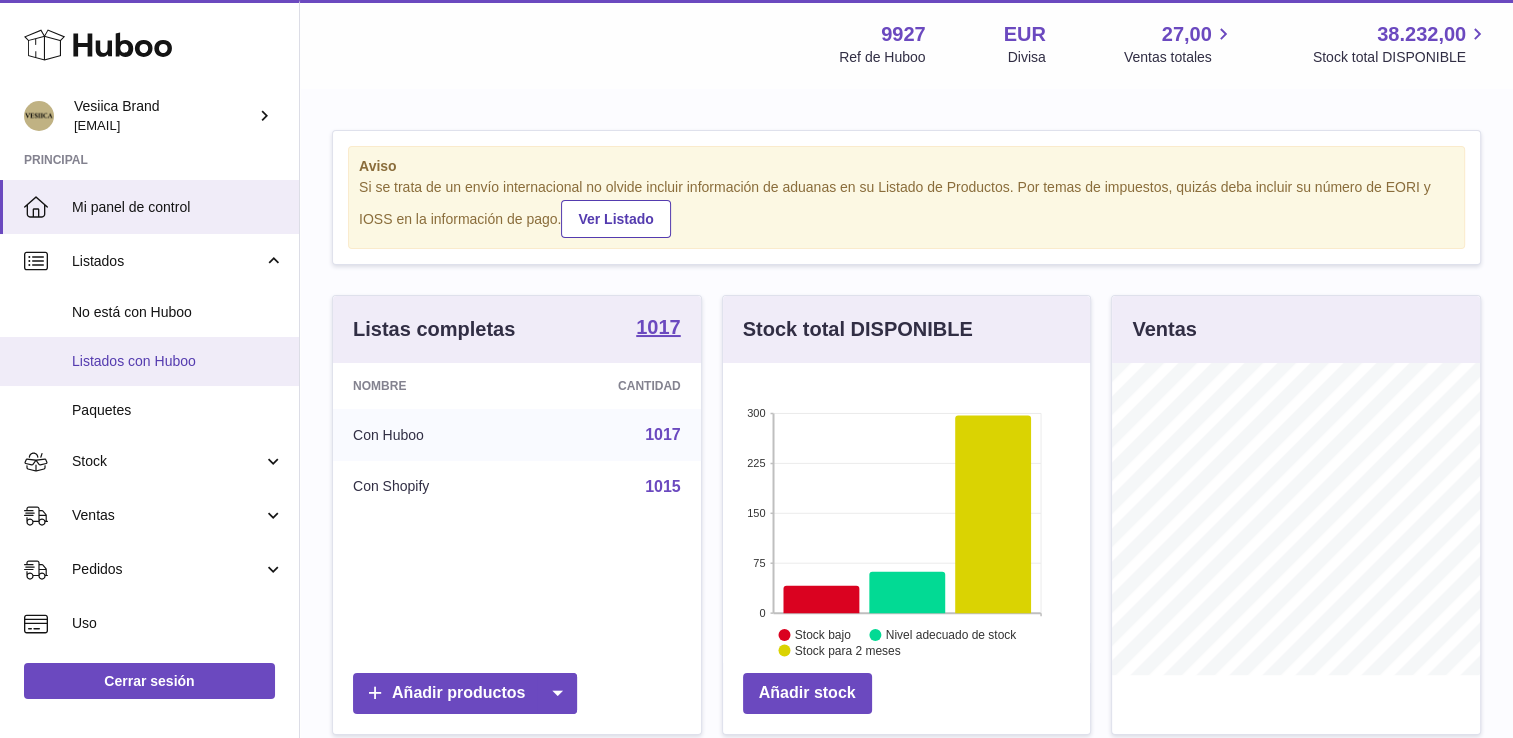click on "Listados con Huboo" at bounding box center [178, 361] 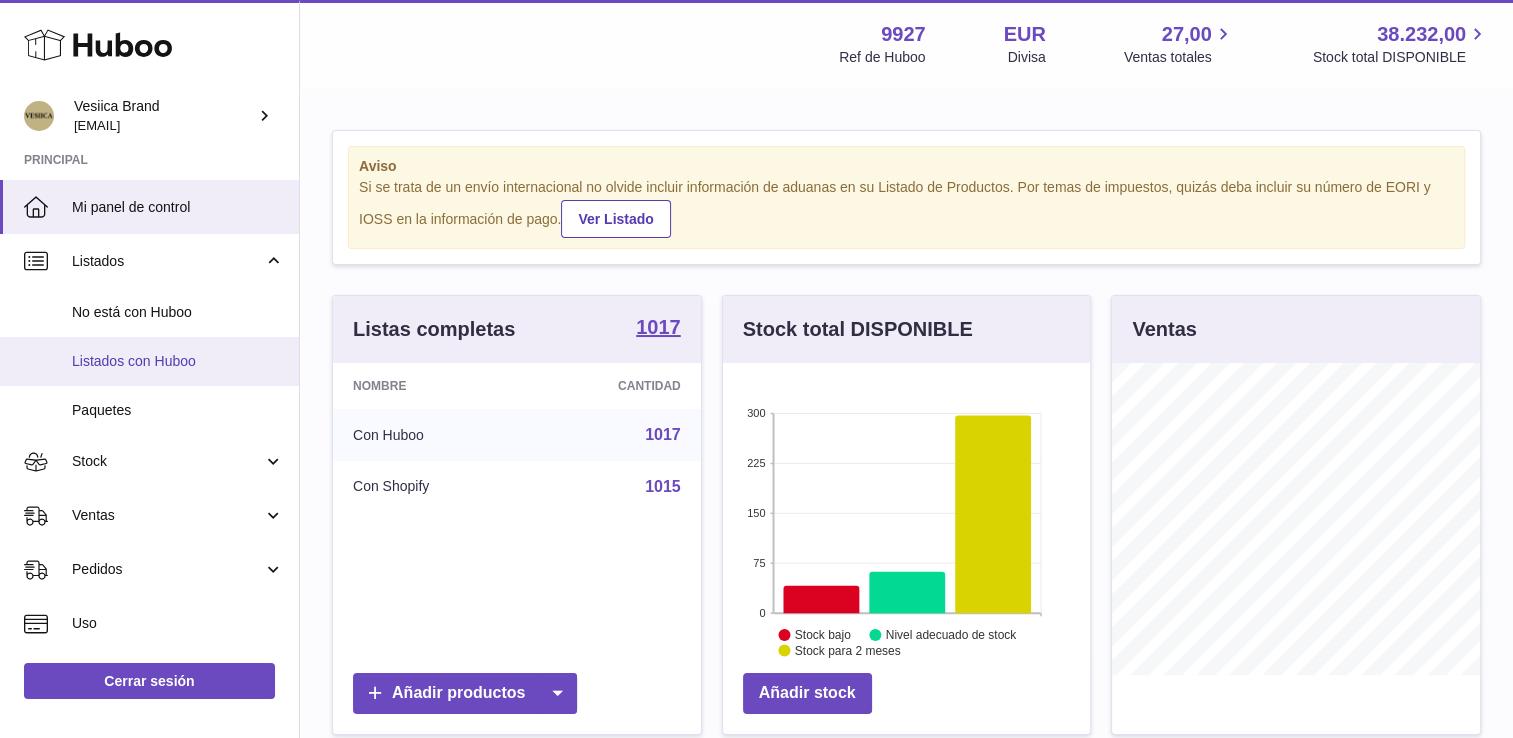 click on "Listados con Huboo" at bounding box center (178, 361) 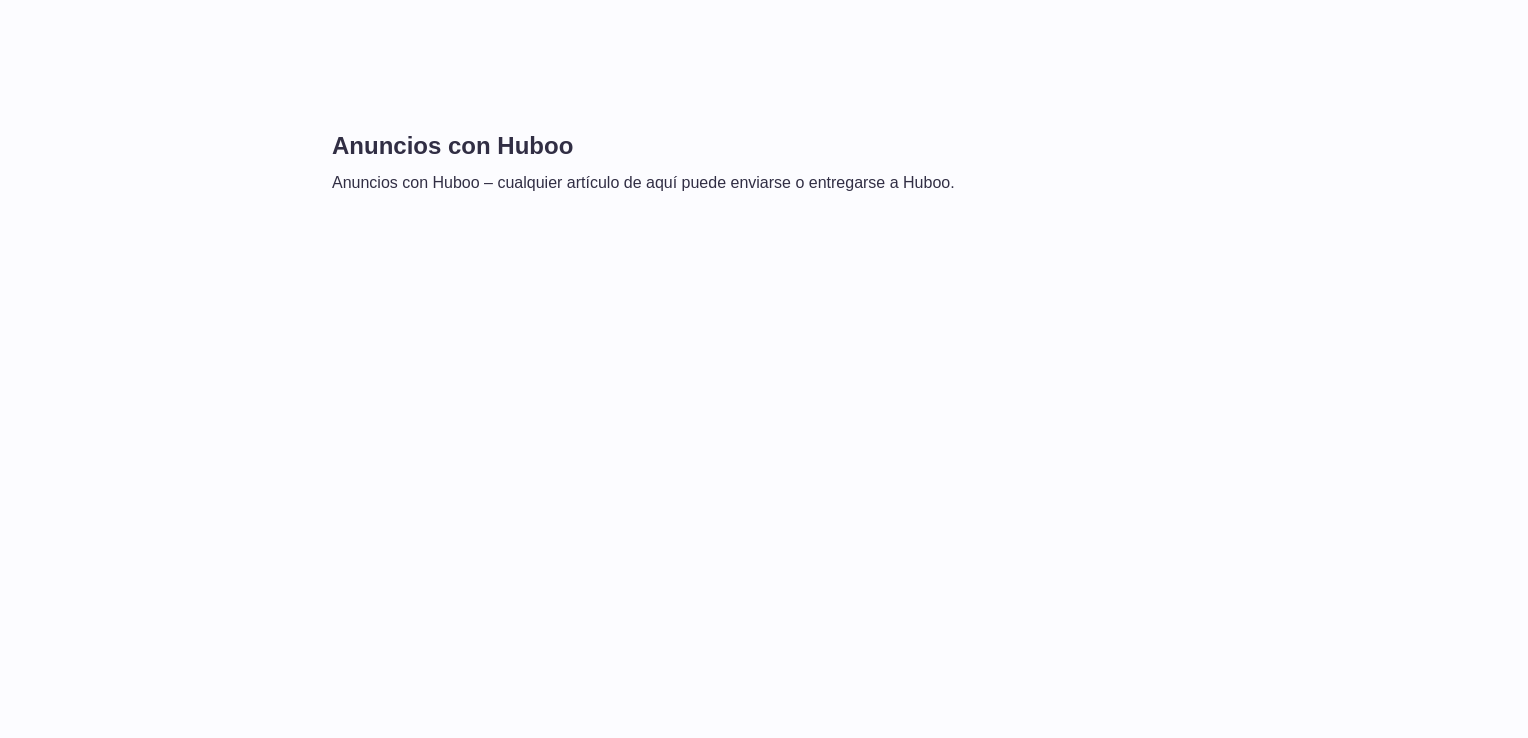 scroll, scrollTop: 0, scrollLeft: 0, axis: both 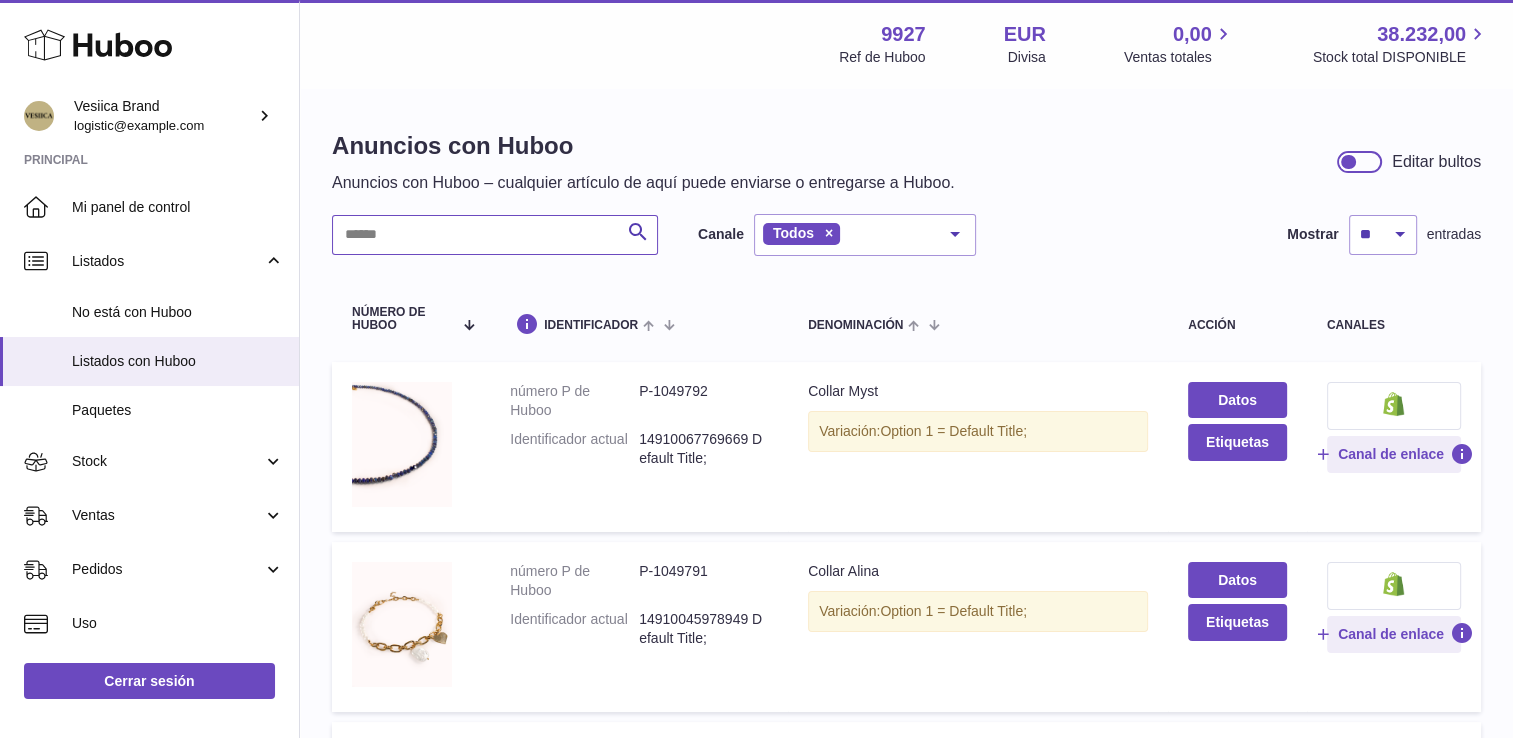 click at bounding box center (495, 235) 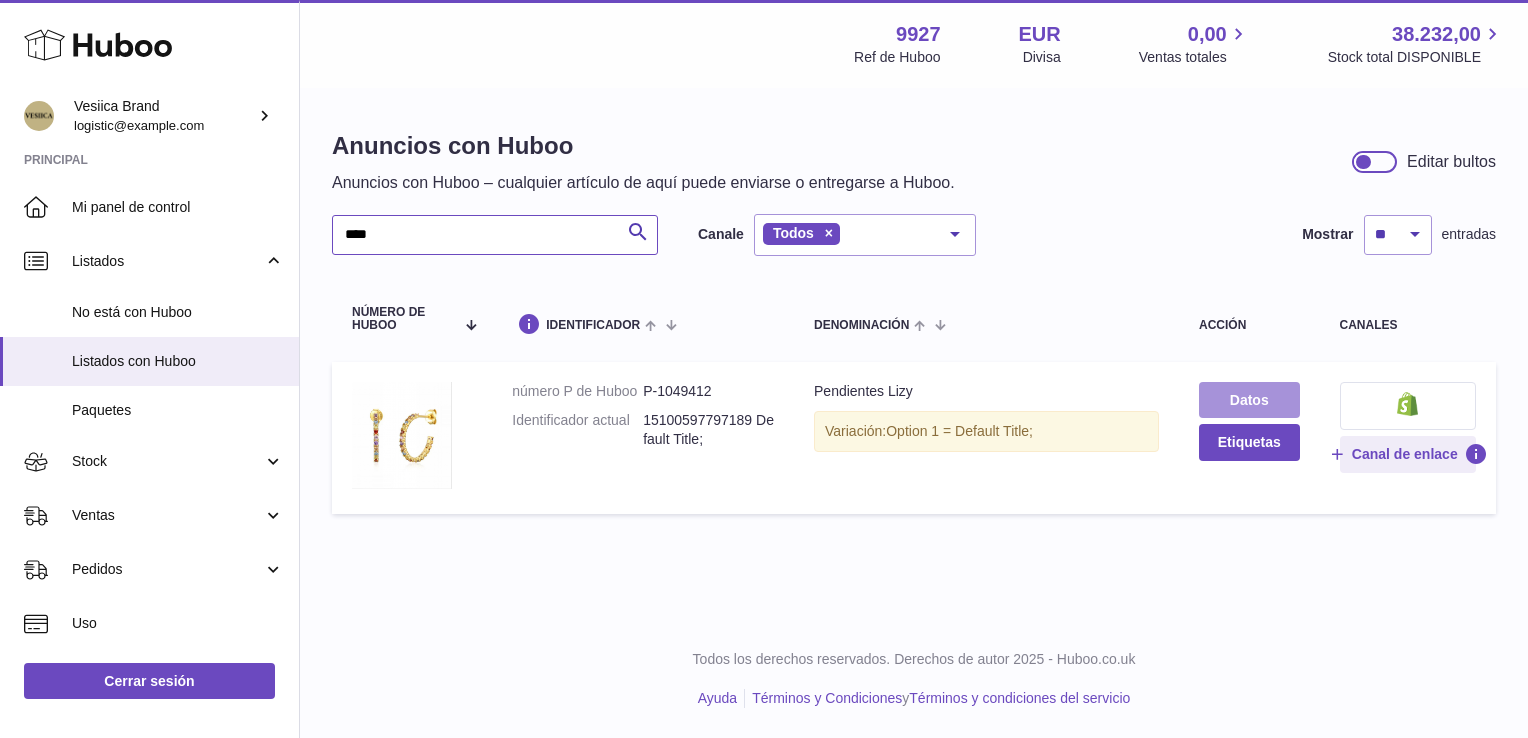 type on "****" 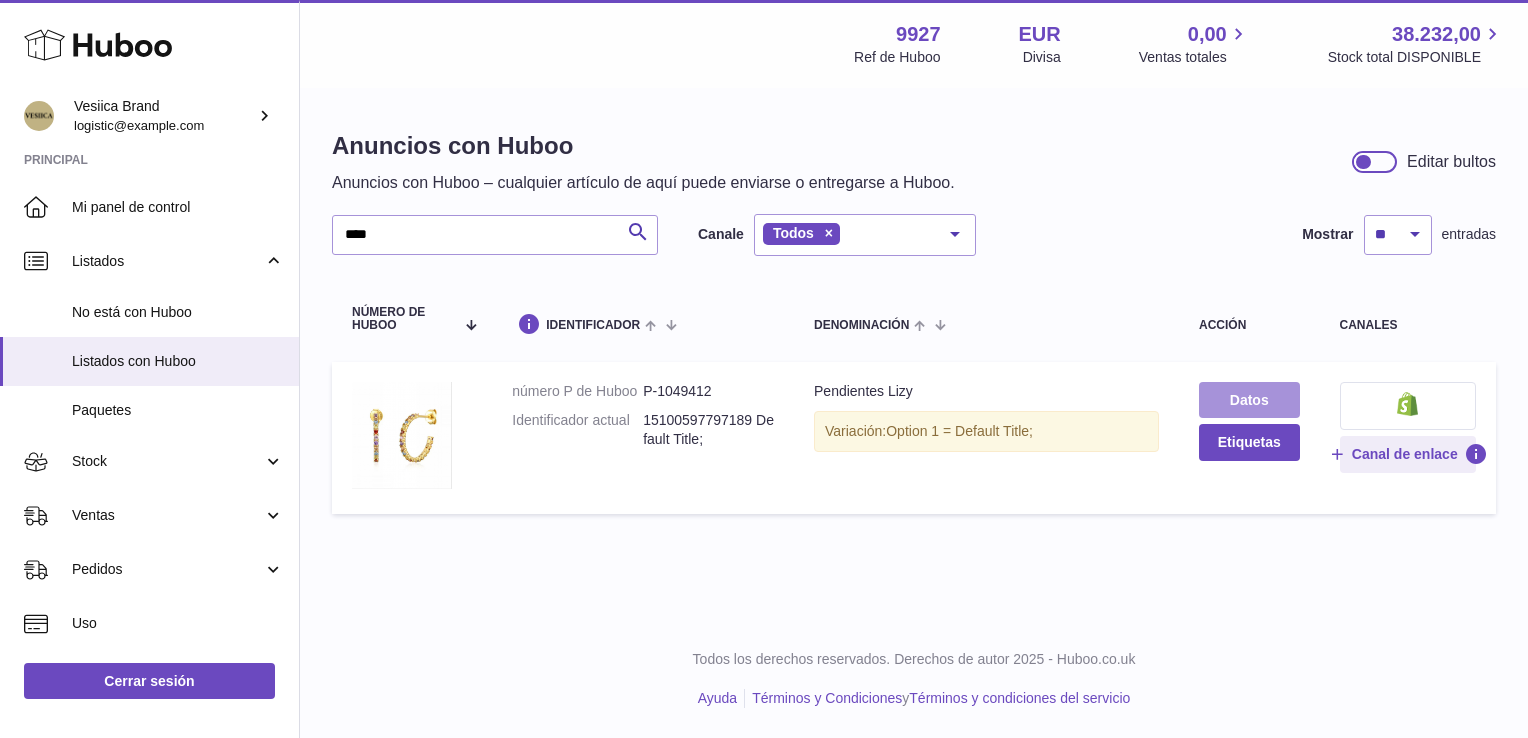 click on "Datos" at bounding box center (1249, 400) 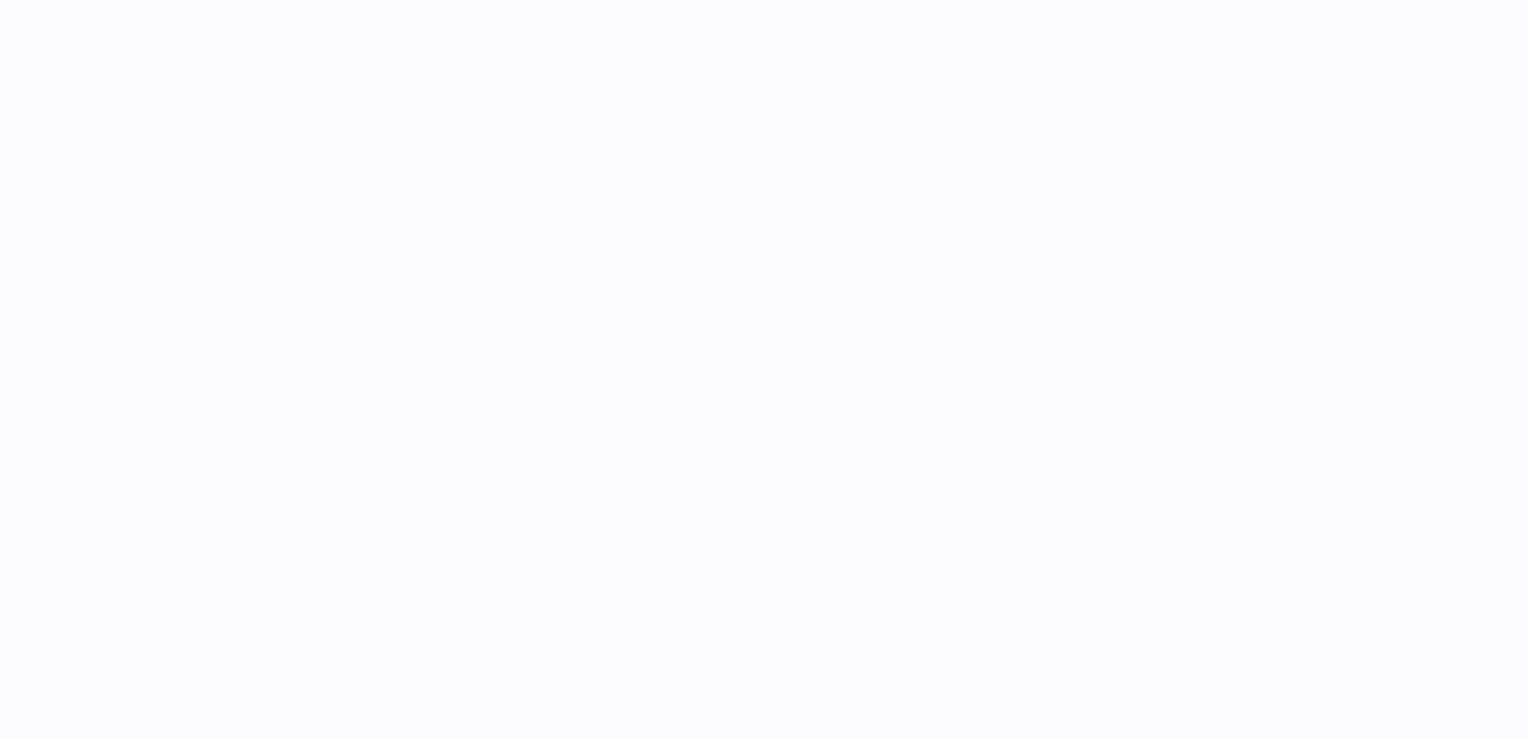 scroll, scrollTop: 0, scrollLeft: 0, axis: both 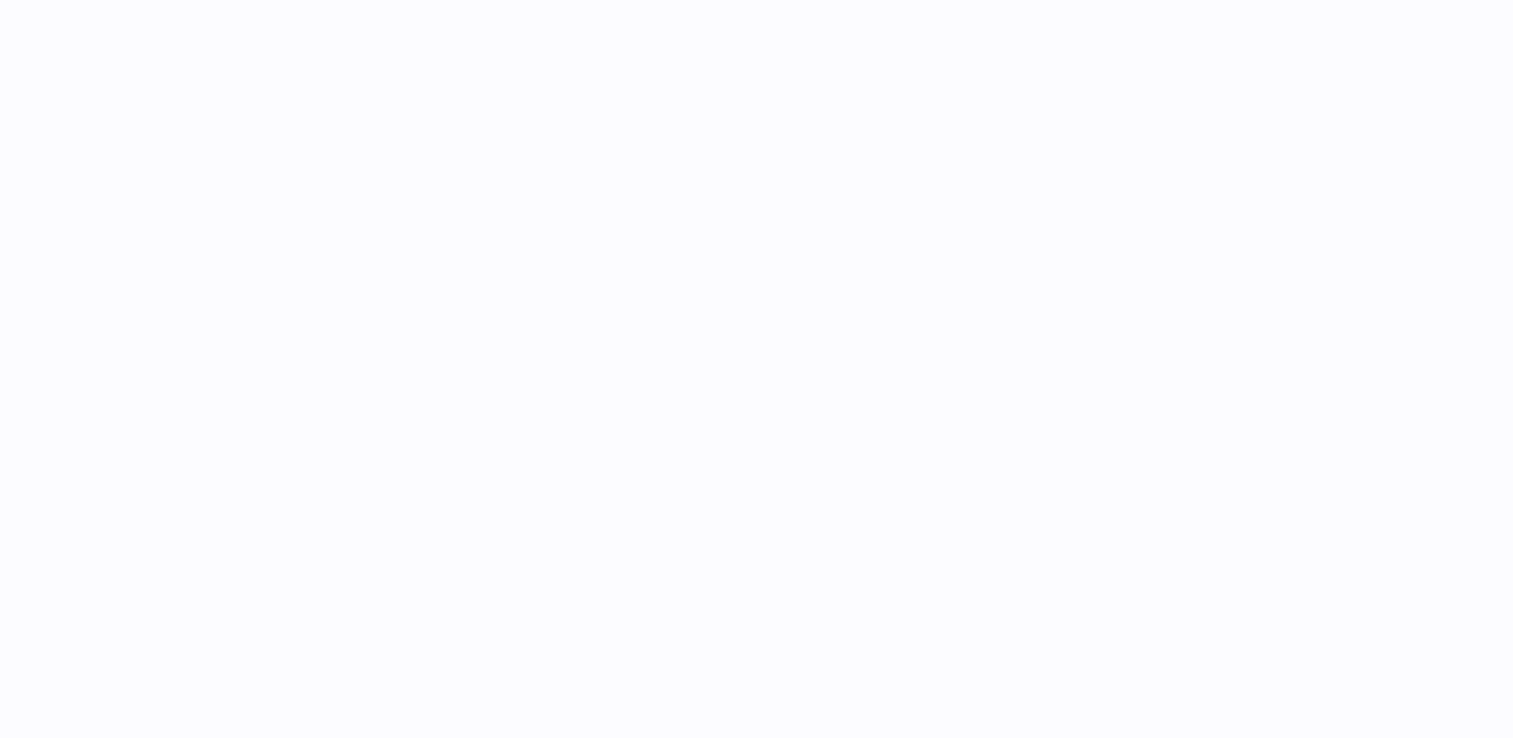 select 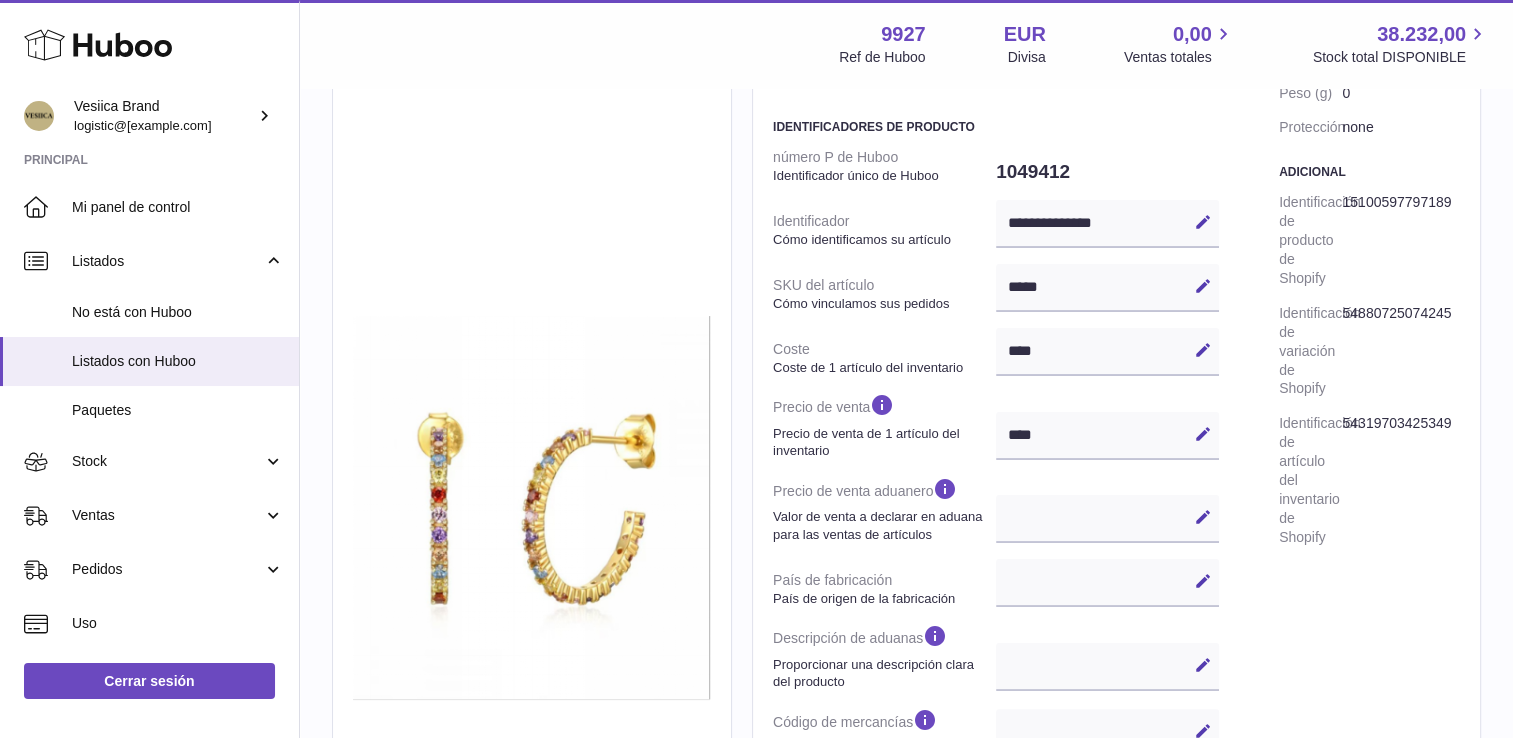scroll, scrollTop: 200, scrollLeft: 0, axis: vertical 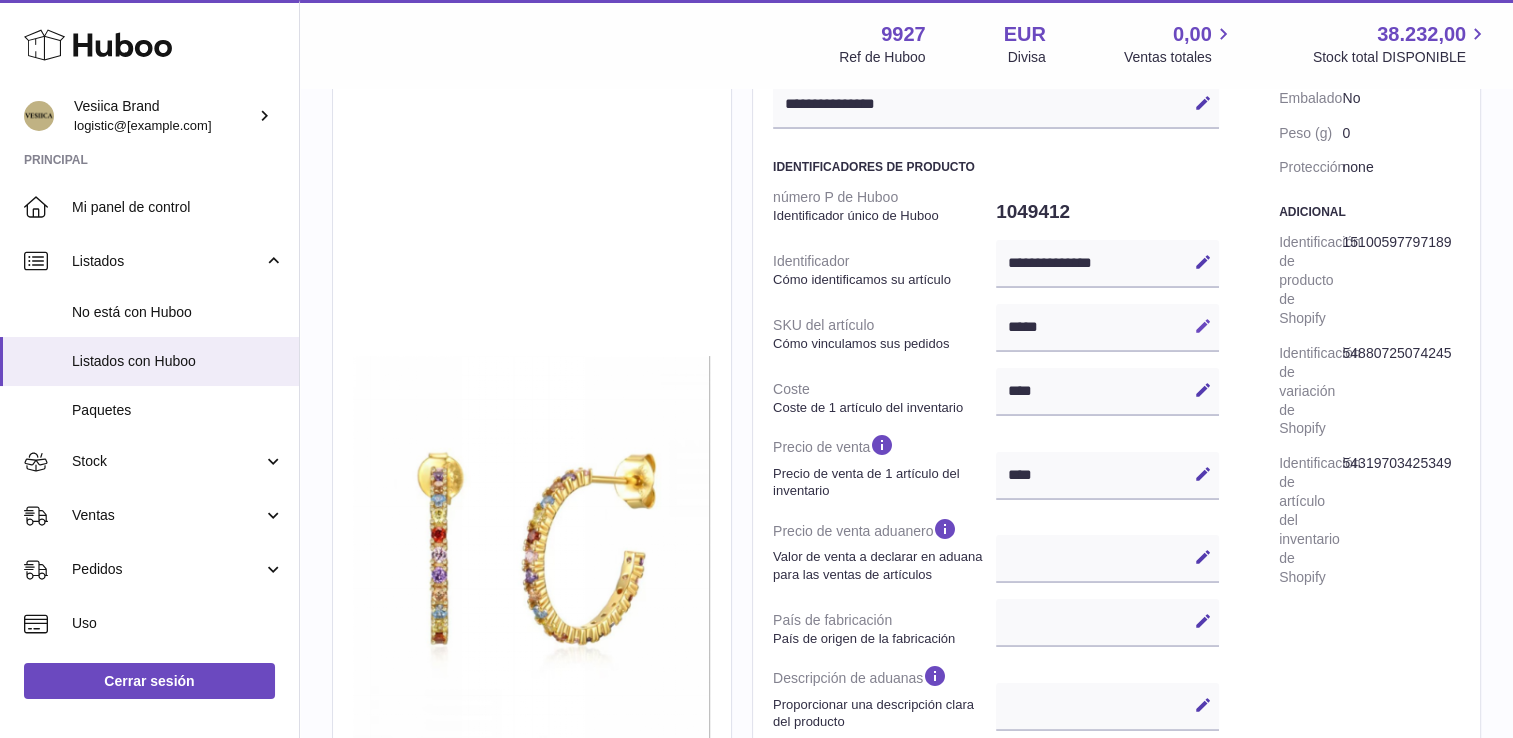 click at bounding box center [1203, 326] 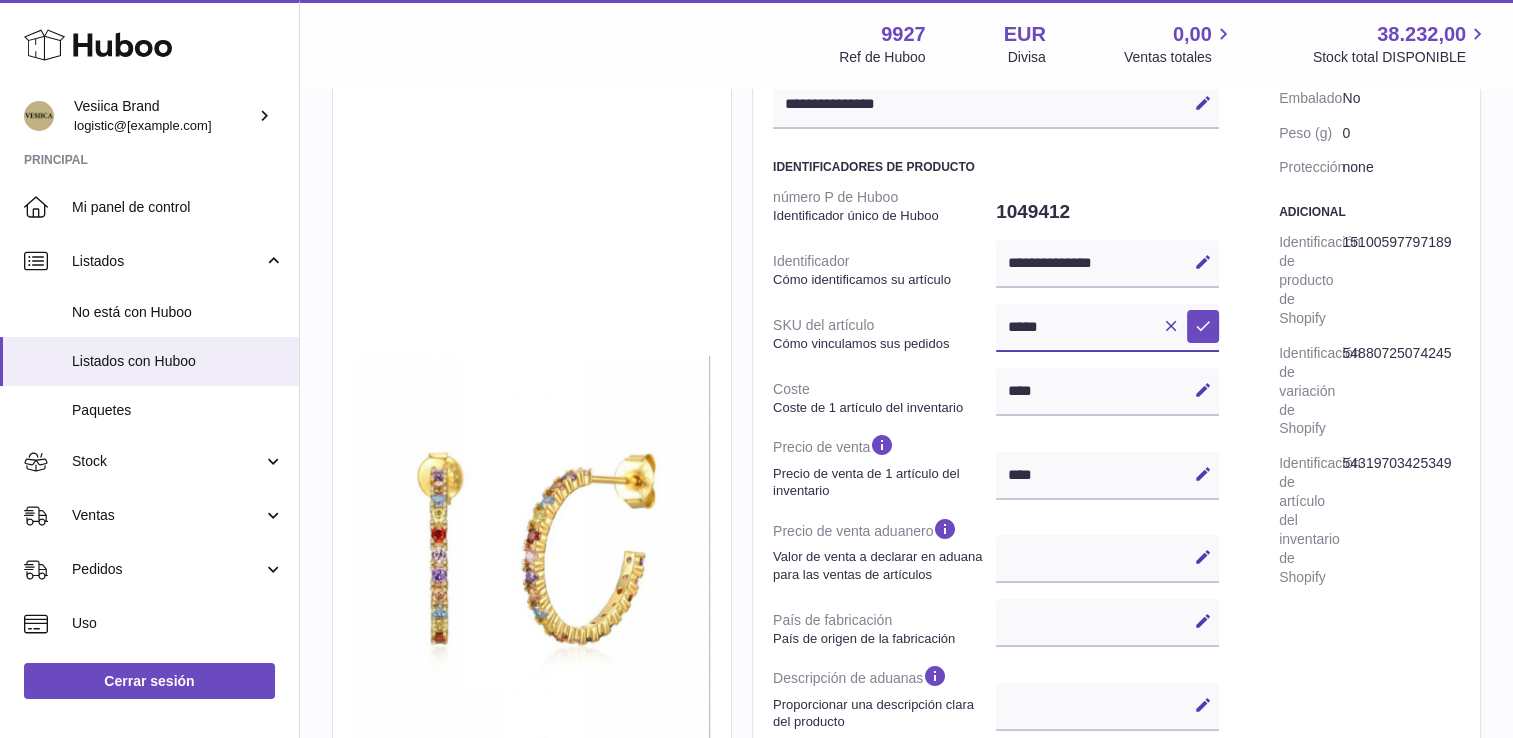 drag, startPoint x: 1085, startPoint y: 326, endPoint x: 898, endPoint y: 321, distance: 187.06683 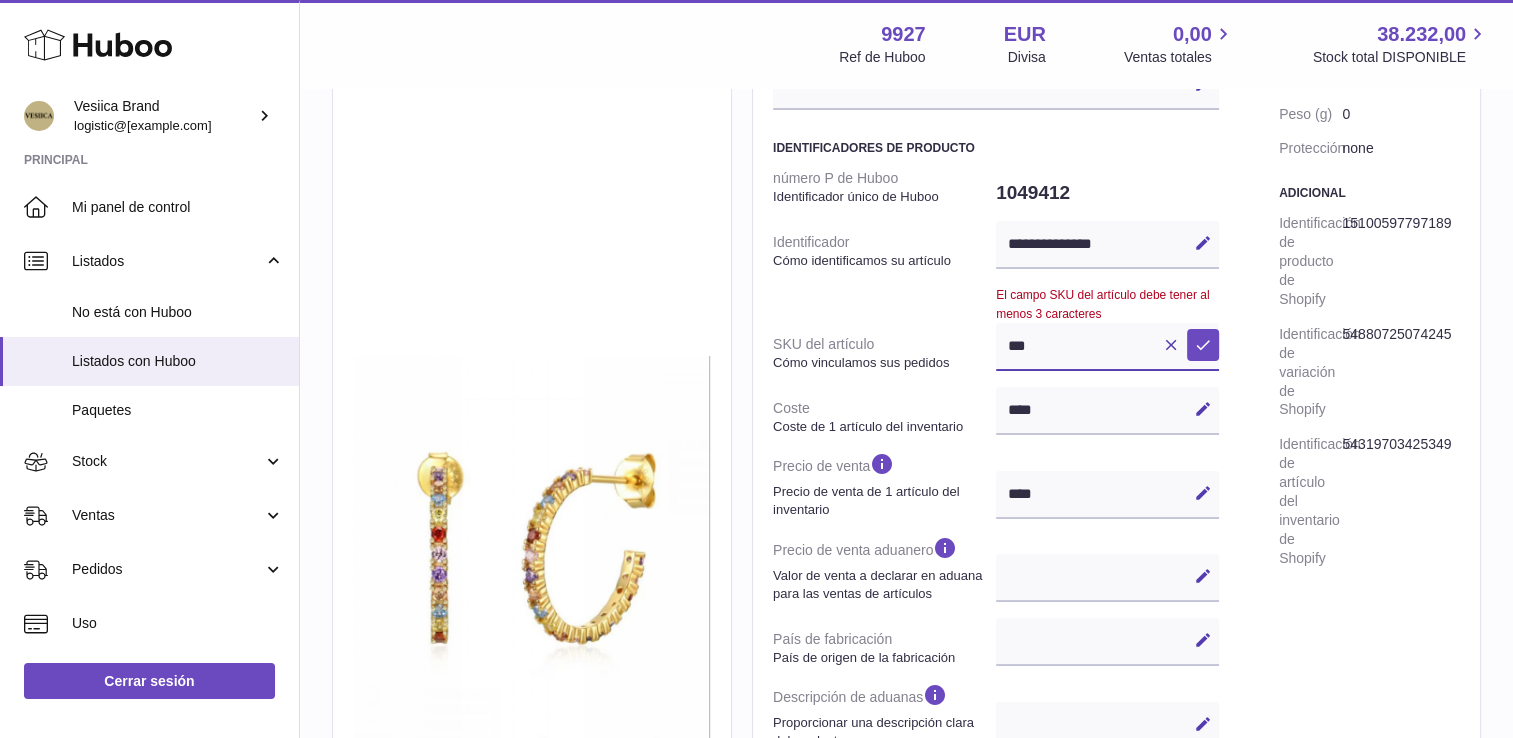 scroll, scrollTop: 200, scrollLeft: 0, axis: vertical 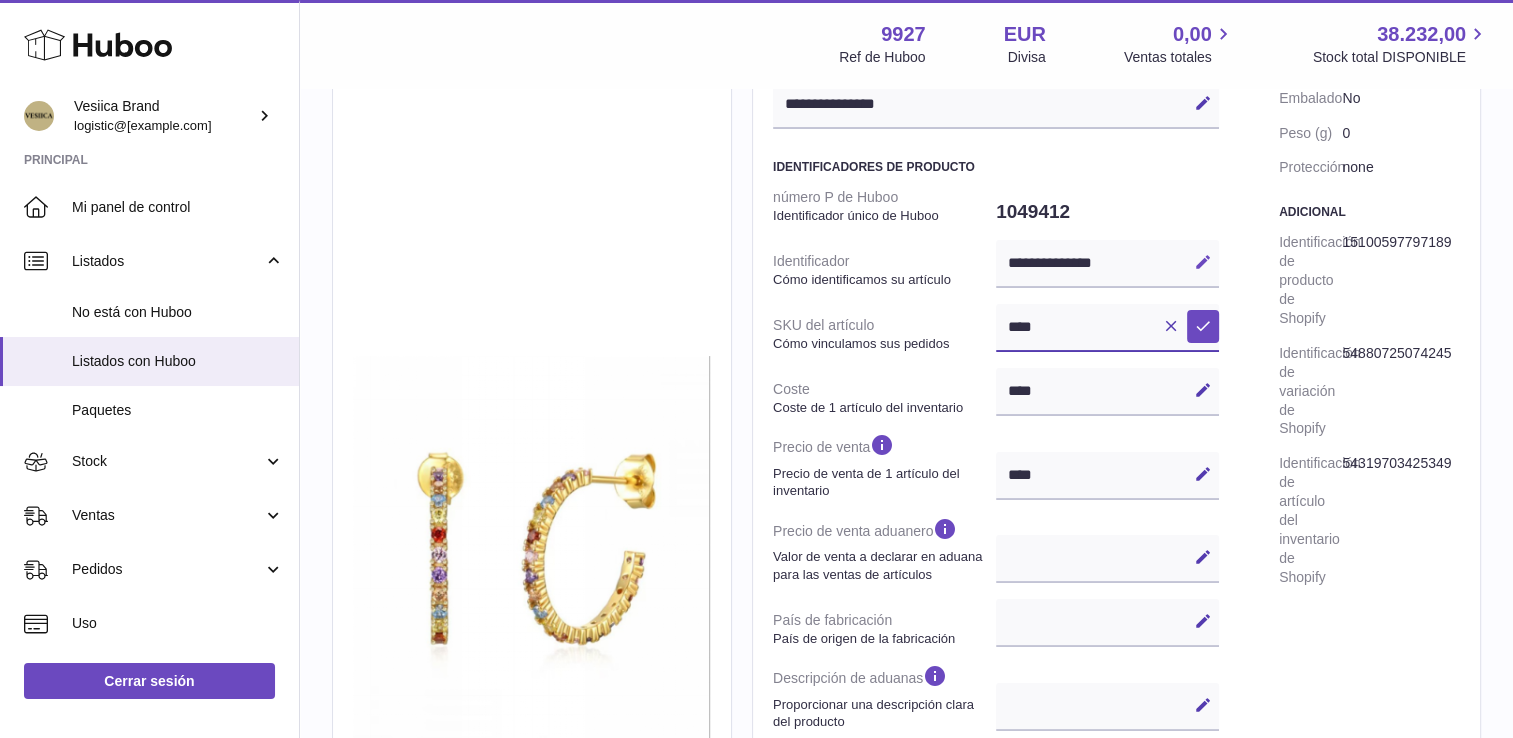 type on "****" 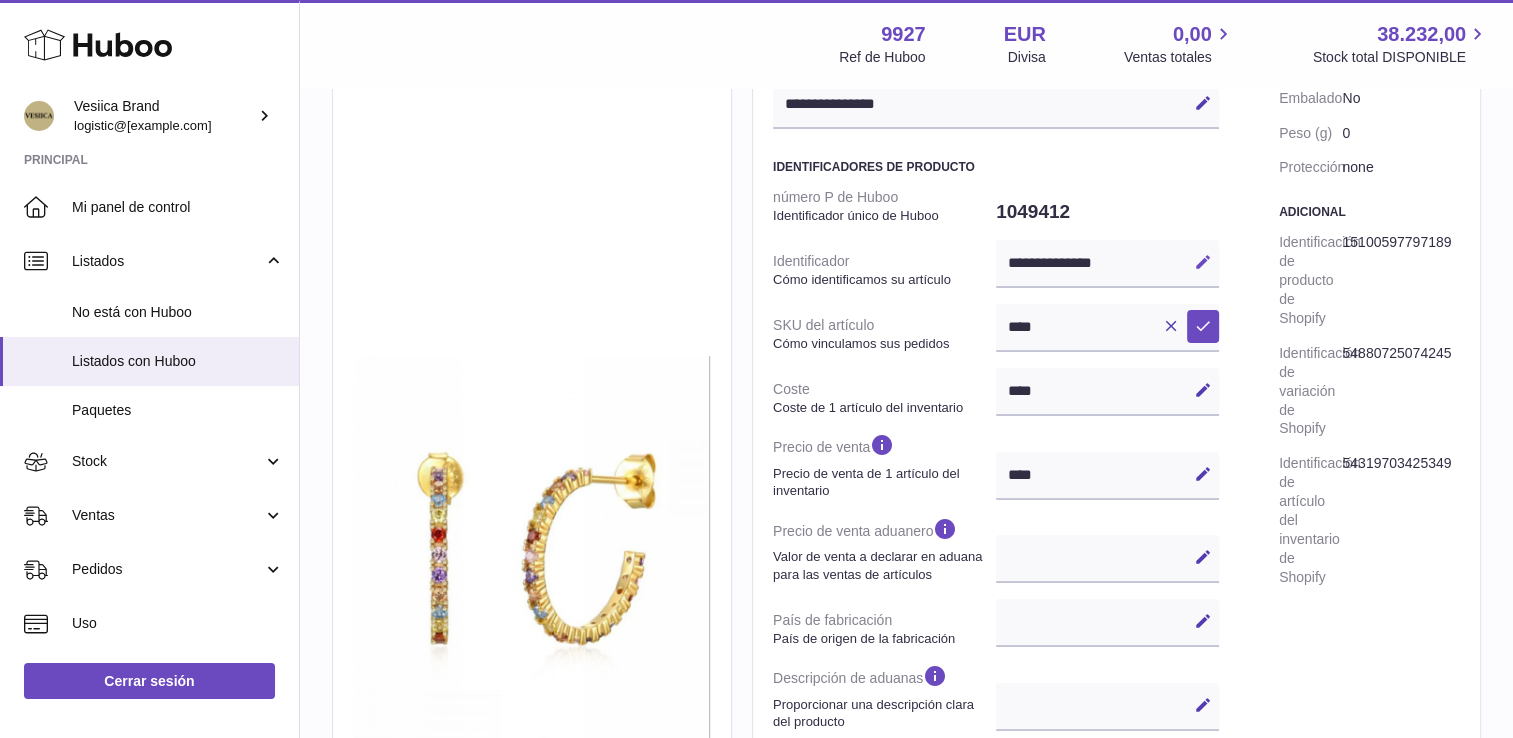 click at bounding box center (1203, 262) 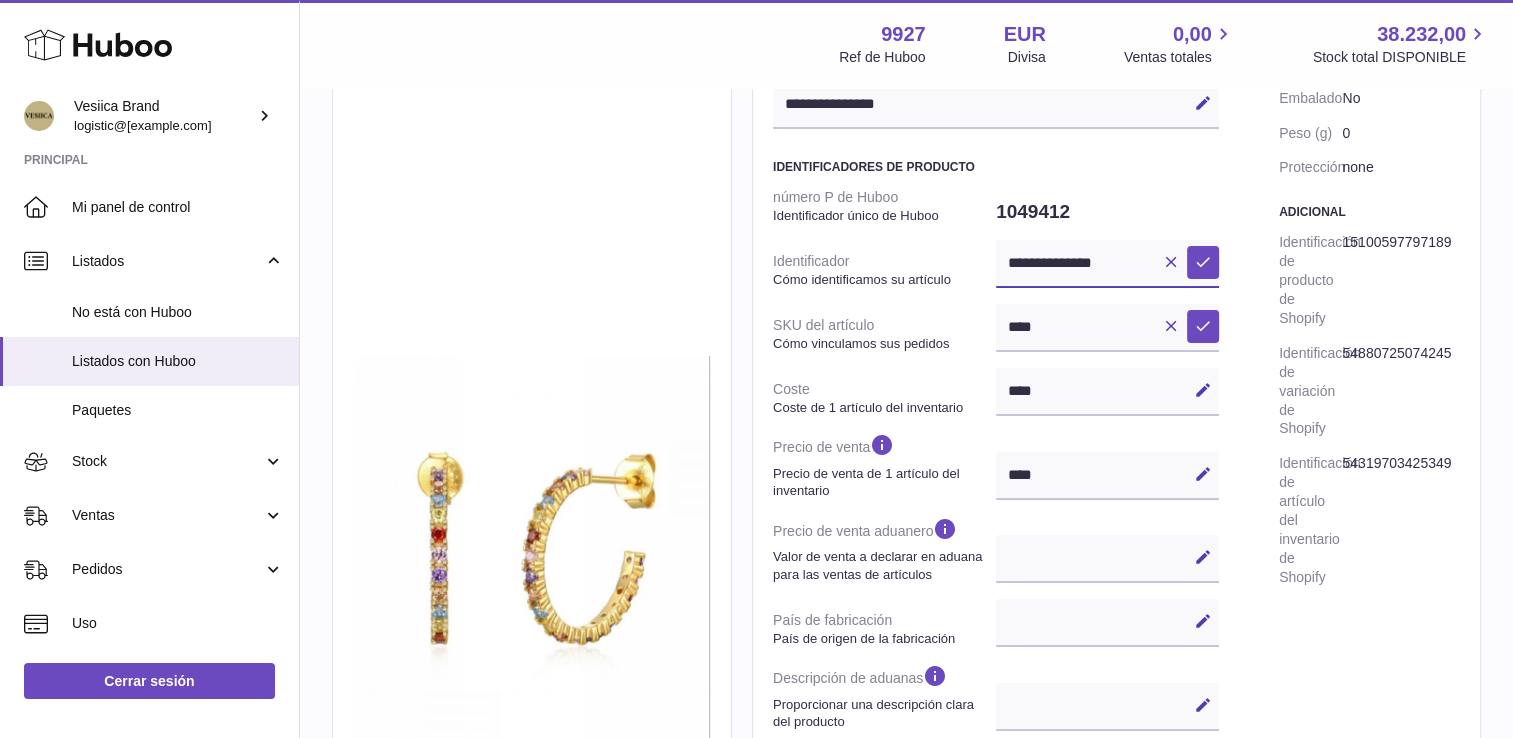 drag, startPoint x: 1125, startPoint y: 266, endPoint x: 728, endPoint y: 210, distance: 400.93018 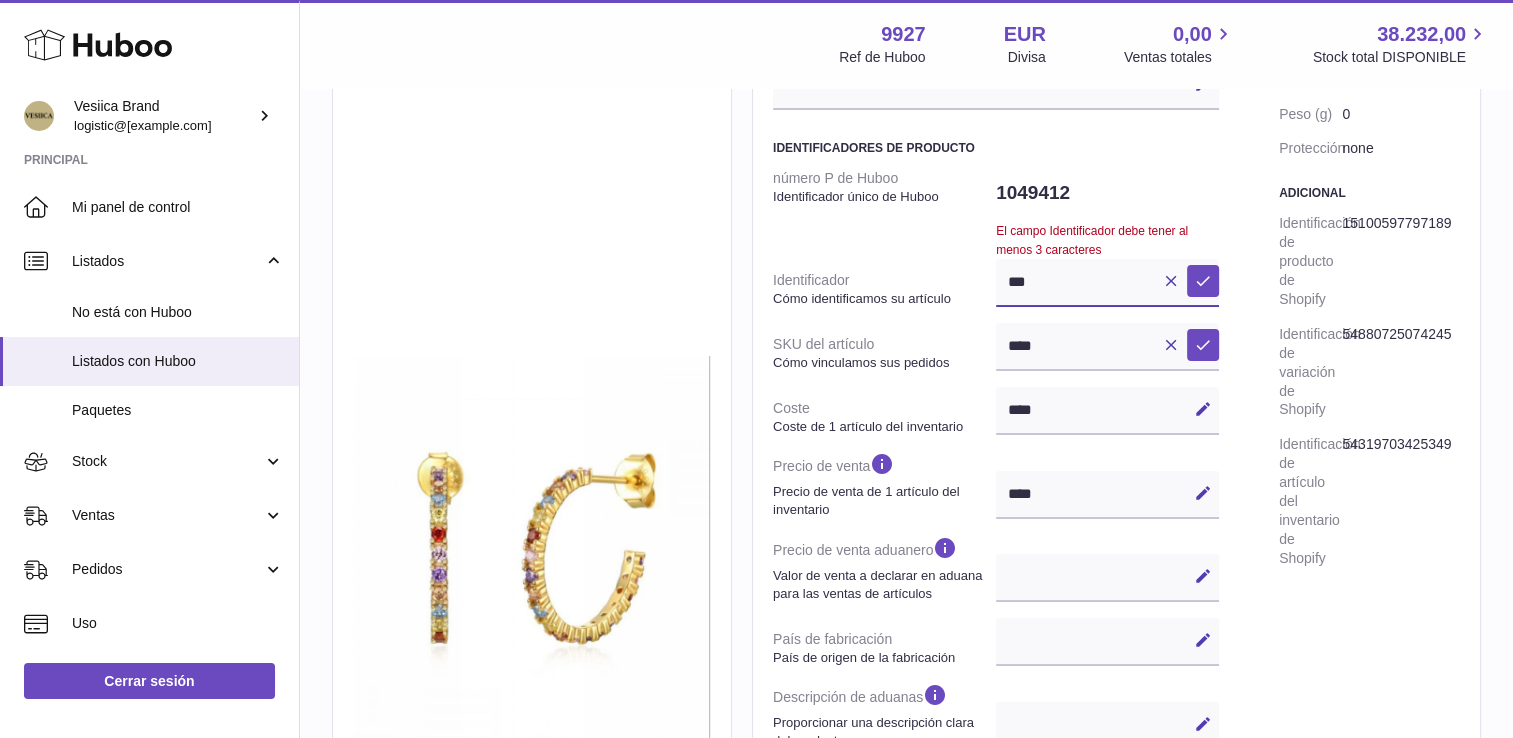 scroll, scrollTop: 200, scrollLeft: 0, axis: vertical 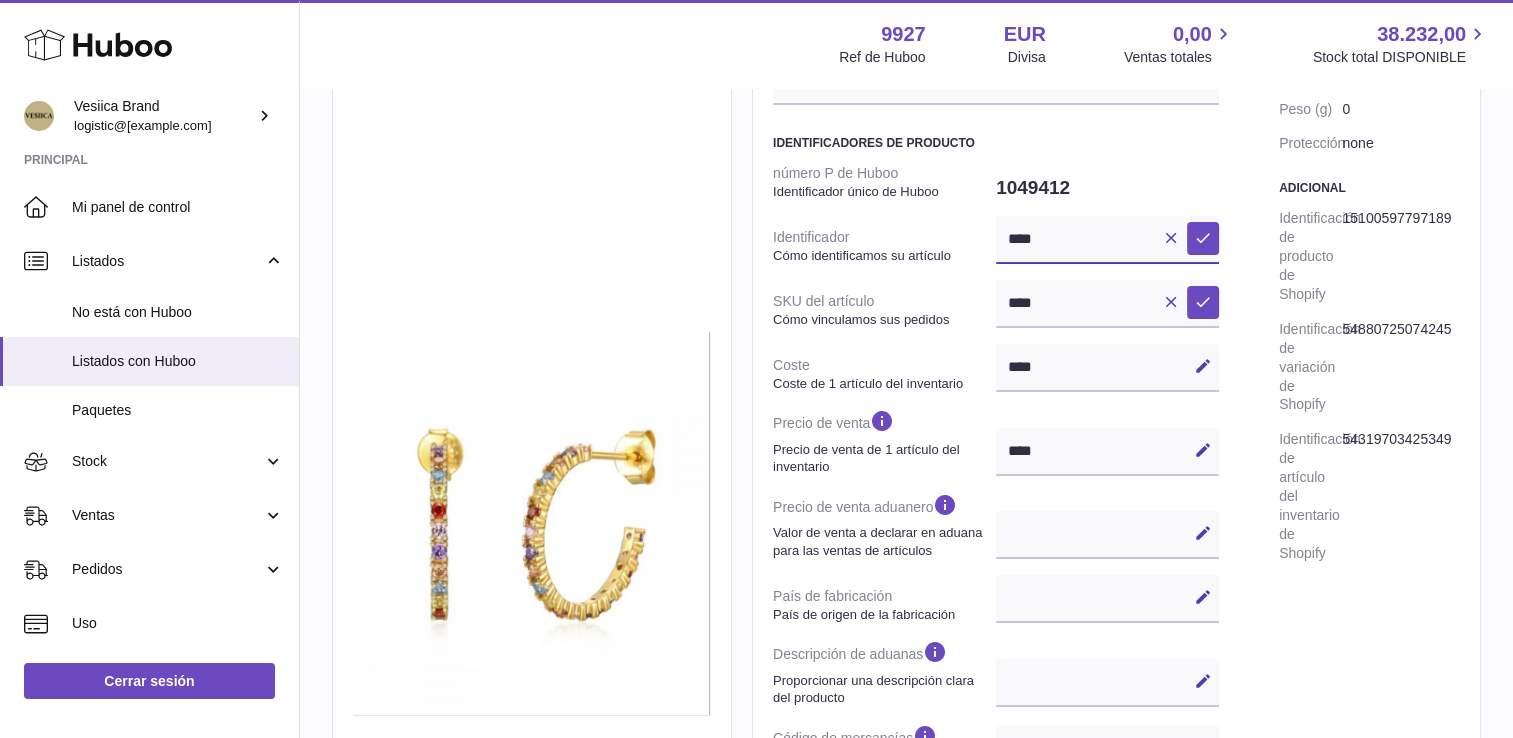 type on "****" 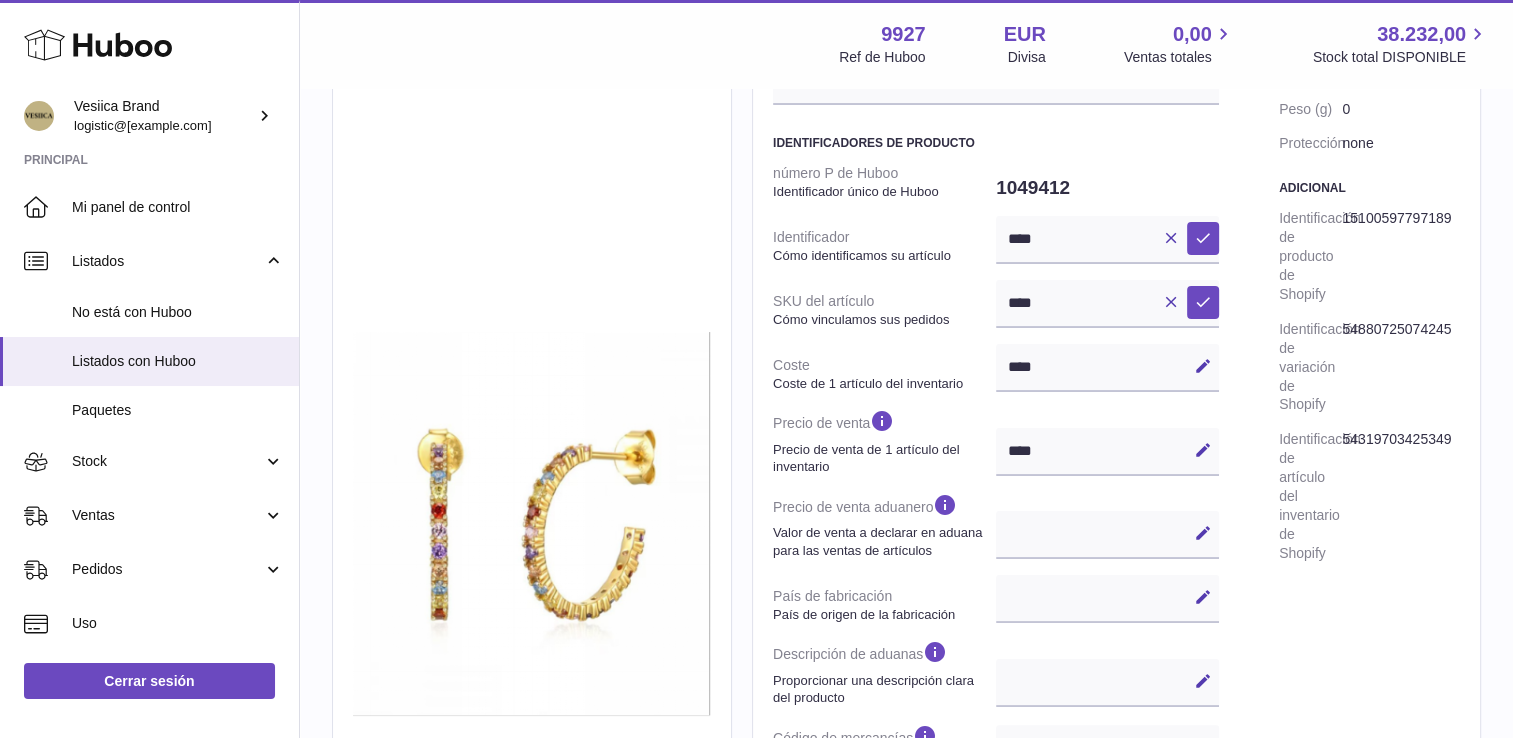 click on "****     Editar     Cancelar     Guardar" at bounding box center [1107, 452] 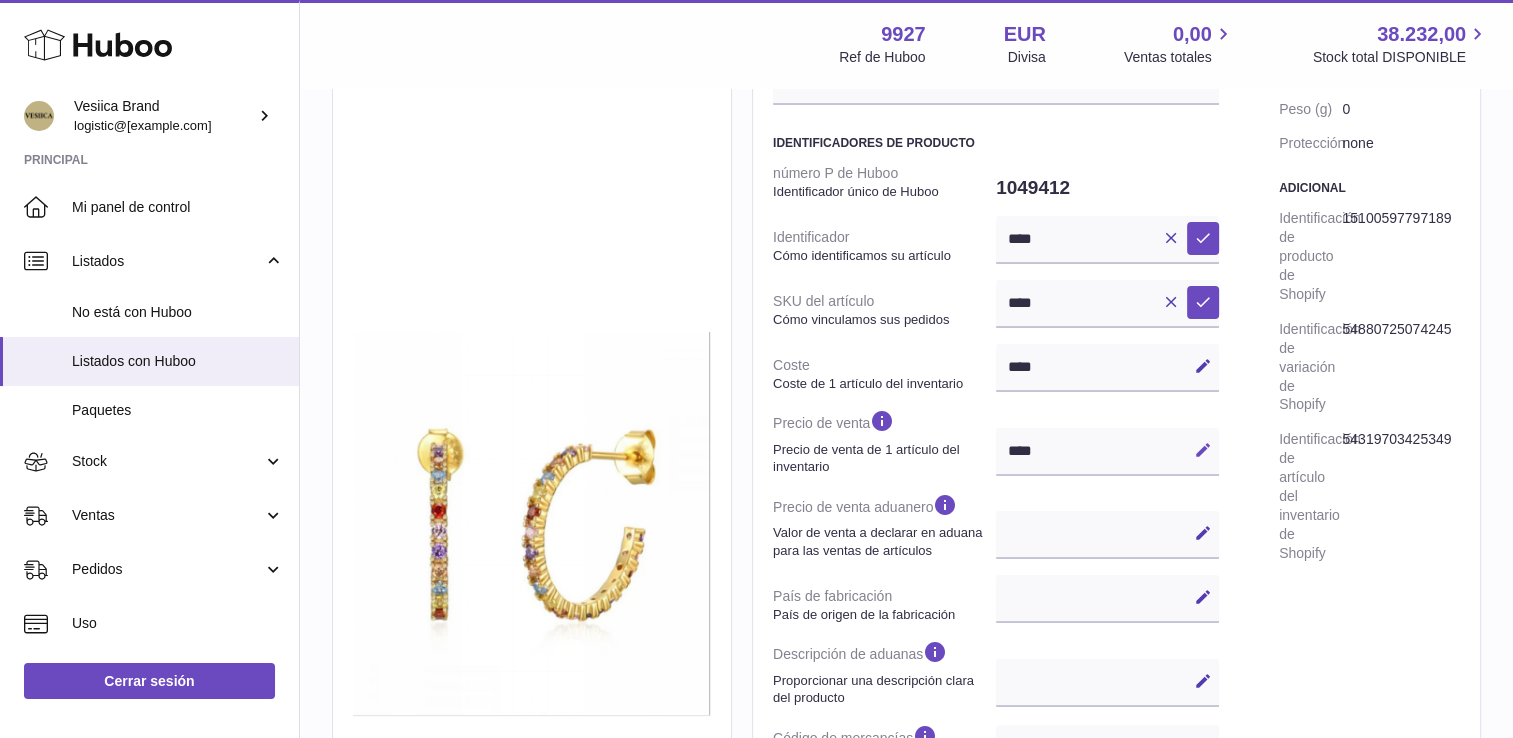 click at bounding box center (1203, 450) 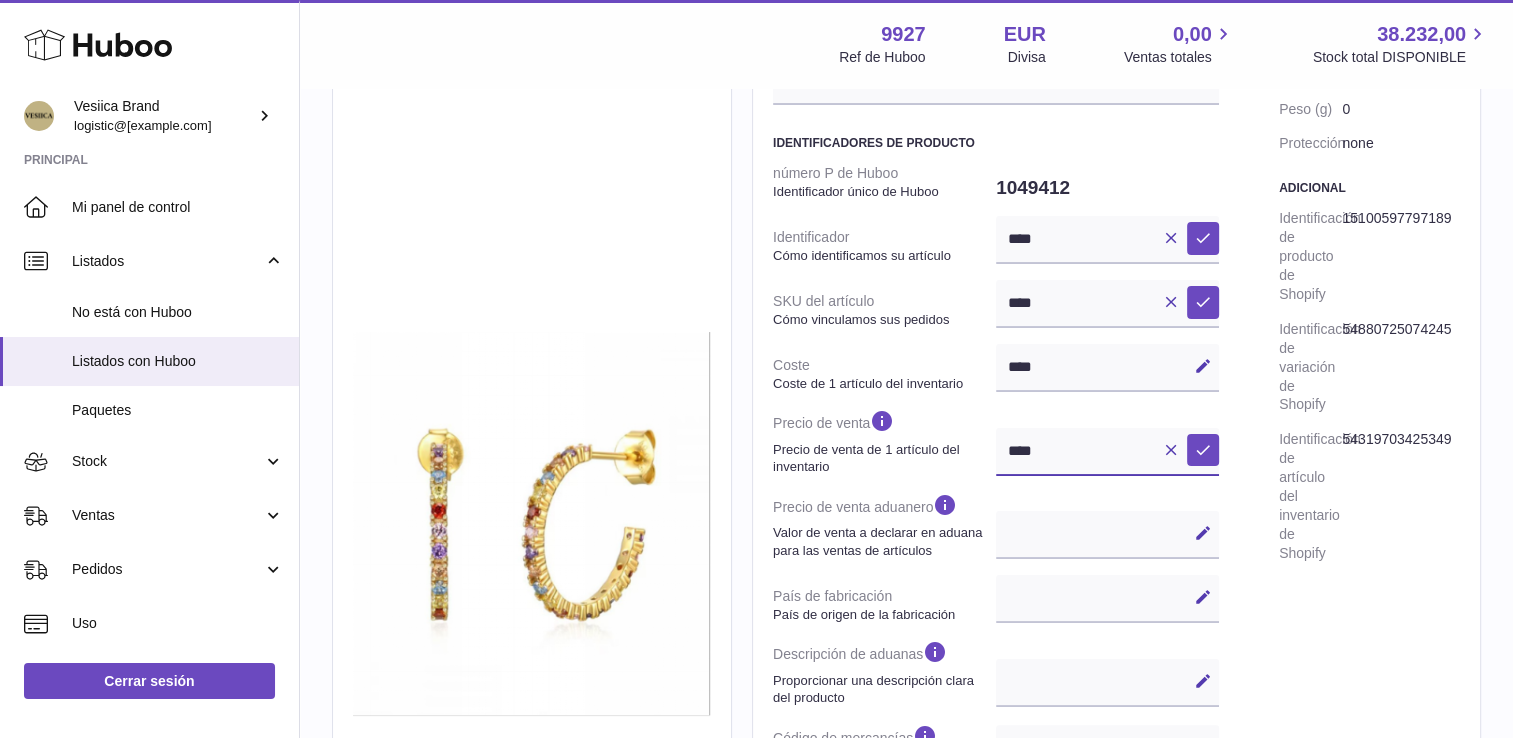 click on "****" at bounding box center (1107, 452) 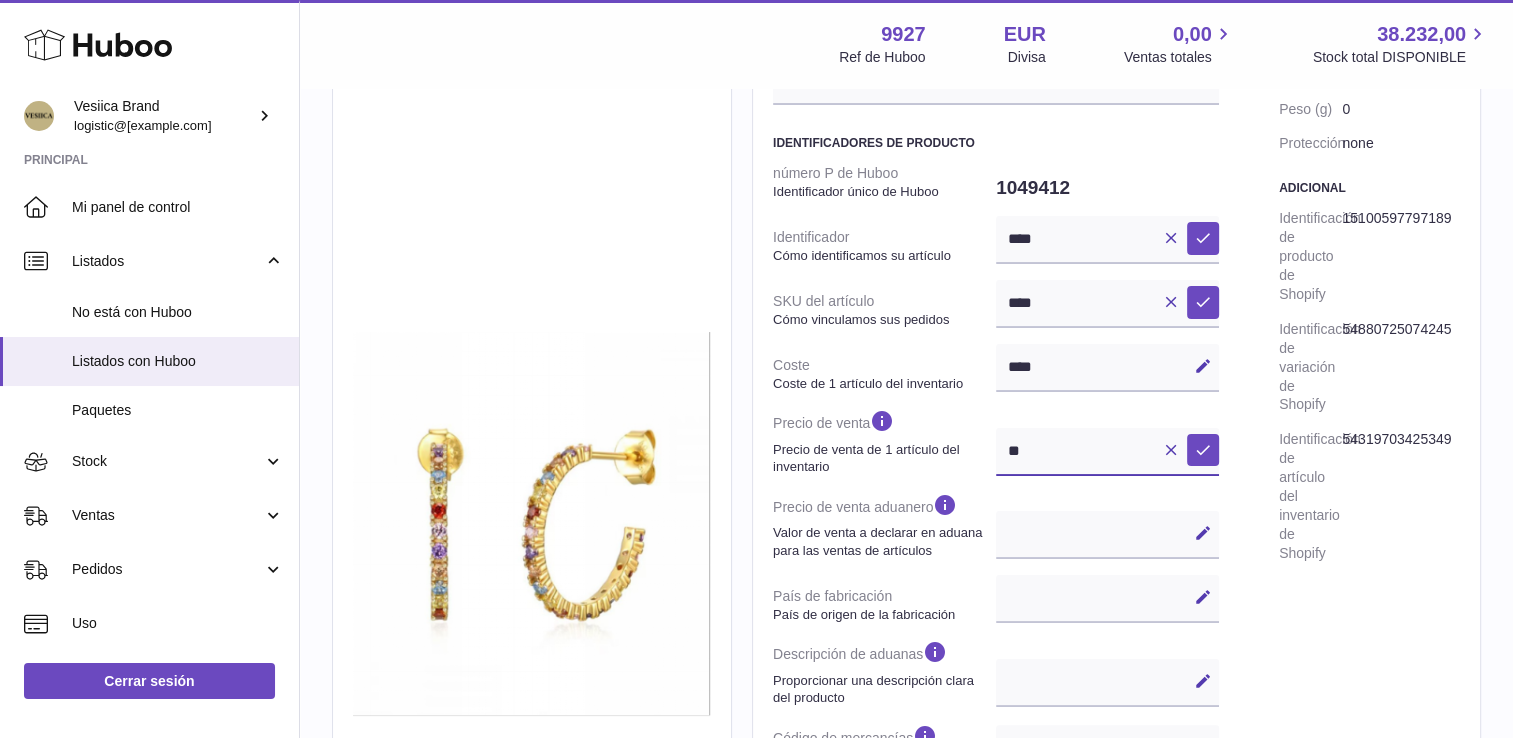 type on "**" 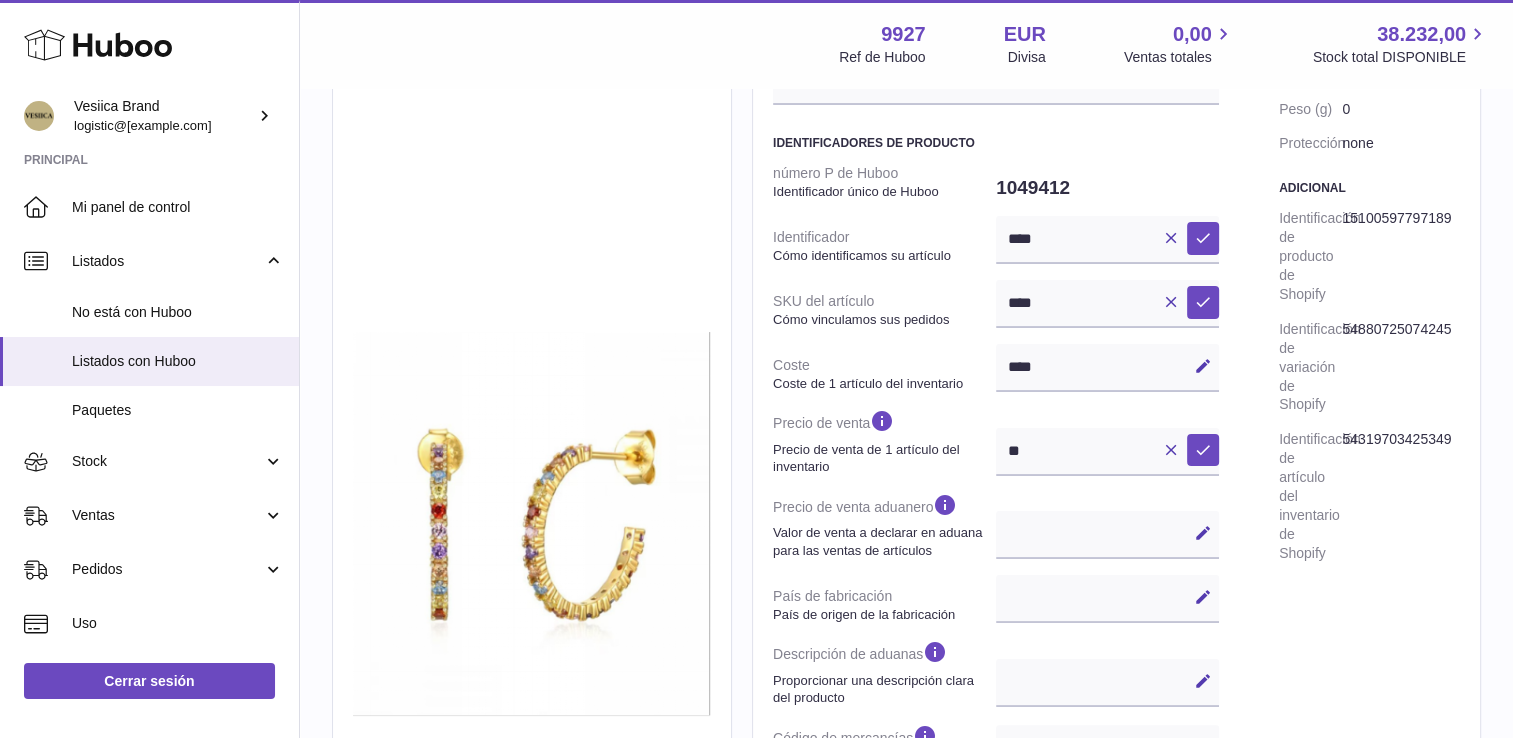 click on "Editar     Cancelar     Guardar" at bounding box center (1107, 535) 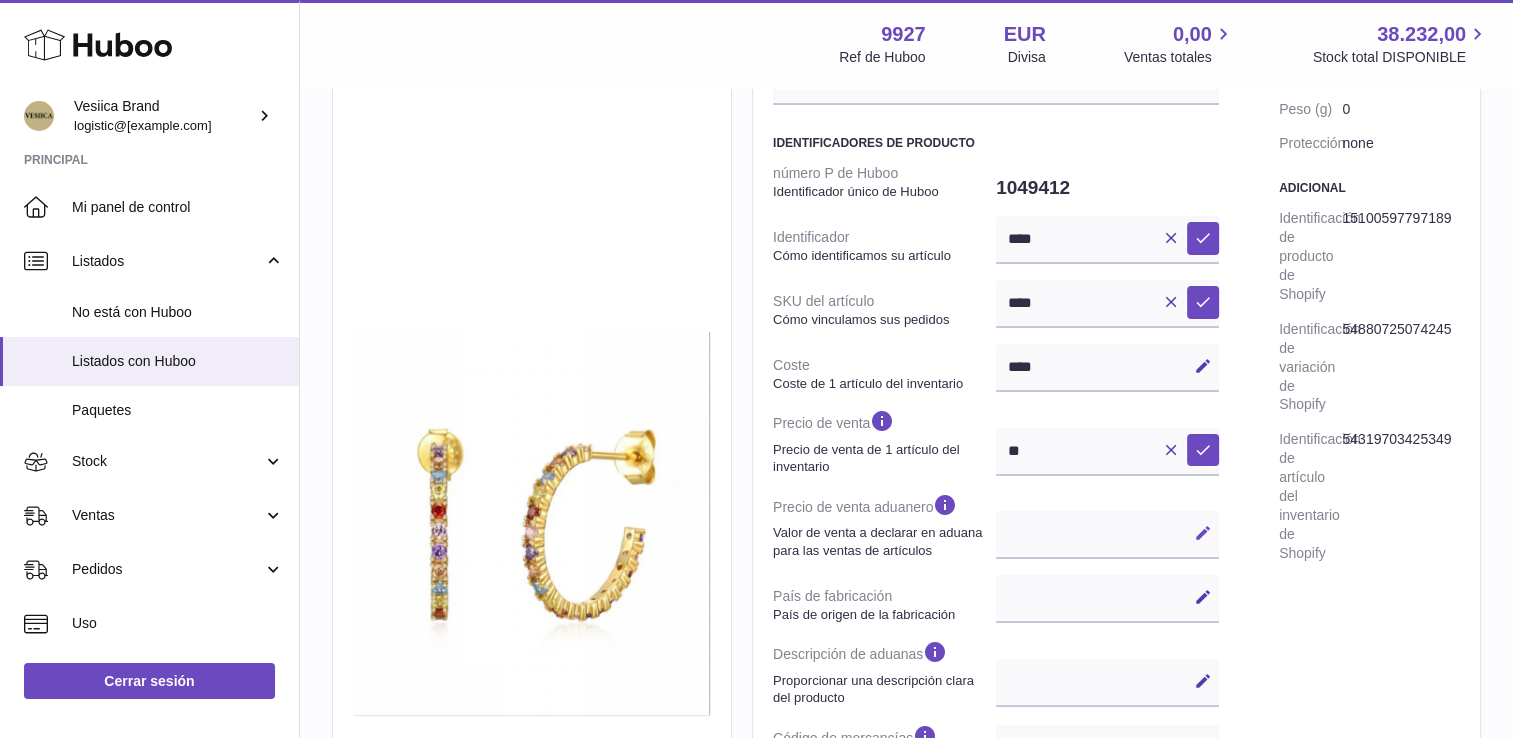 click on "Editar" at bounding box center (1203, 533) 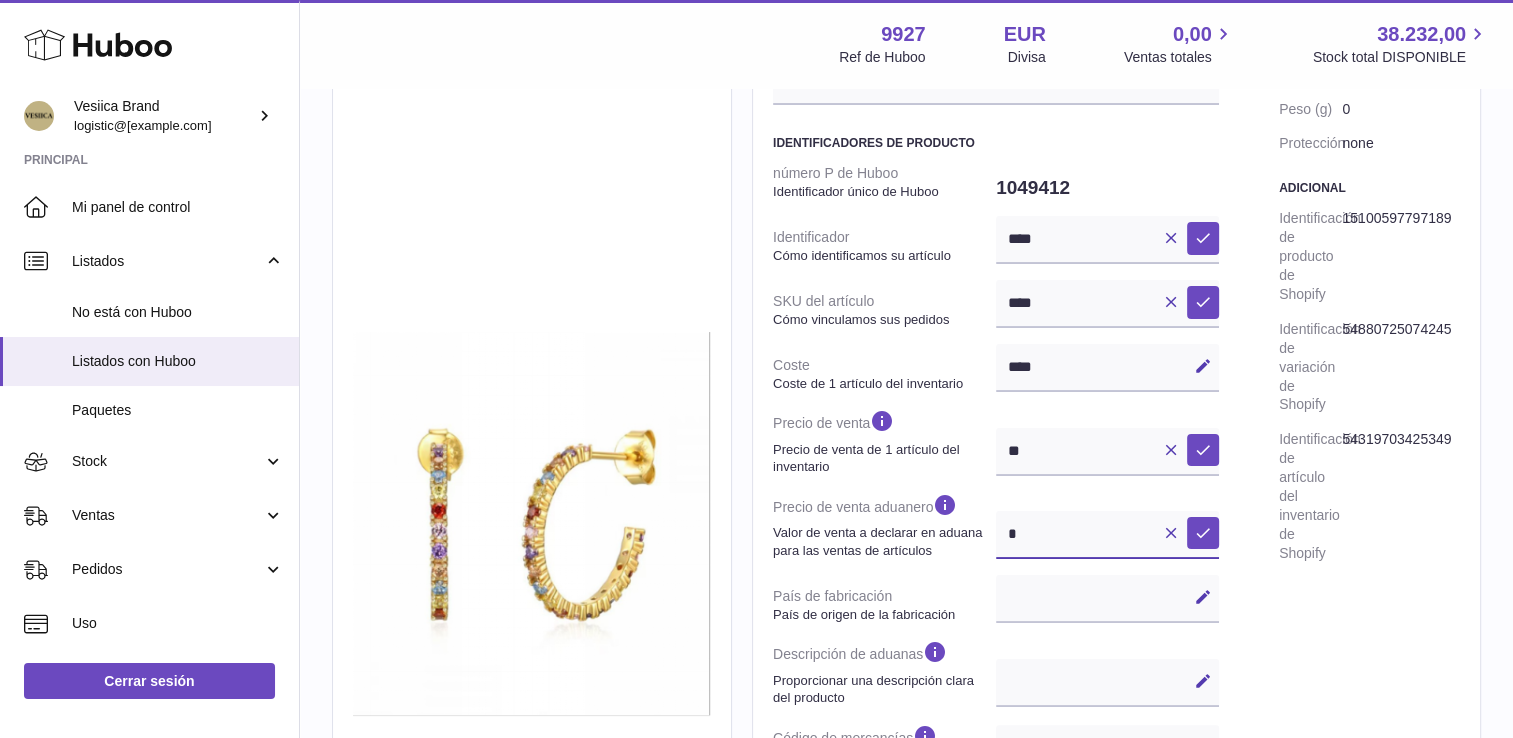 scroll, scrollTop: 266, scrollLeft: 0, axis: vertical 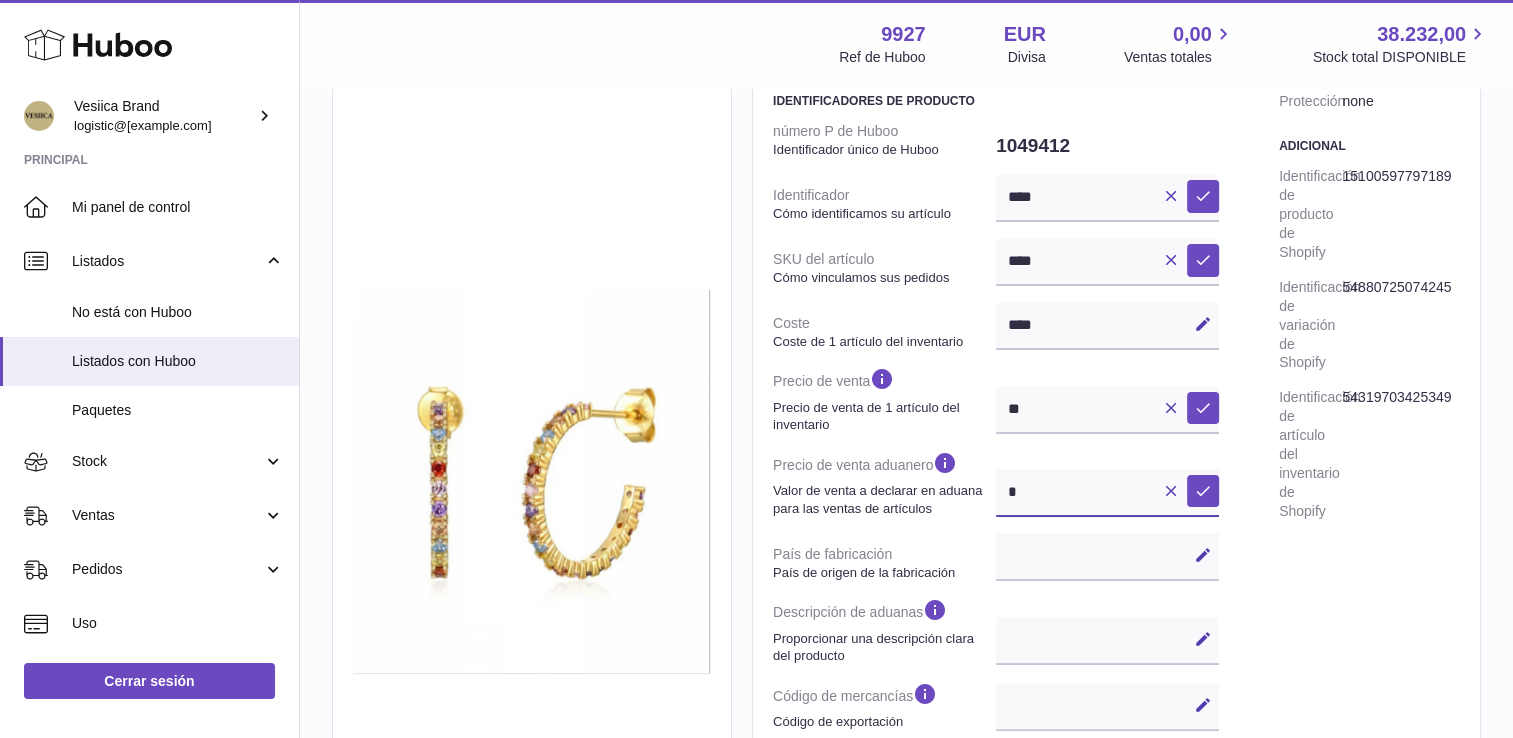 type on "**" 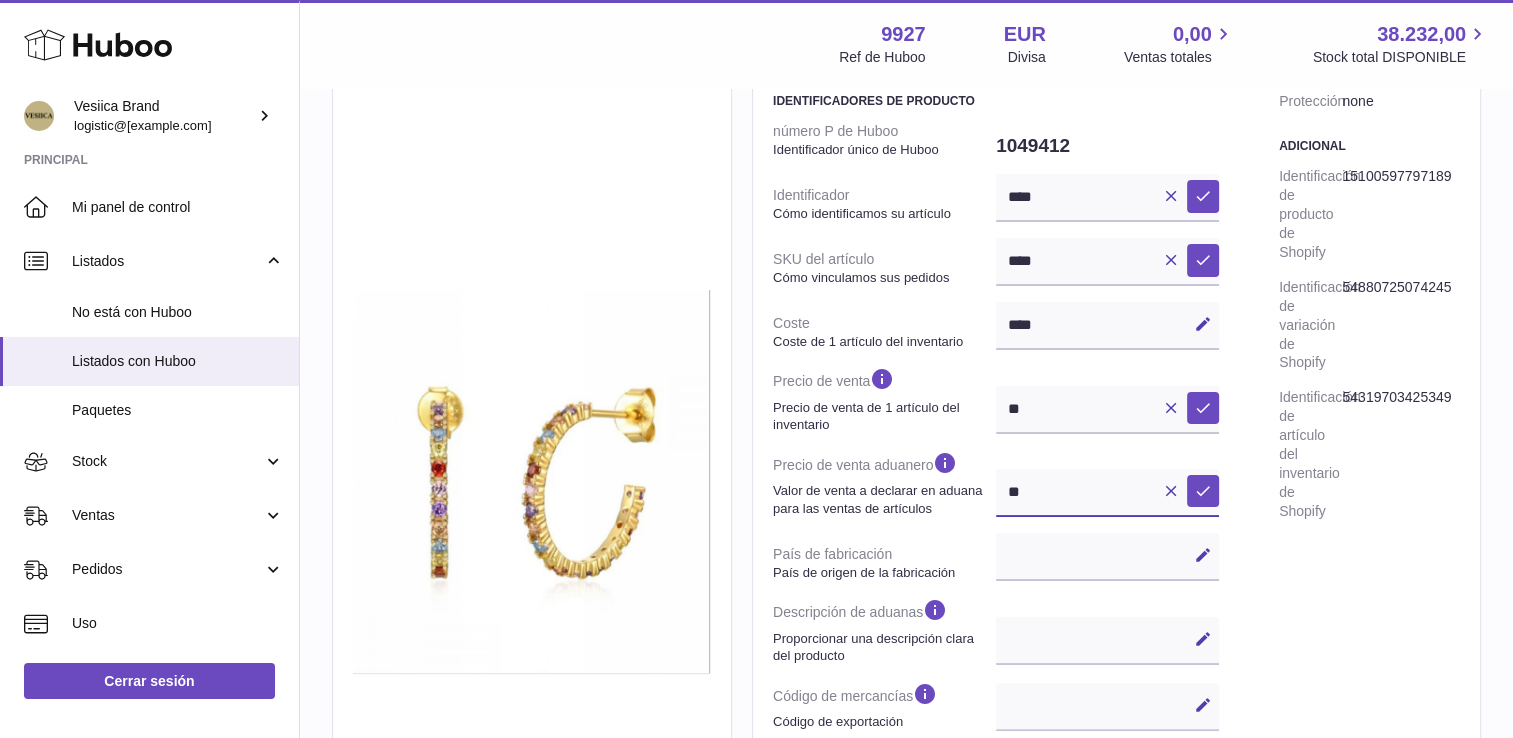 select 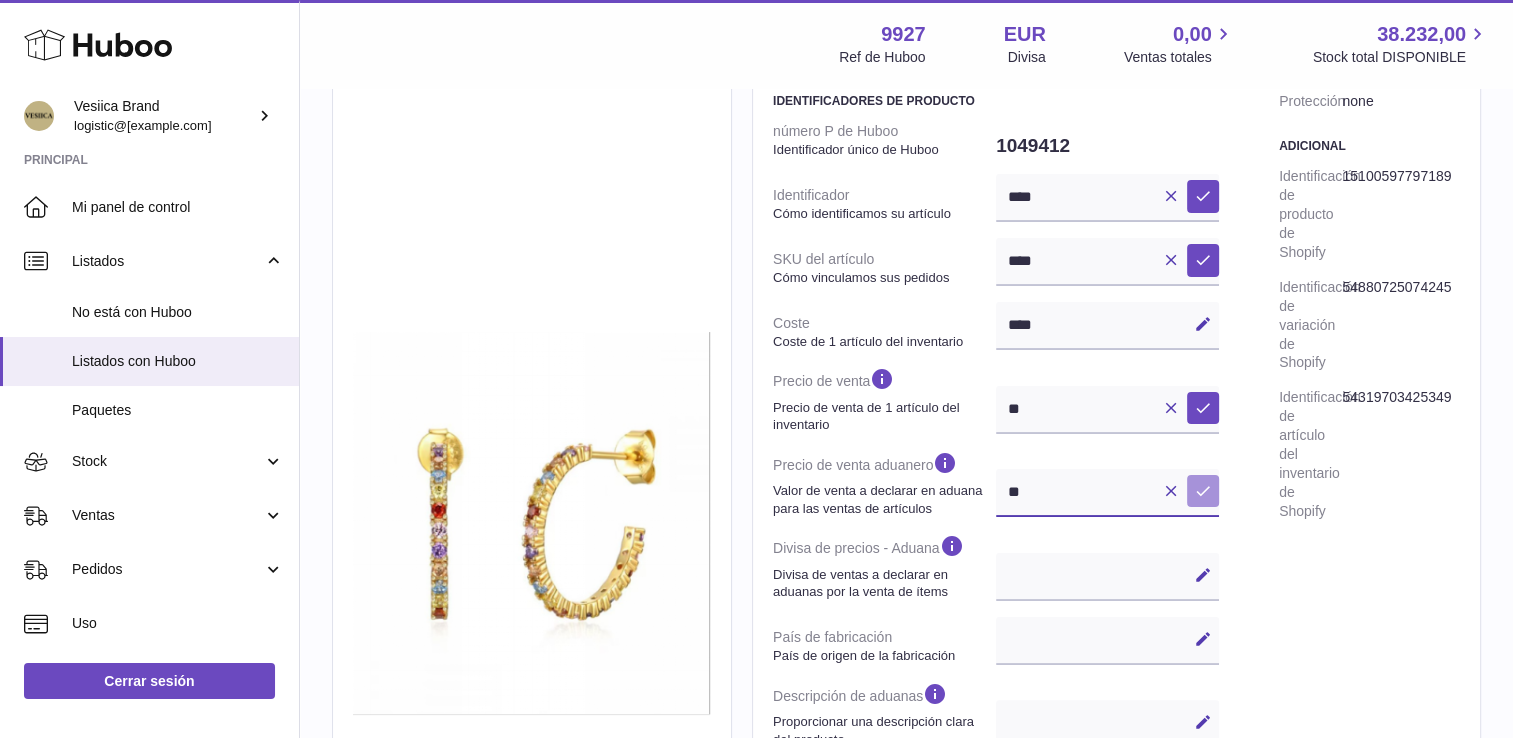 type on "**" 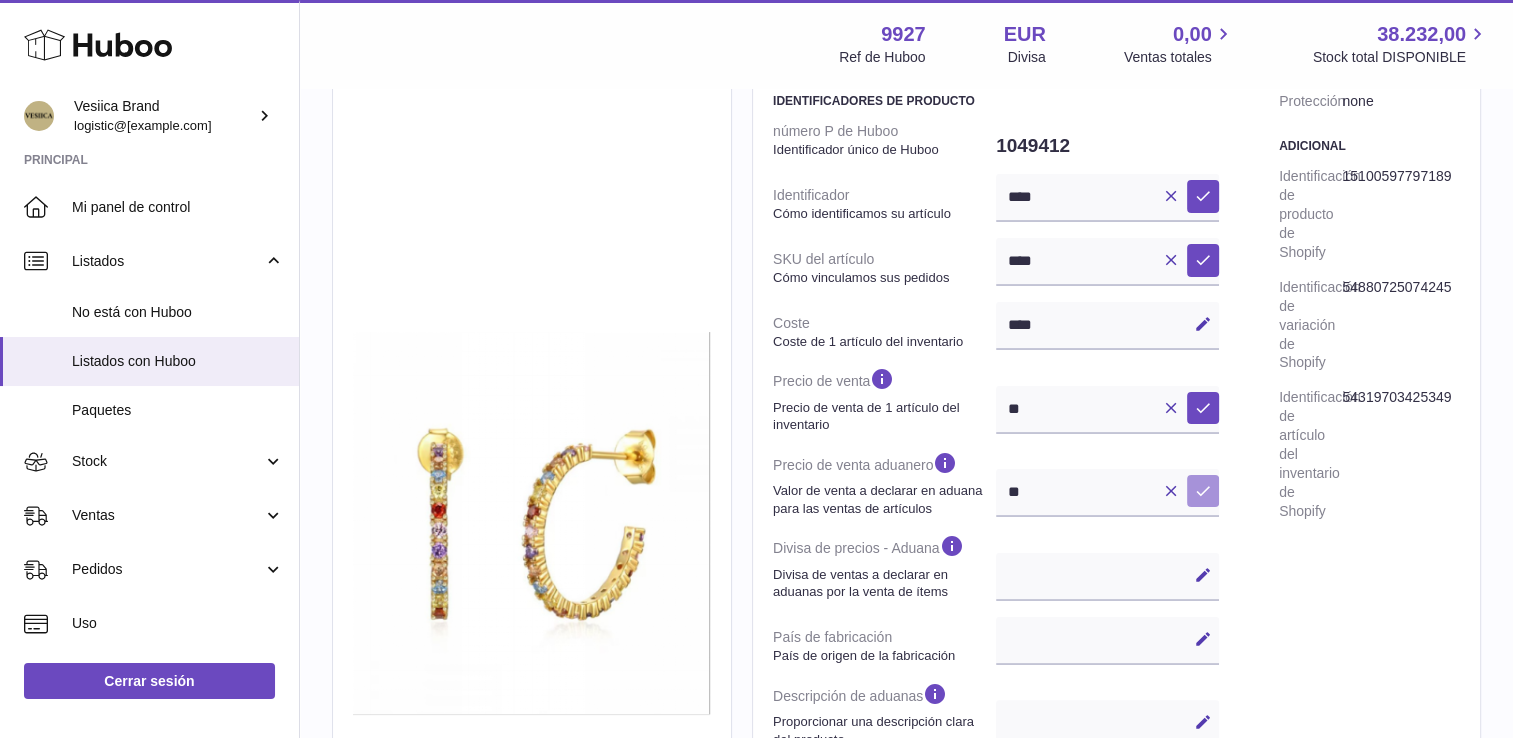 click on "Guardar" at bounding box center [1203, 491] 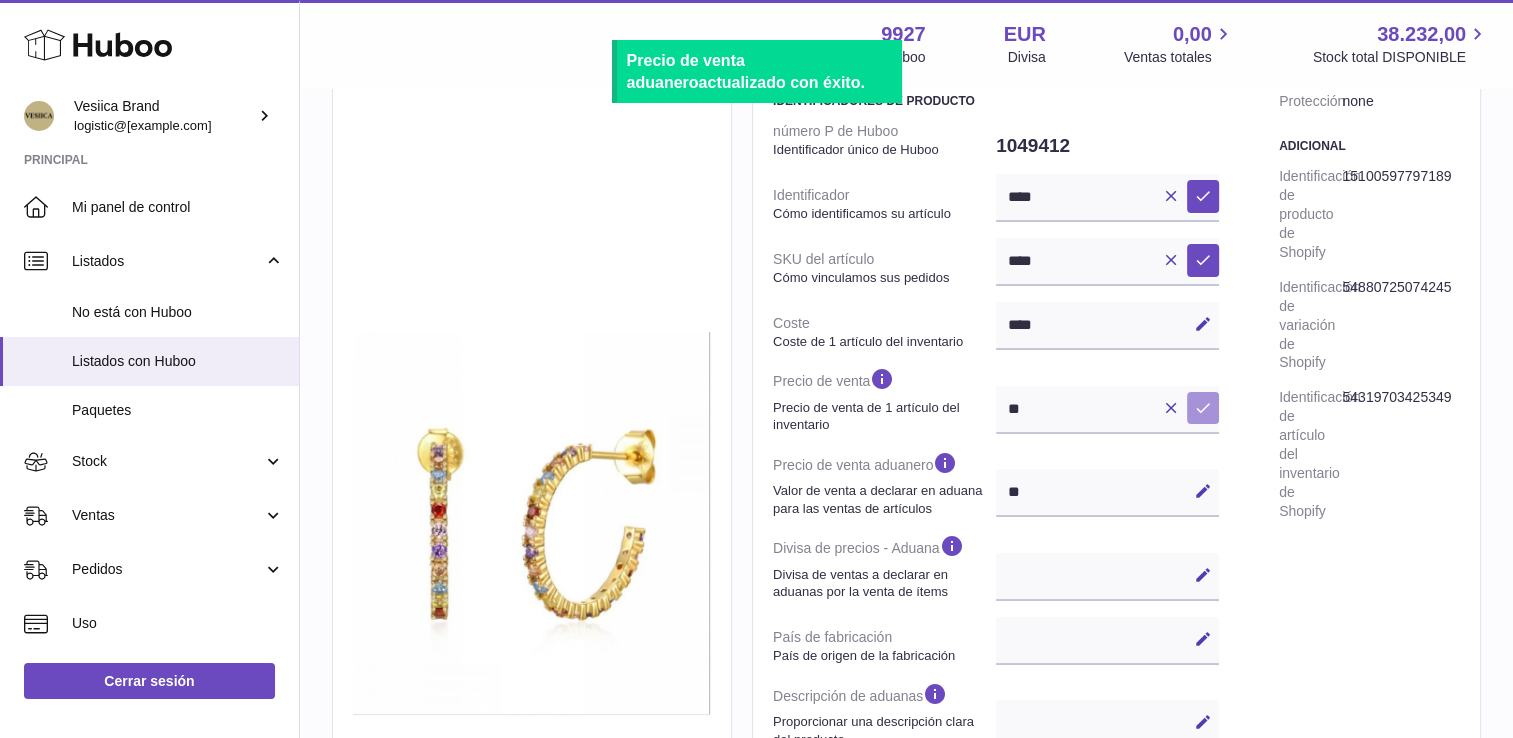 click at bounding box center [1203, 408] 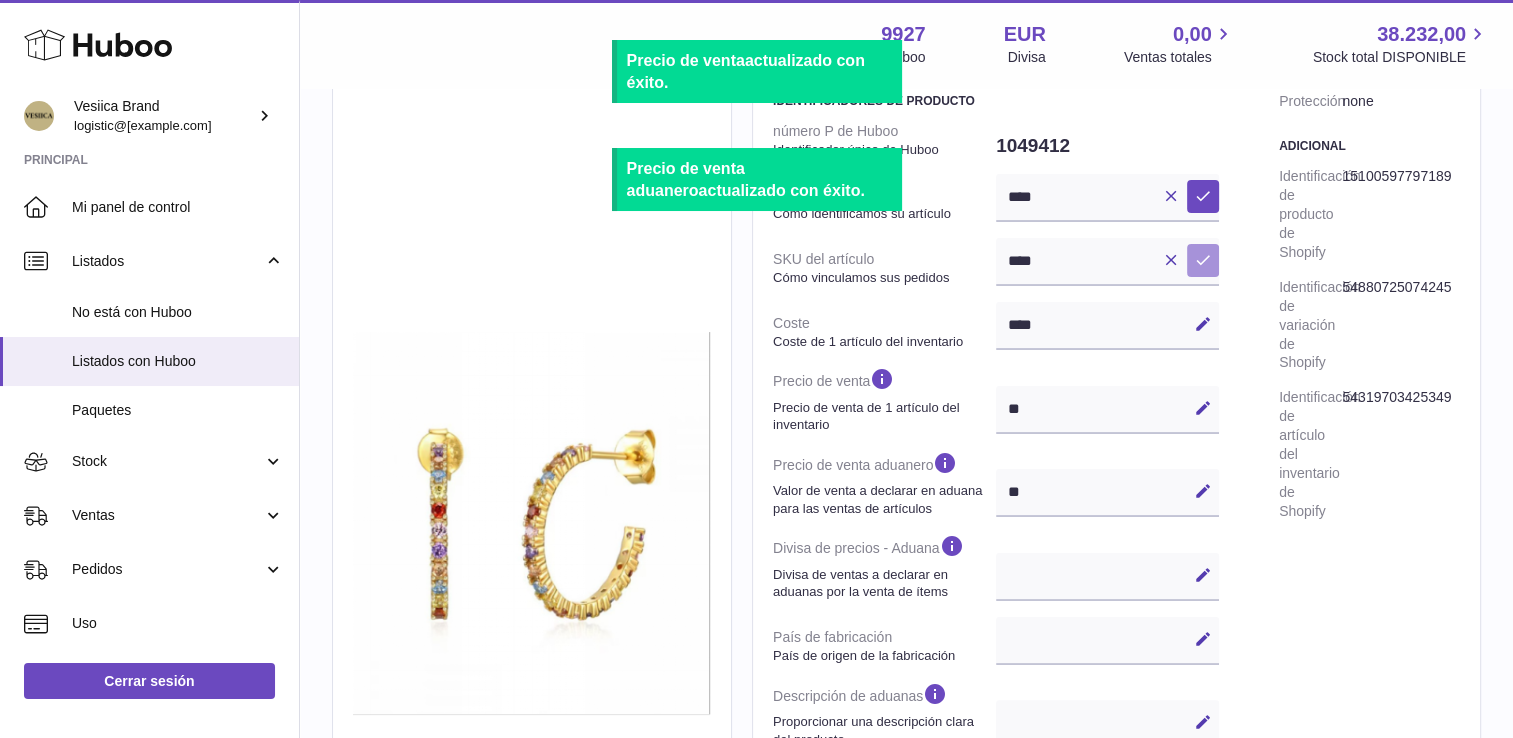 click on "Guardar" at bounding box center (1203, 260) 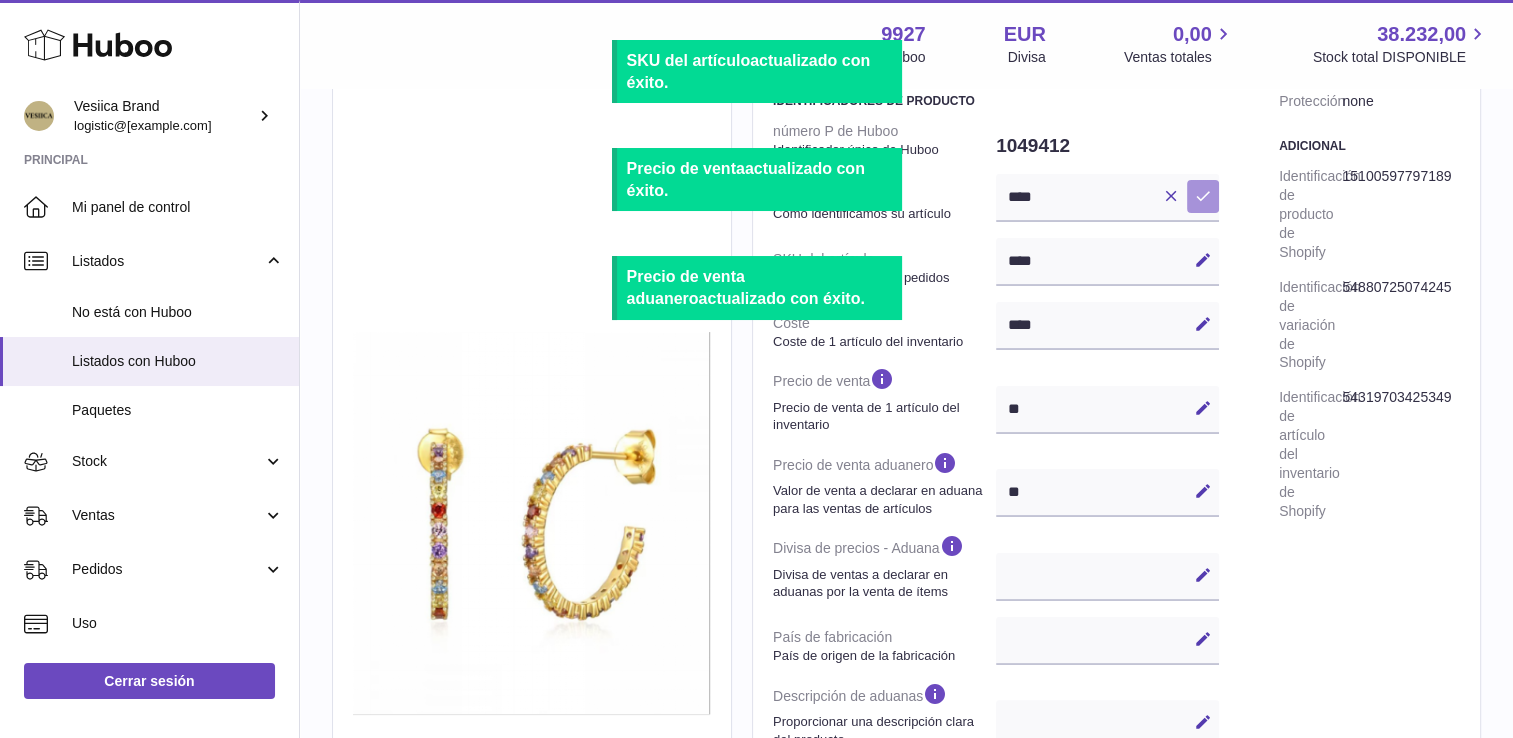 click at bounding box center (1203, 196) 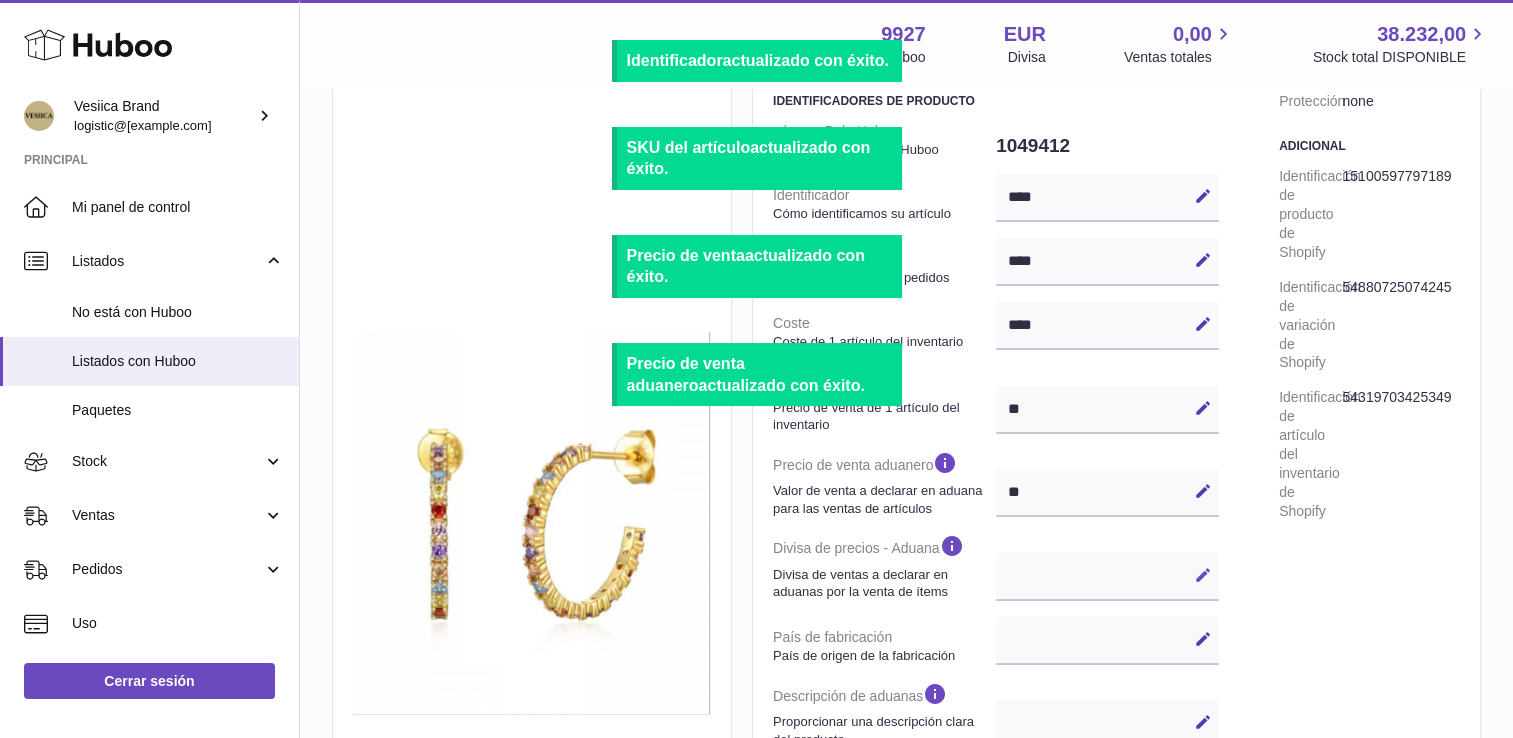 click on "Editar" at bounding box center [1203, 575] 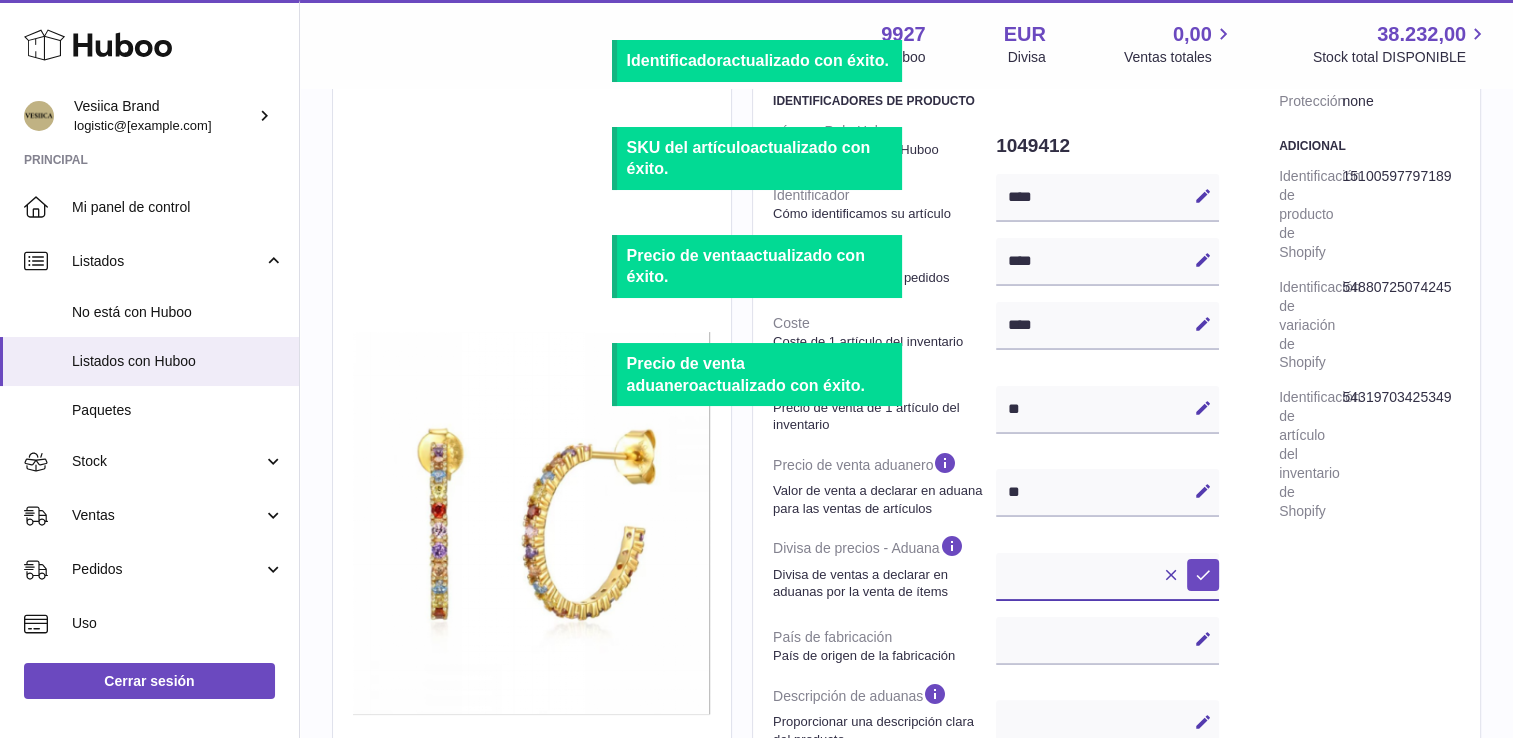 click on "*** ***" at bounding box center (1107, 577) 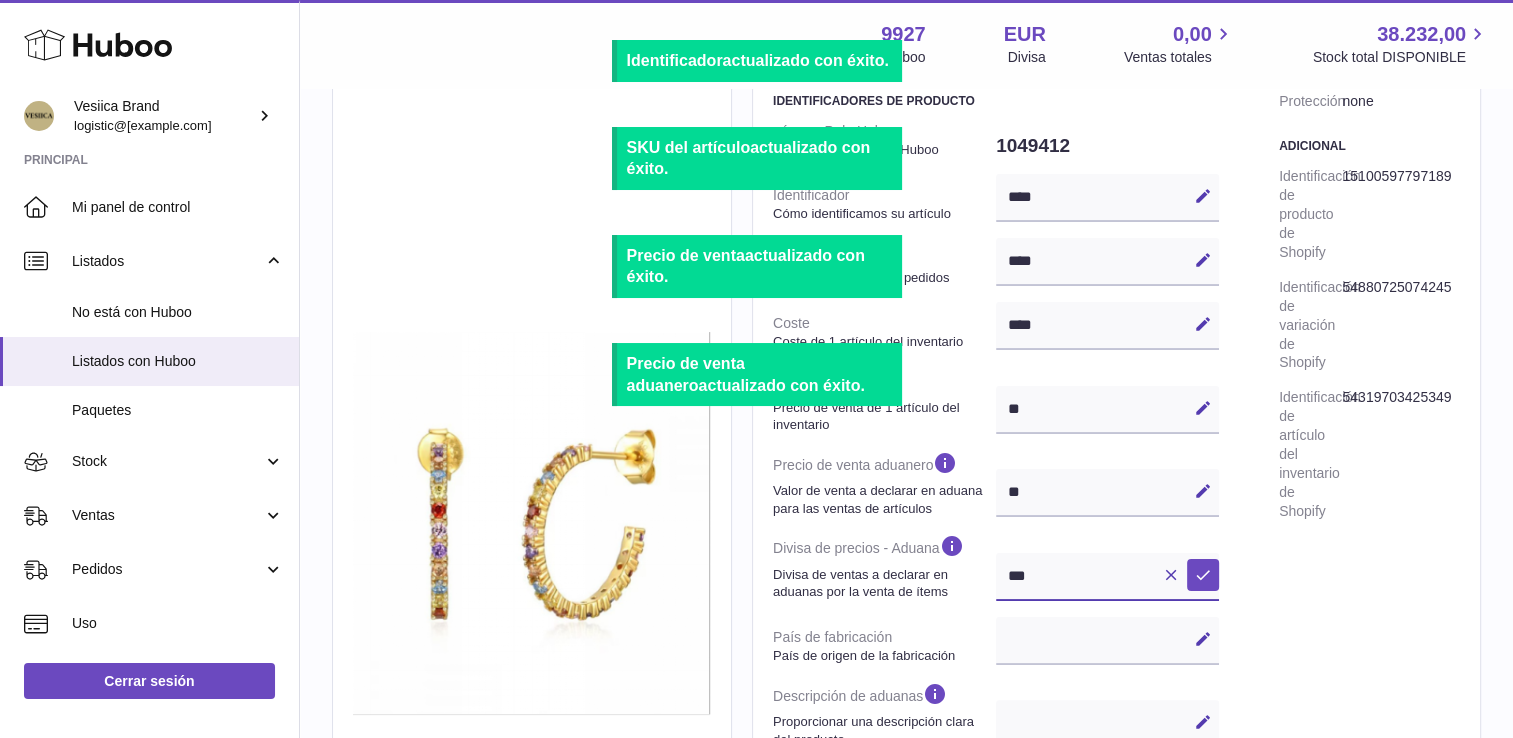 click on "*** ***" at bounding box center [1107, 577] 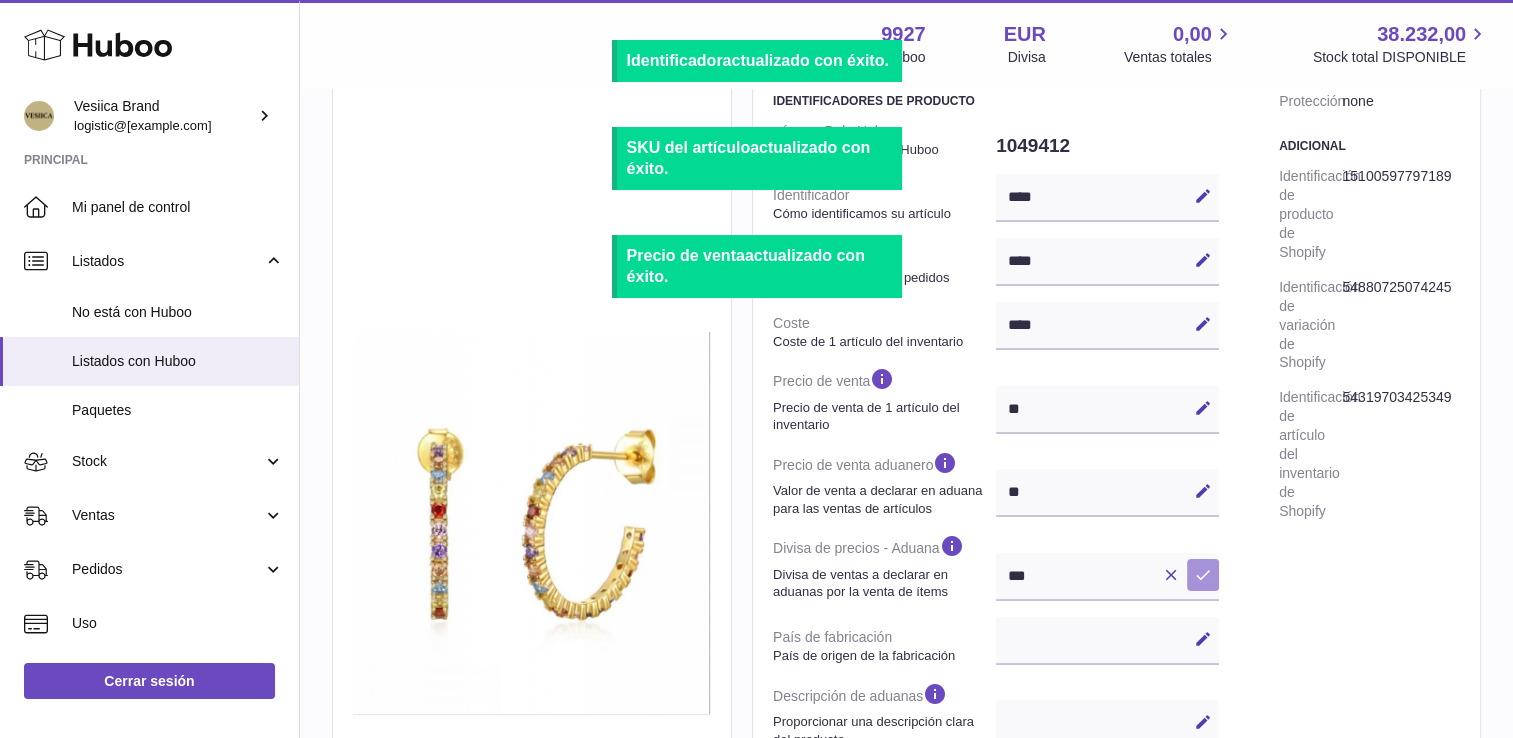 click on "Guardar" at bounding box center [1203, 575] 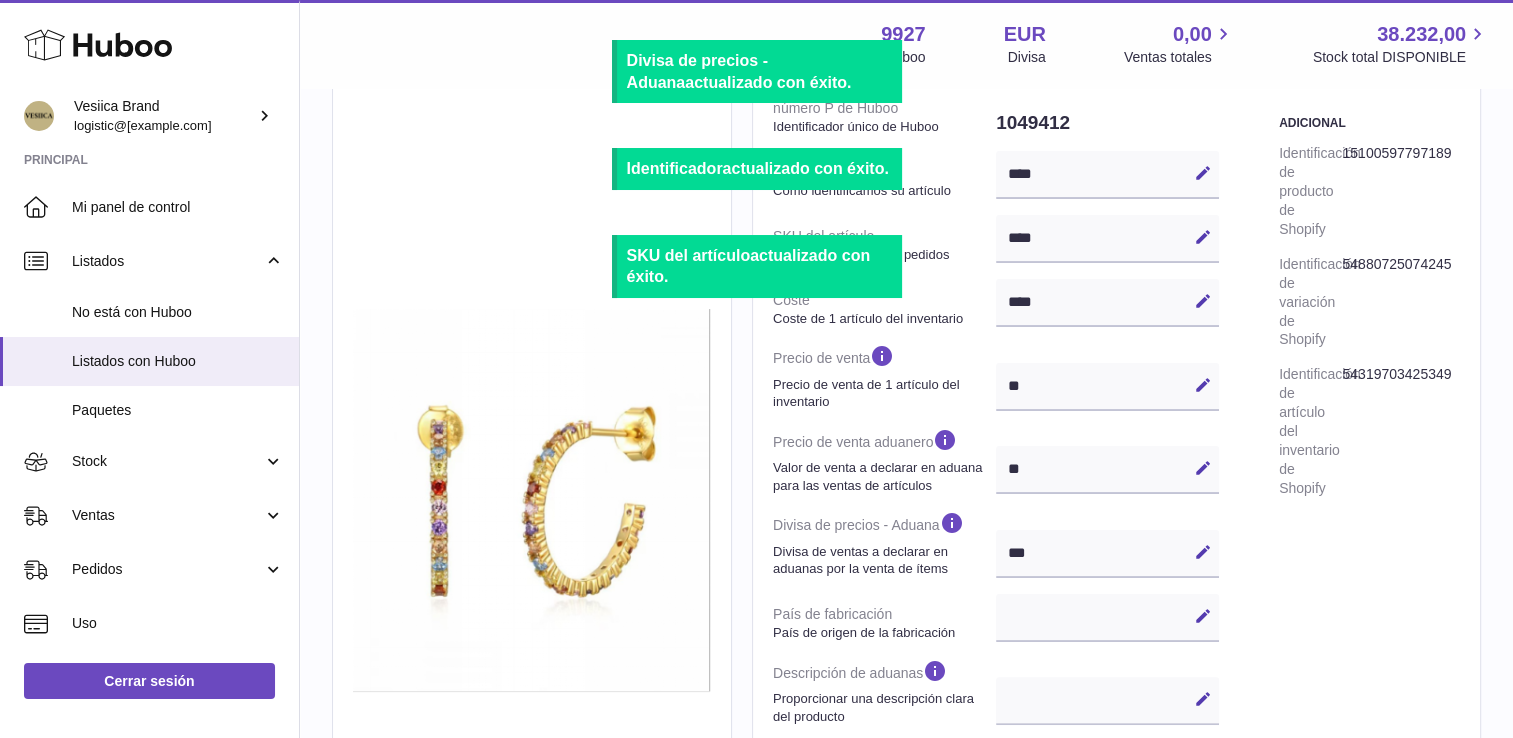 scroll, scrollTop: 366, scrollLeft: 0, axis: vertical 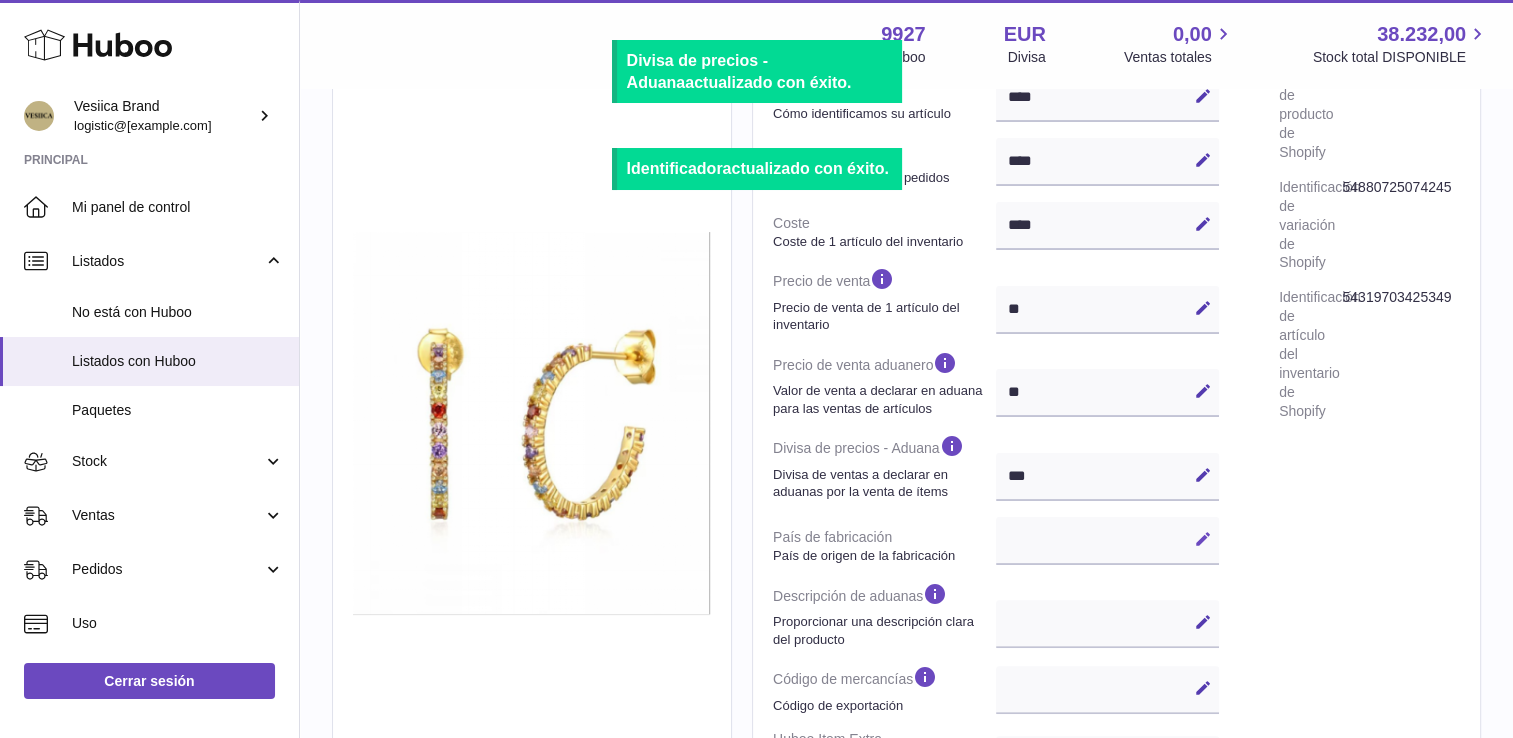 click on "Editar" at bounding box center (1203, 539) 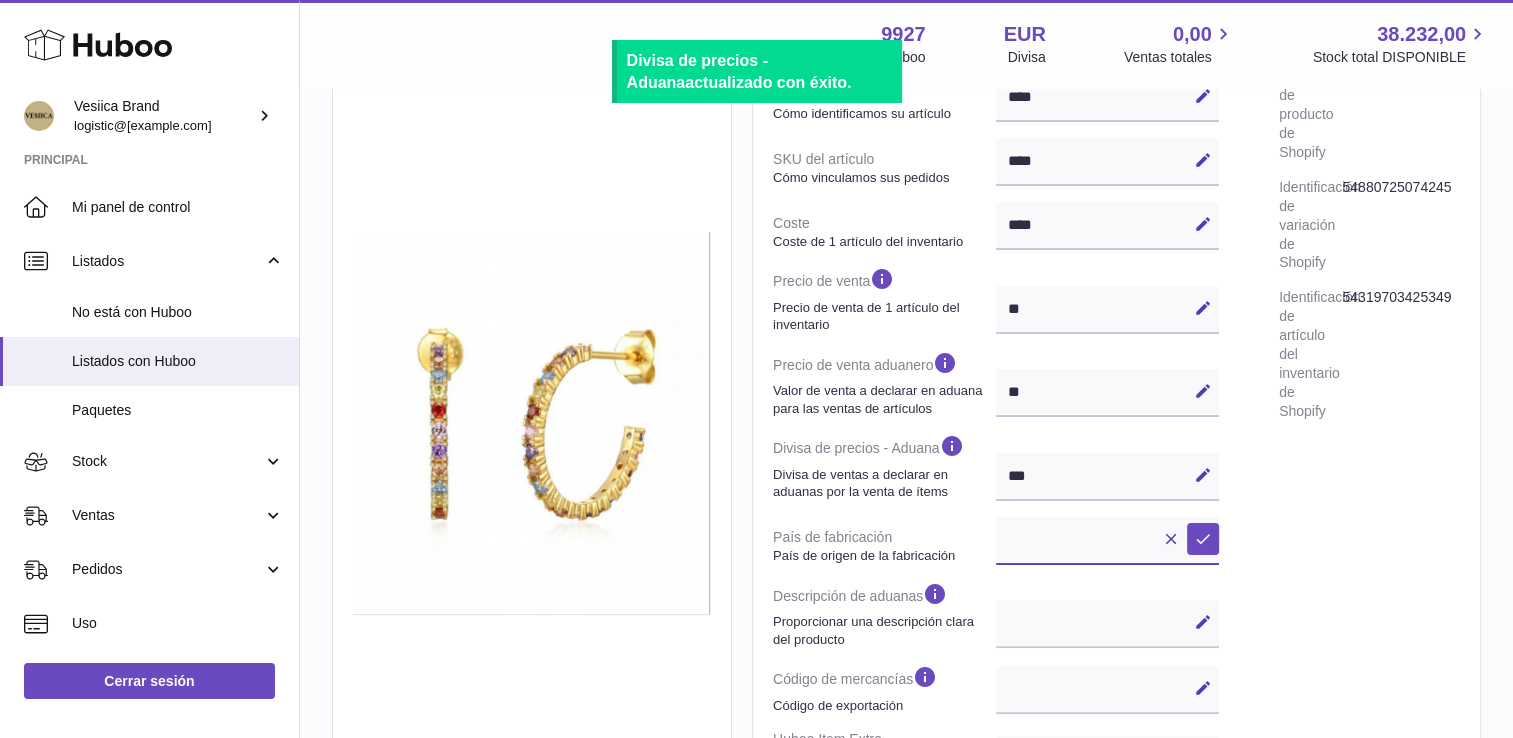 click on "**********" at bounding box center (1107, 541) 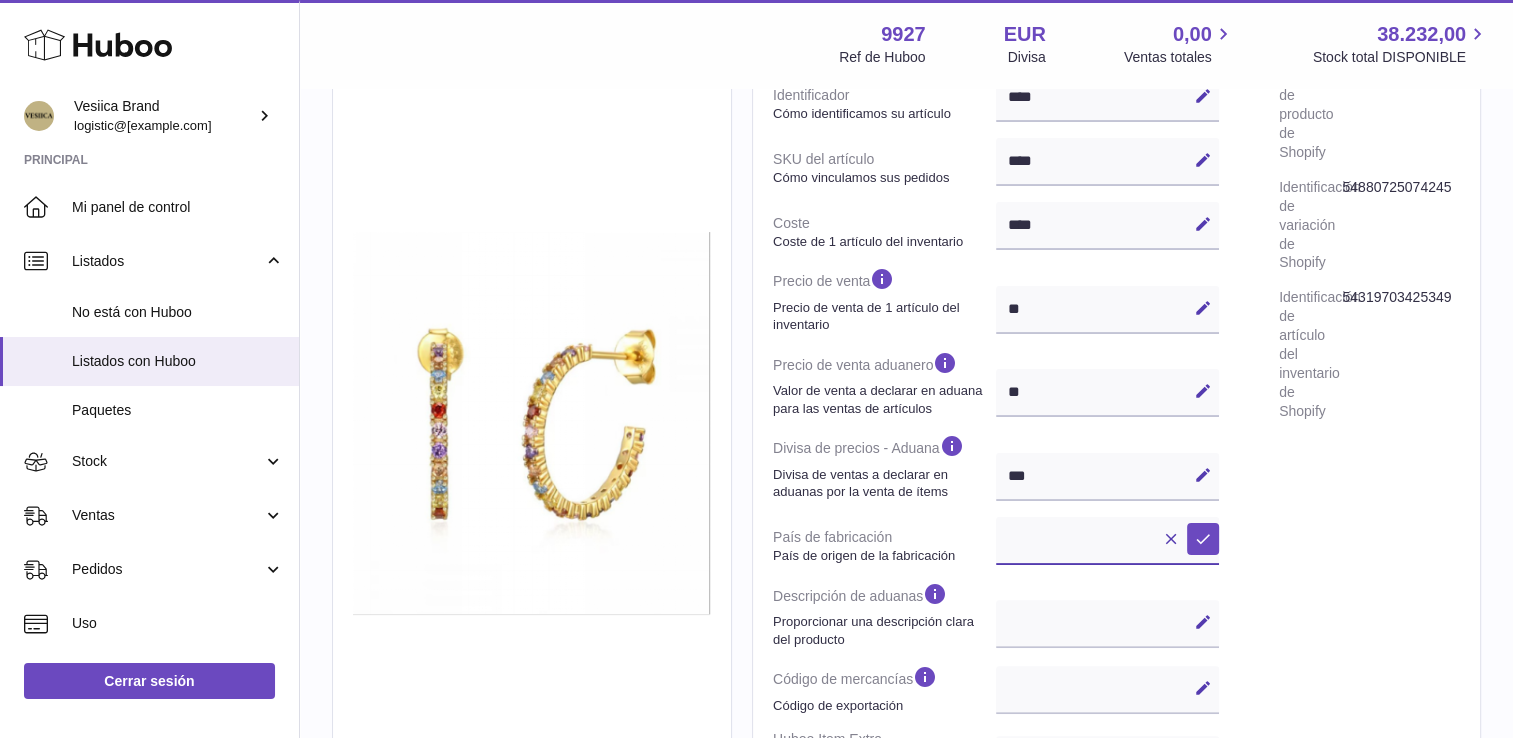 select on "***" 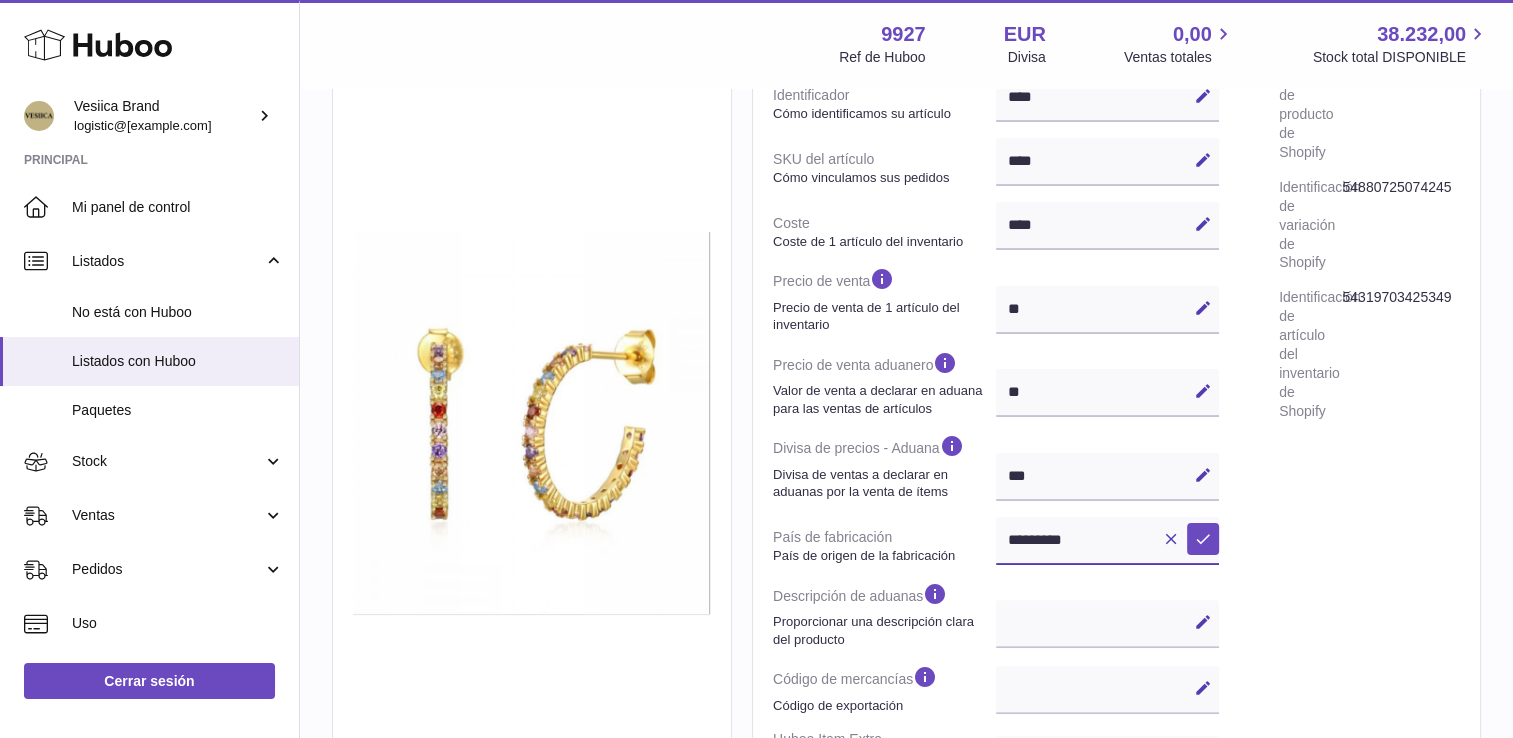 click on "**********" at bounding box center (1107, 541) 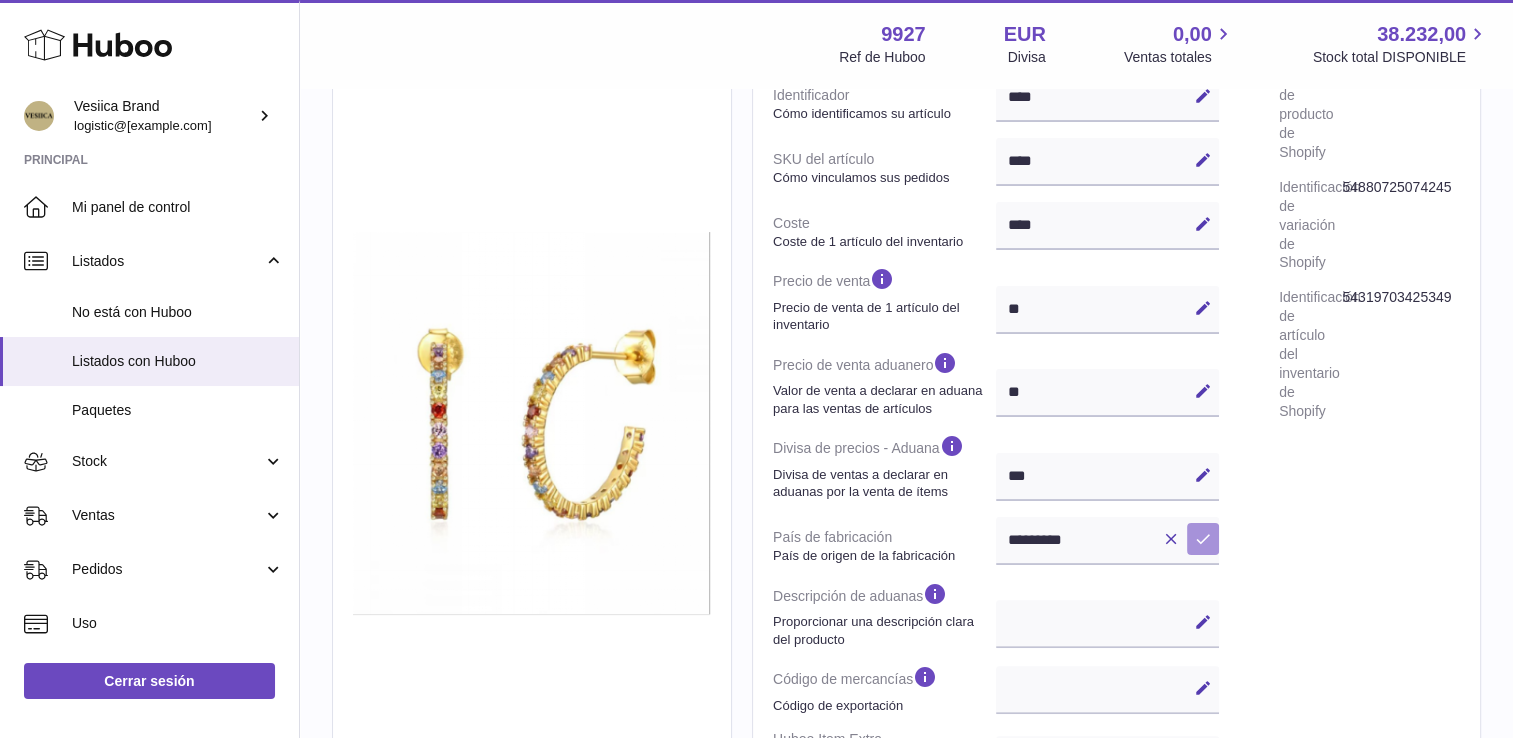 click at bounding box center [1203, 539] 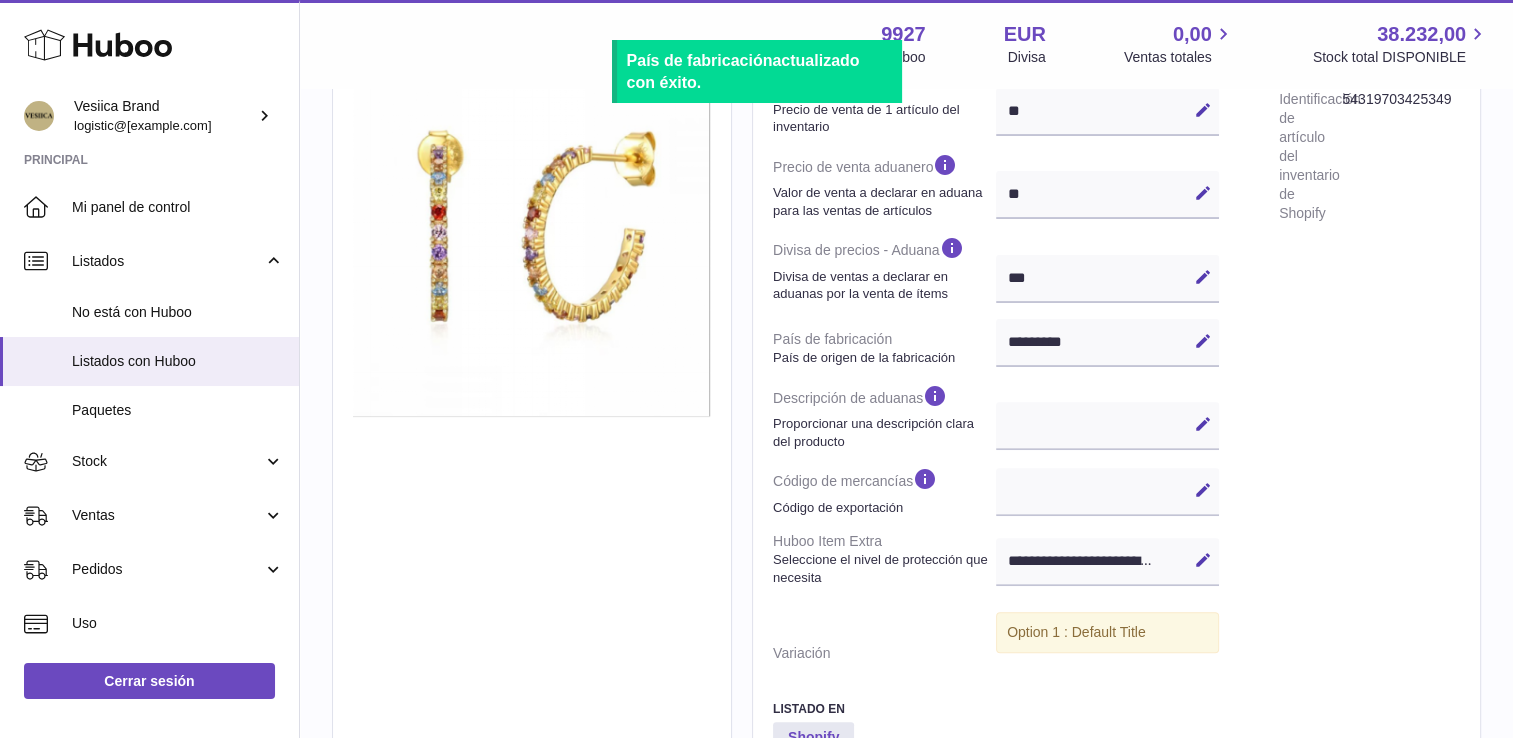 scroll, scrollTop: 566, scrollLeft: 0, axis: vertical 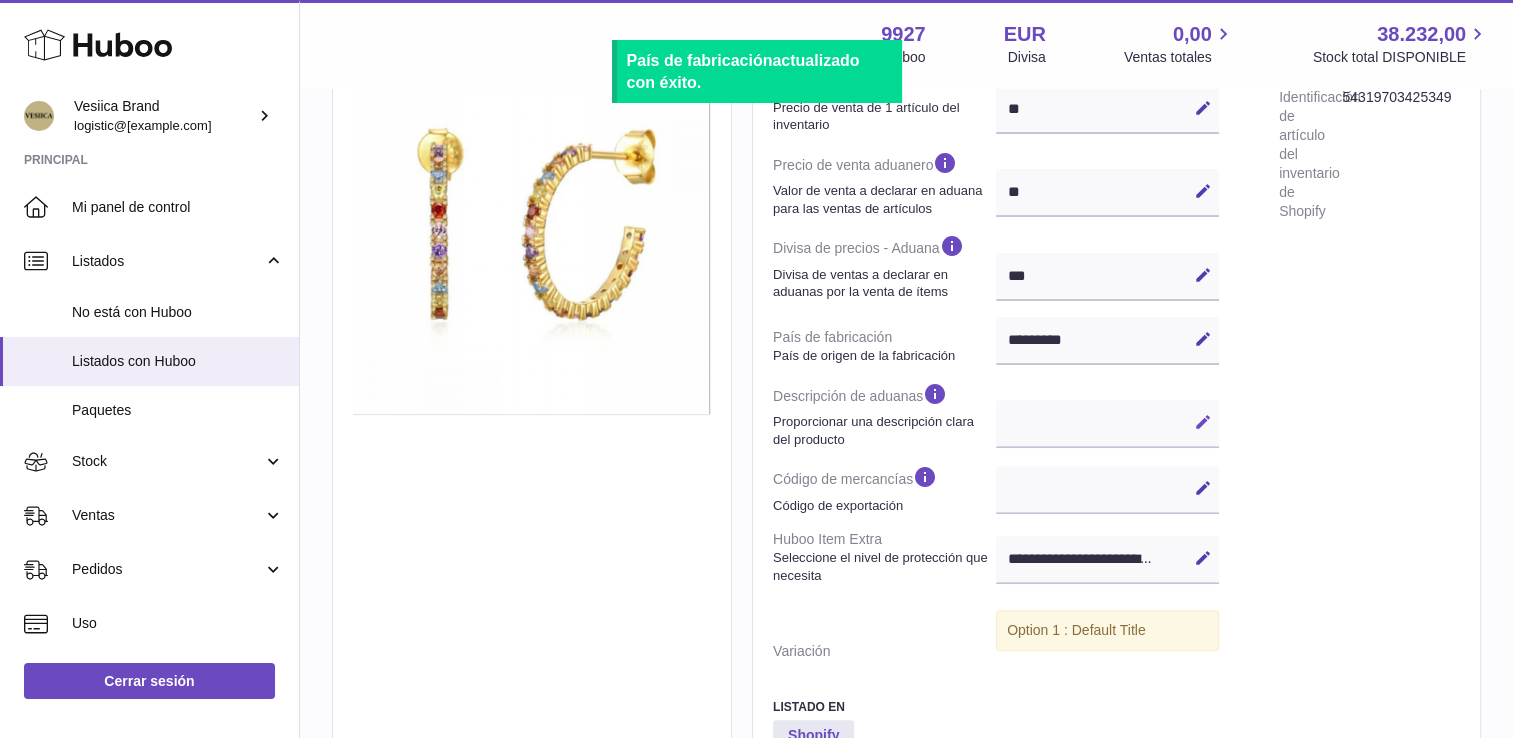 click on "Editar" at bounding box center [1203, 422] 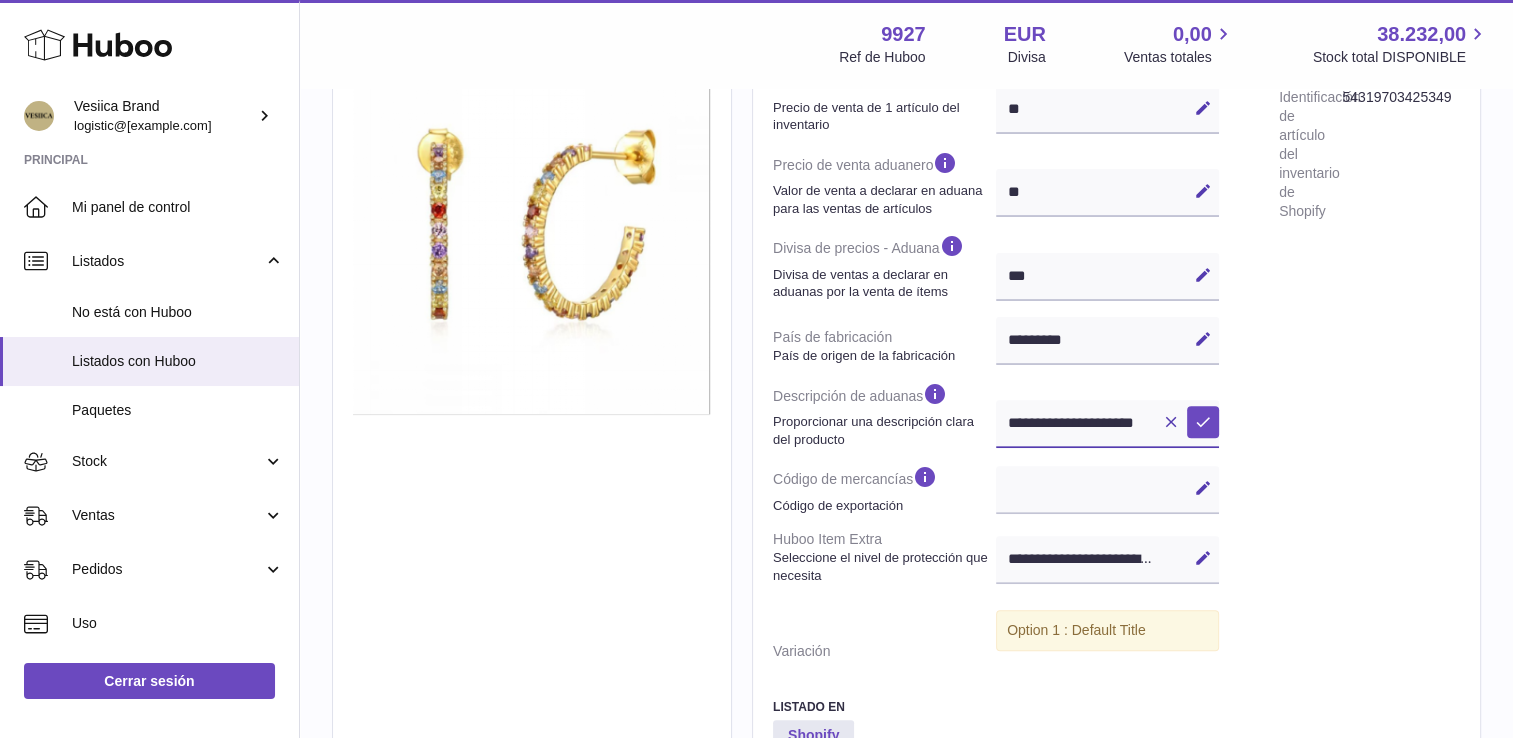 scroll, scrollTop: 0, scrollLeft: 1, axis: horizontal 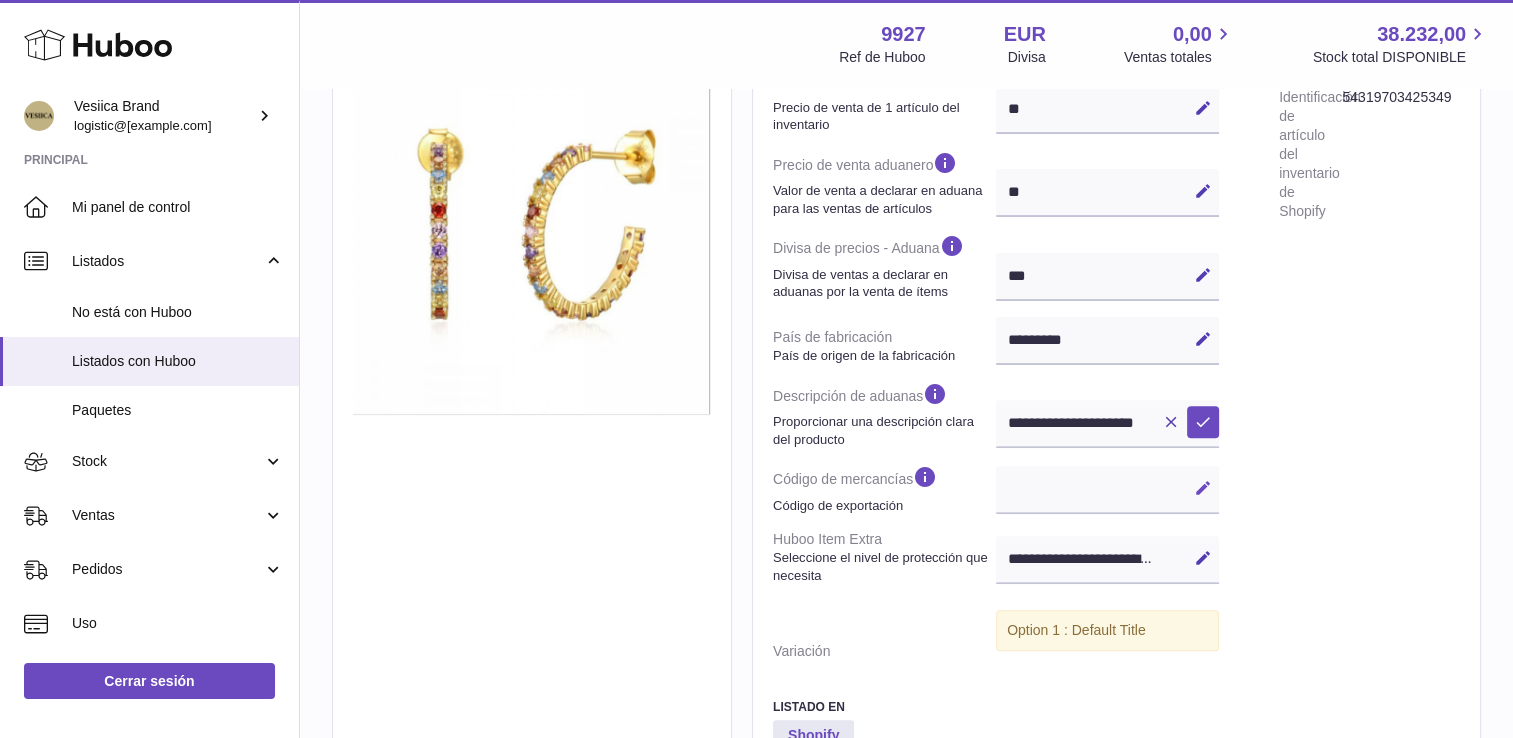 click at bounding box center [1203, 488] 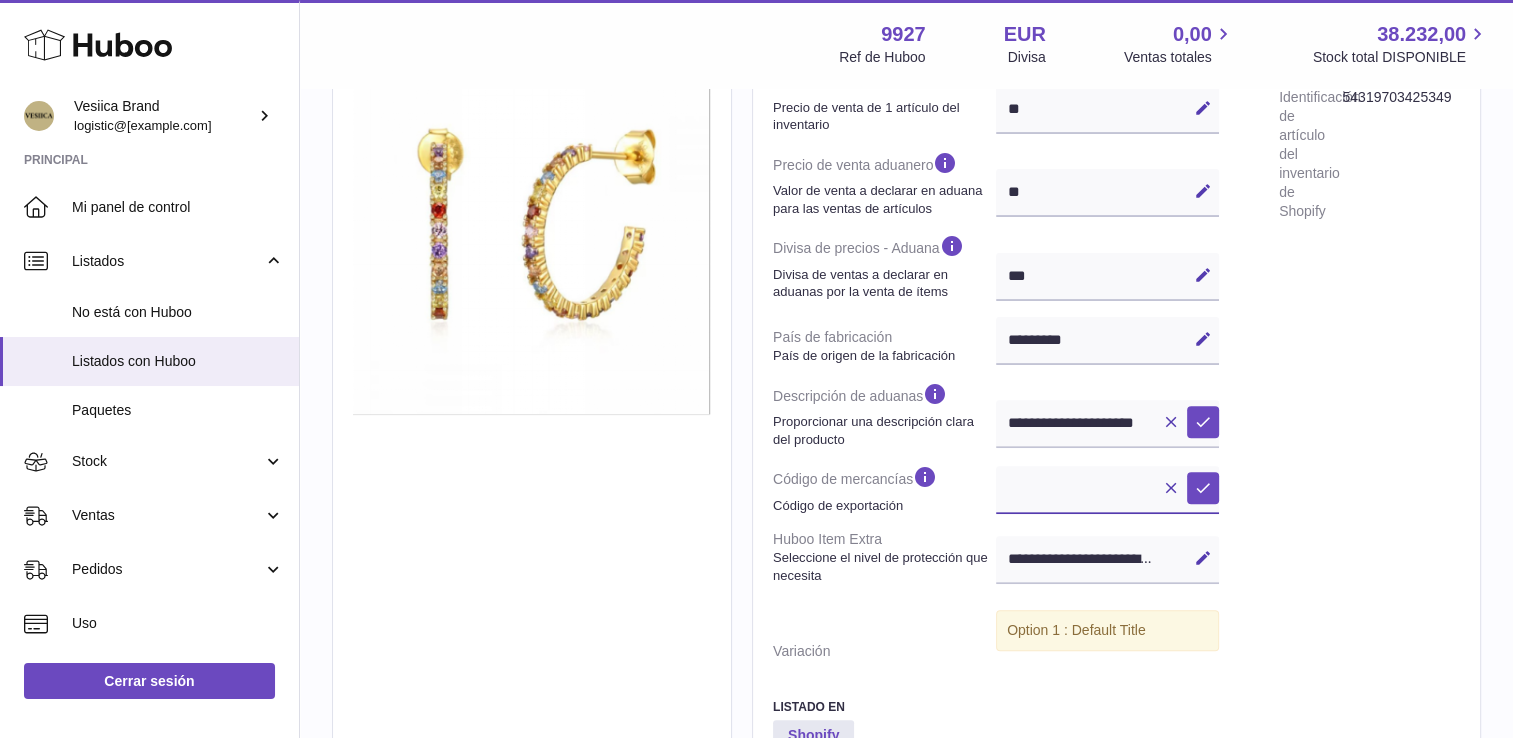 paste on "********" 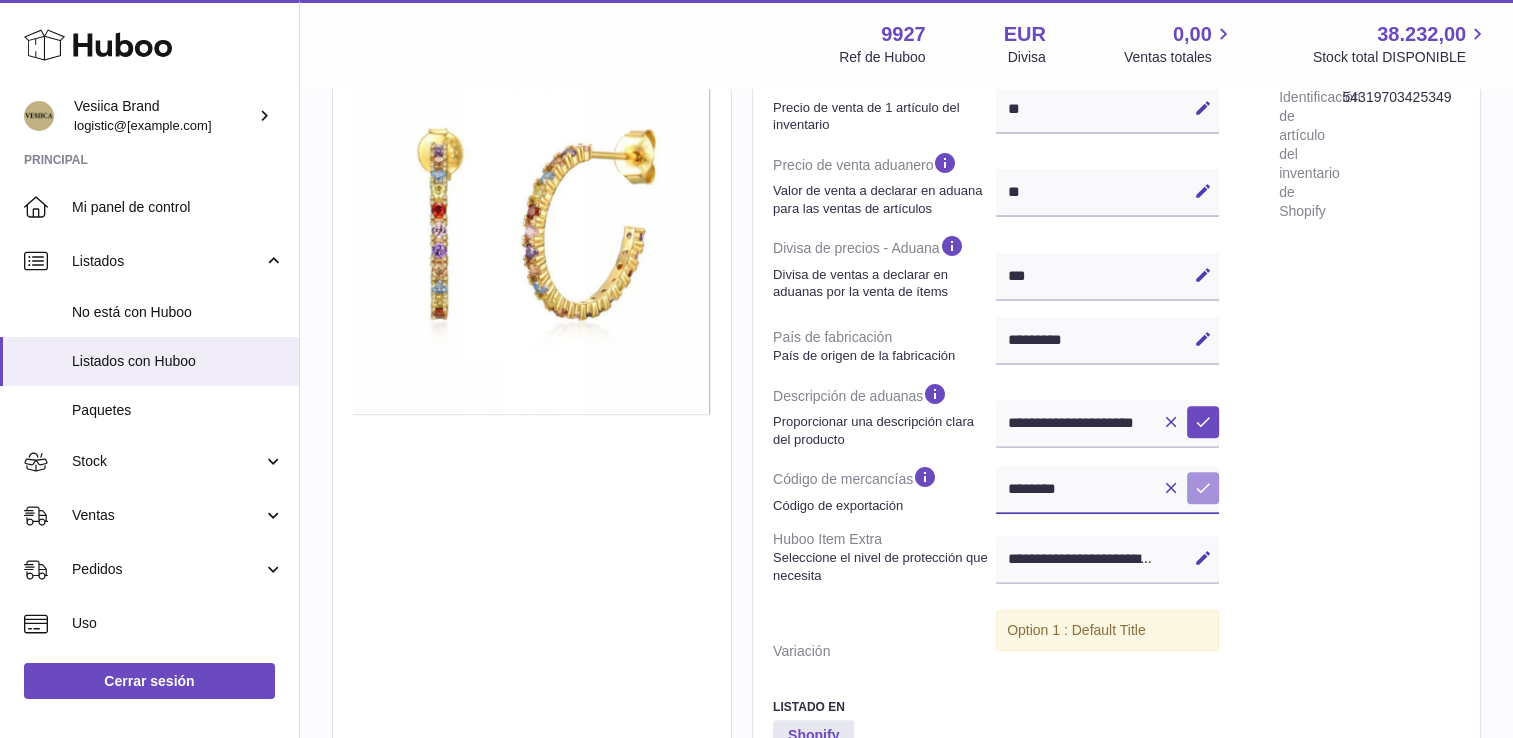 type on "********" 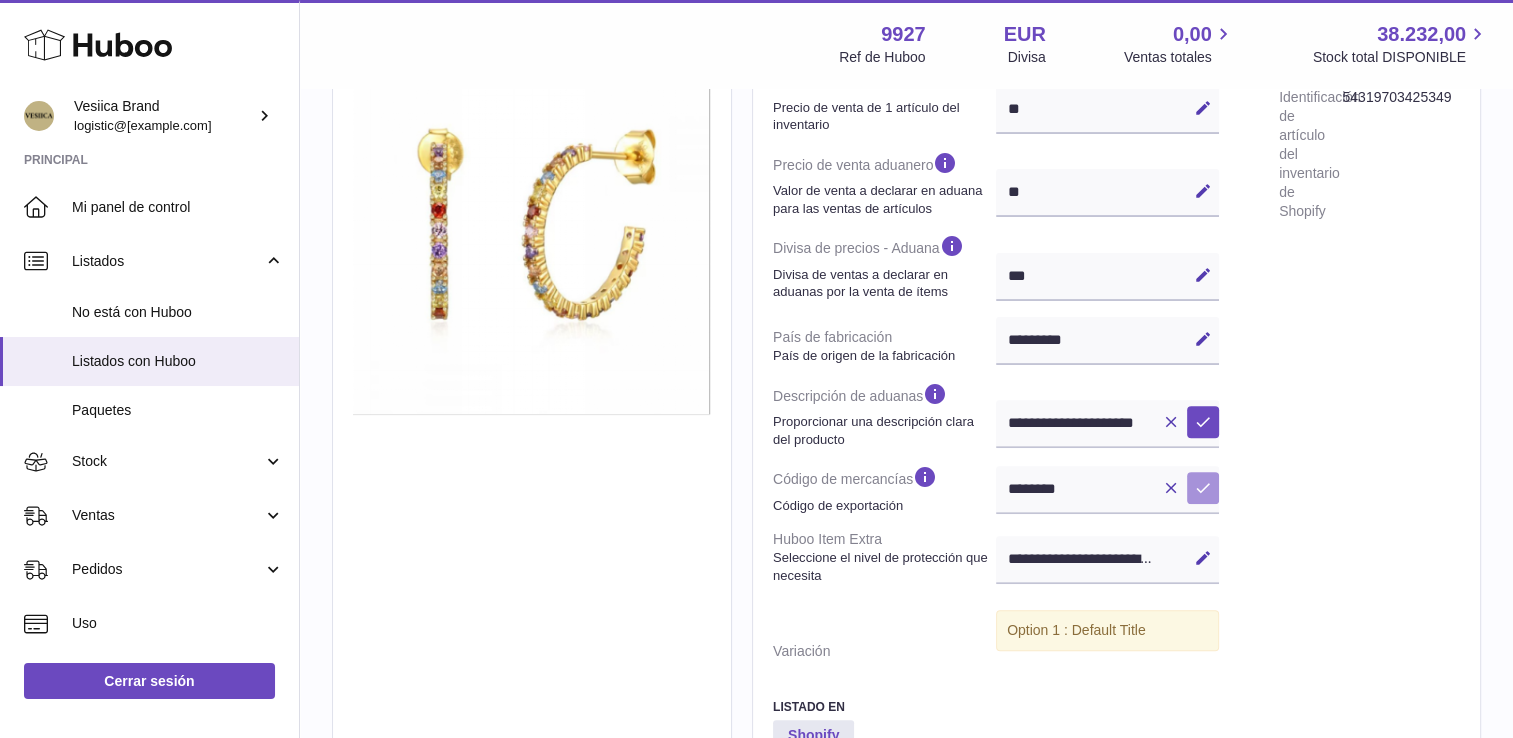 click on "Guardar" at bounding box center (1203, 488) 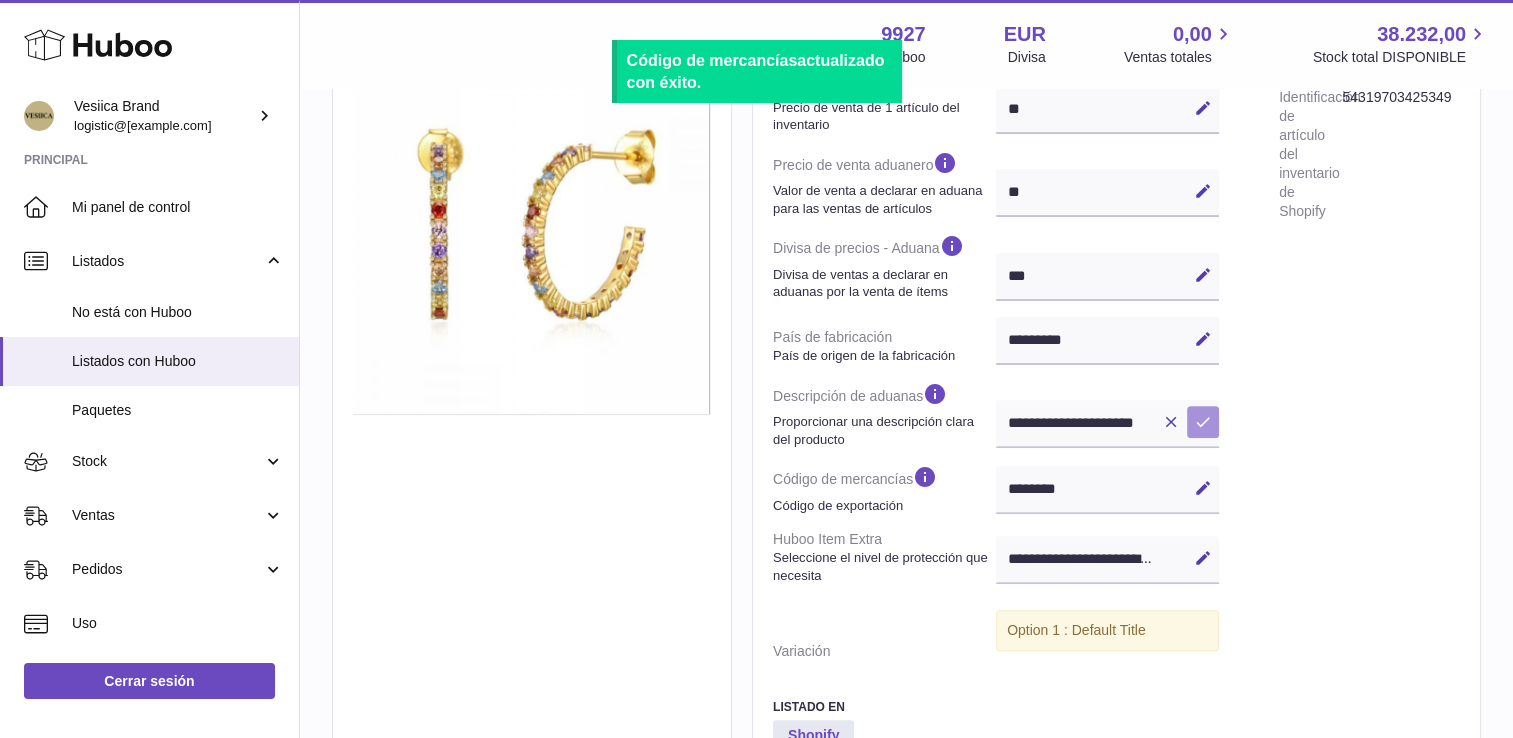 click on "Guardar" at bounding box center [1203, 422] 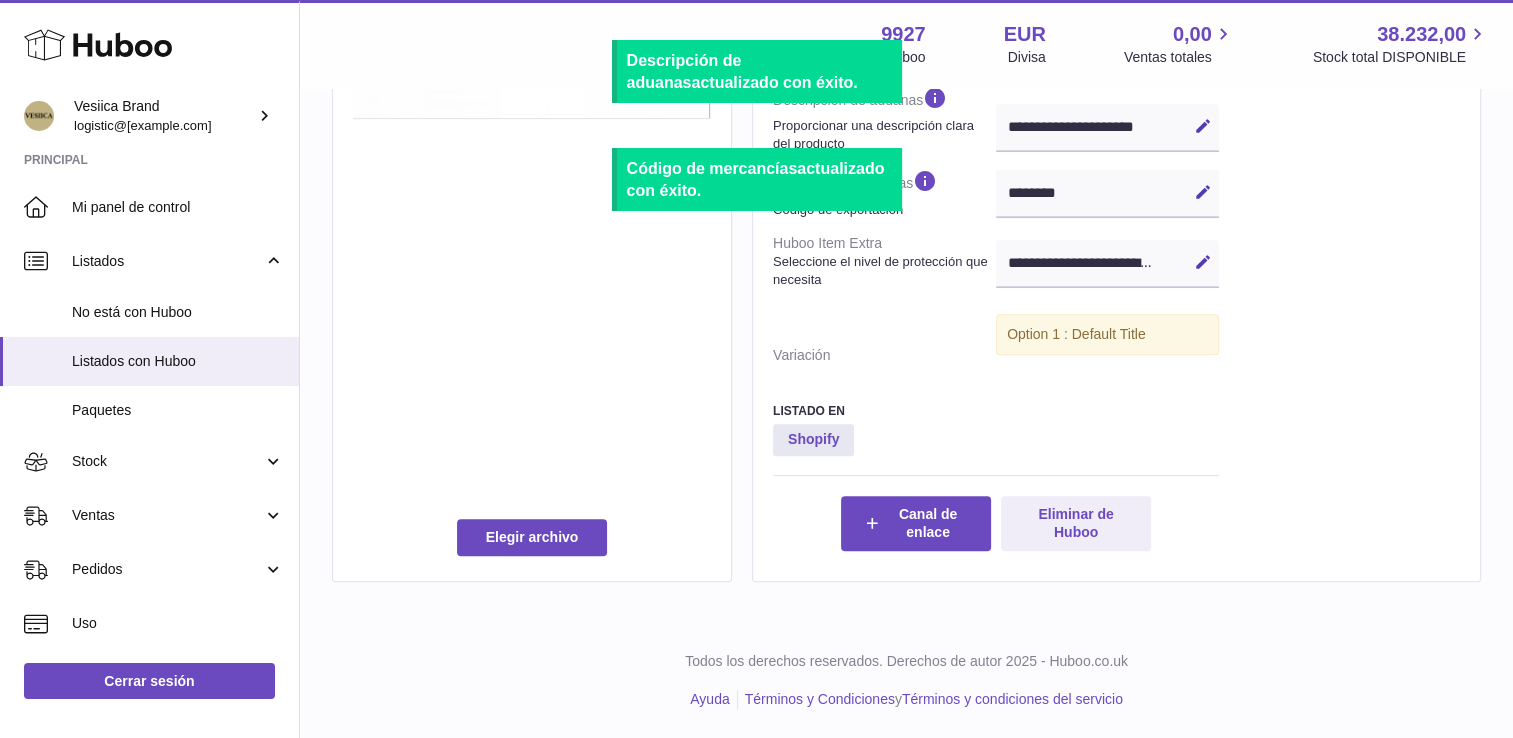 scroll, scrollTop: 0, scrollLeft: 0, axis: both 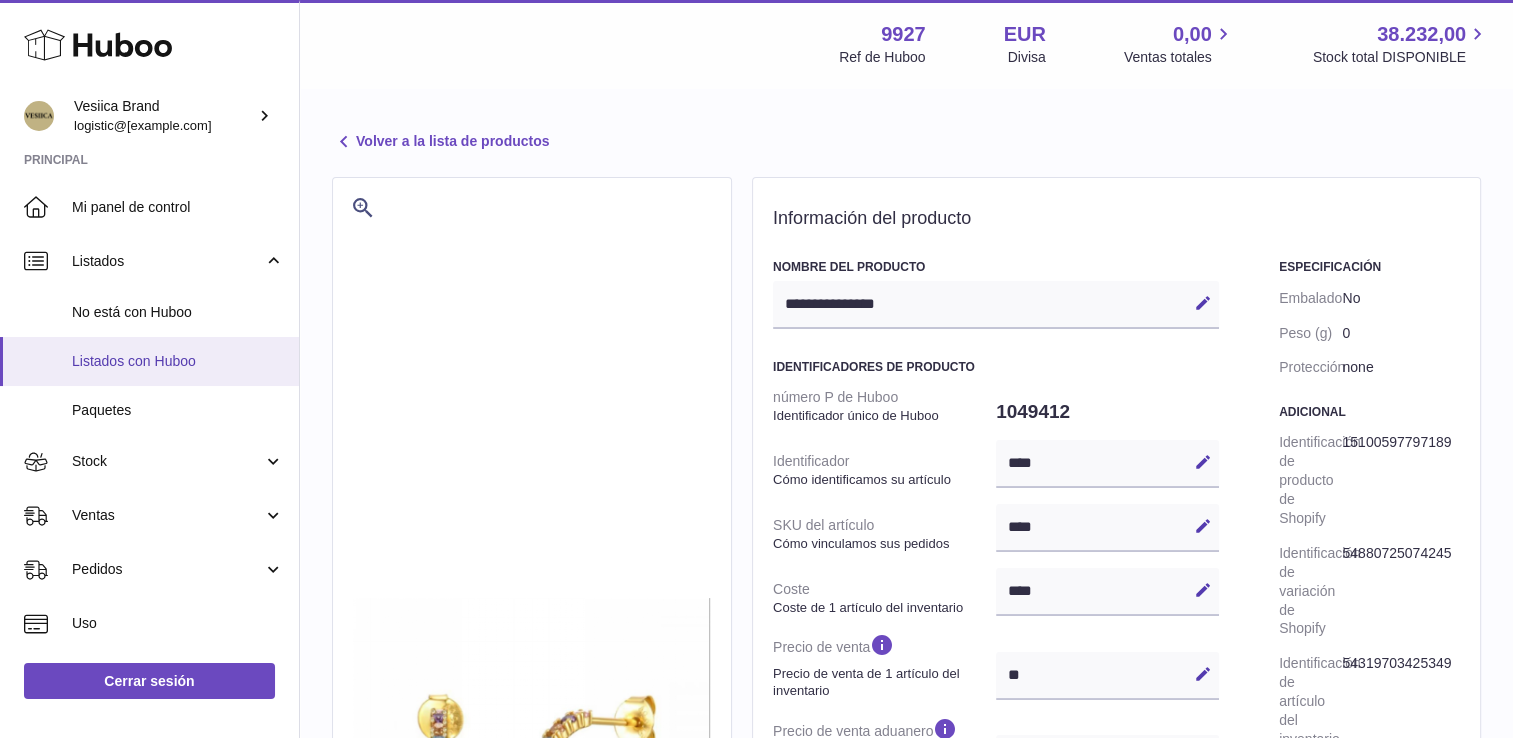 click on "Listados con Huboo" at bounding box center (178, 361) 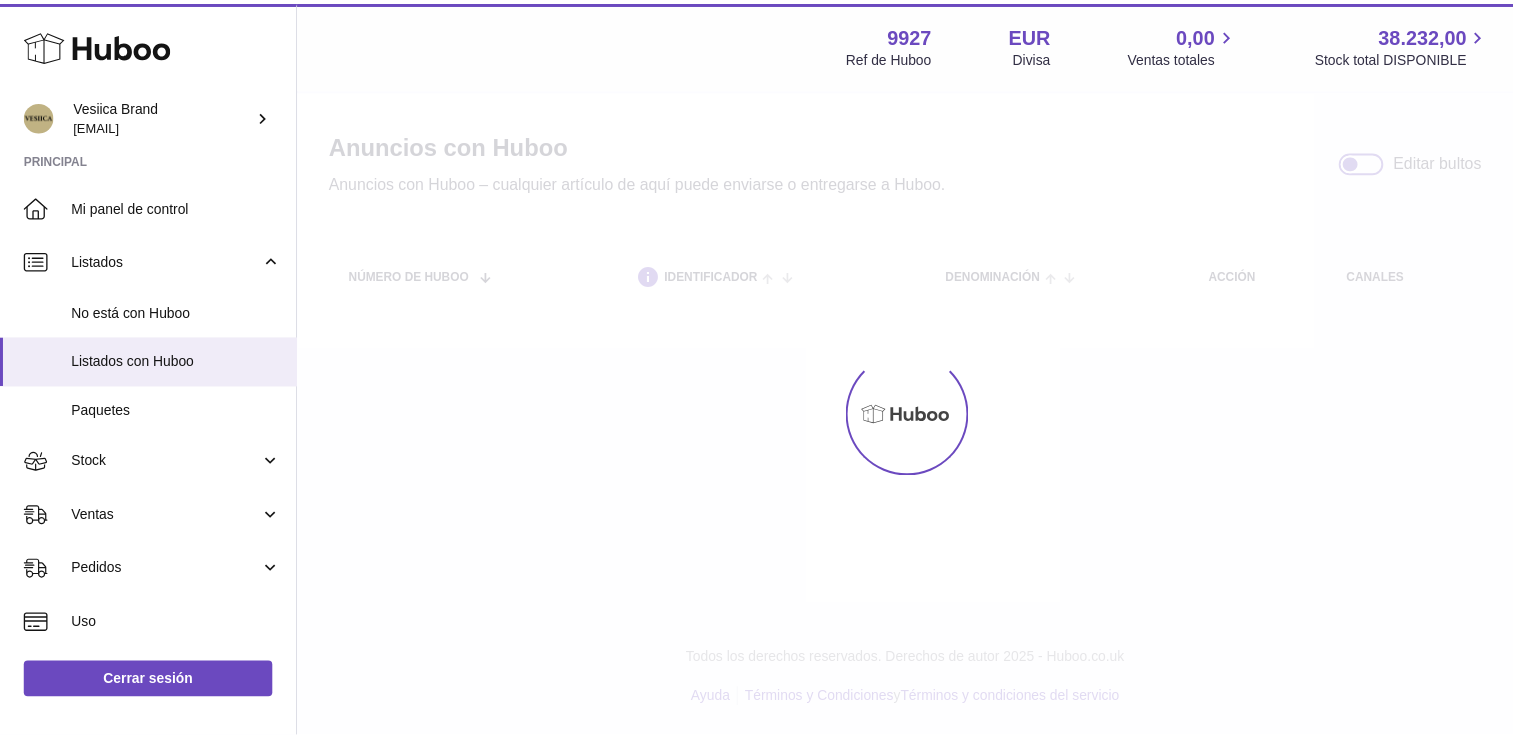 scroll, scrollTop: 0, scrollLeft: 0, axis: both 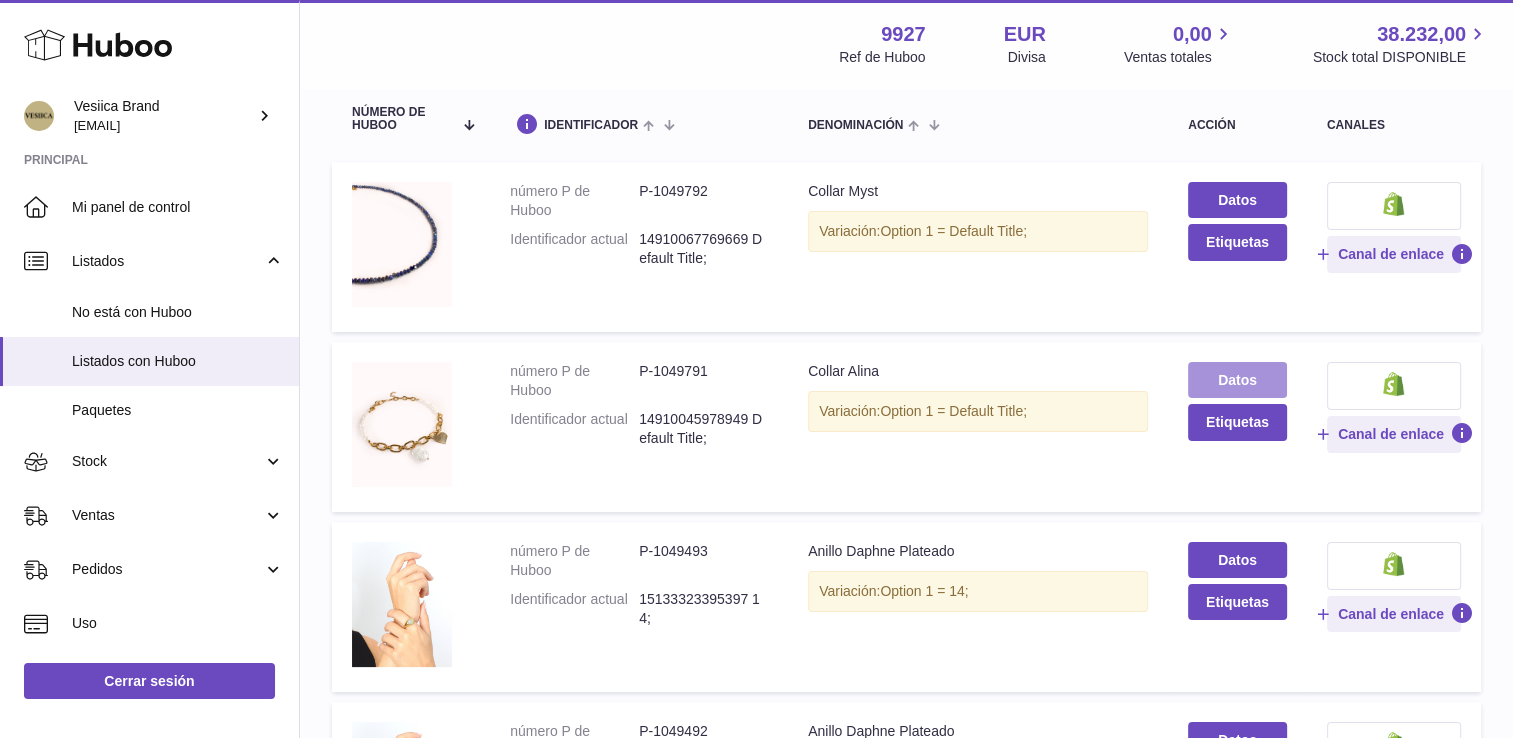 click on "Datos" at bounding box center [1237, 380] 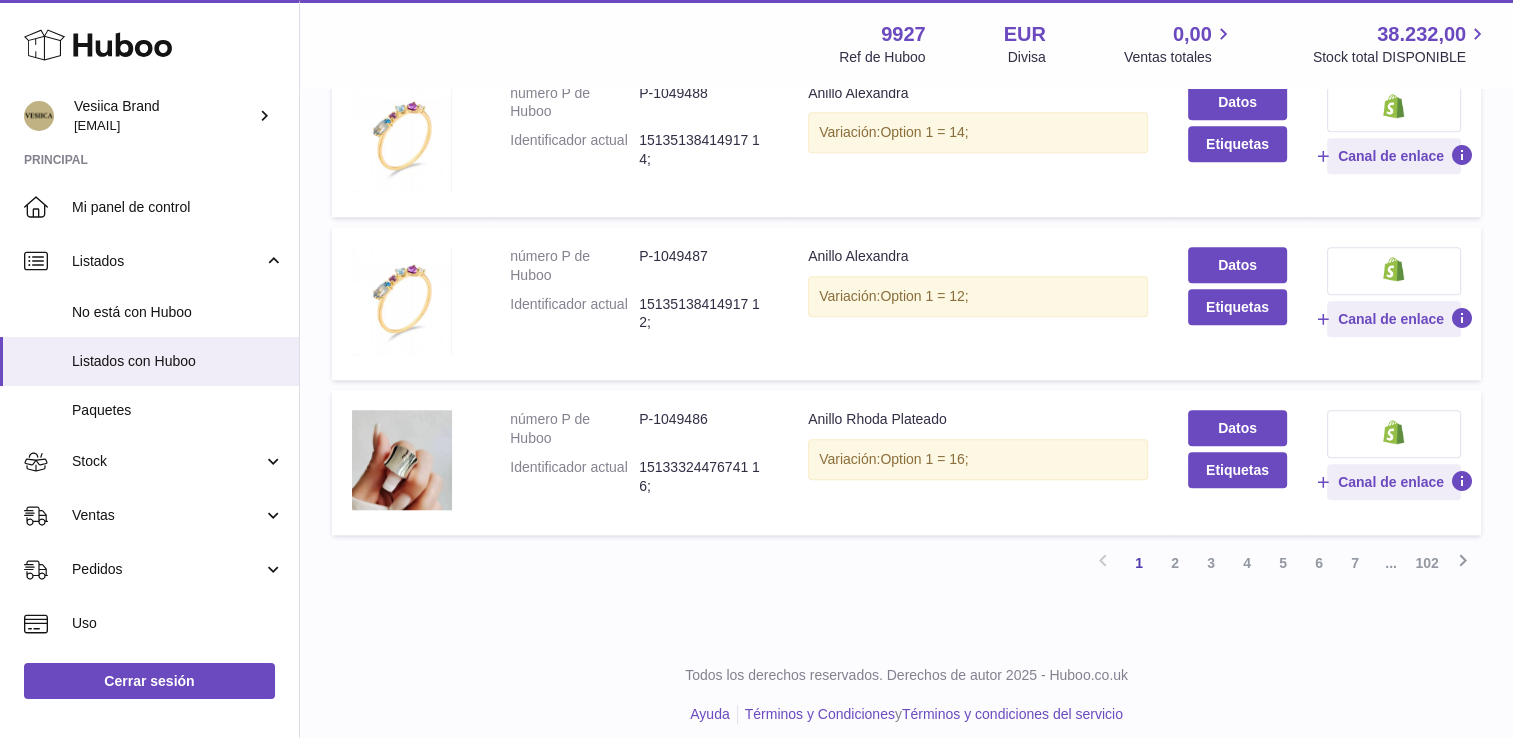 scroll, scrollTop: 1540, scrollLeft: 0, axis: vertical 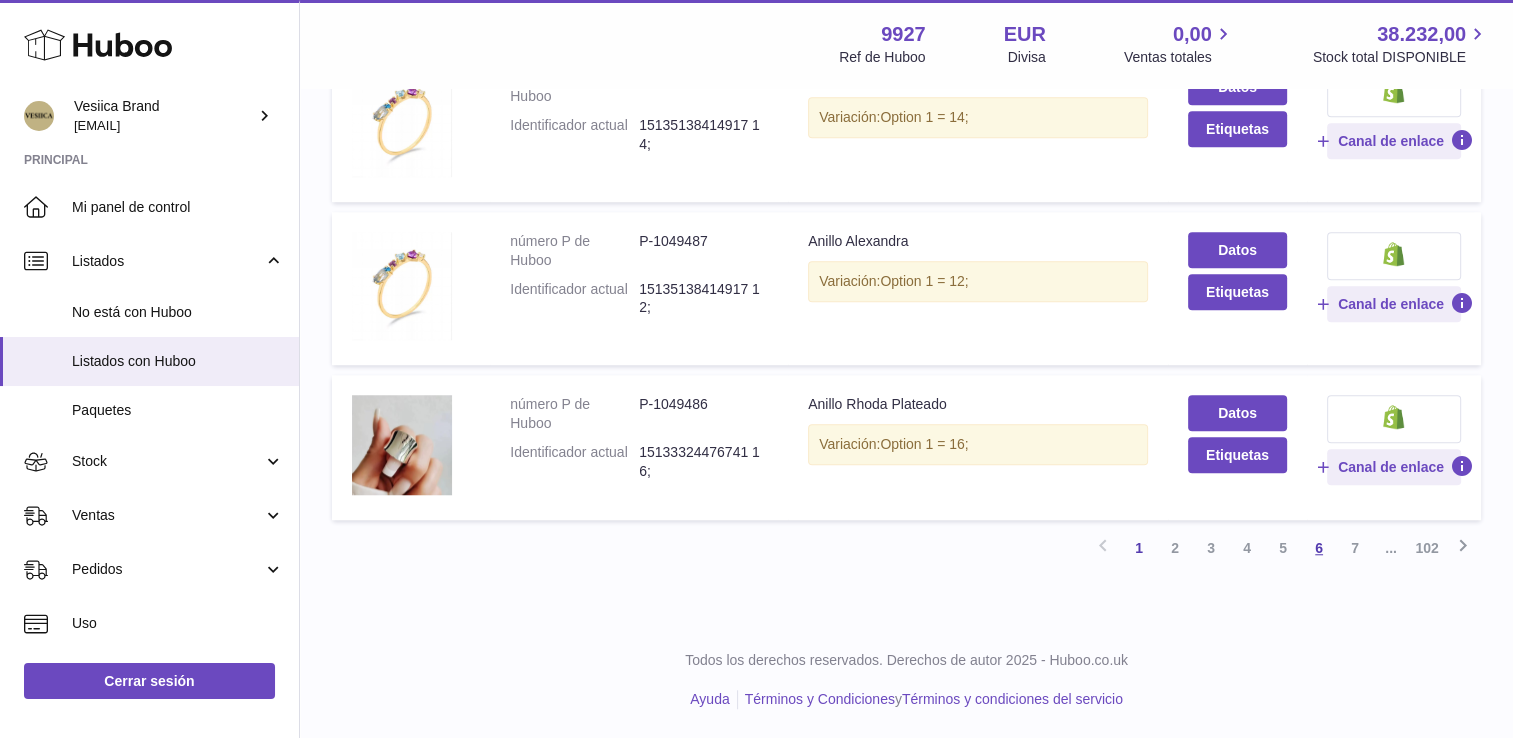 click on "6" at bounding box center [1319, 548] 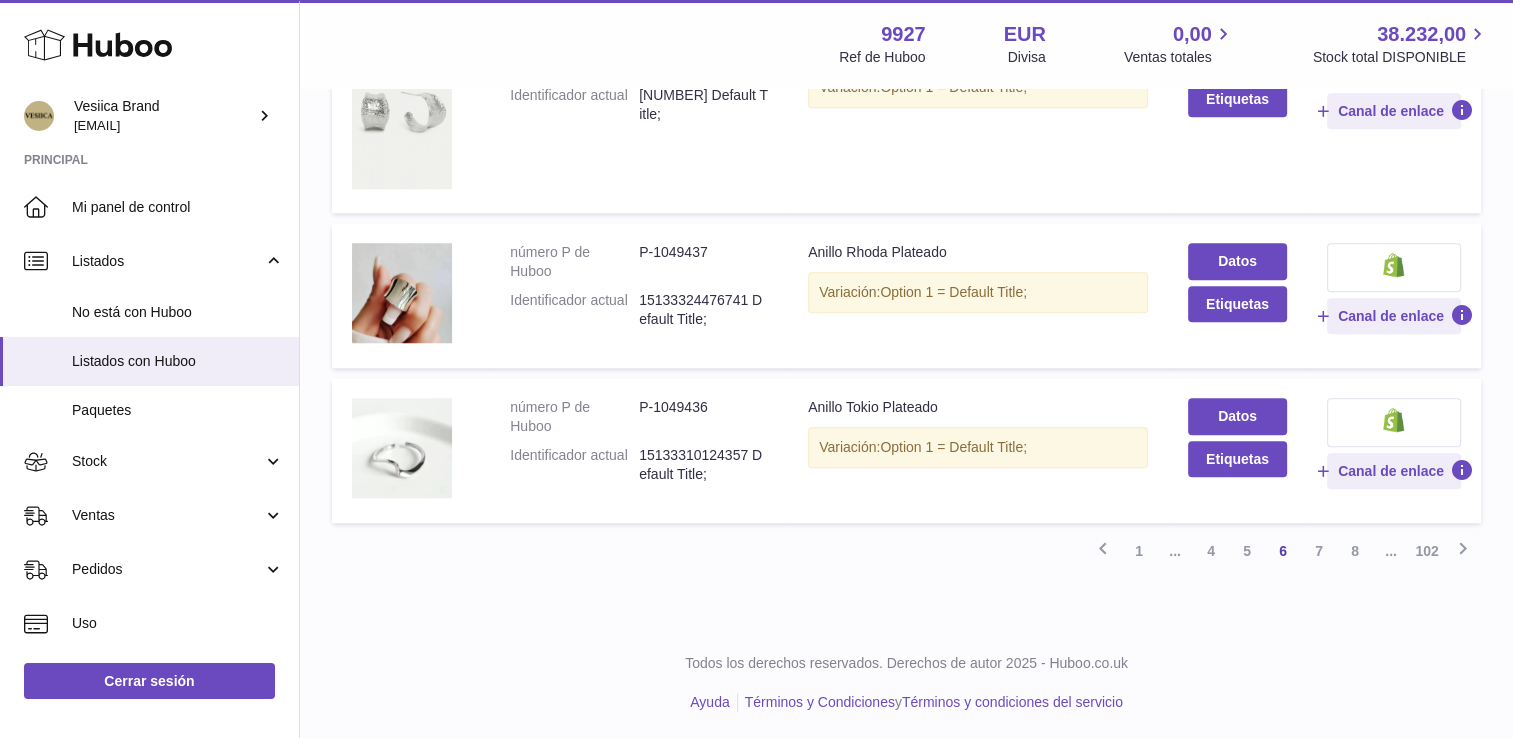 scroll, scrollTop: 1531, scrollLeft: 0, axis: vertical 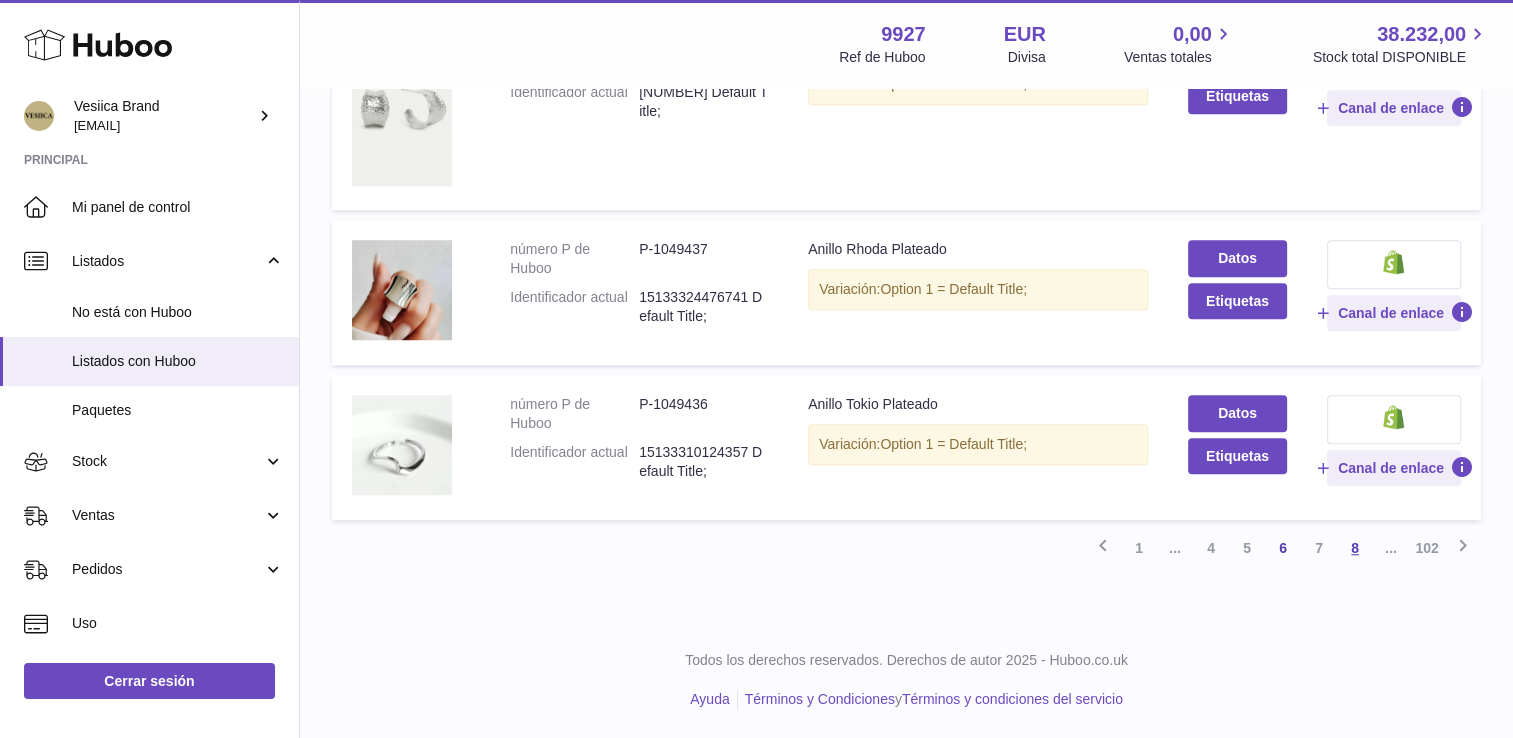 click on "8" at bounding box center (1355, 548) 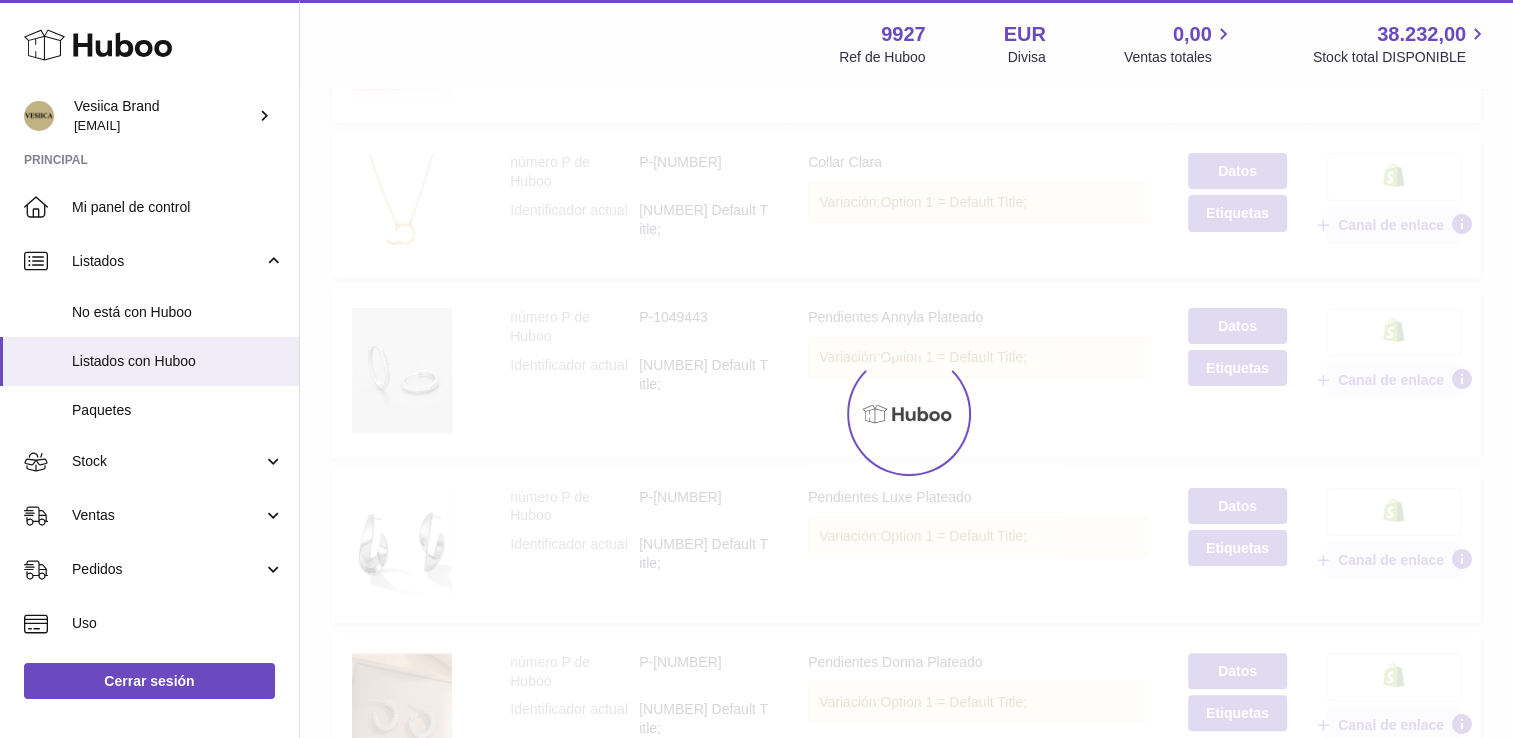 scroll, scrollTop: 90, scrollLeft: 0, axis: vertical 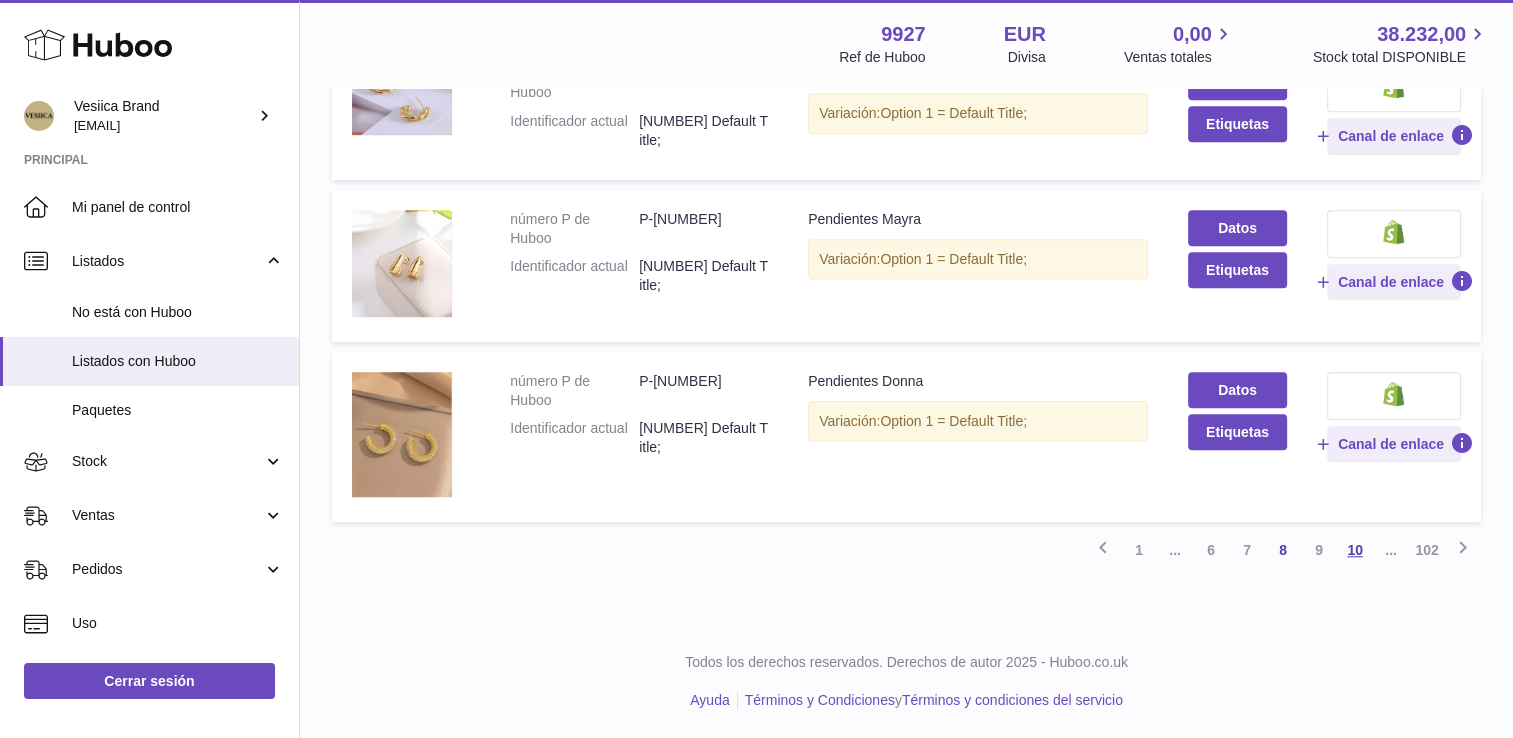 click on "10" at bounding box center (1355, 550) 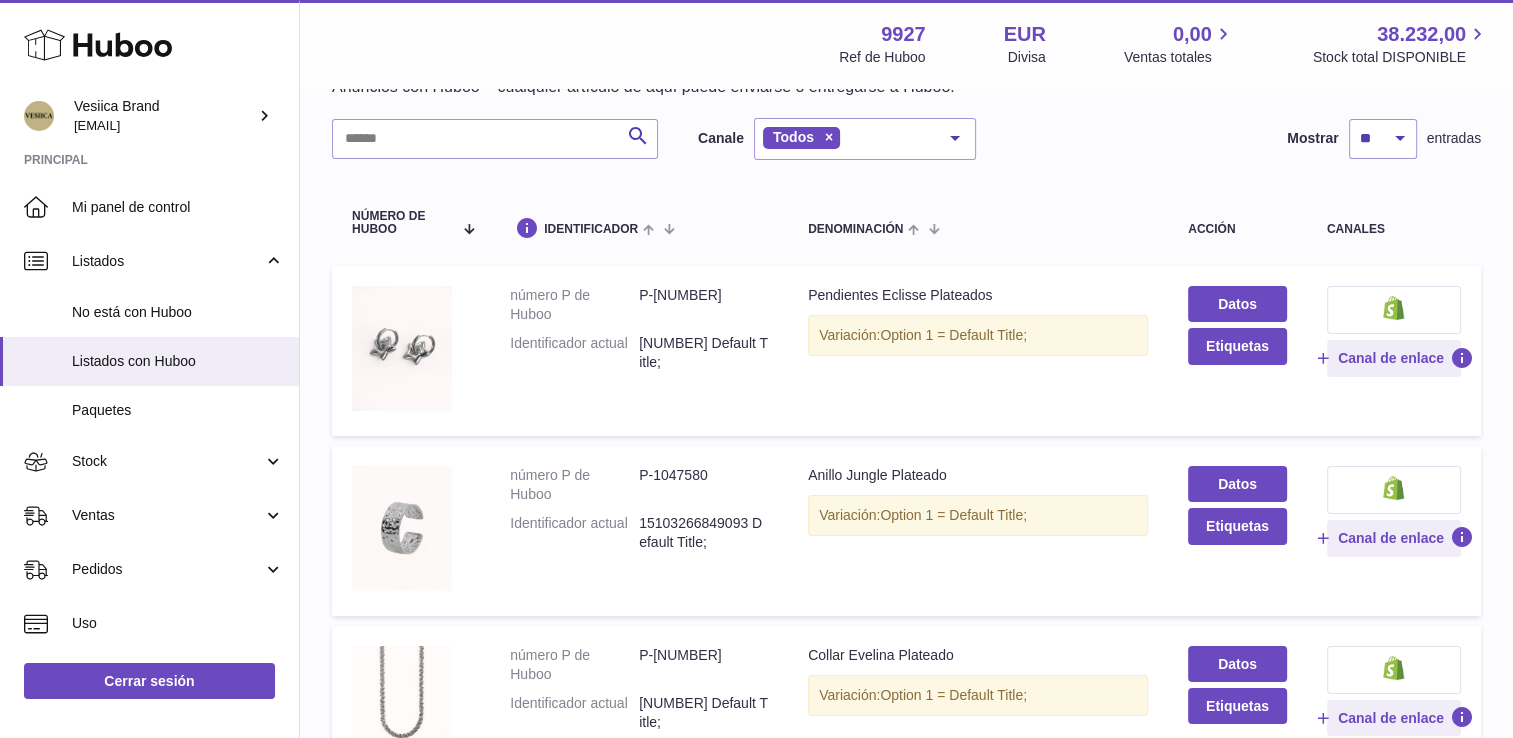 scroll, scrollTop: 790, scrollLeft: 0, axis: vertical 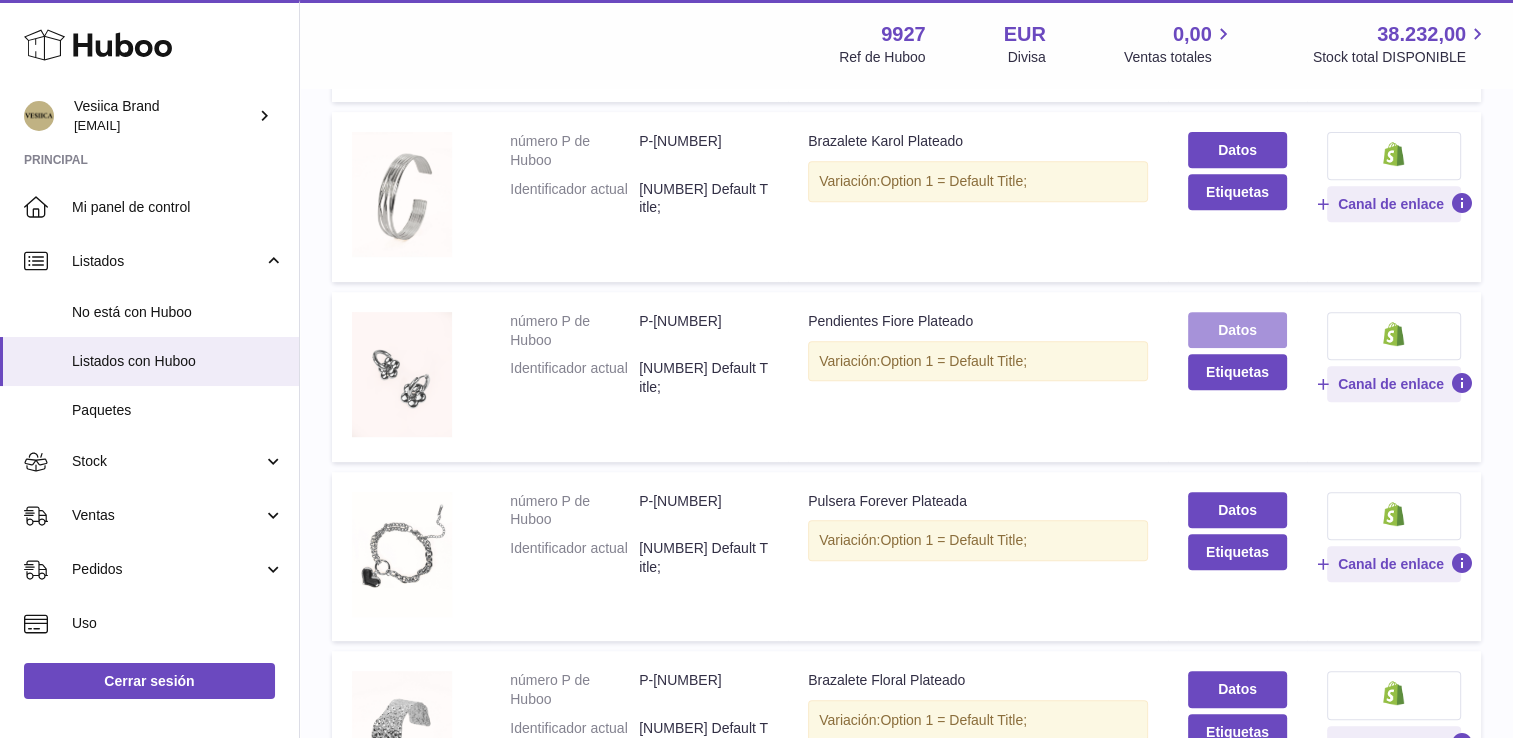 click on "Datos" at bounding box center [1237, 330] 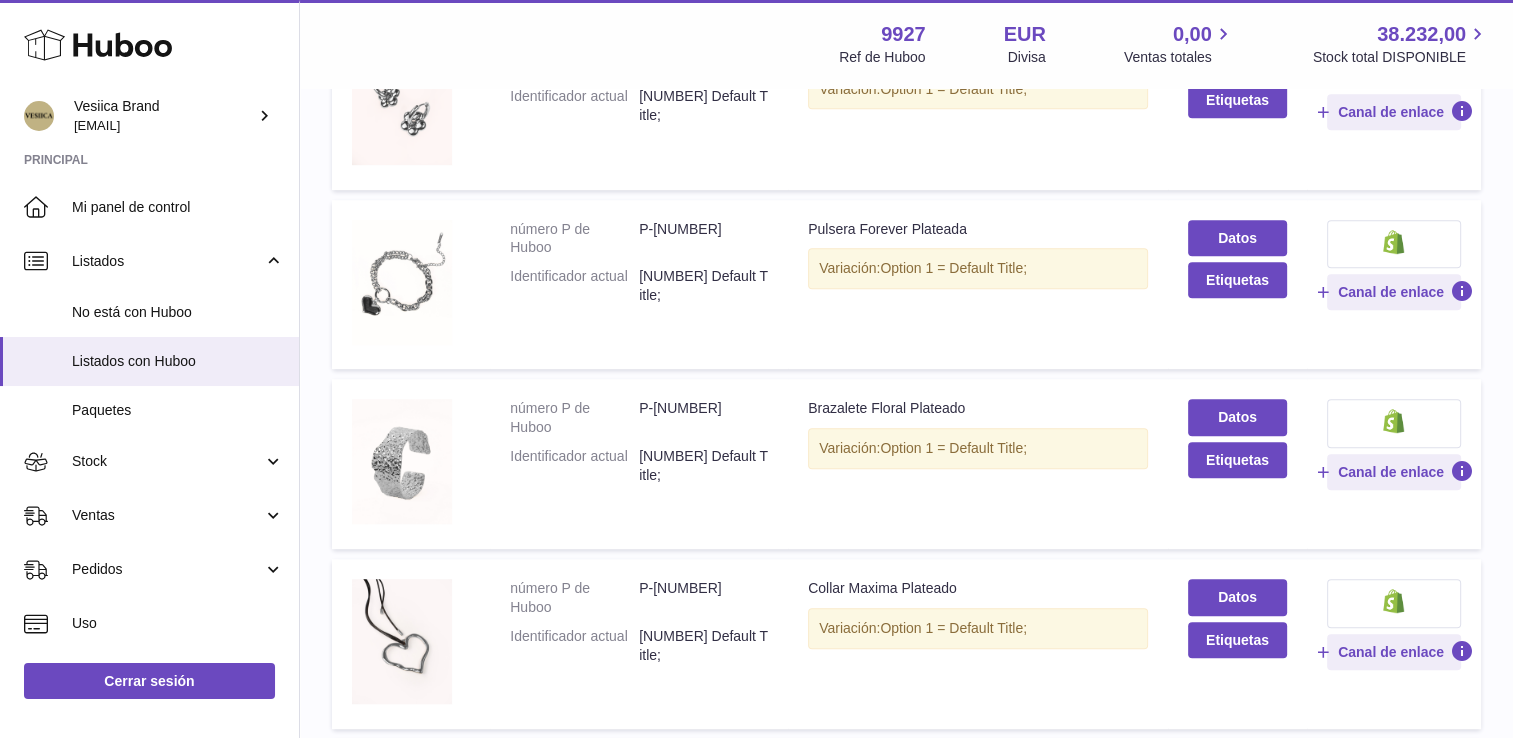scroll, scrollTop: 1590, scrollLeft: 0, axis: vertical 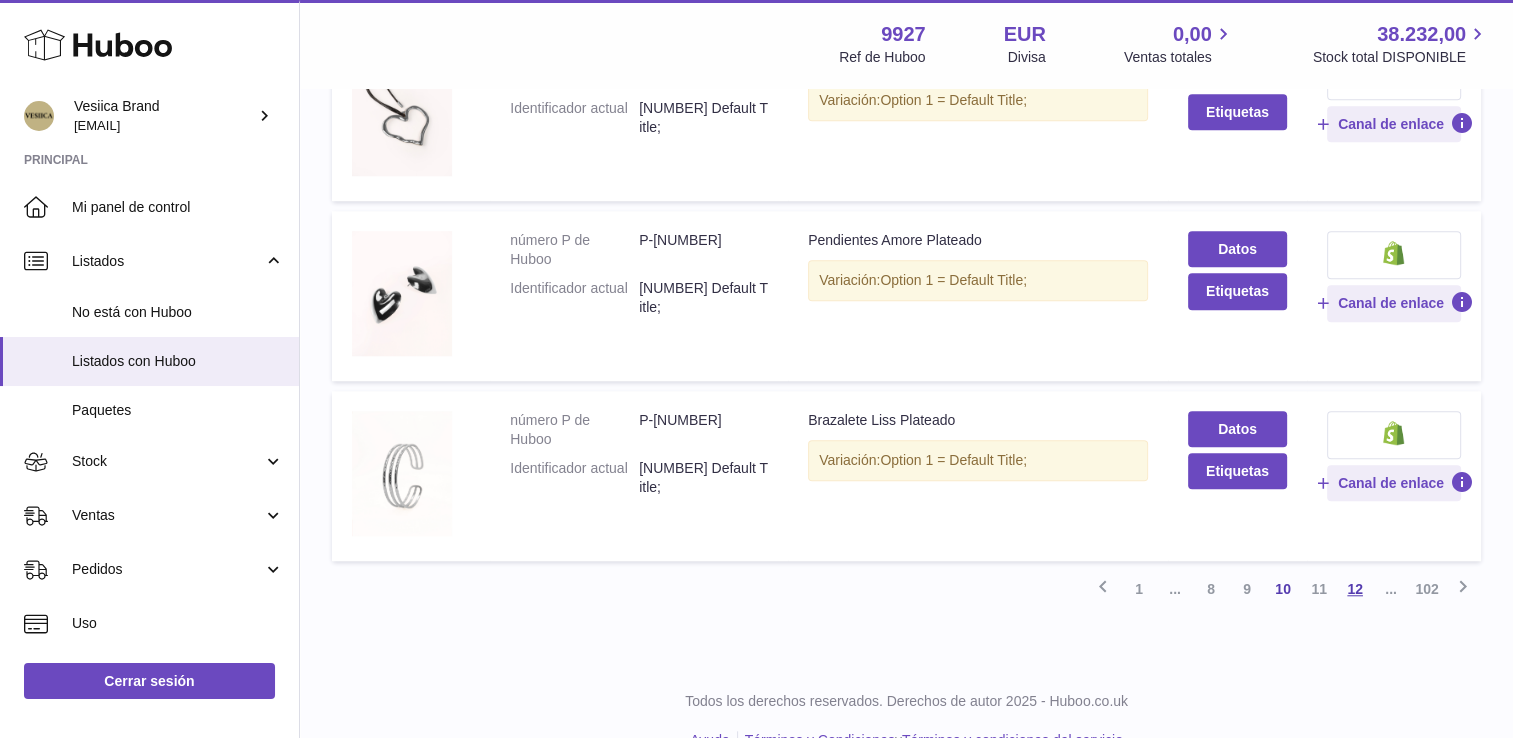 click on "12" at bounding box center (1355, 589) 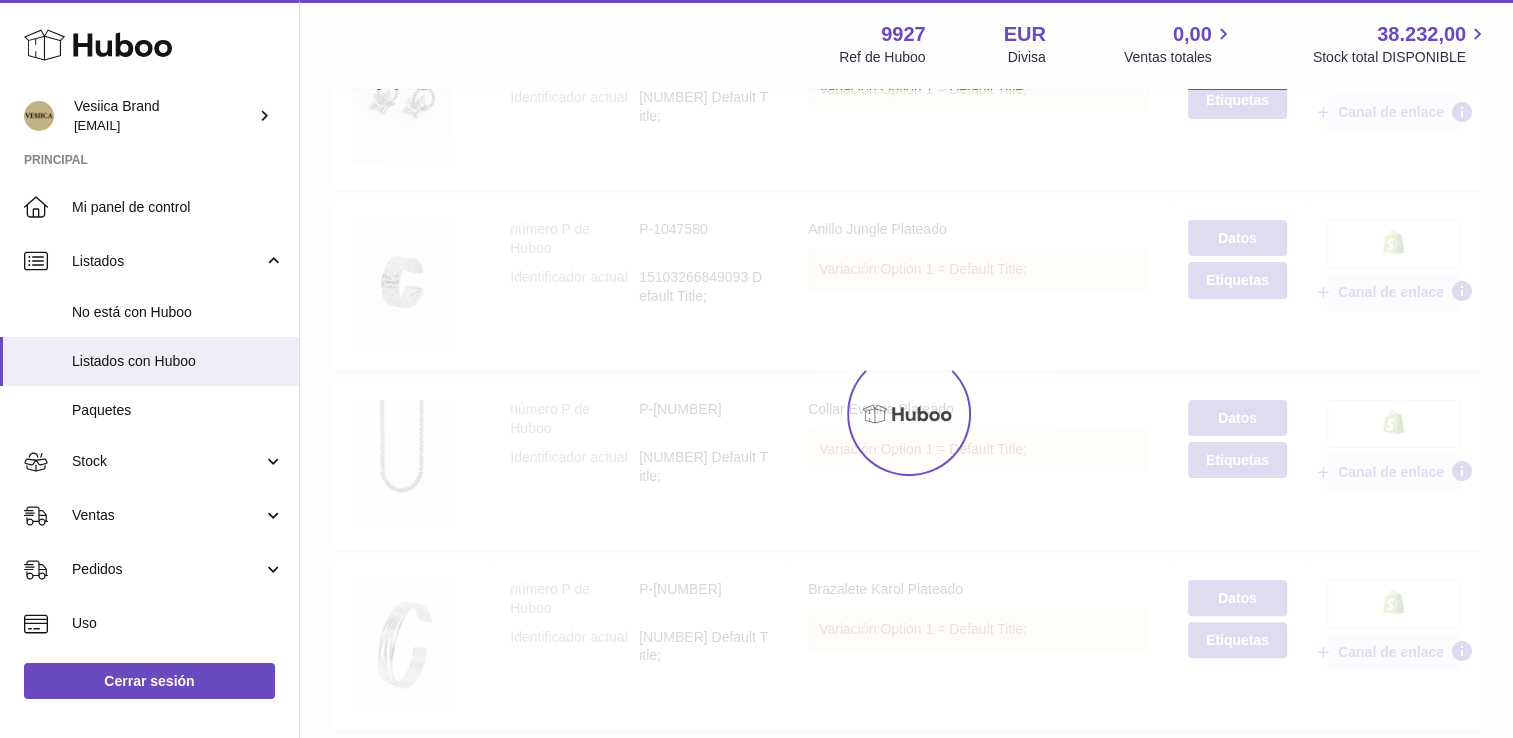 scroll, scrollTop: 90, scrollLeft: 0, axis: vertical 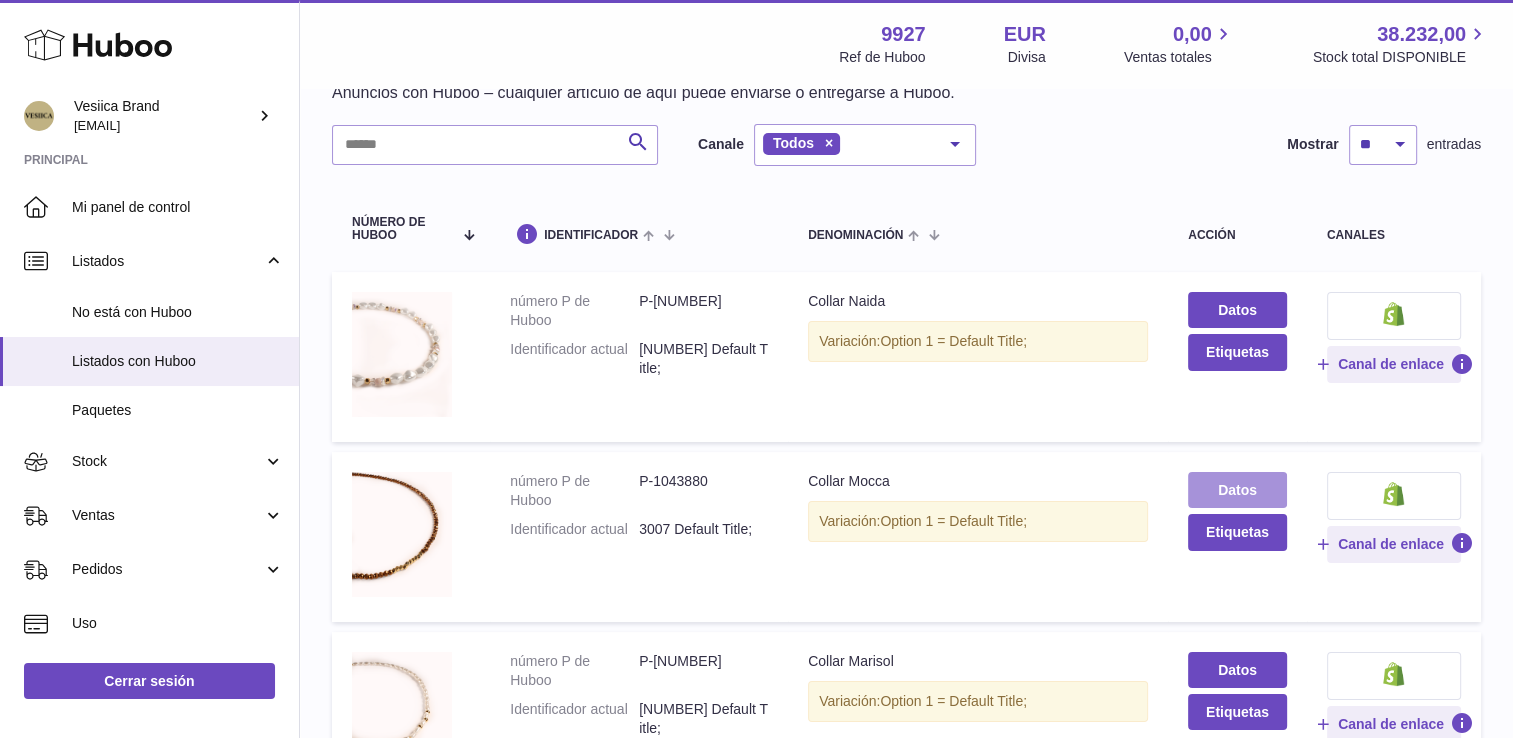 click on "Datos" at bounding box center [1237, 490] 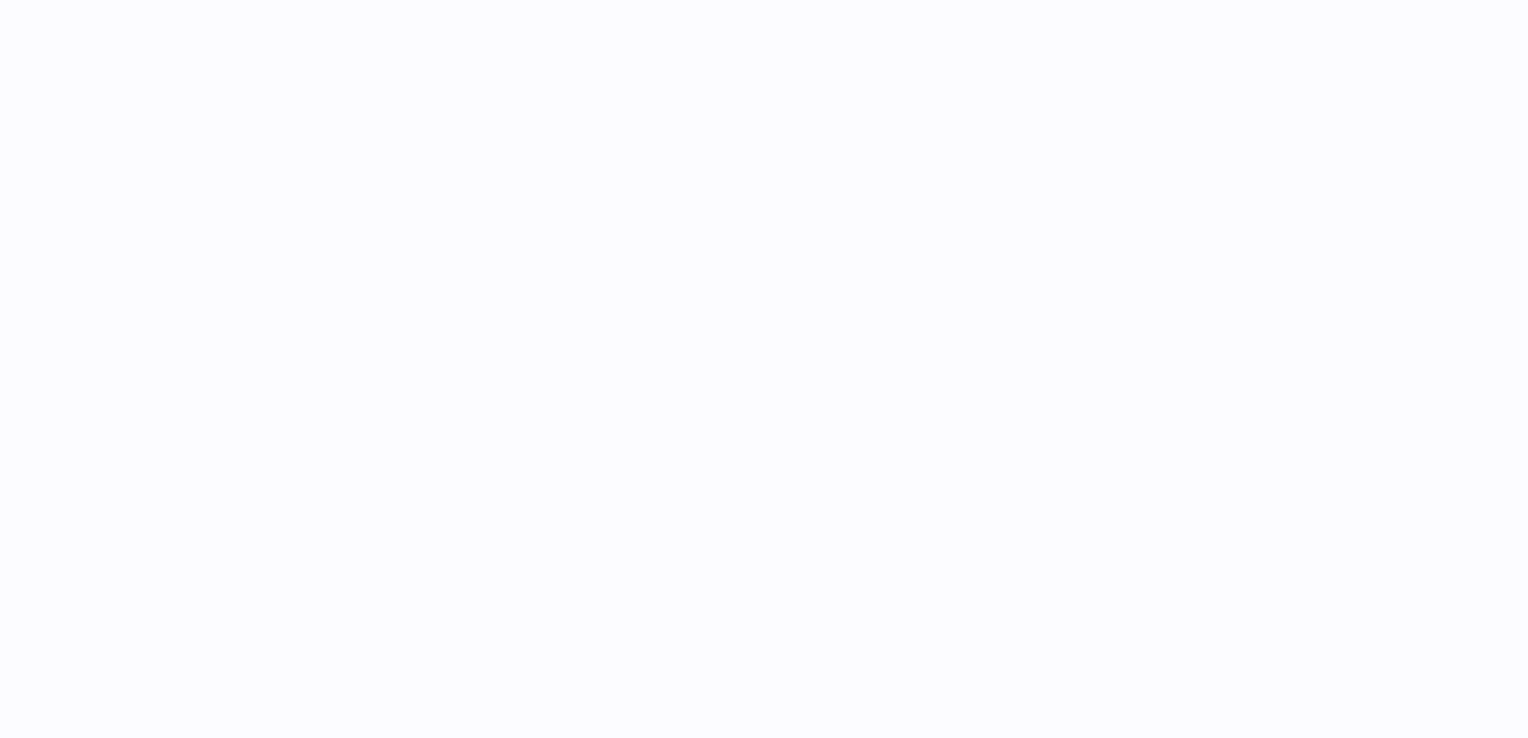 scroll, scrollTop: 0, scrollLeft: 0, axis: both 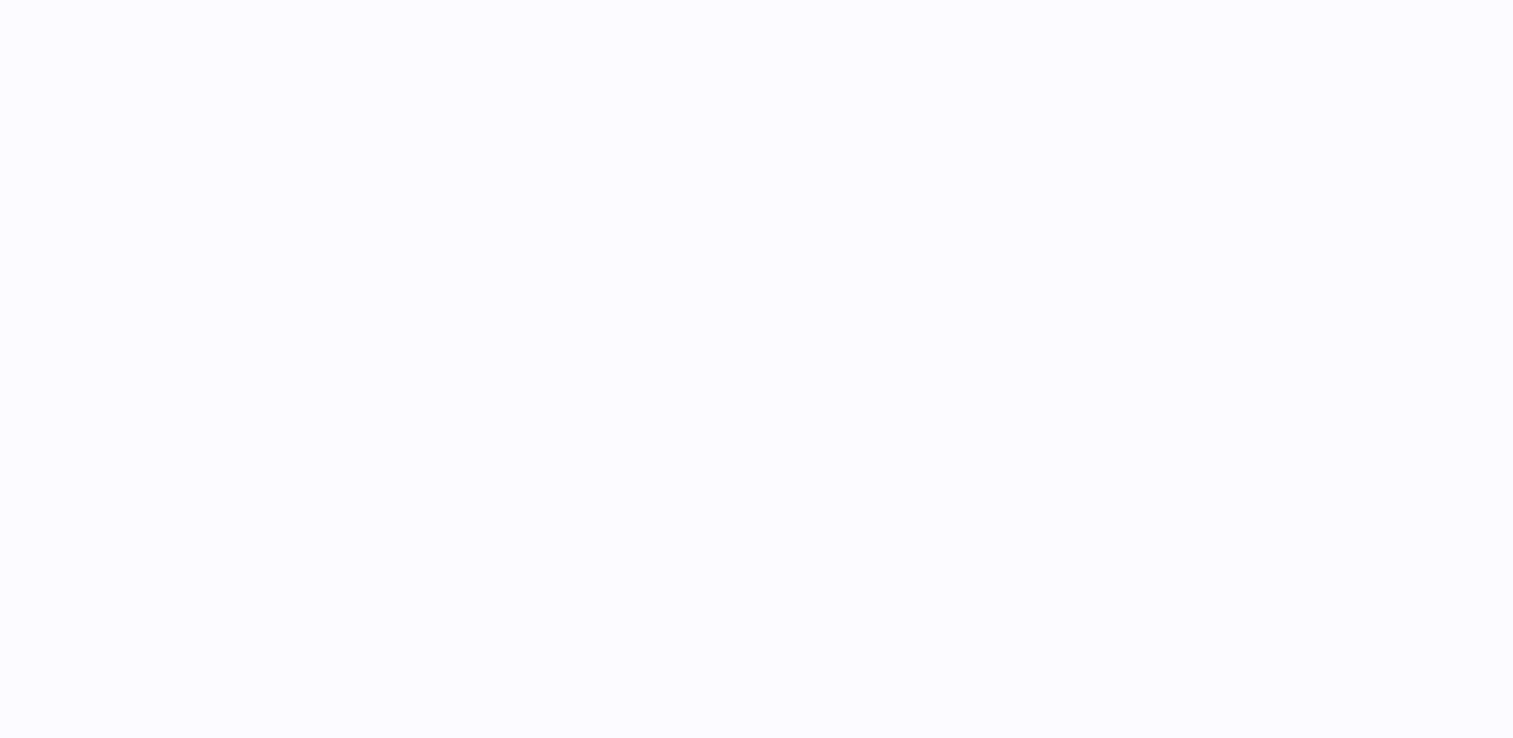 select on "***" 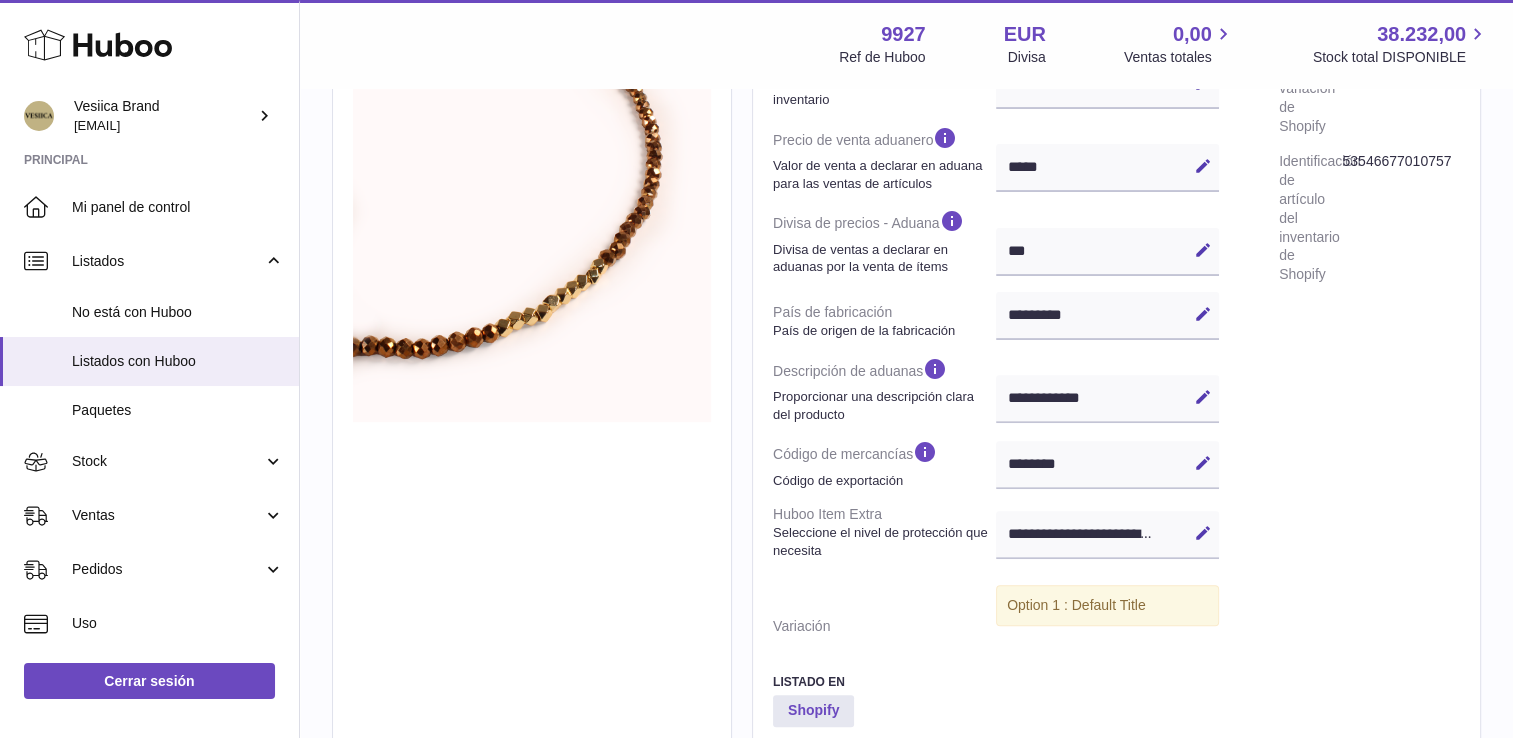 scroll, scrollTop: 600, scrollLeft: 0, axis: vertical 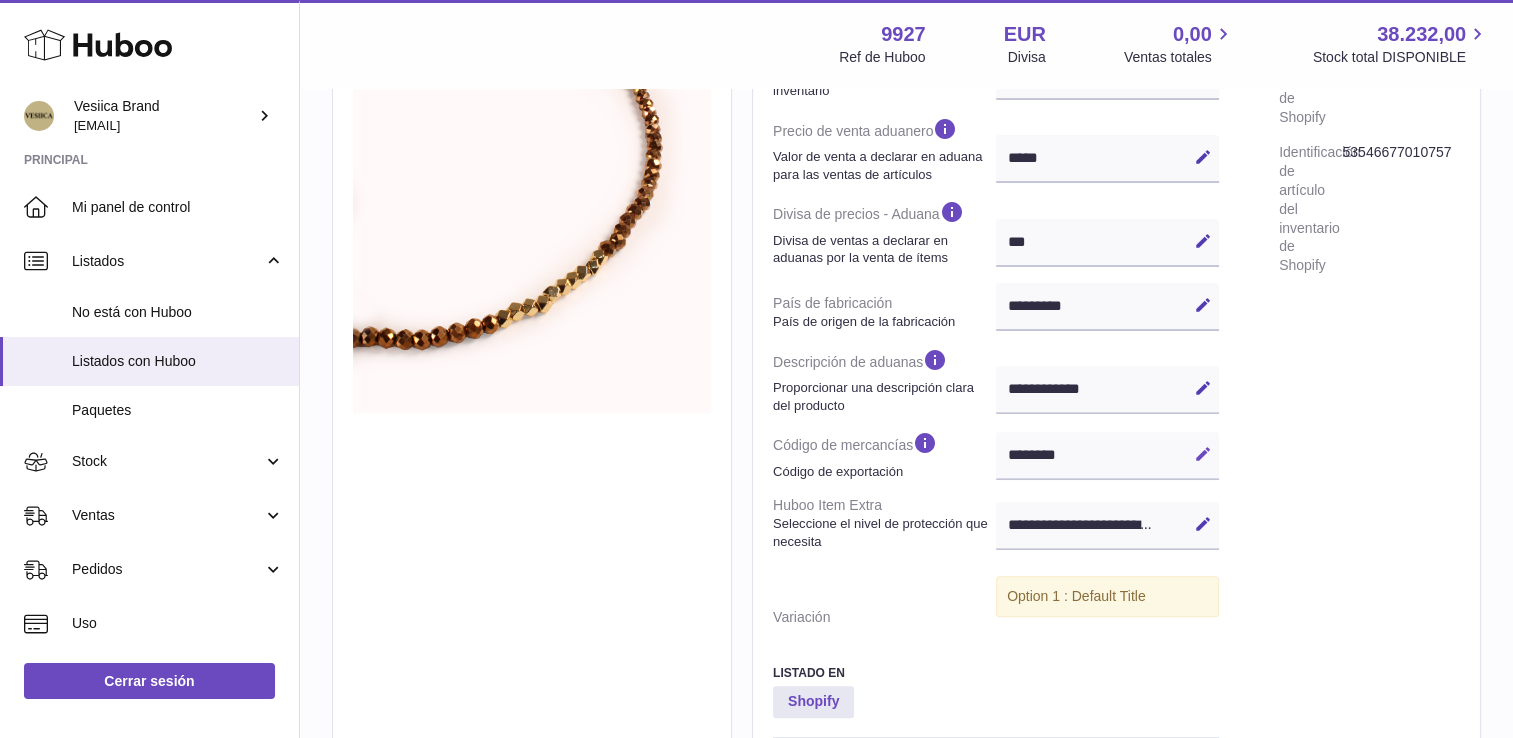 click at bounding box center (1203, 454) 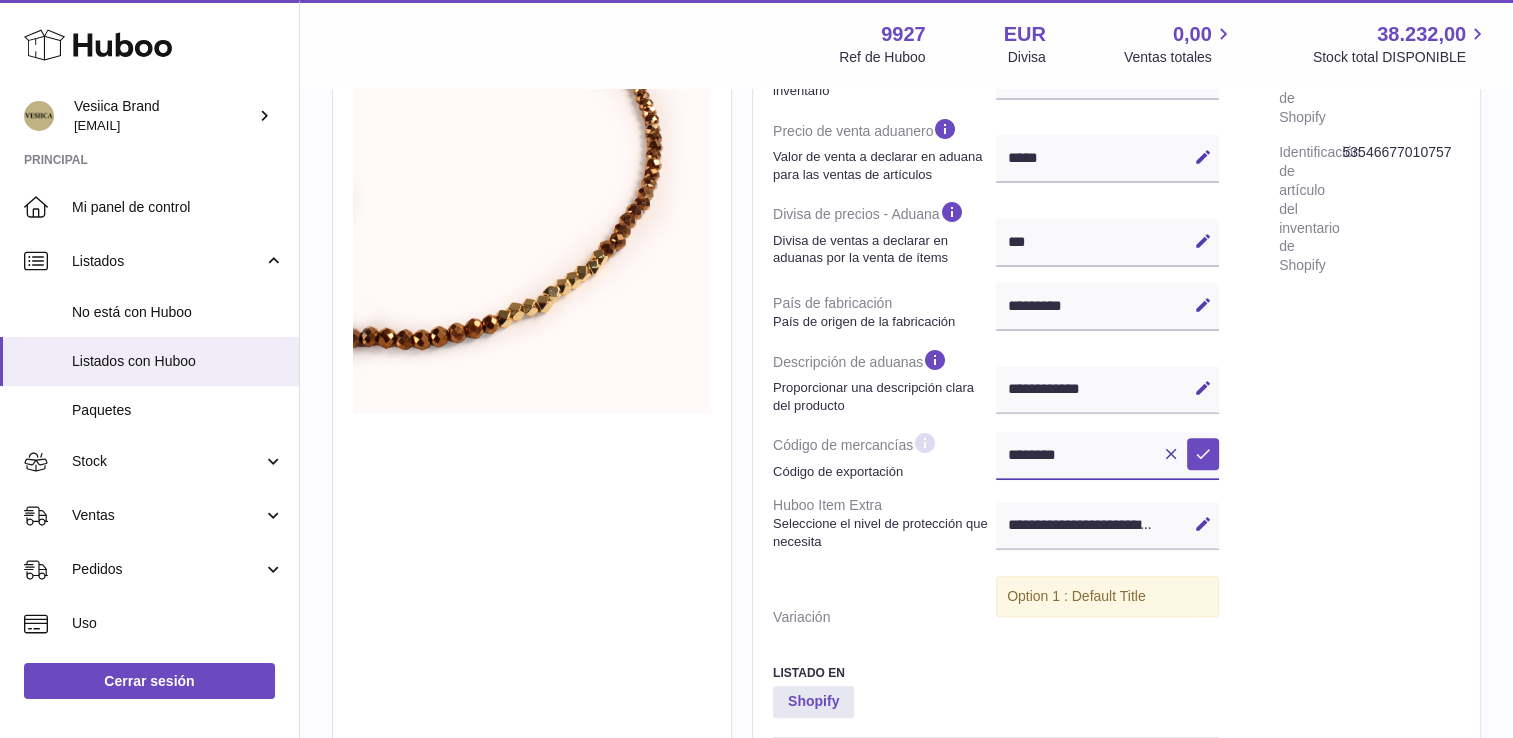 drag, startPoint x: 1094, startPoint y: 453, endPoint x: 920, endPoint y: 451, distance: 174.01149 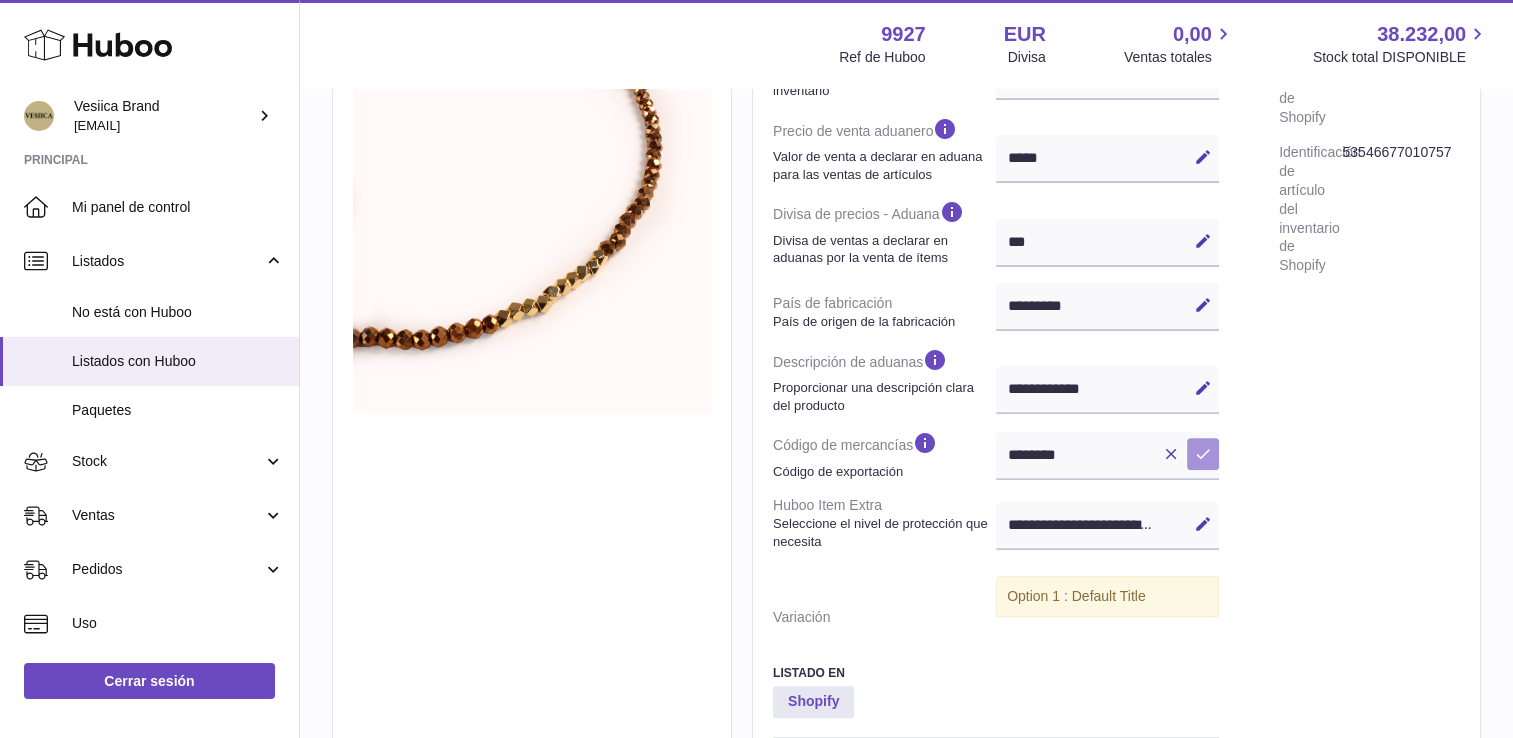 click on "Guardar" at bounding box center [1203, 454] 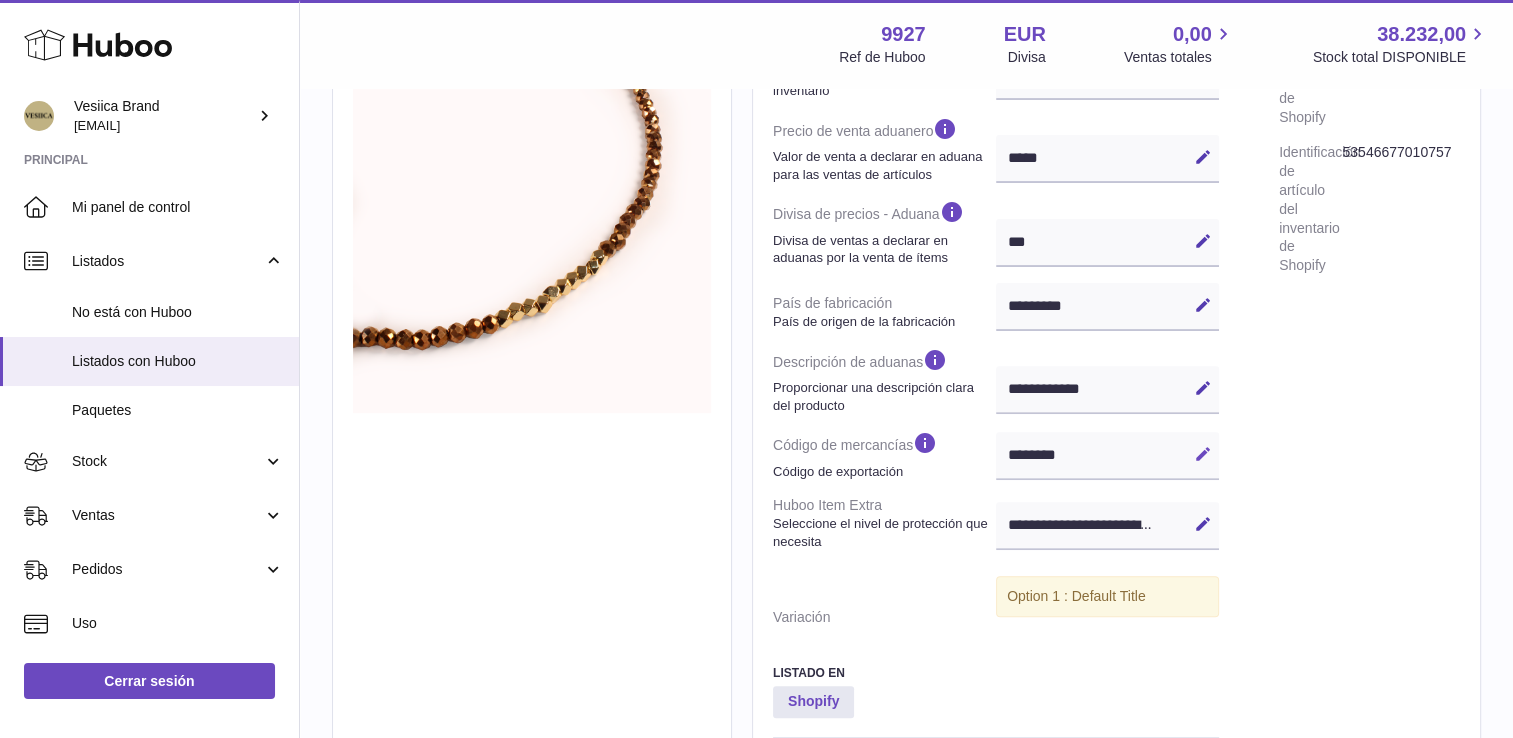 click at bounding box center [1203, 454] 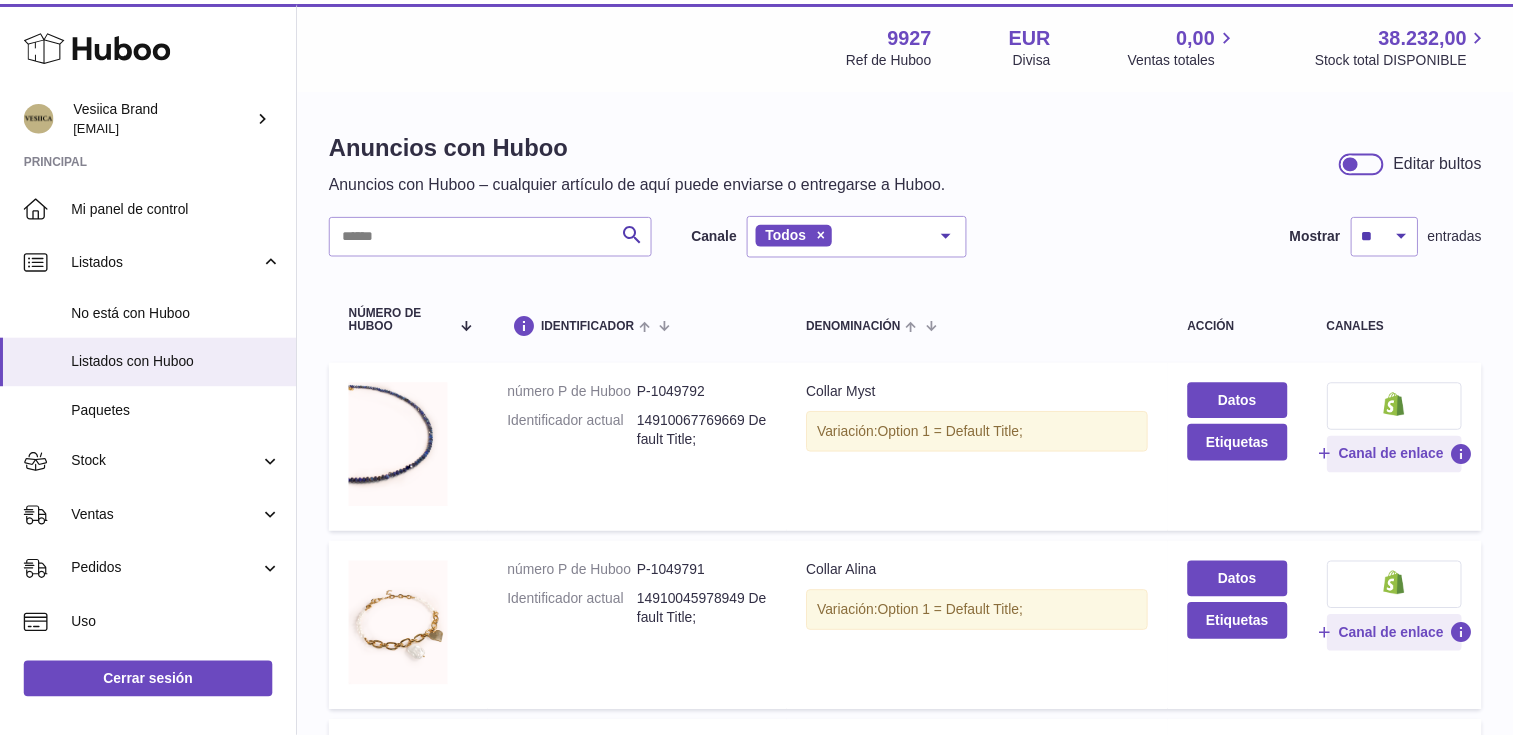 scroll, scrollTop: 0, scrollLeft: 0, axis: both 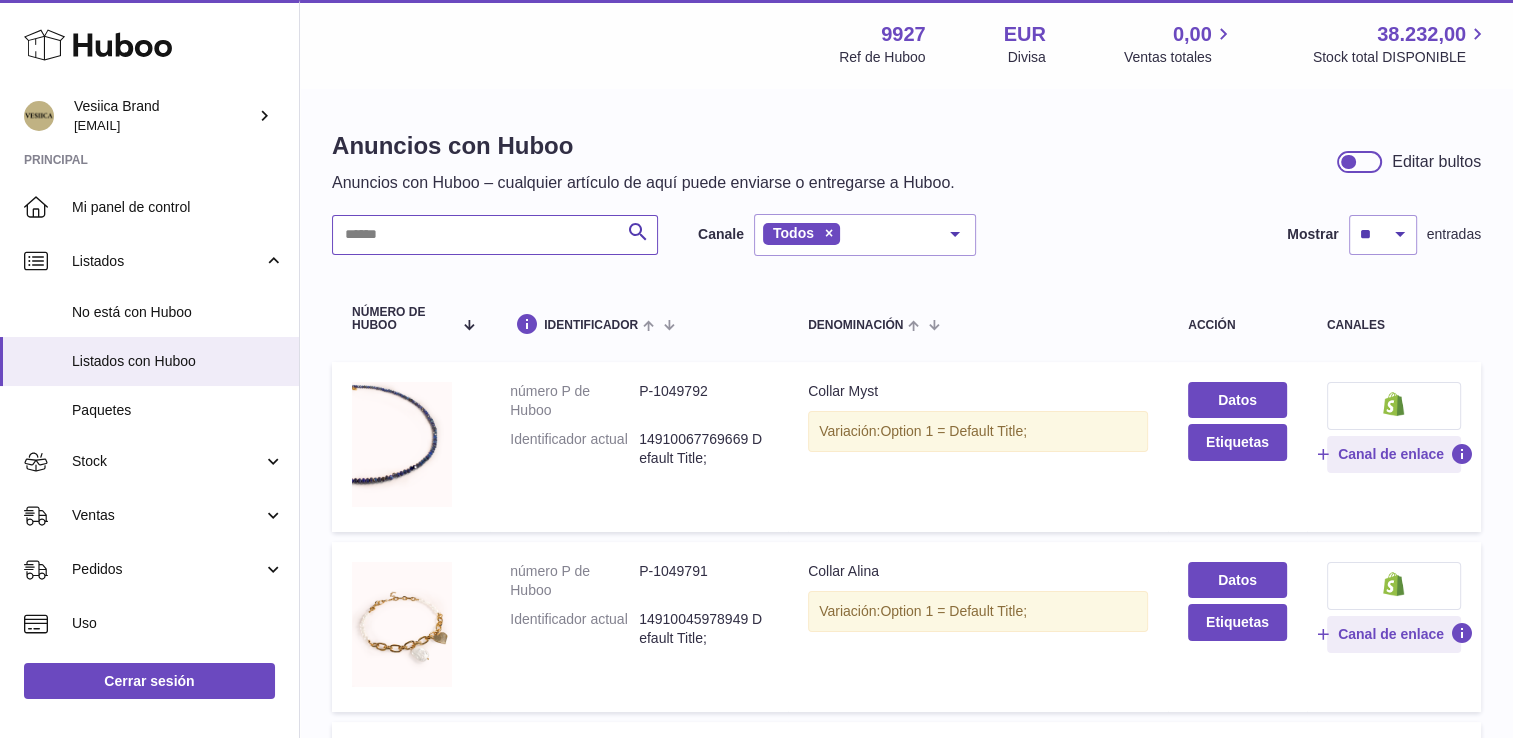click at bounding box center (495, 235) 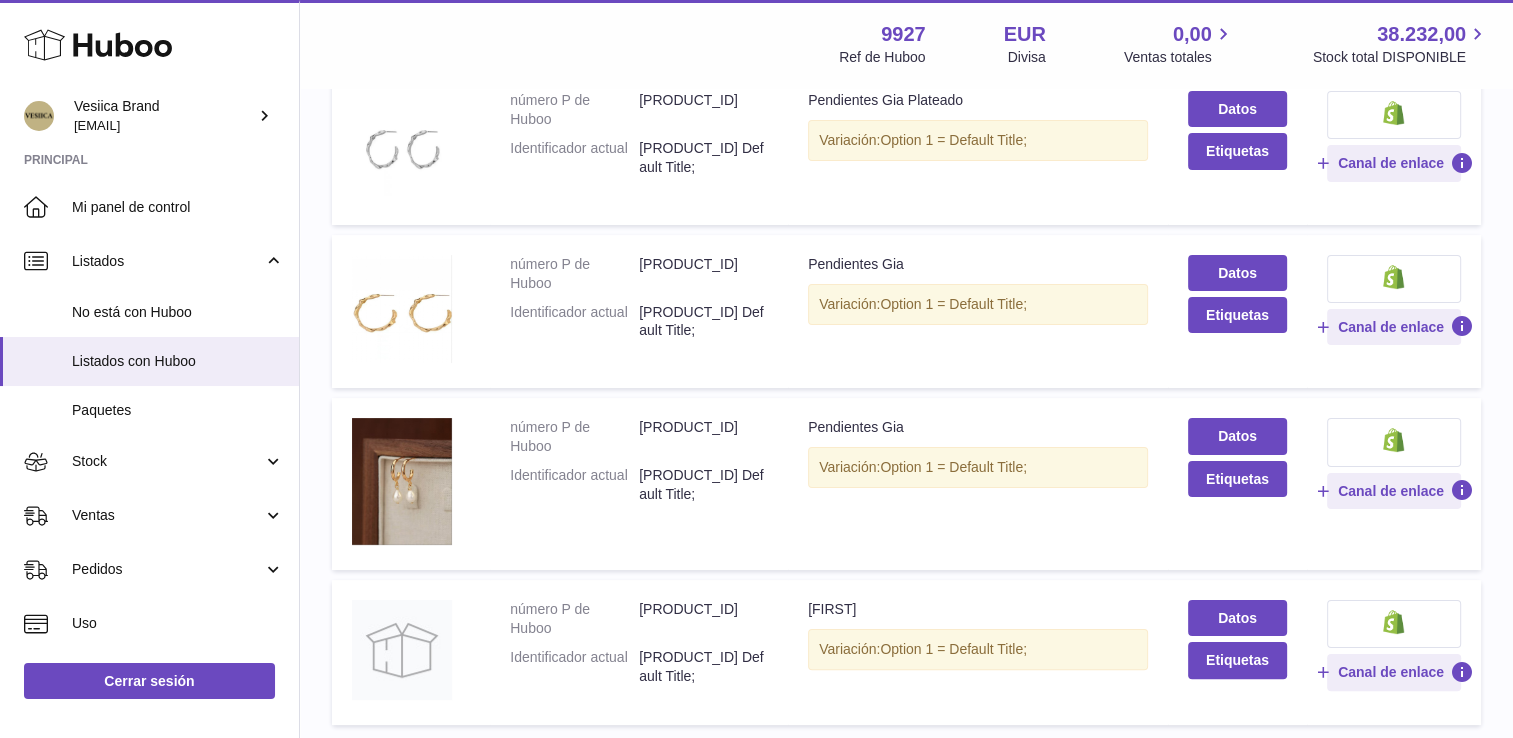 scroll, scrollTop: 300, scrollLeft: 0, axis: vertical 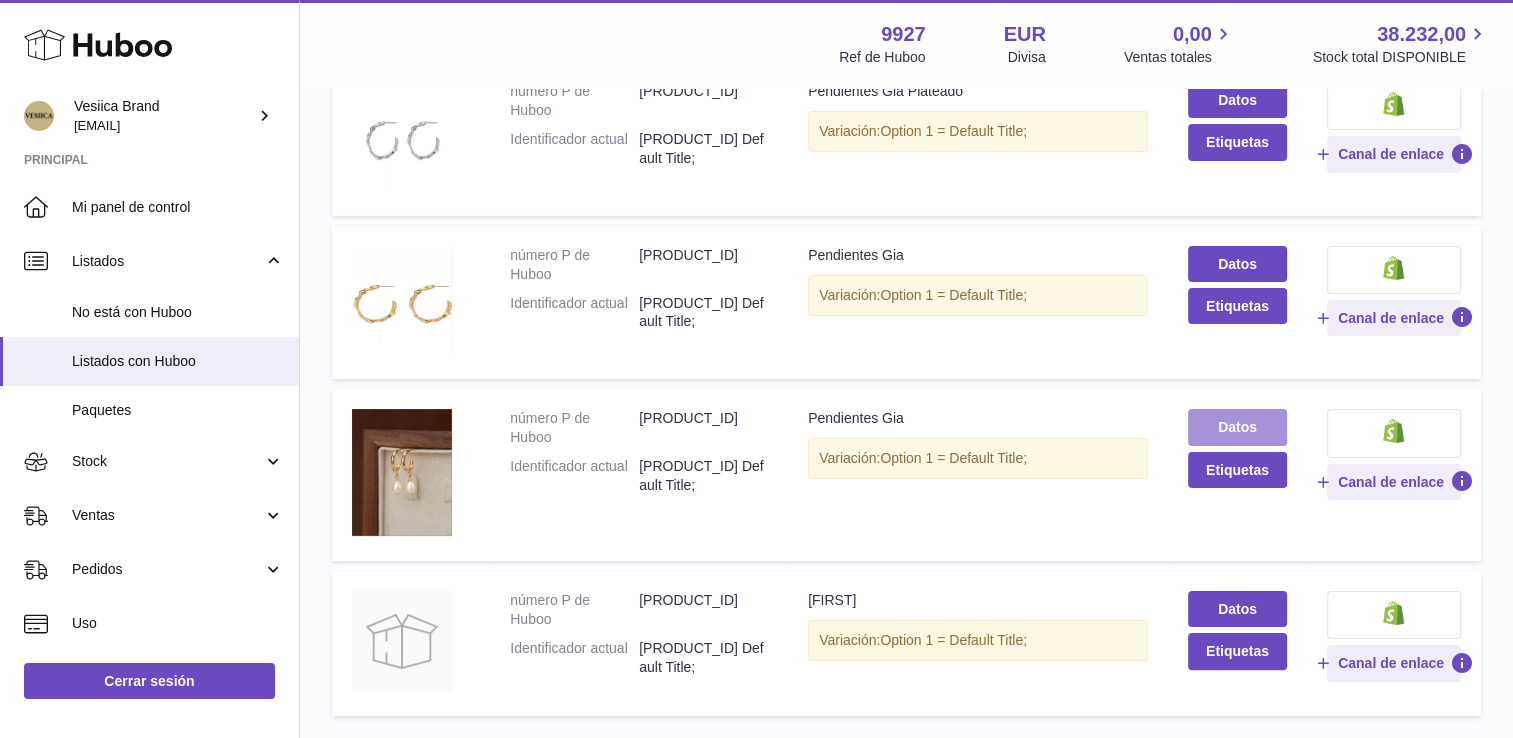 type on "***" 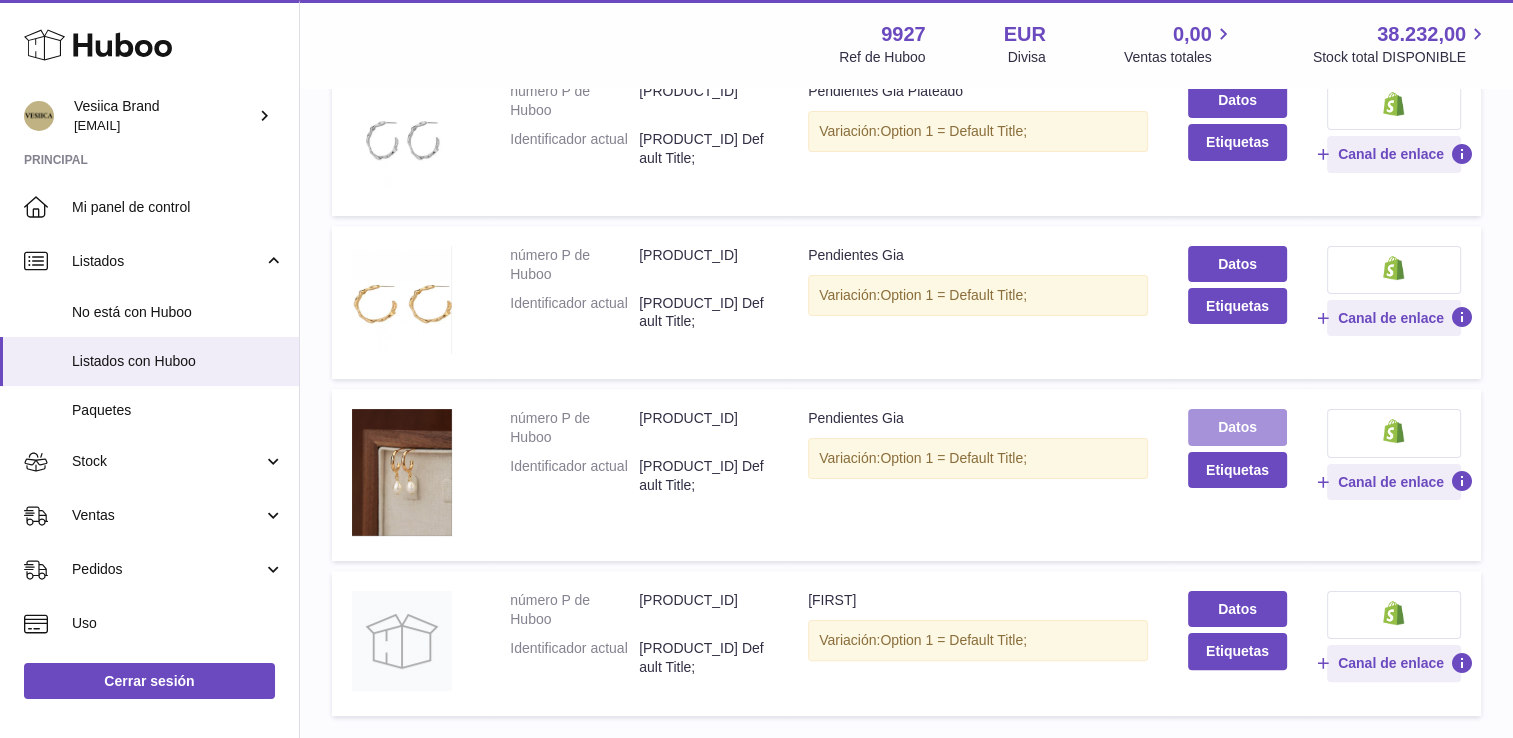 click on "Datos" at bounding box center (1237, 427) 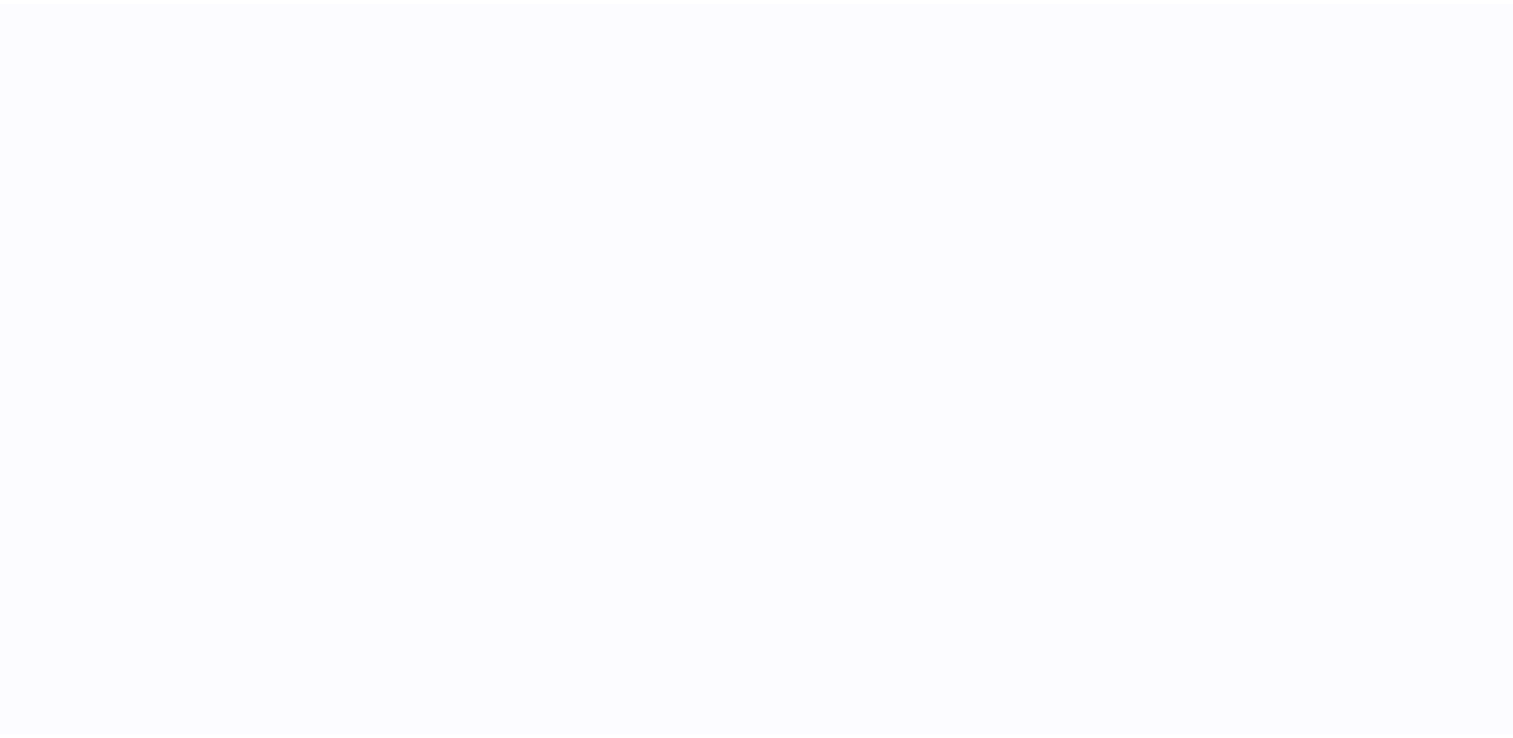 scroll, scrollTop: 0, scrollLeft: 0, axis: both 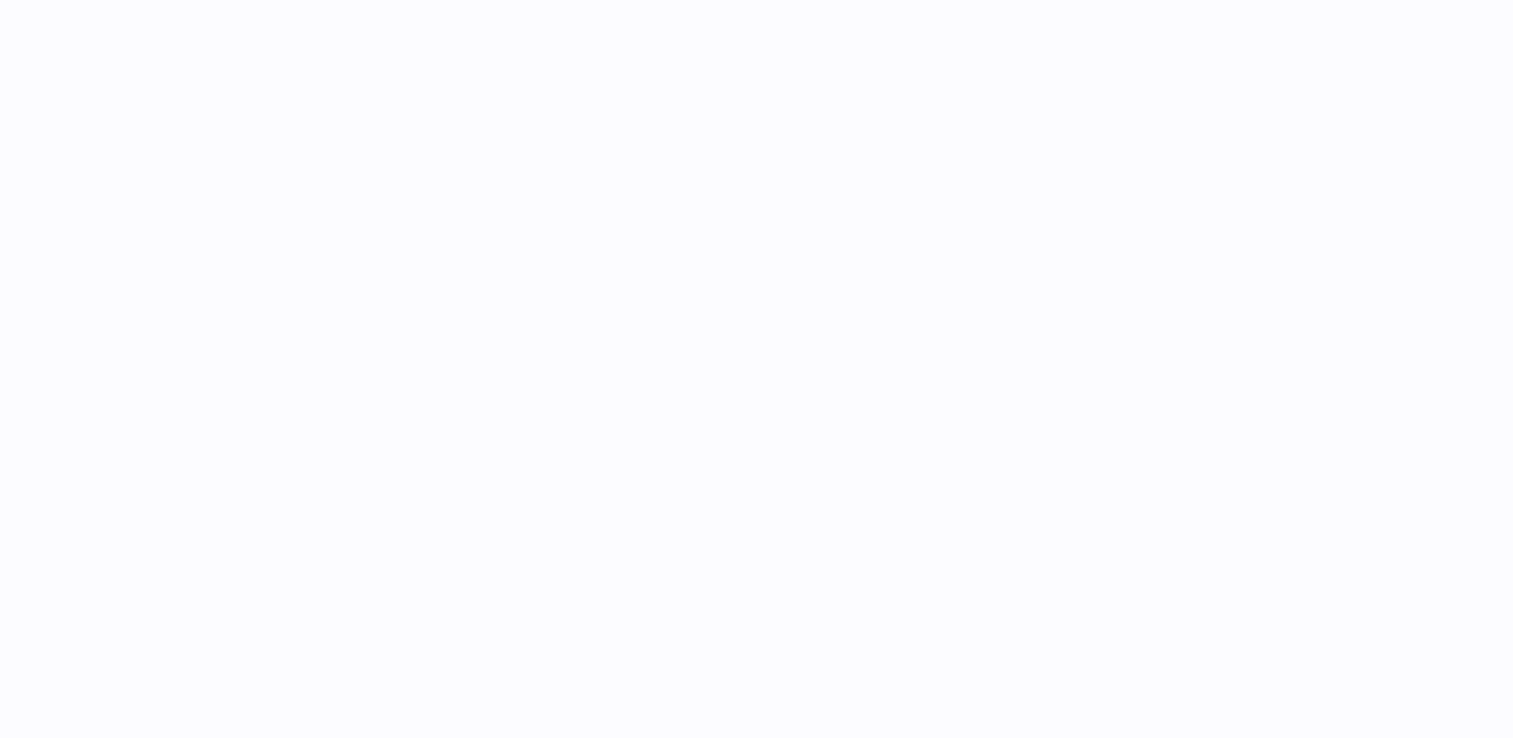 select 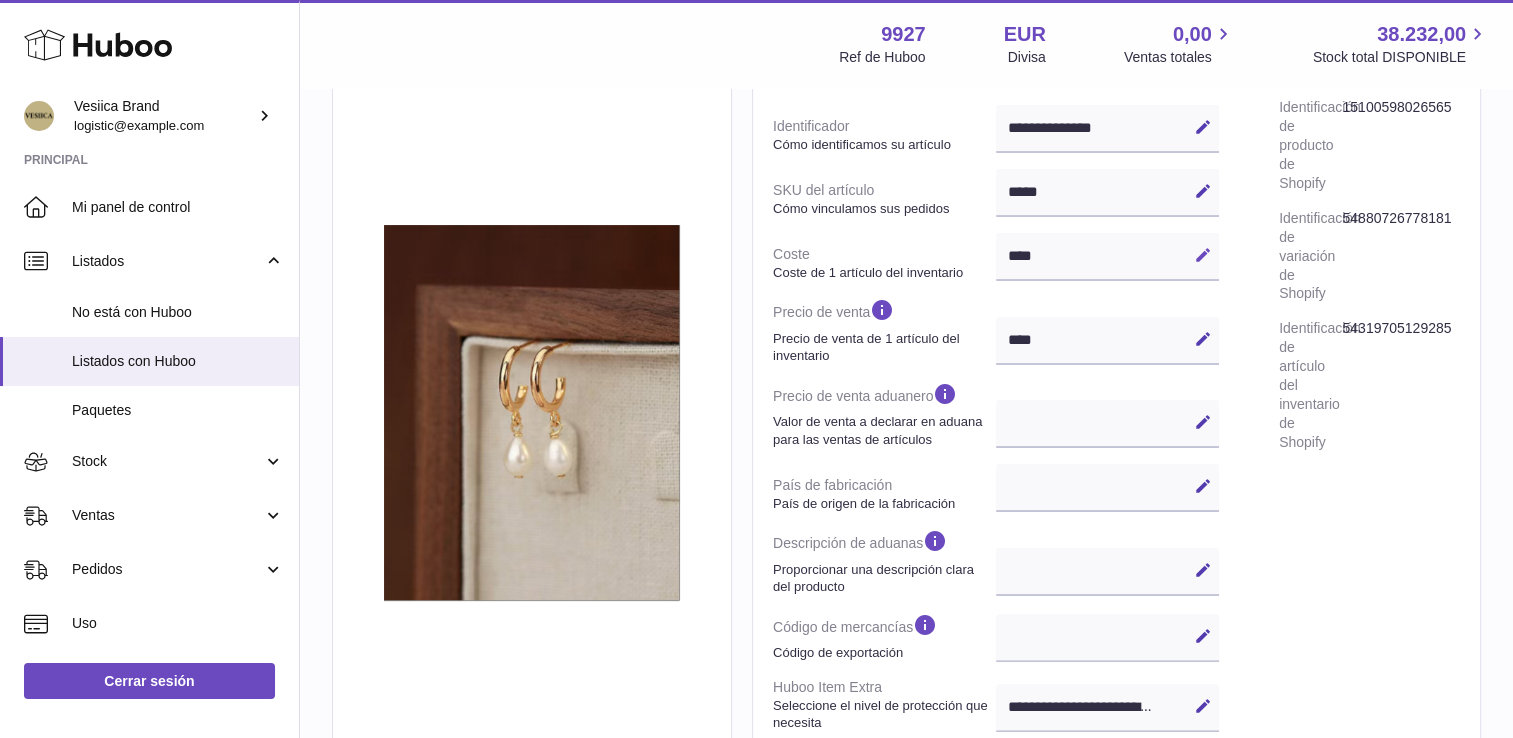 scroll, scrollTop: 300, scrollLeft: 0, axis: vertical 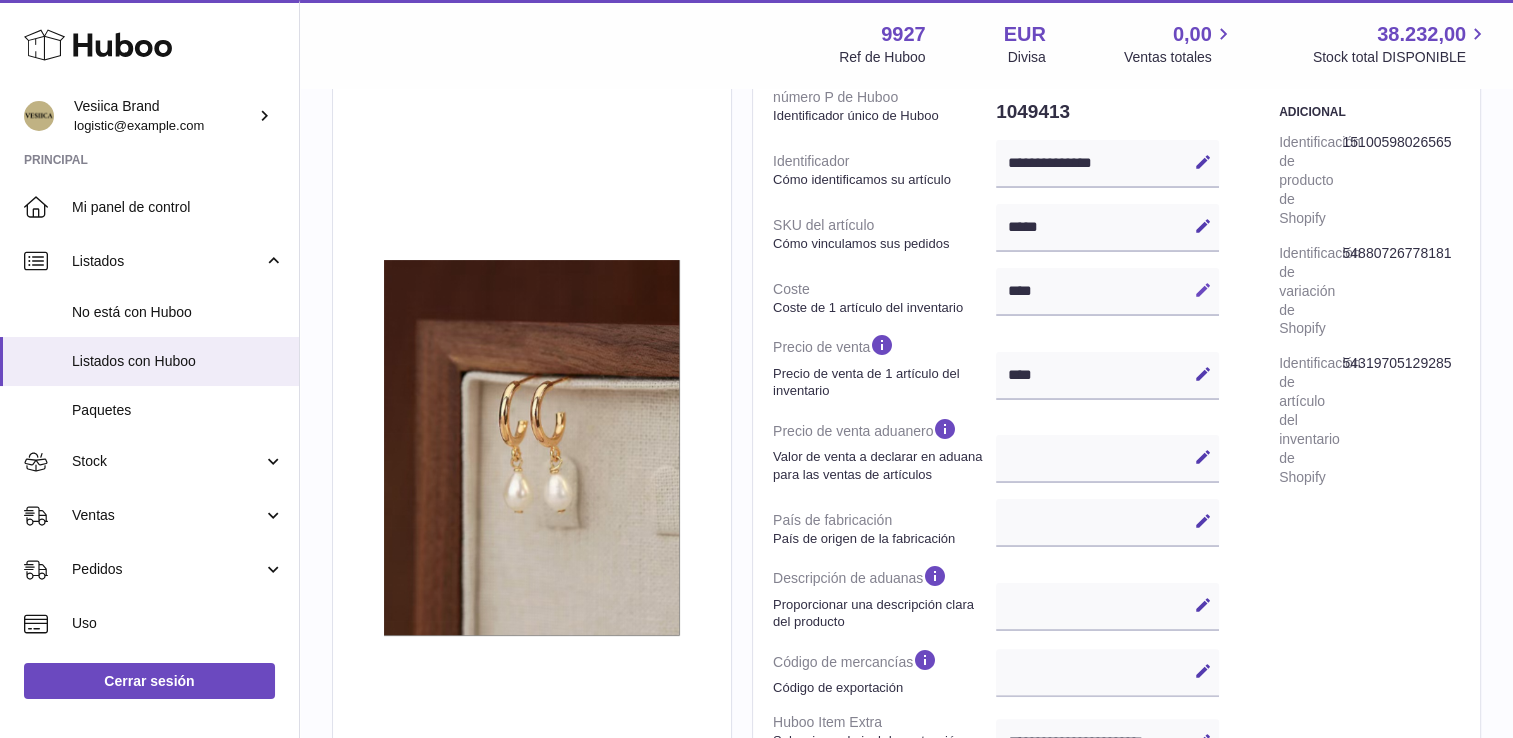 click at bounding box center (1203, 290) 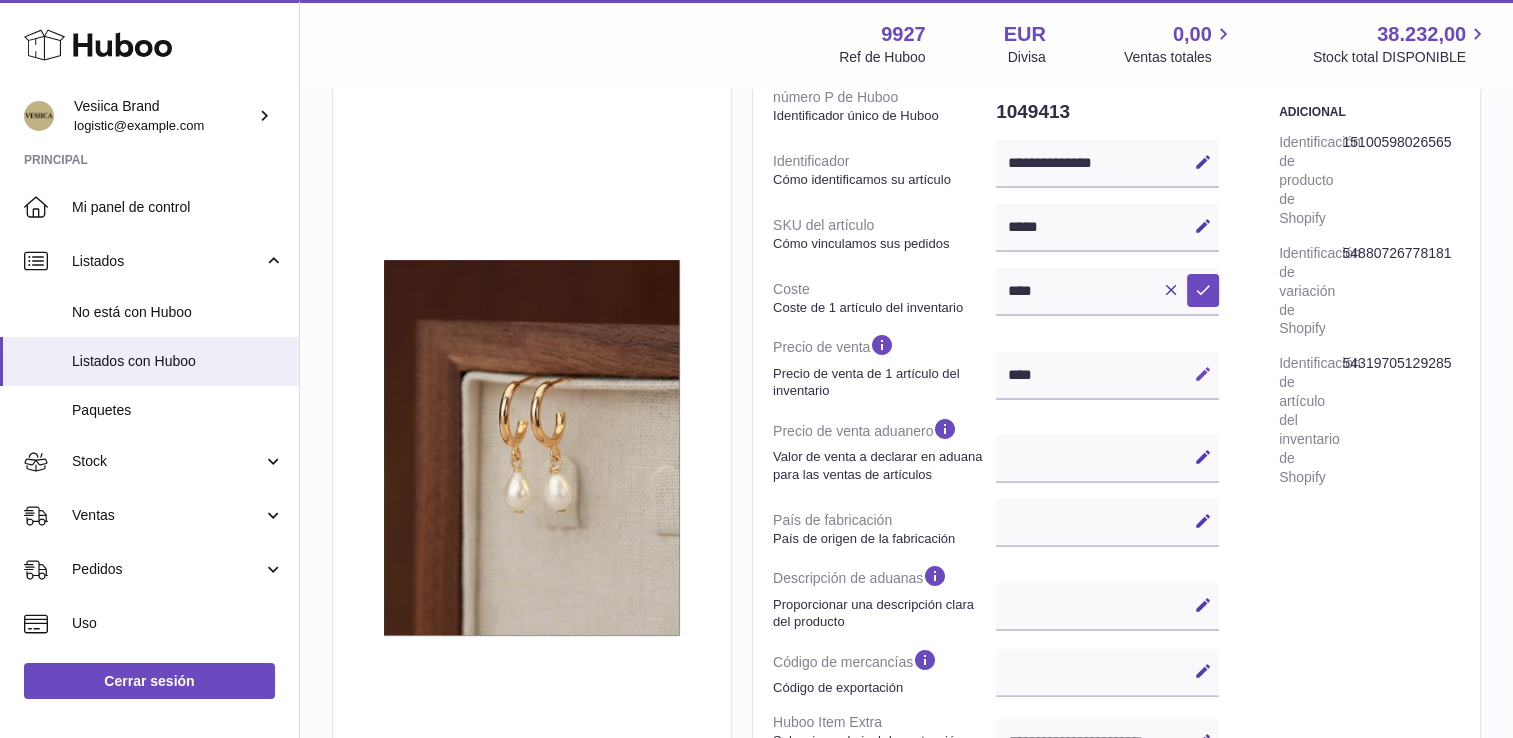 click on "Editar" at bounding box center [1203, 374] 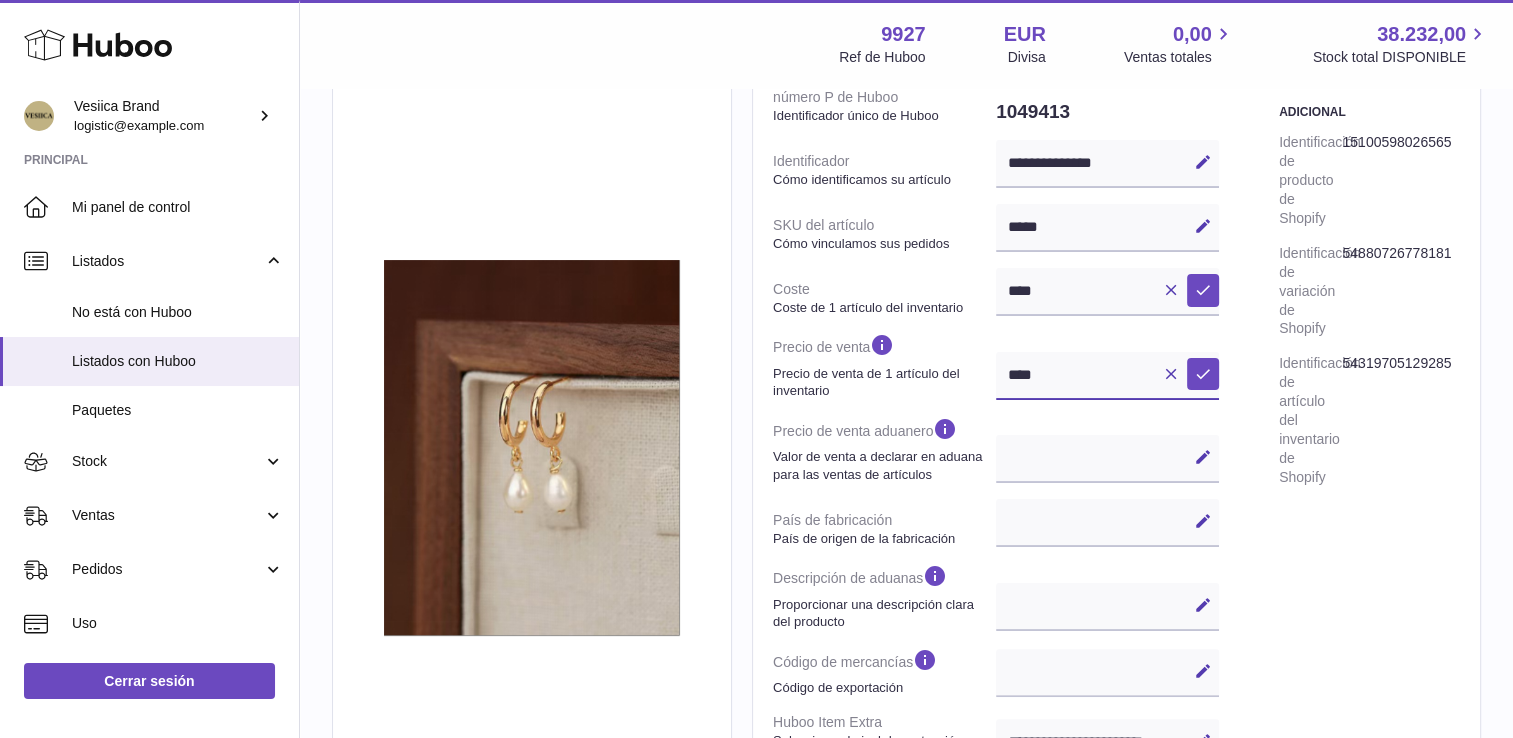 click on "****" at bounding box center [1107, 376] 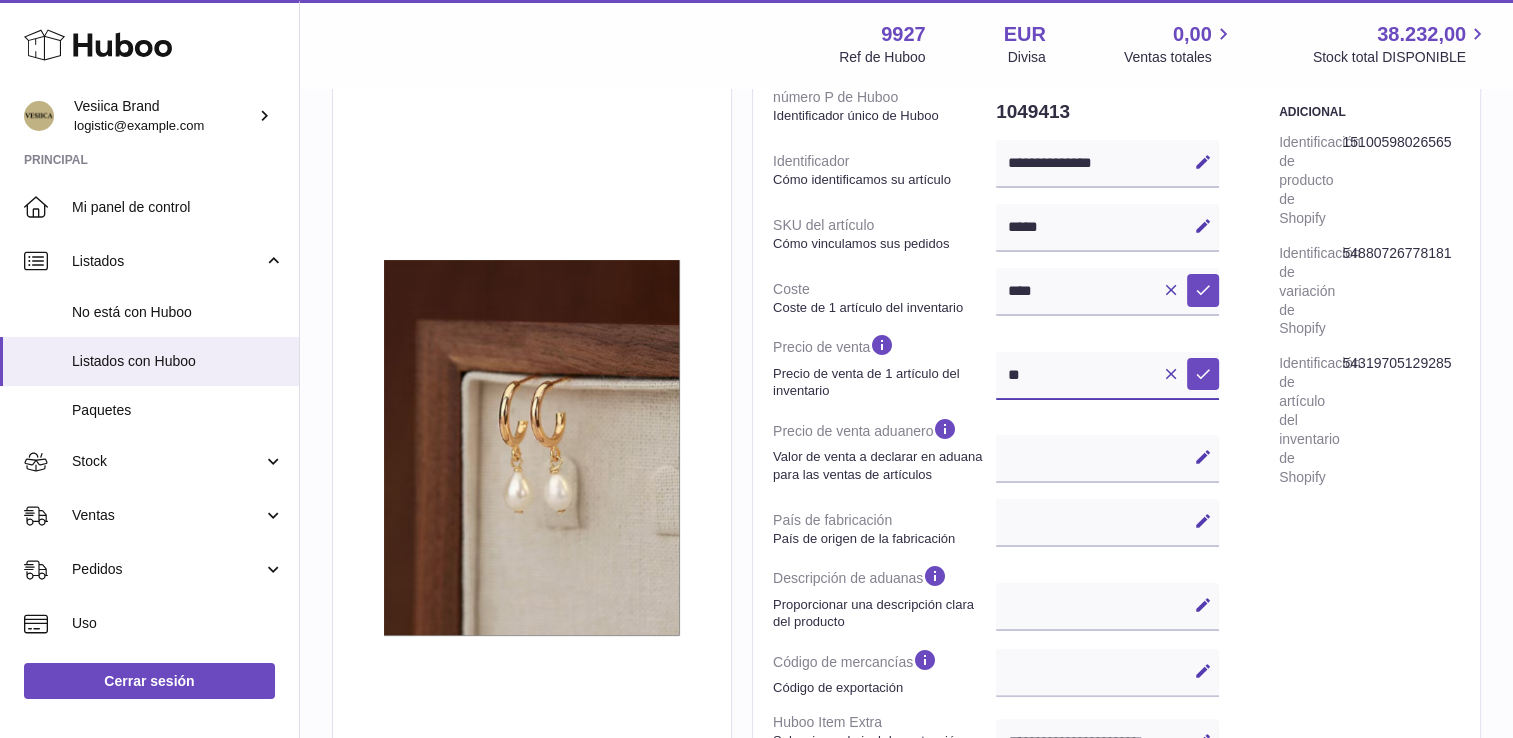 type on "**" 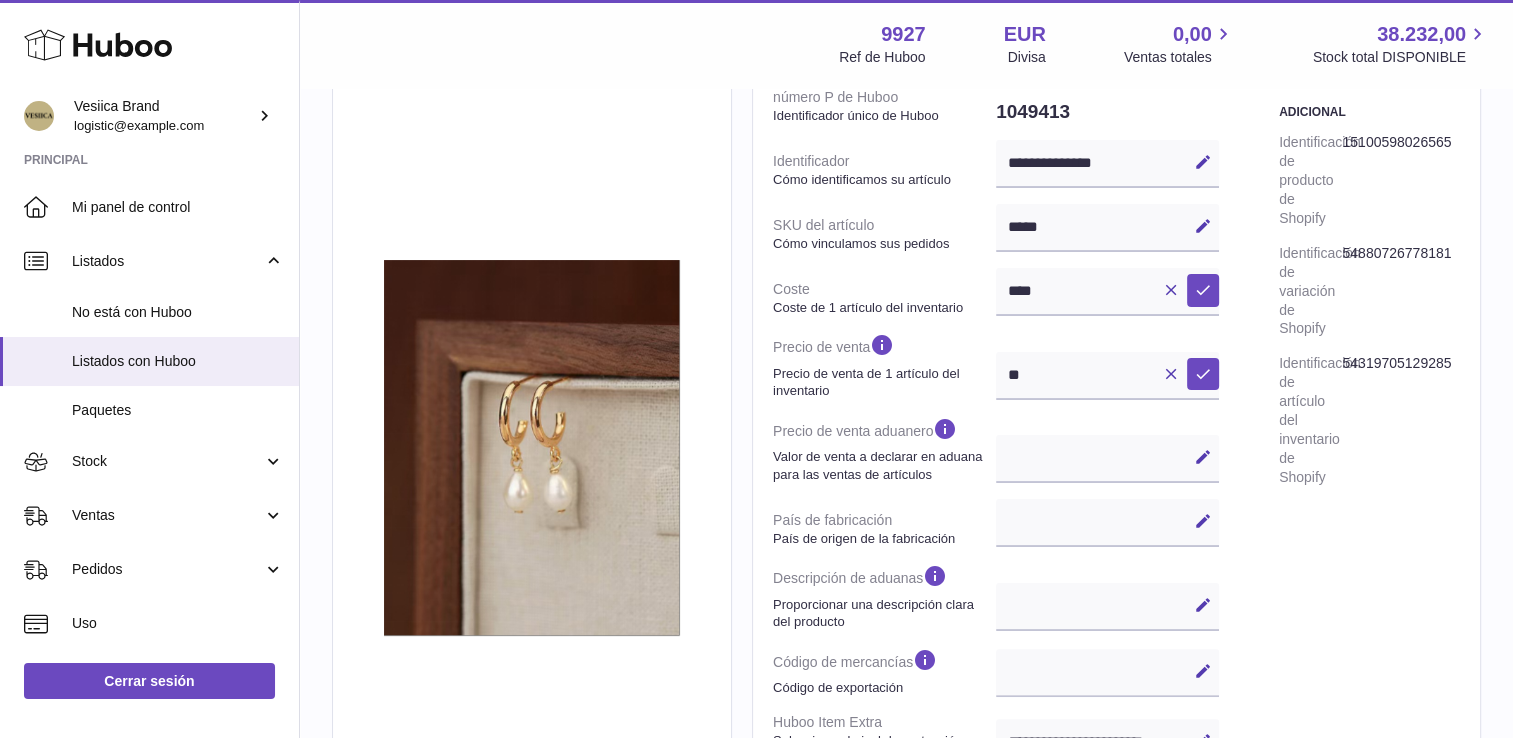 click on "Identificación de artículo del inventario de Shopify" at bounding box center (1310, 420) 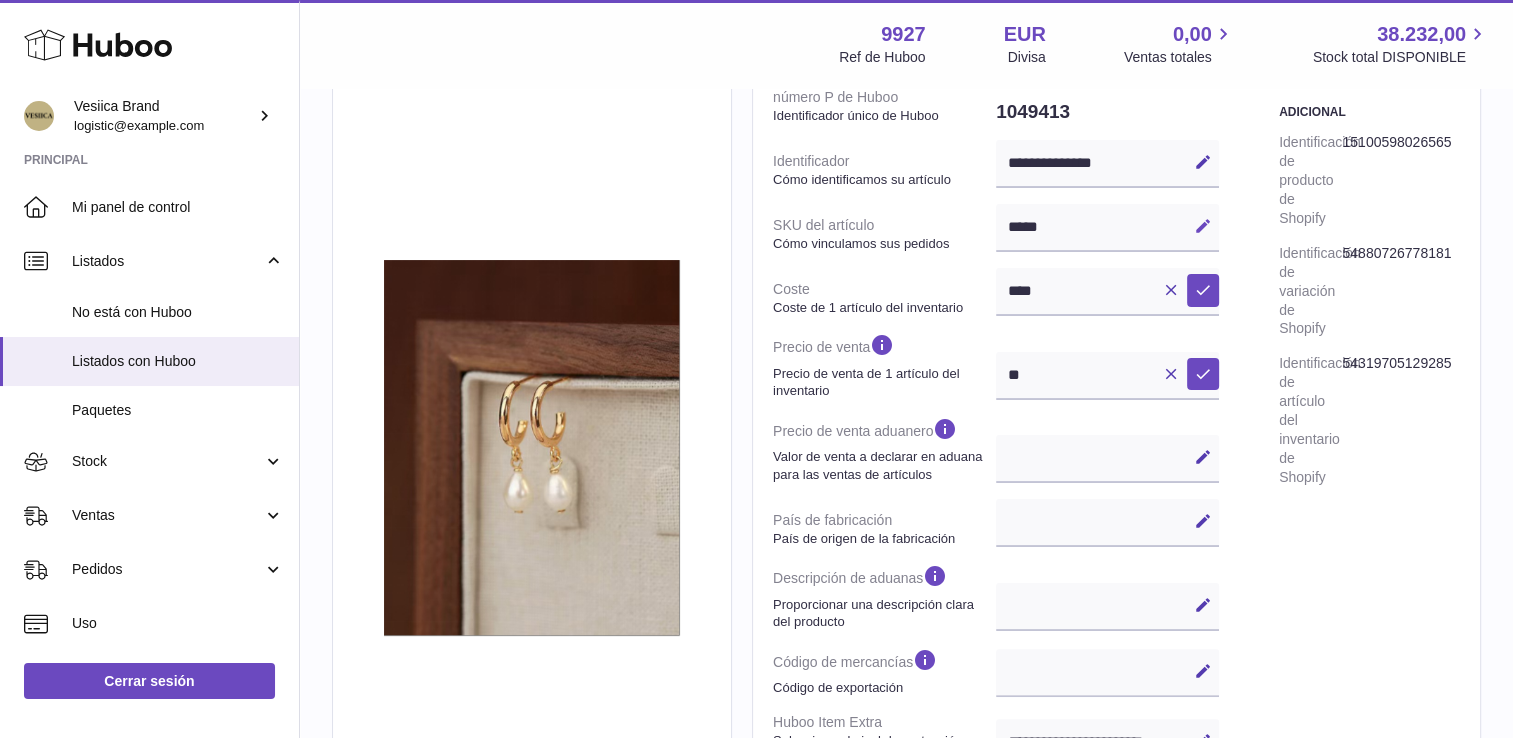 click at bounding box center (1203, 226) 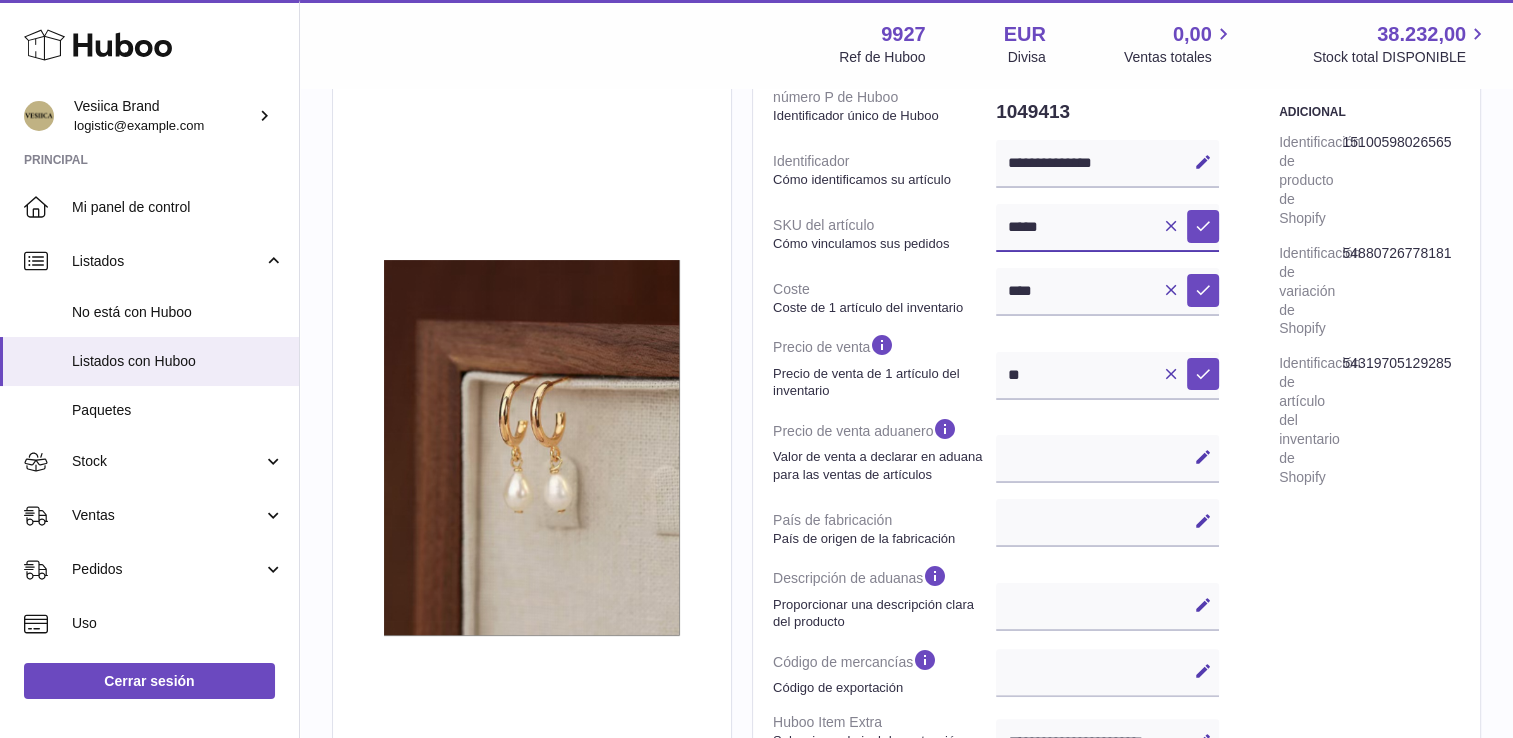 drag, startPoint x: 1087, startPoint y: 229, endPoint x: 986, endPoint y: 230, distance: 101.00495 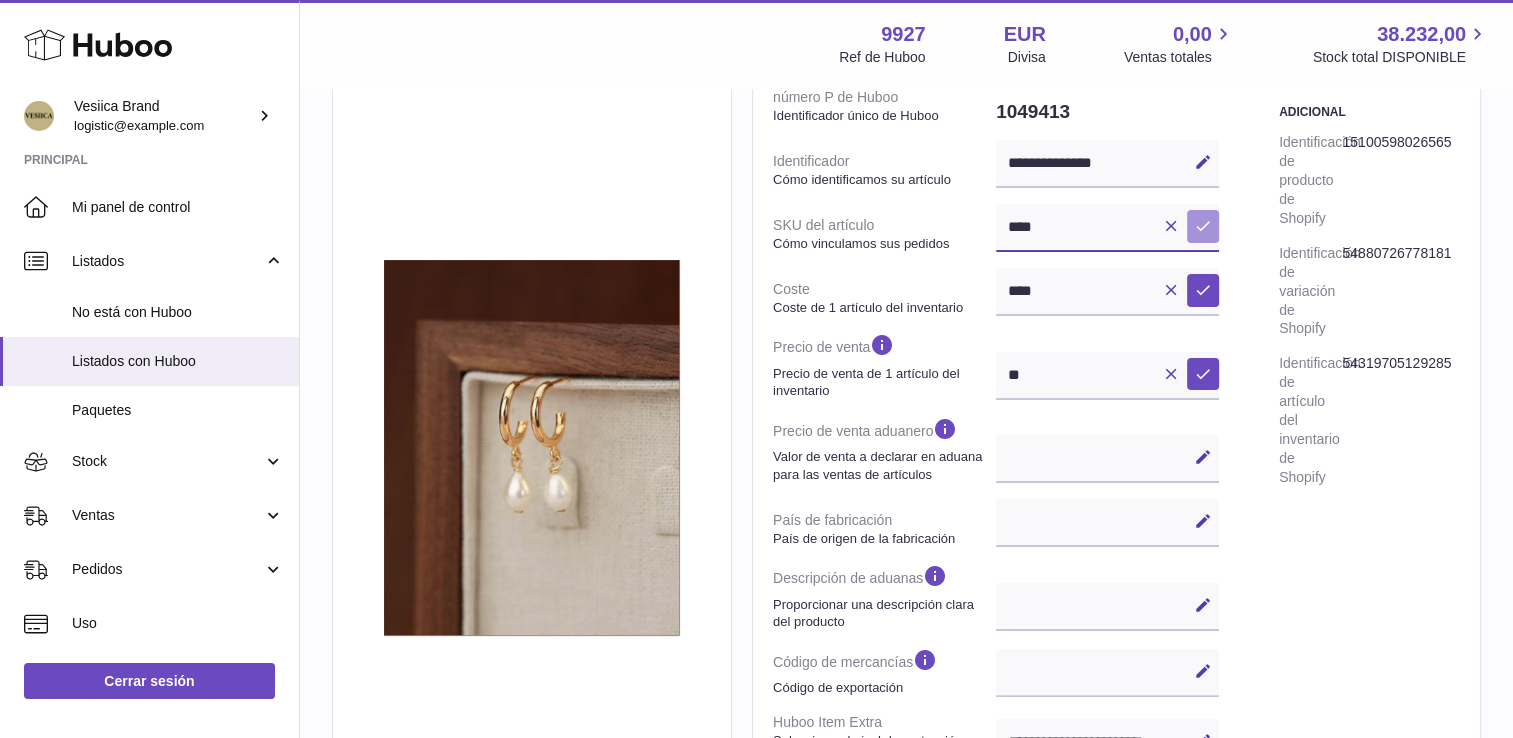 type on "****" 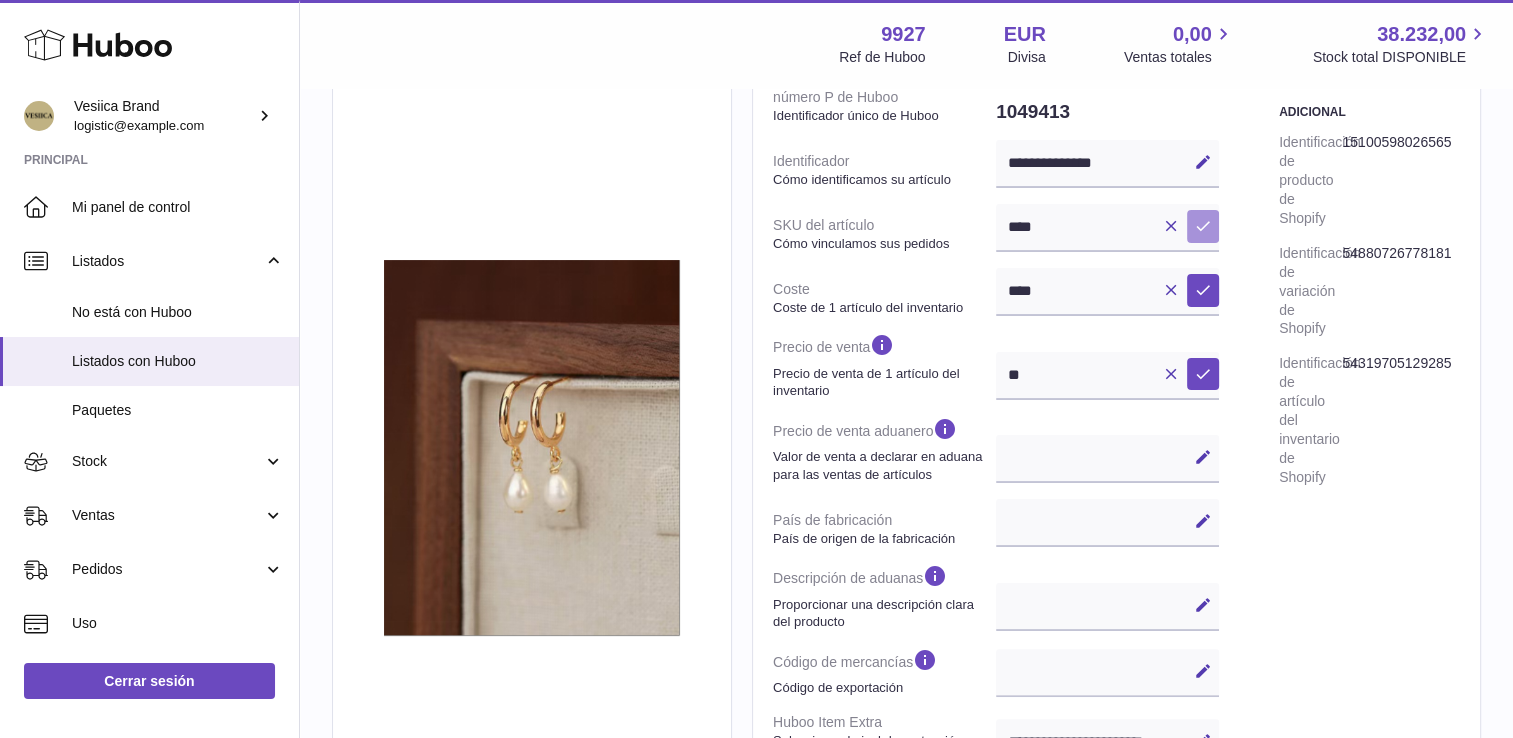 click on "Guardar" at bounding box center [1203, 226] 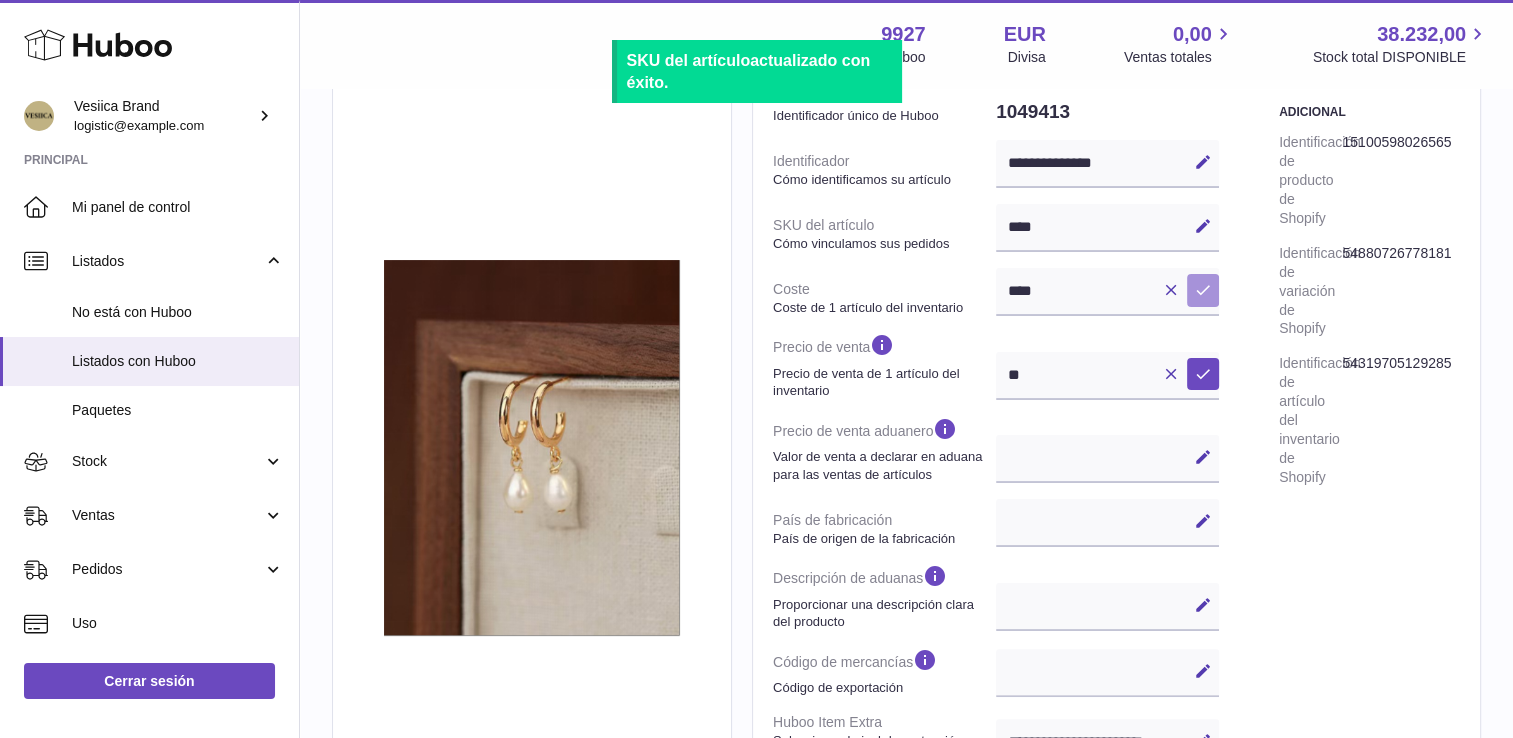 click on "Guardar" at bounding box center (1203, 290) 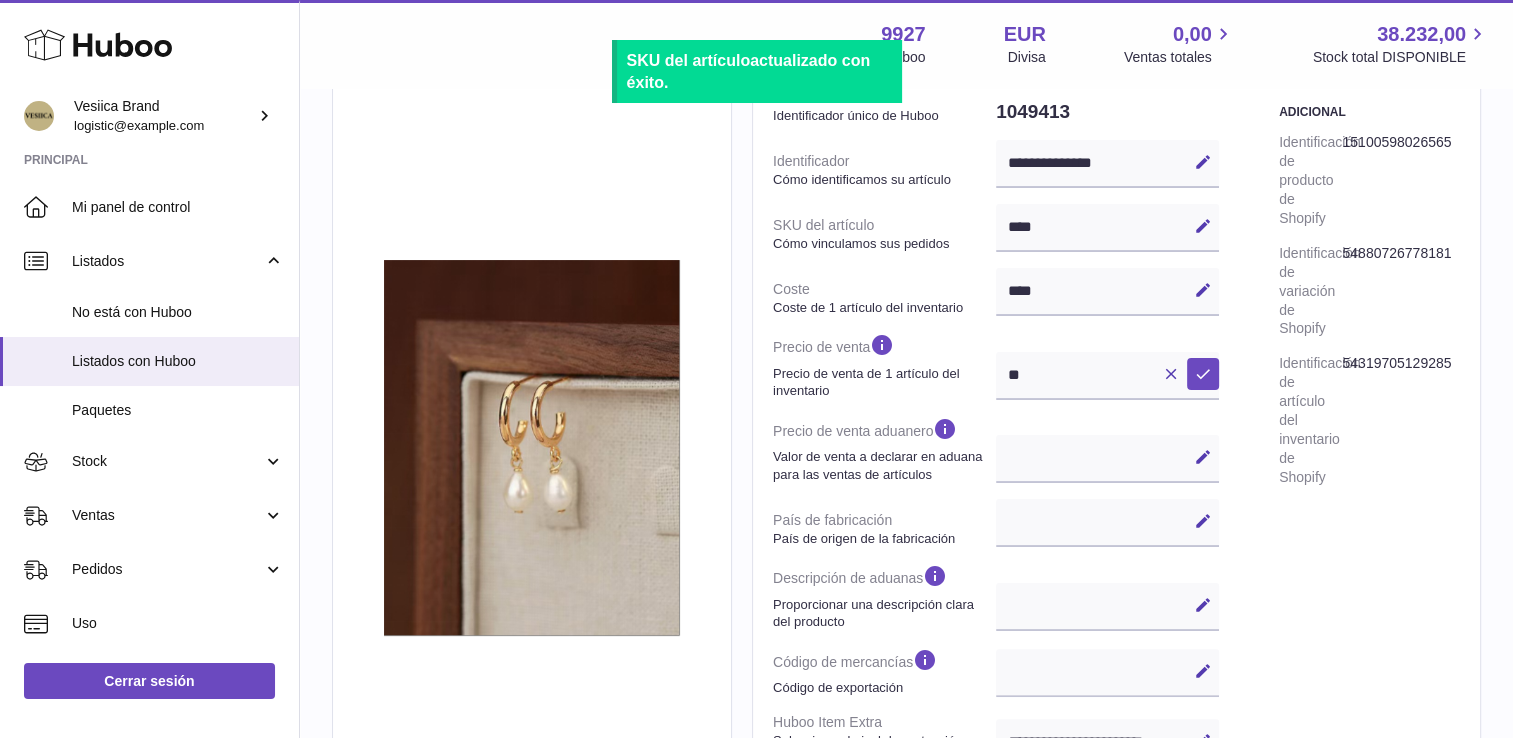 drag, startPoint x: 1207, startPoint y: 166, endPoint x: 1132, endPoint y: 164, distance: 75.026665 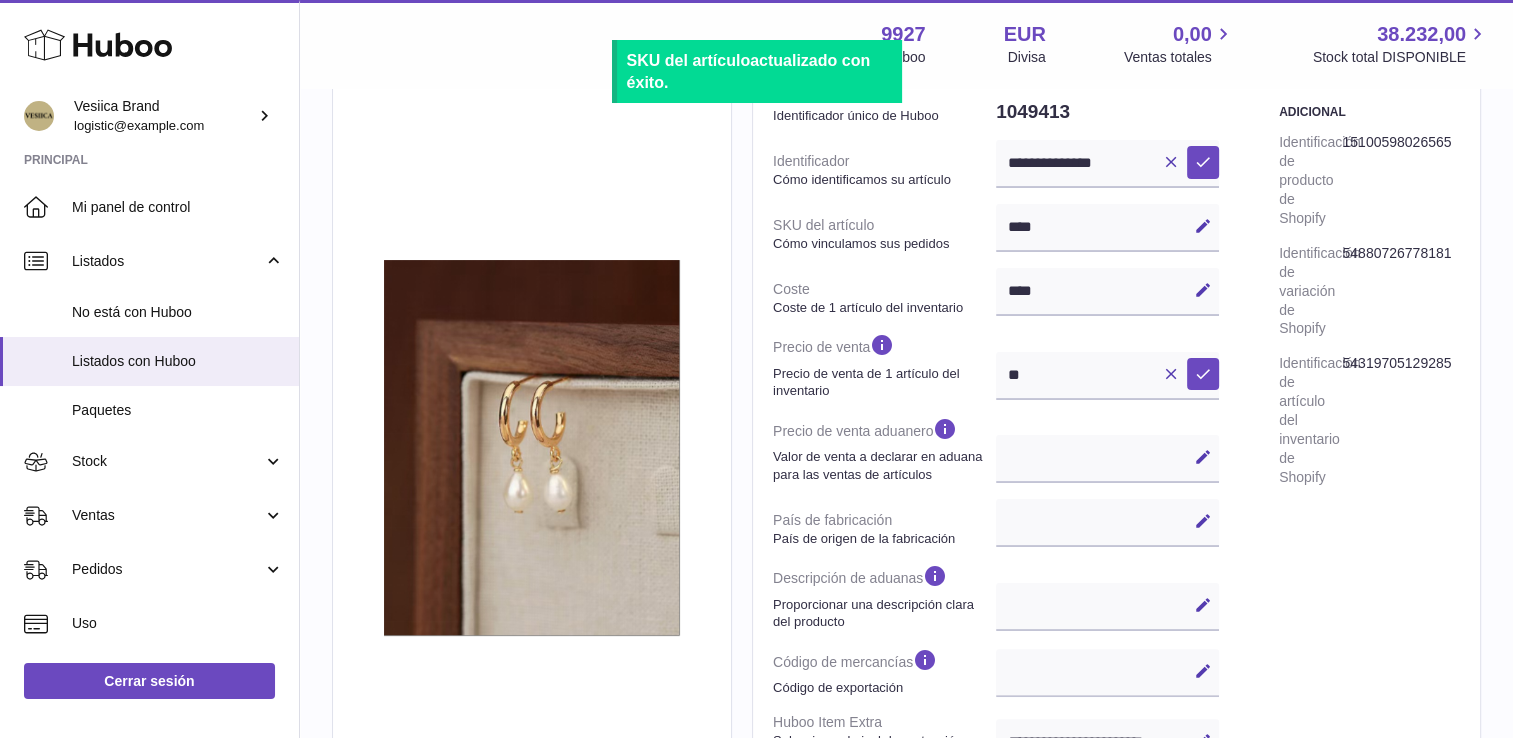 drag, startPoint x: 1078, startPoint y: 158, endPoint x: 1002, endPoint y: 158, distance: 76 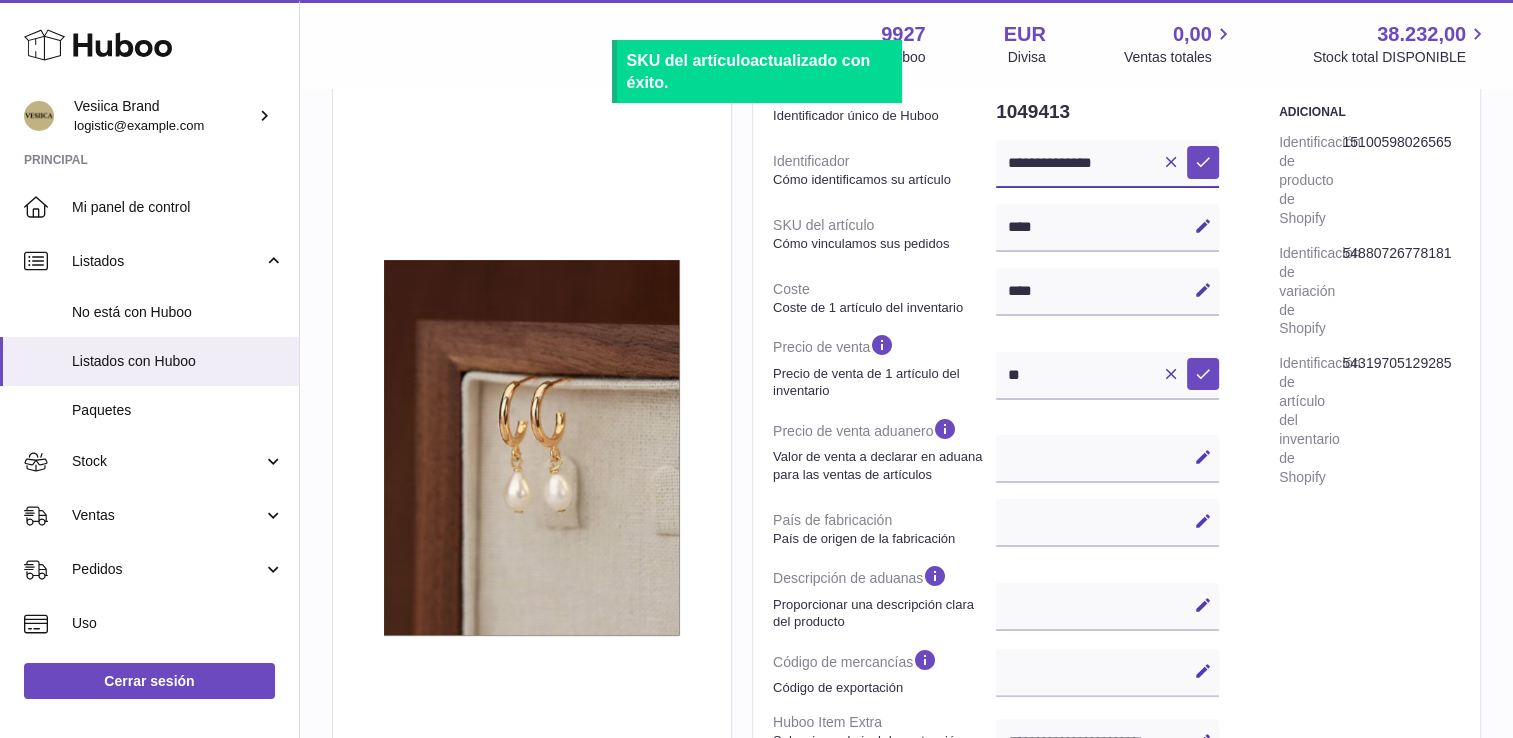 click on "**********" at bounding box center (1107, 164) 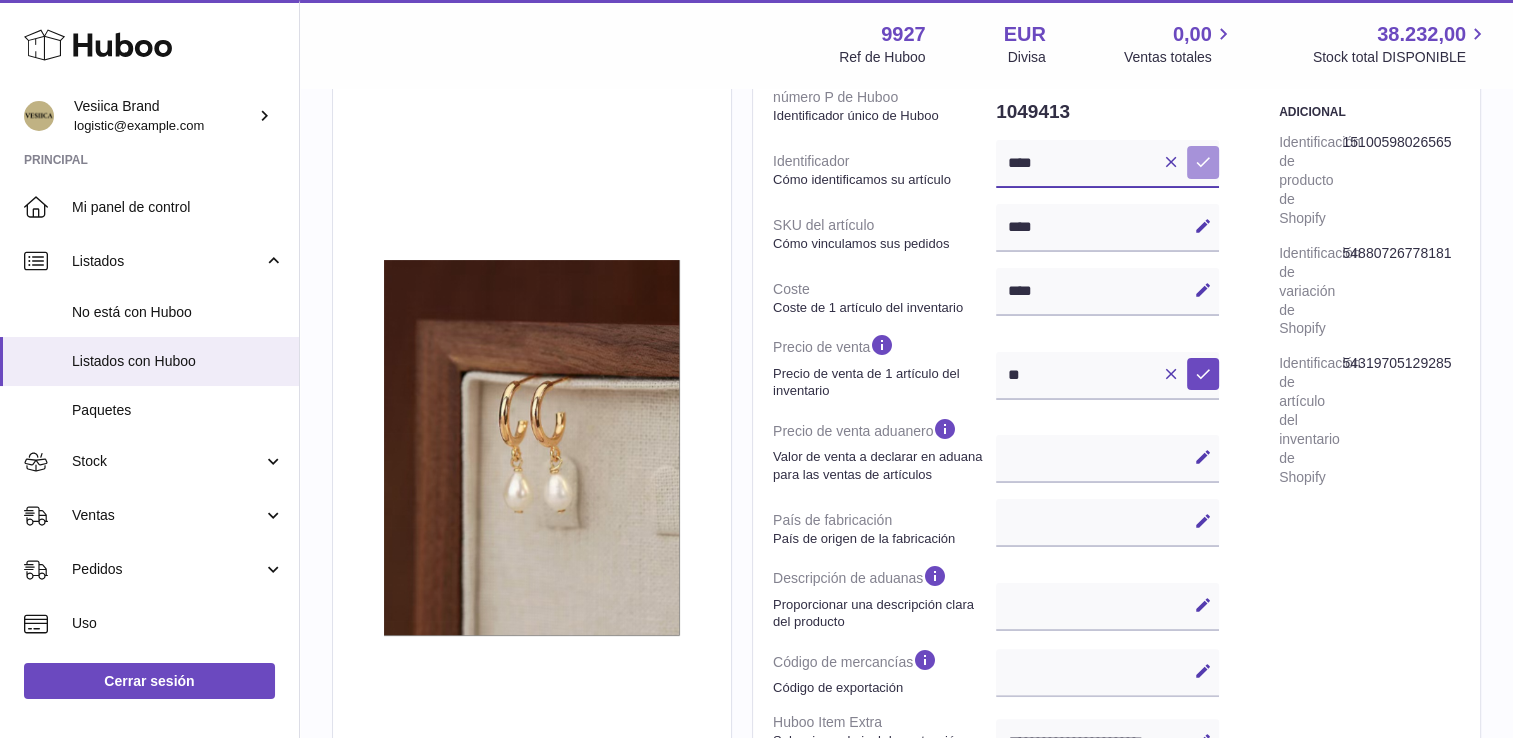 type on "****" 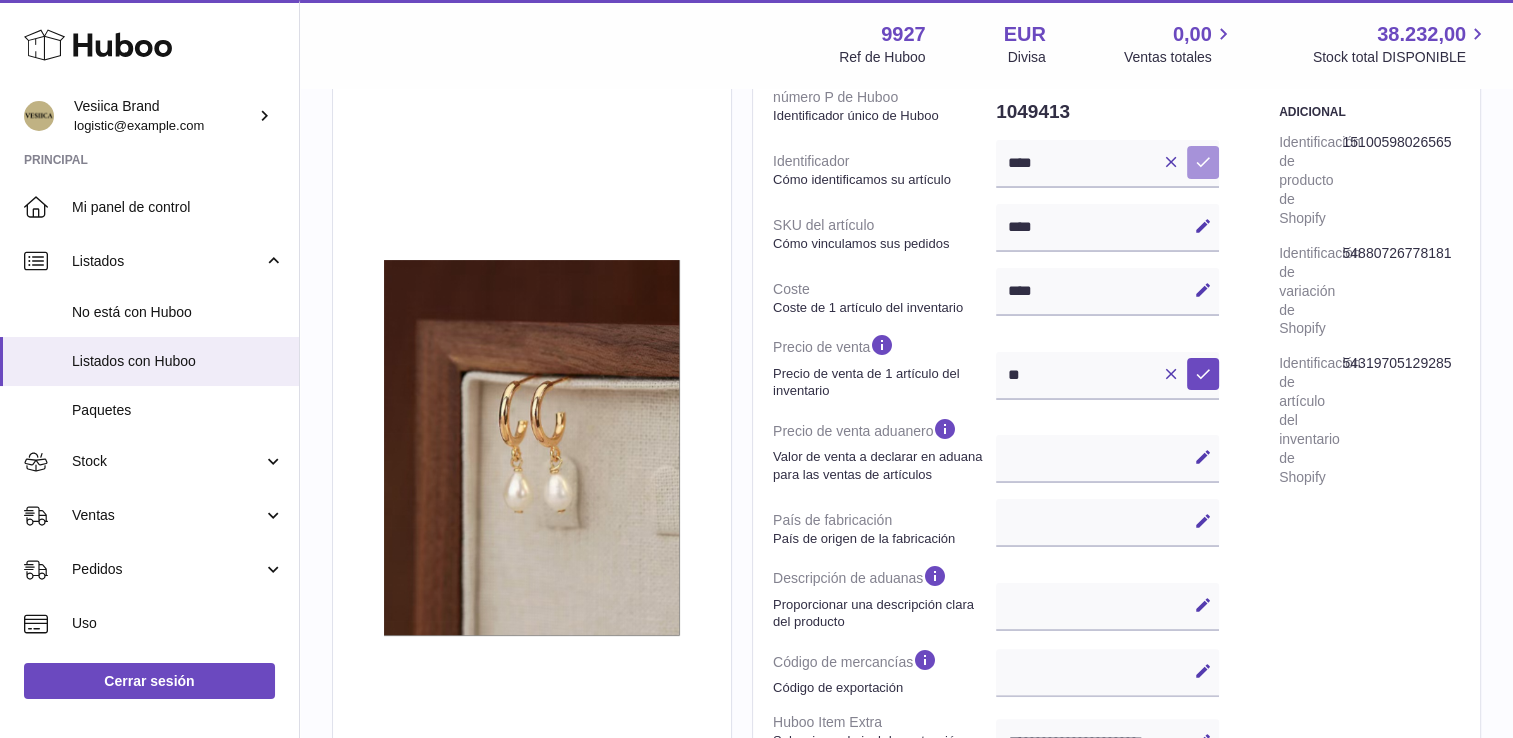 click on "Guardar" at bounding box center [1203, 162] 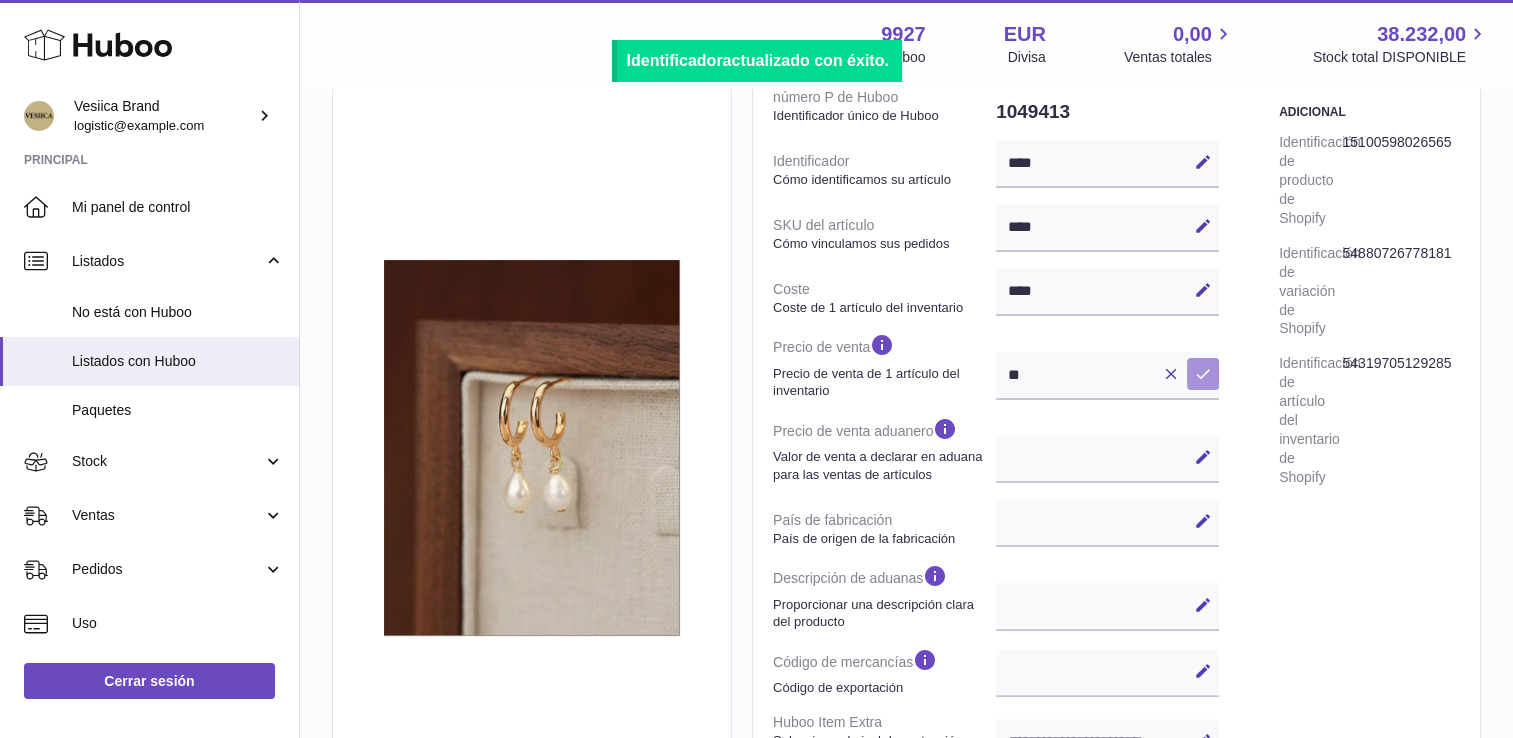click on "Guardar" at bounding box center (1203, 374) 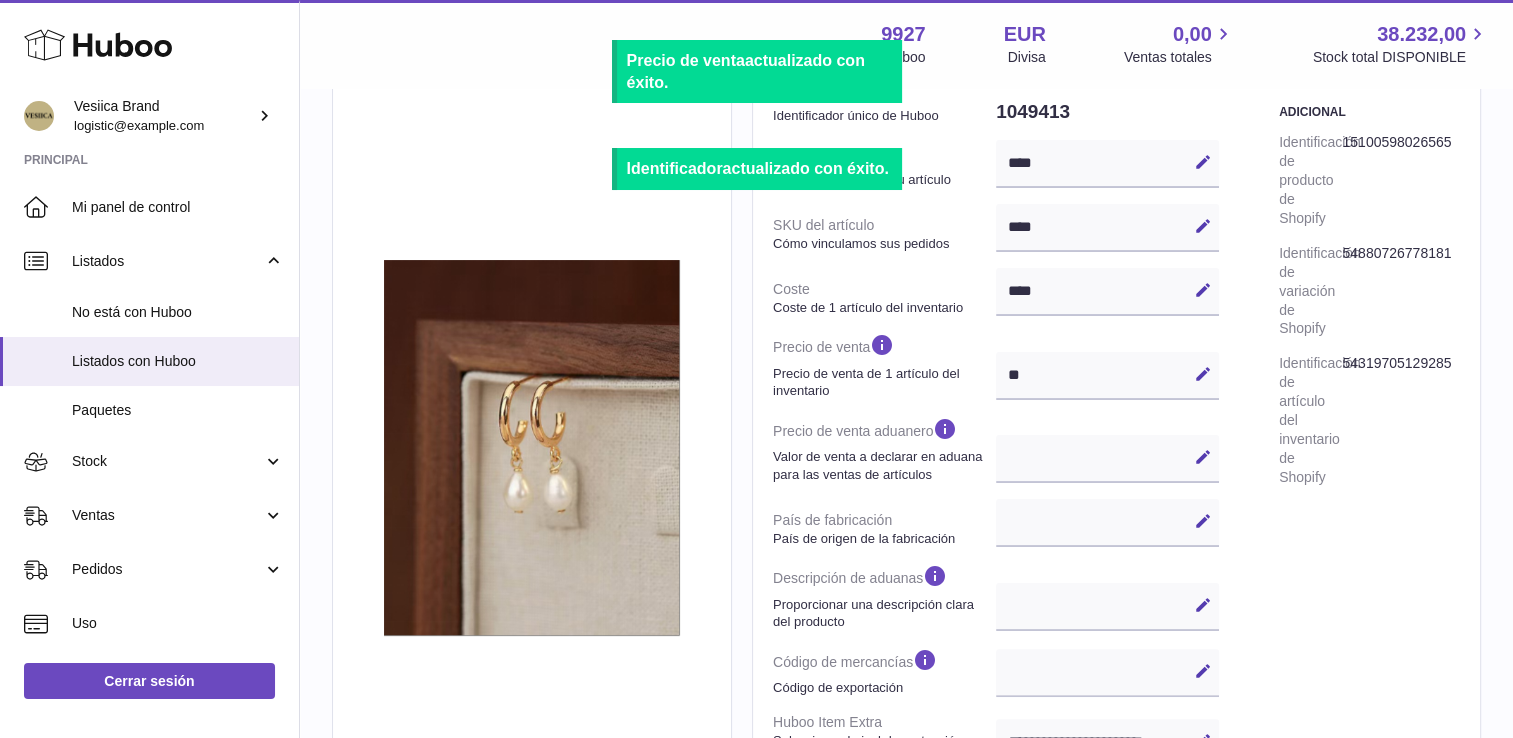 click on "Especificación   Embalado   No   Peso (g)   0       Protección   none     Adicional                       Identificación de producto de Shopify   15100598026565       Identificación de variación de Shopify   54880726778181   Identificación de artículo del inventario de Shopify   54319705129285" at bounding box center (1369, 494) 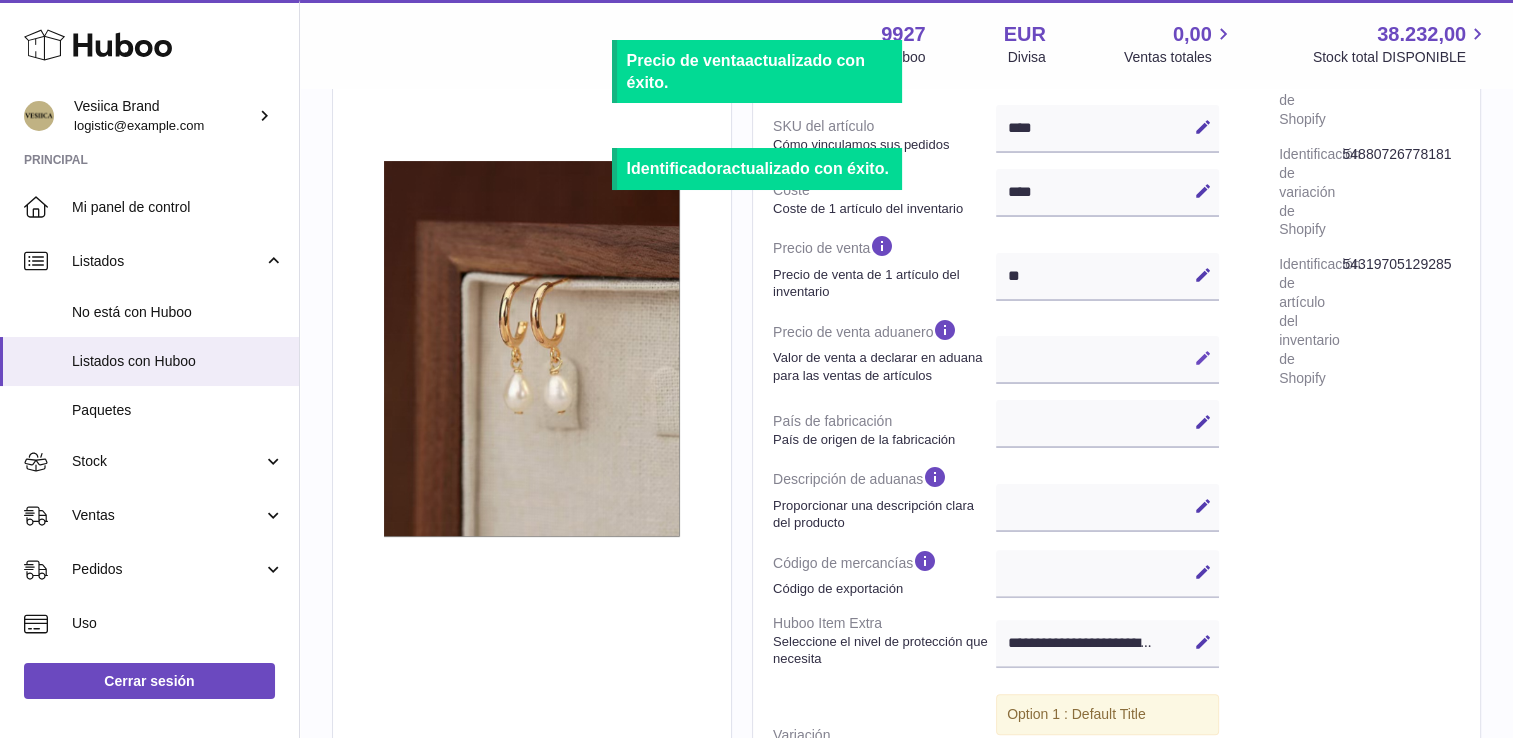 scroll, scrollTop: 400, scrollLeft: 0, axis: vertical 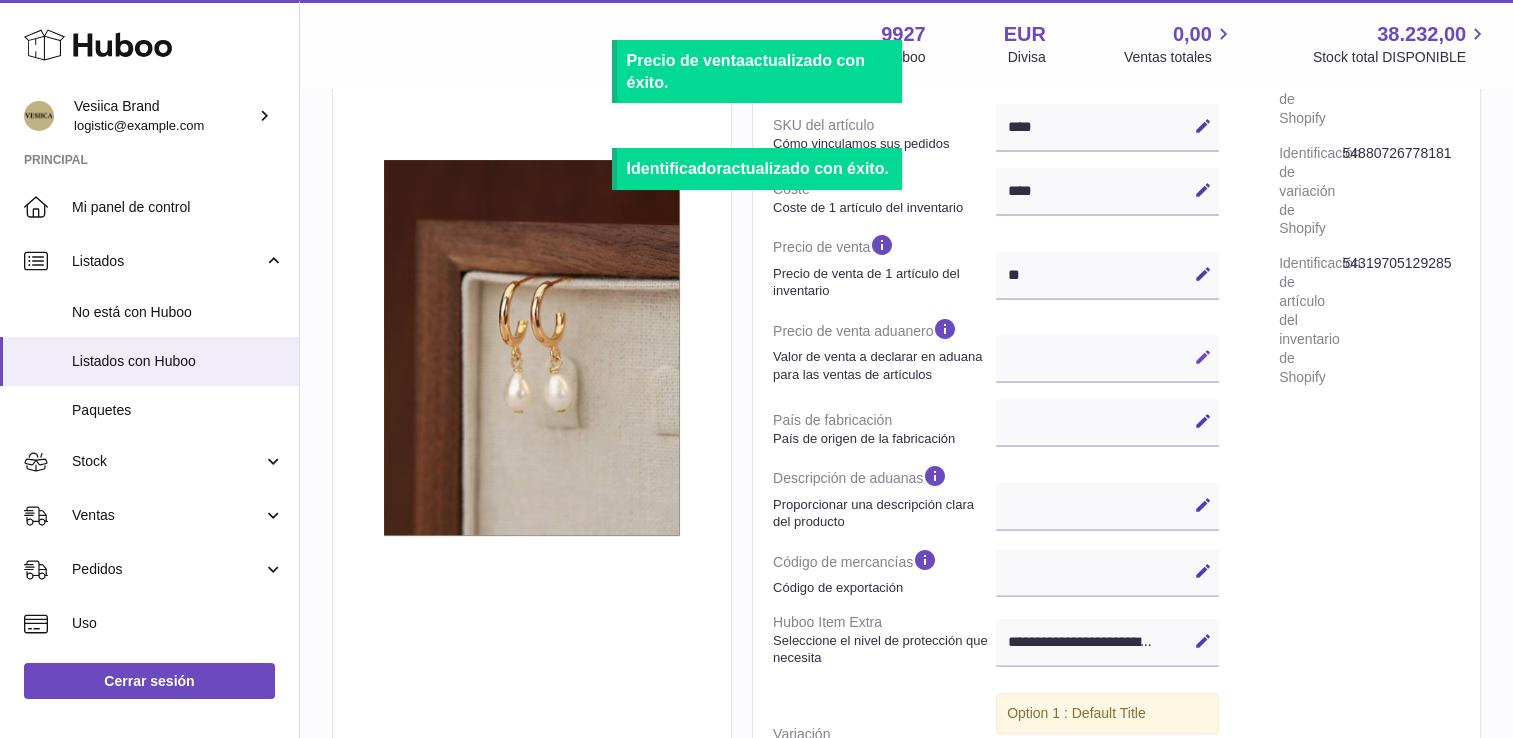 drag, startPoint x: 1233, startPoint y: 362, endPoint x: 1214, endPoint y: 363, distance: 19.026299 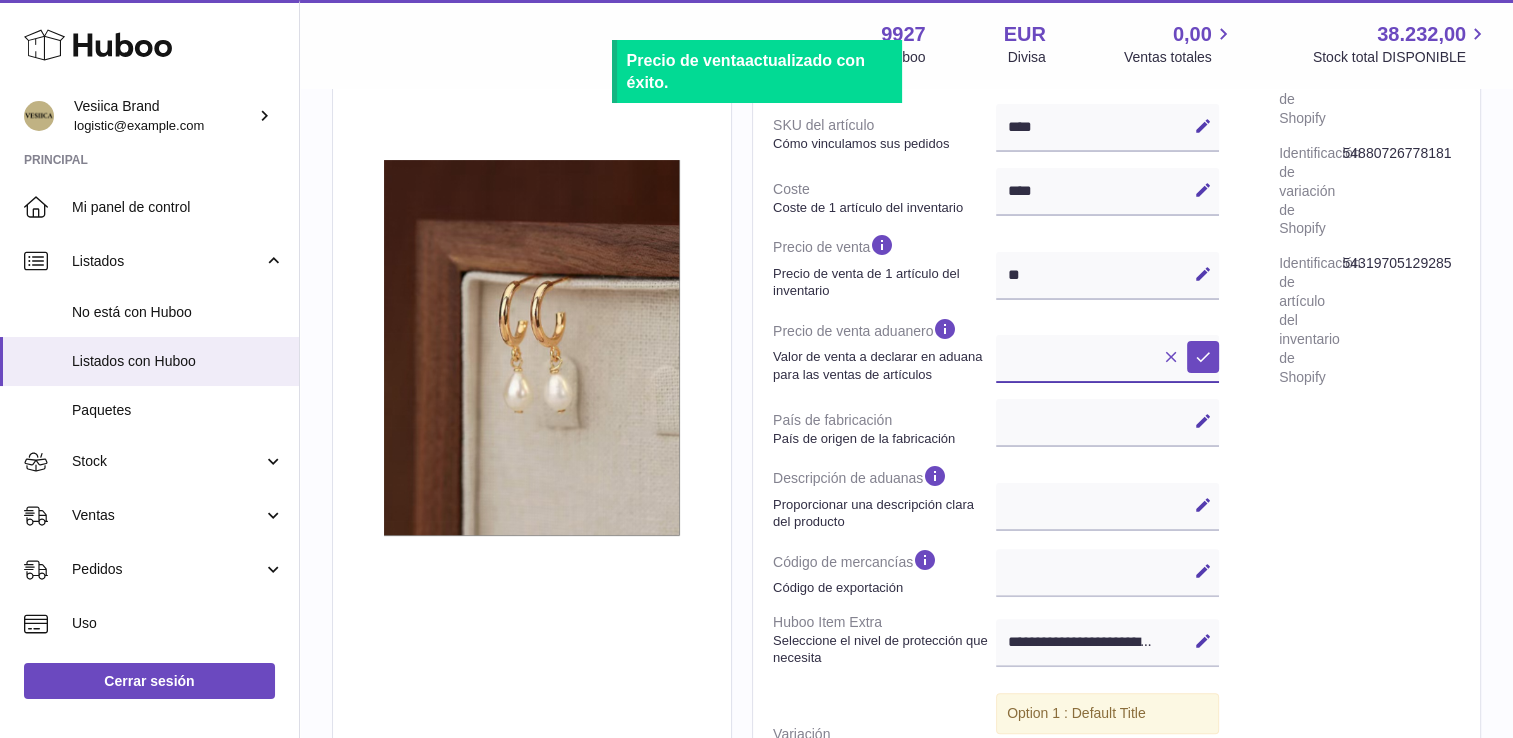 type on "*" 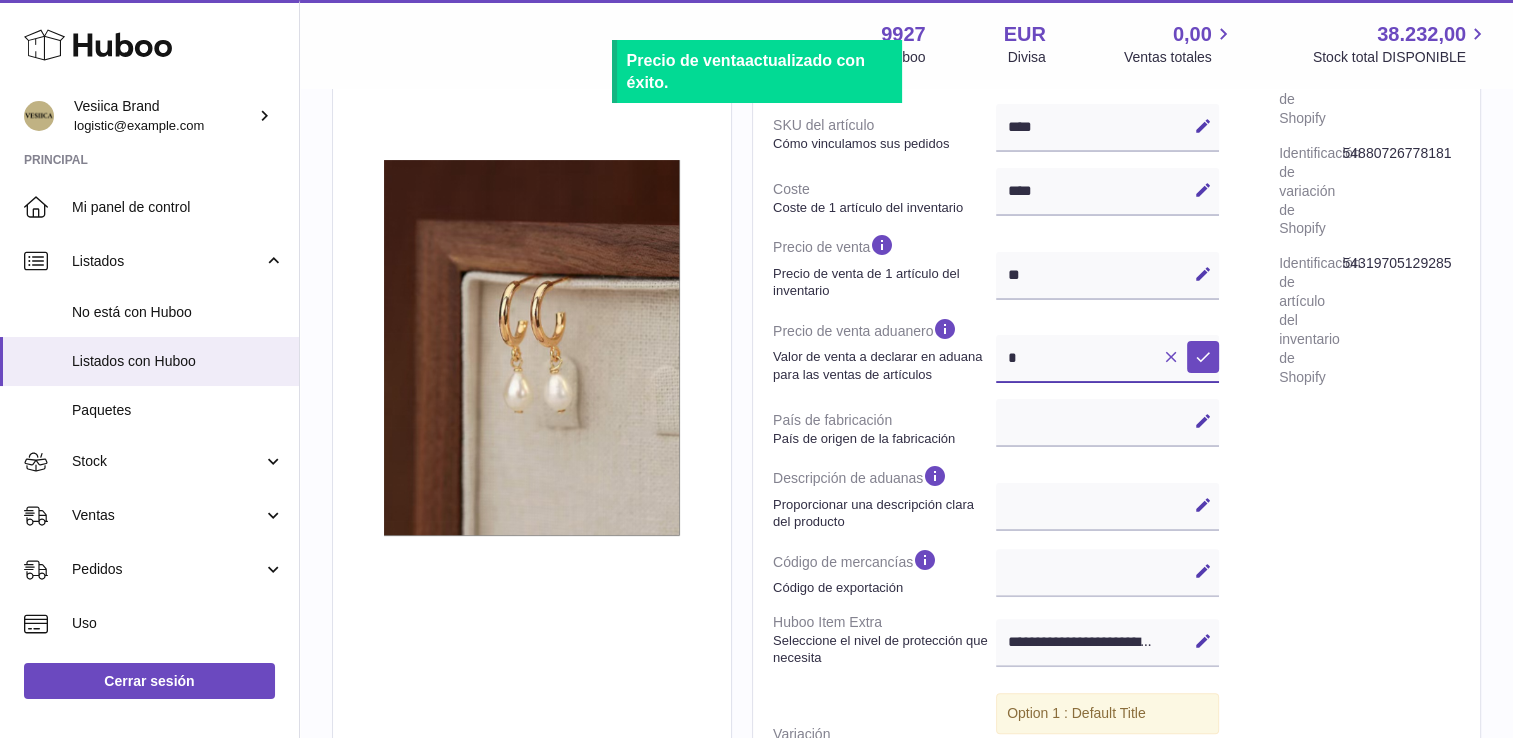 select 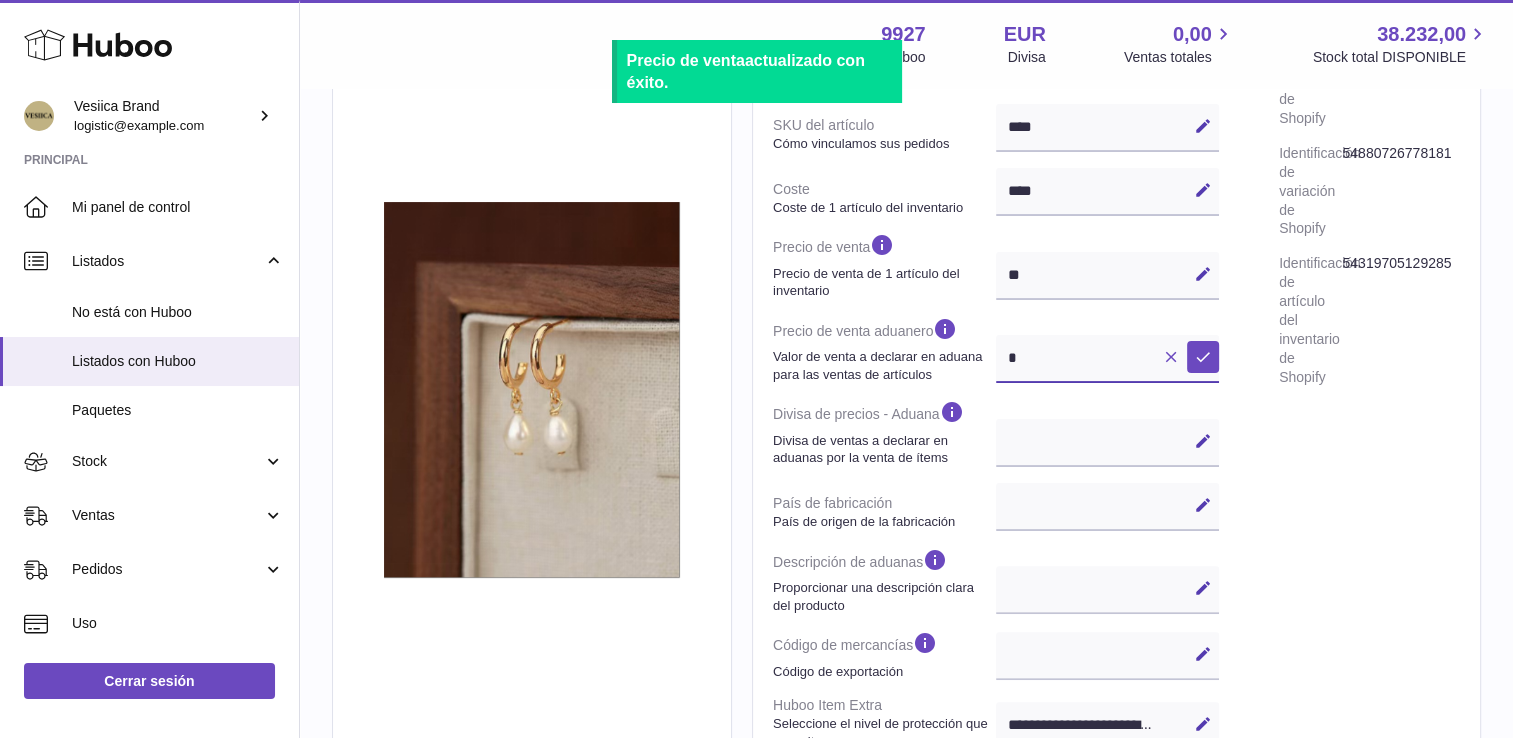scroll, scrollTop: 441, scrollLeft: 0, axis: vertical 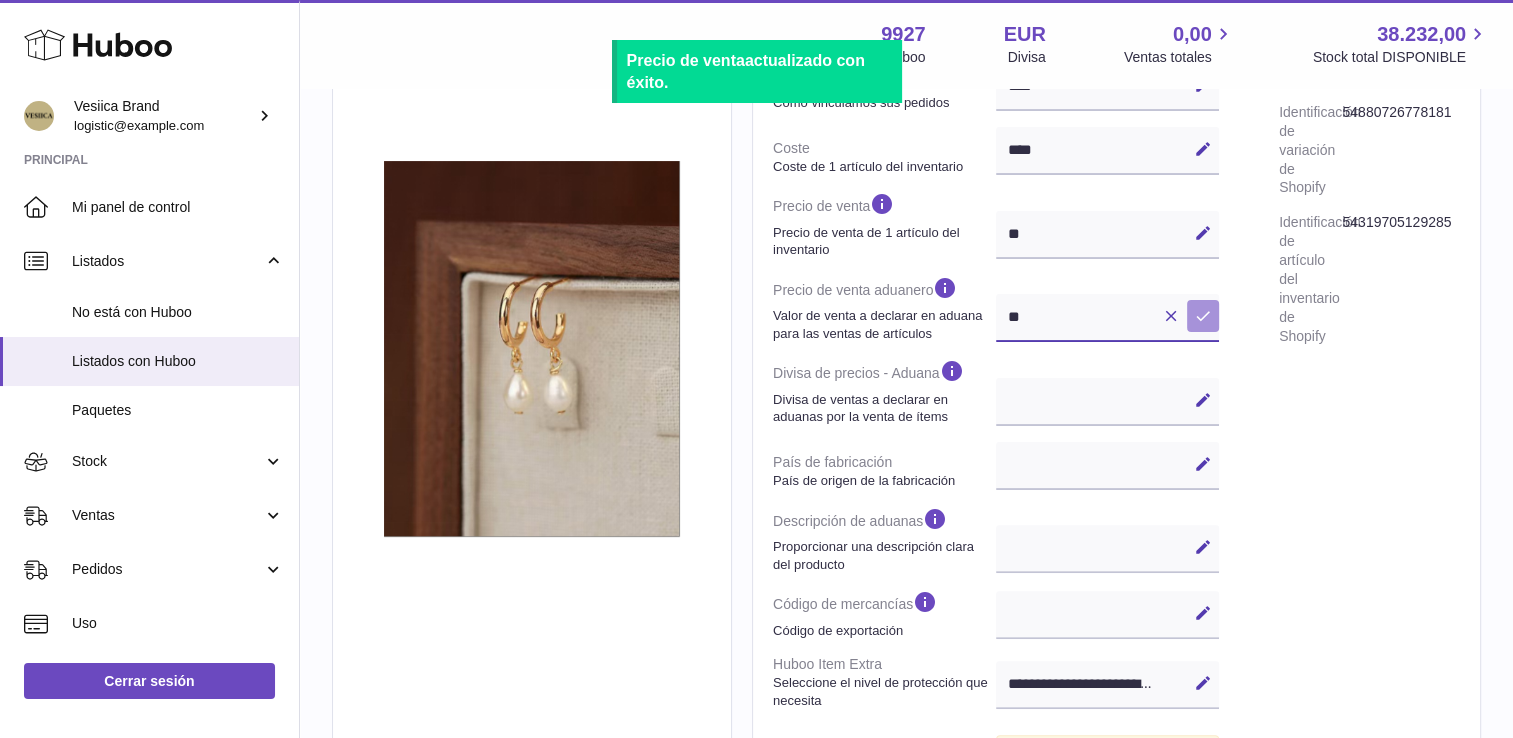 type on "**" 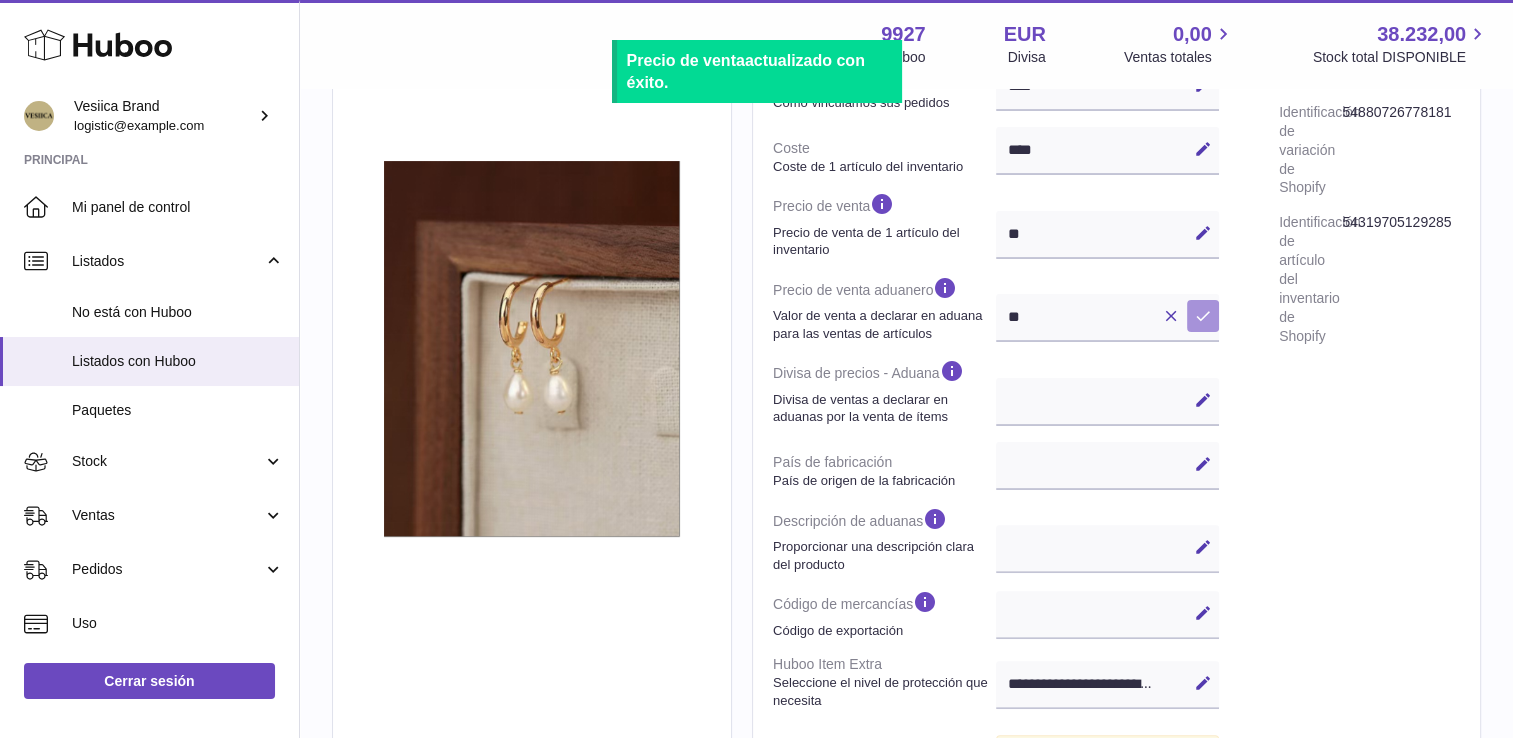 click on "Guardar" at bounding box center [1203, 316] 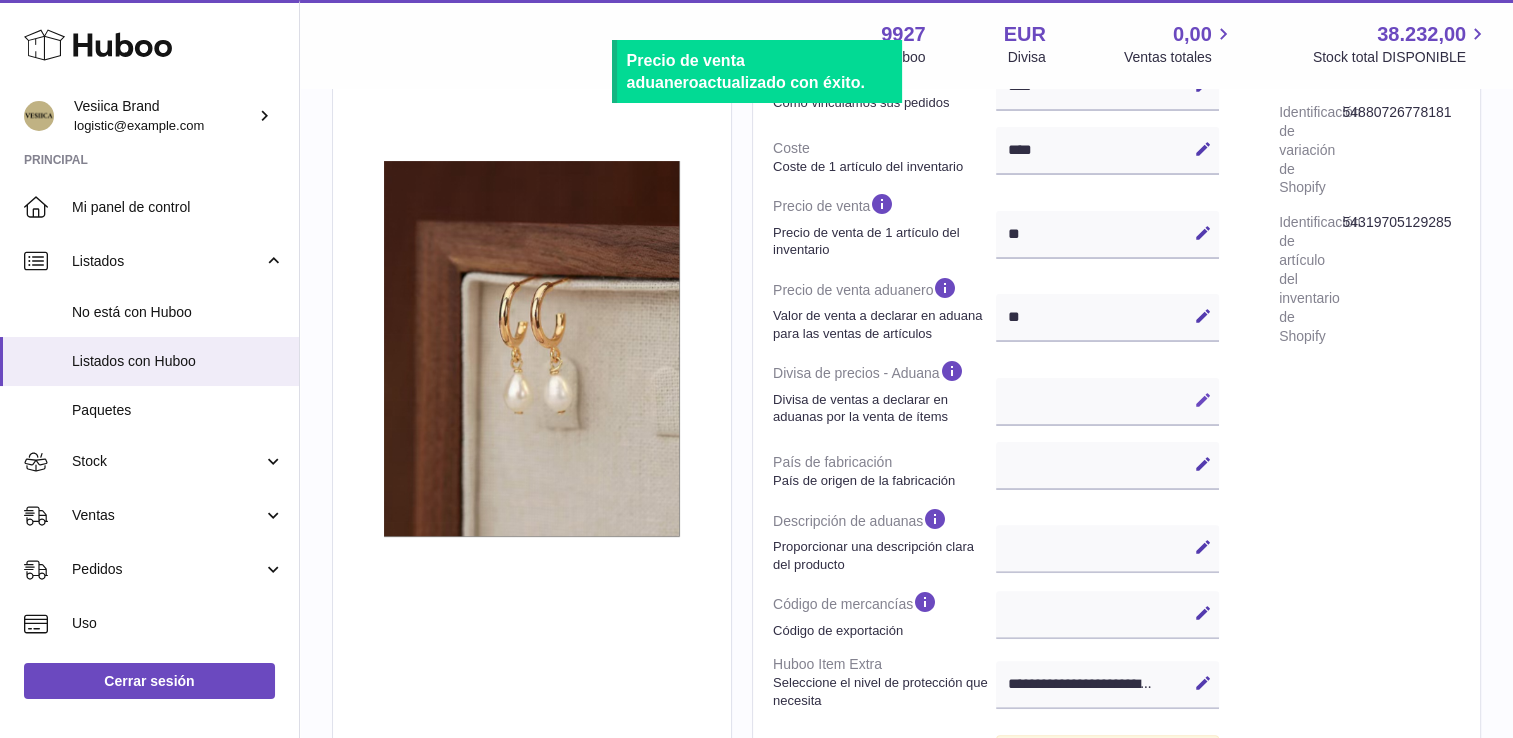 click on "Editar" at bounding box center (1203, 400) 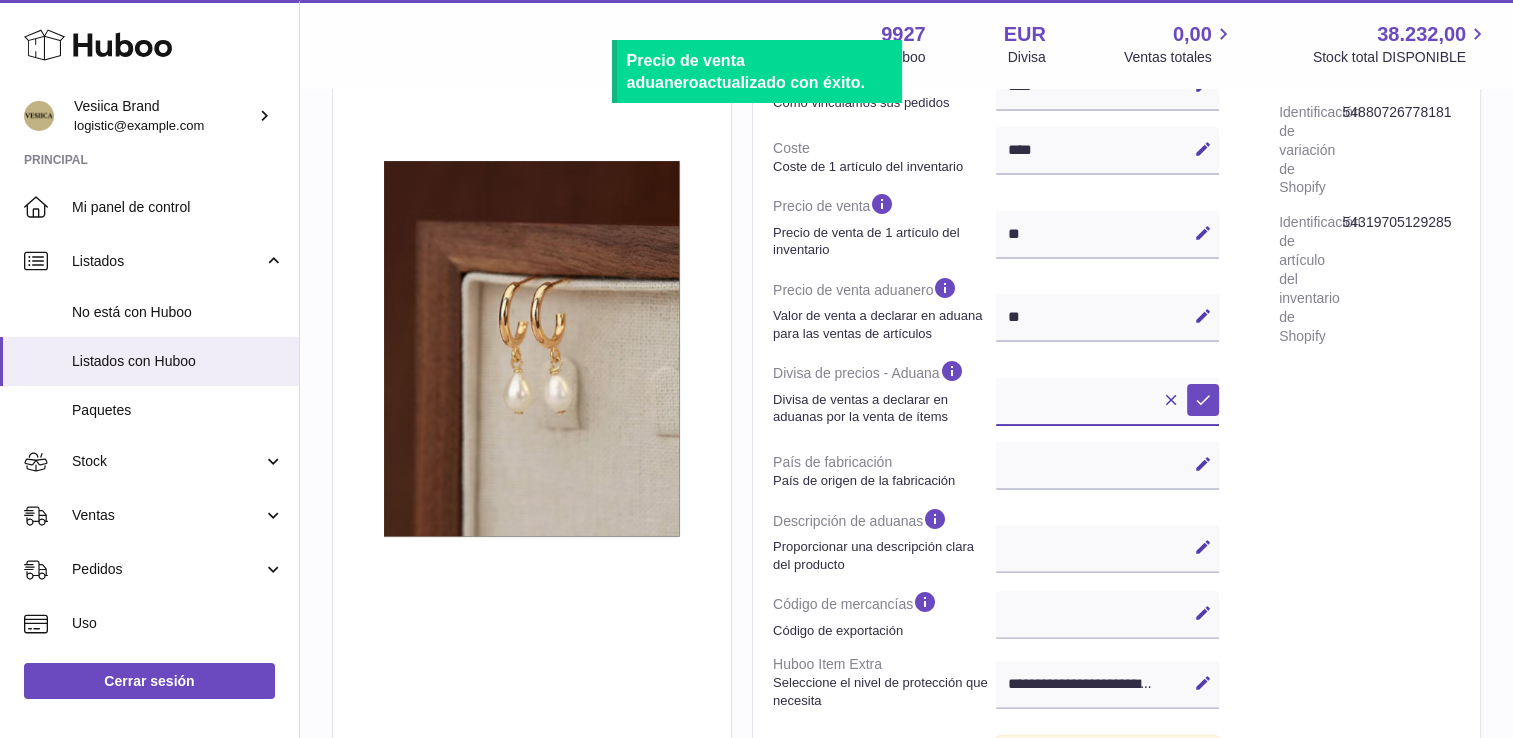 click on "*** ***" at bounding box center (1107, 402) 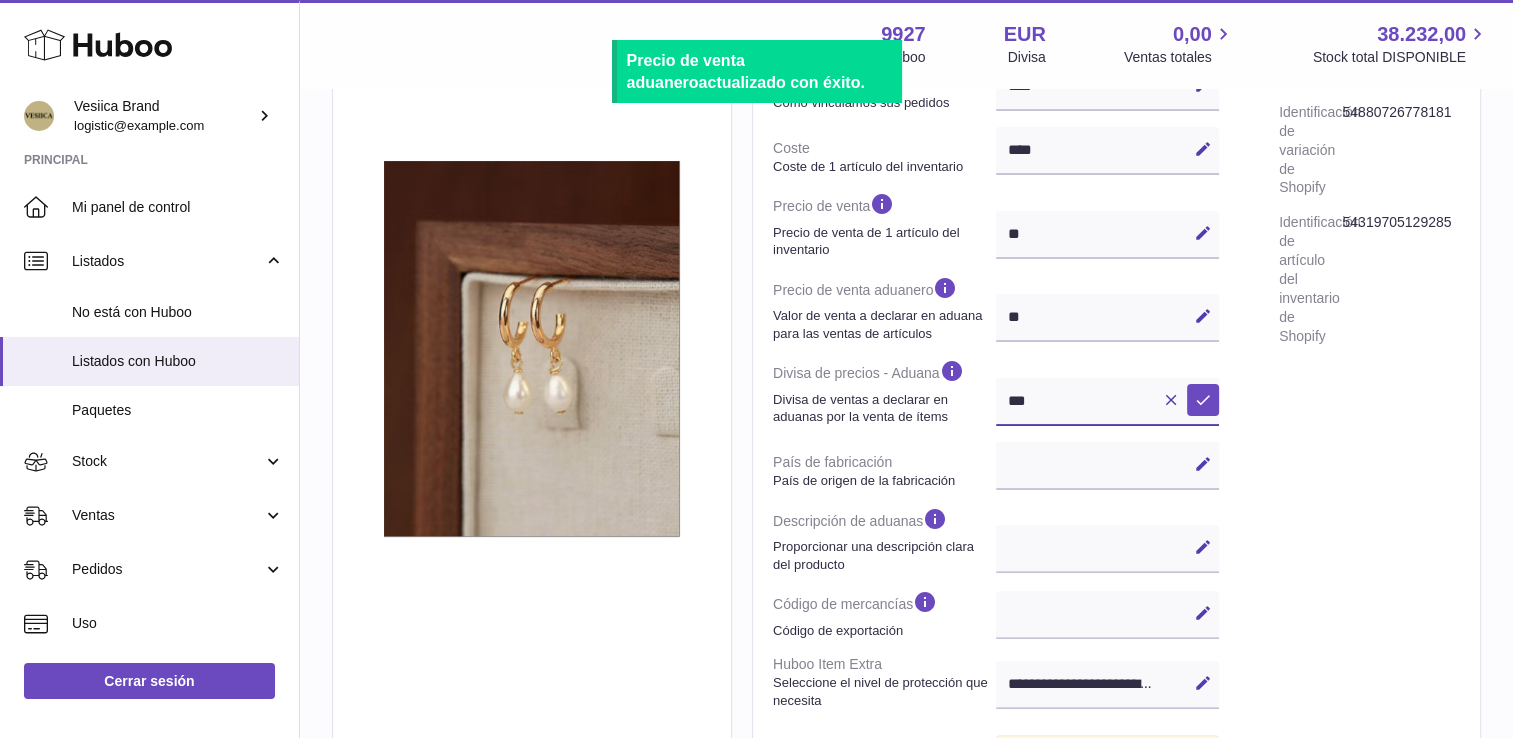 click on "*** ***" at bounding box center (1107, 402) 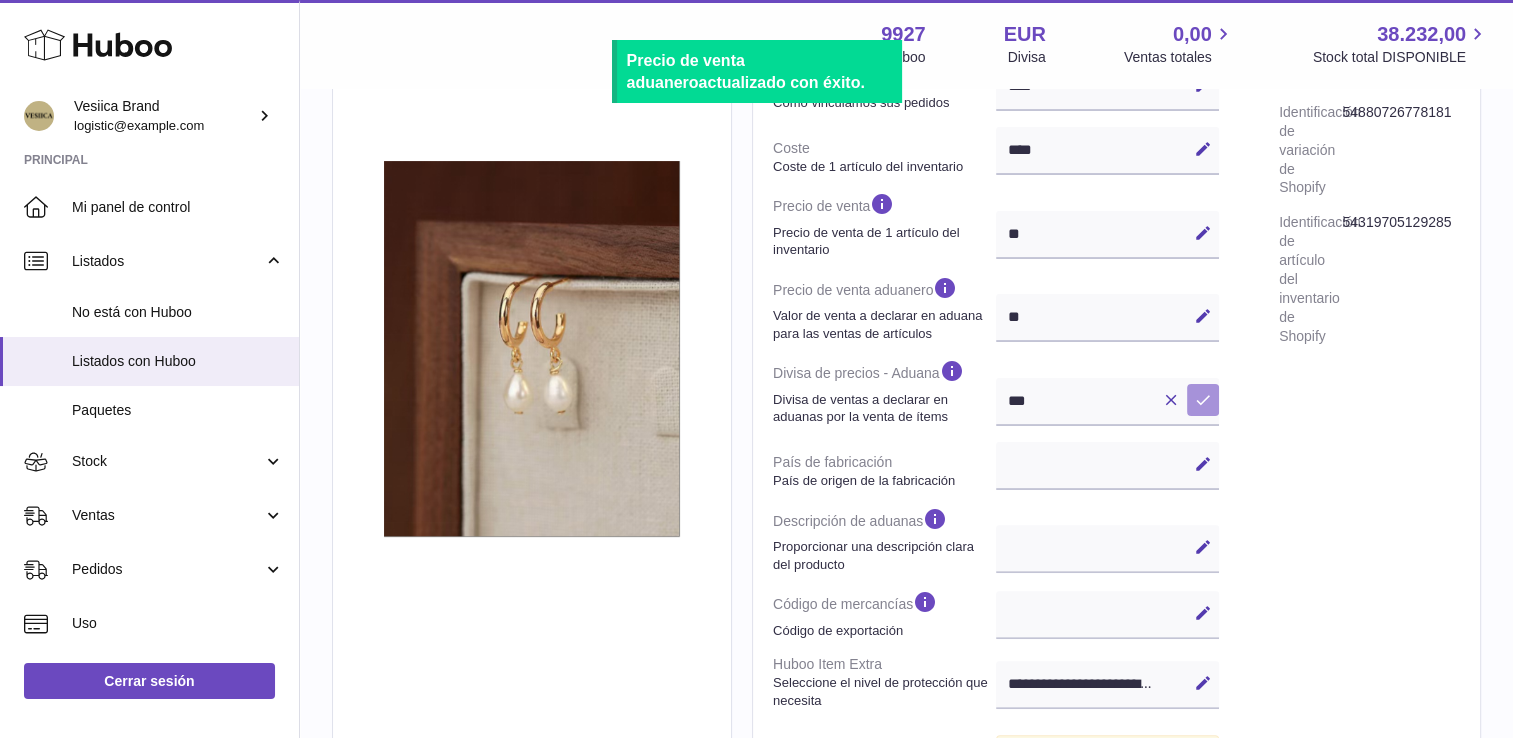 click on "Guardar" at bounding box center [1203, 400] 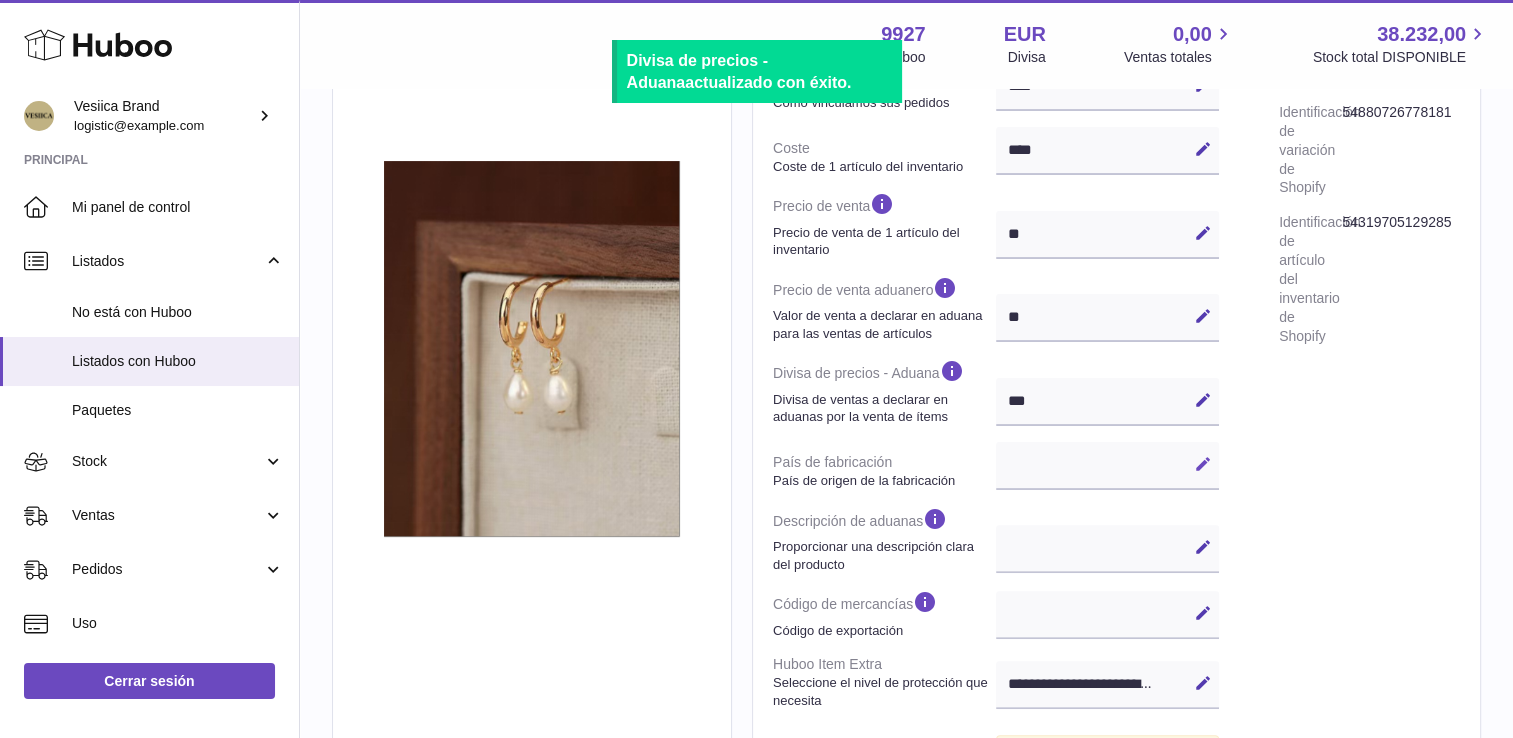 click on "Editar" at bounding box center (1203, 464) 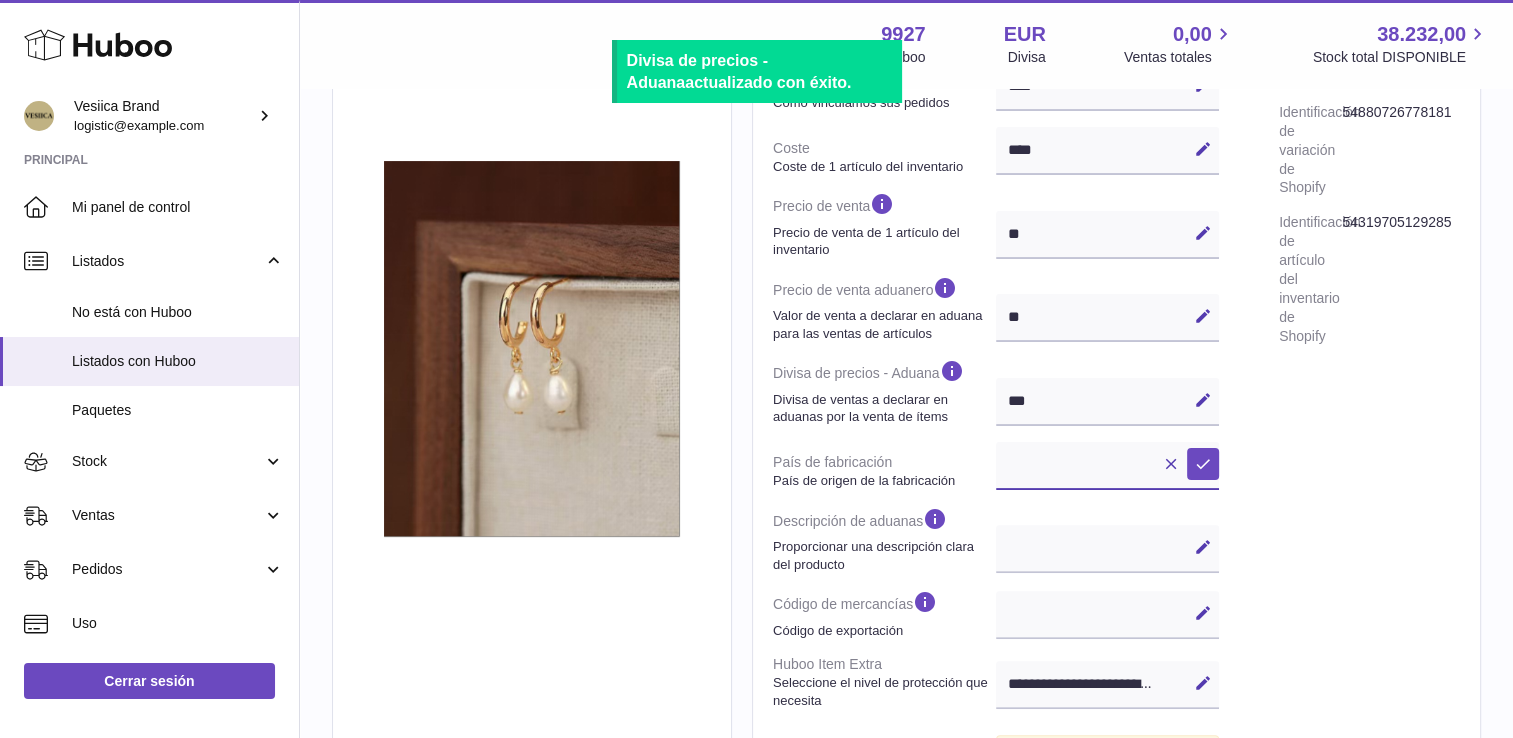 click on "**********" at bounding box center (1107, 466) 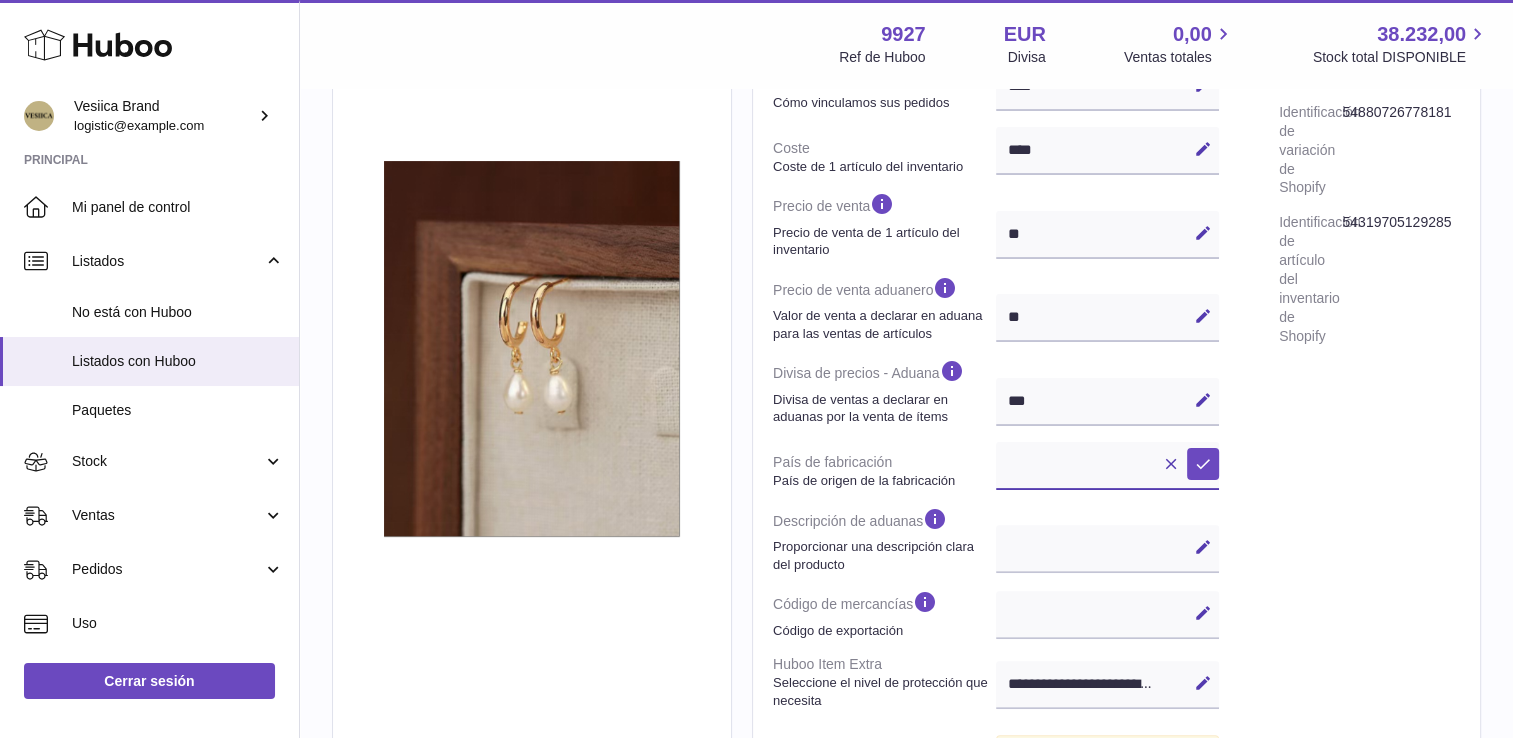 select on "***" 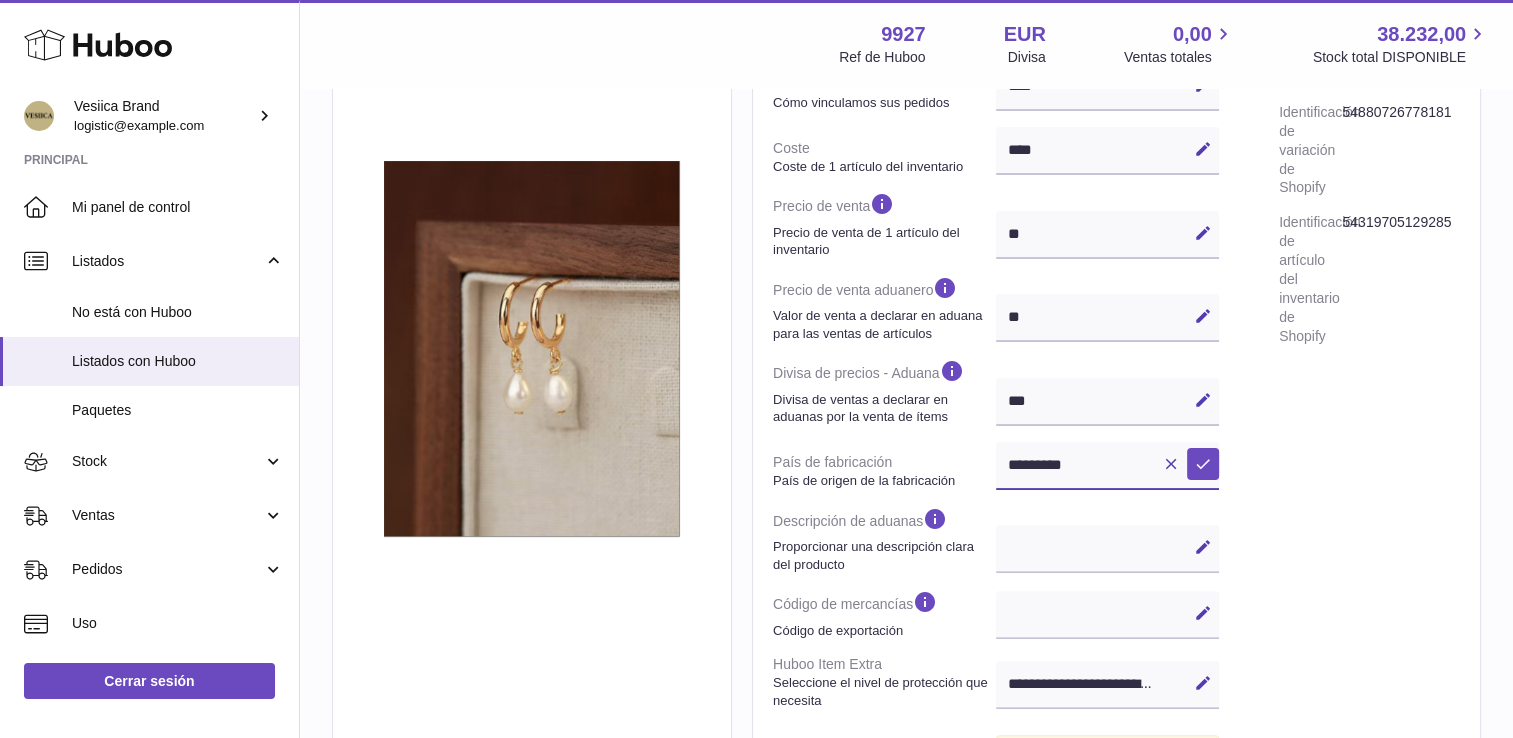 click on "**********" at bounding box center [1107, 466] 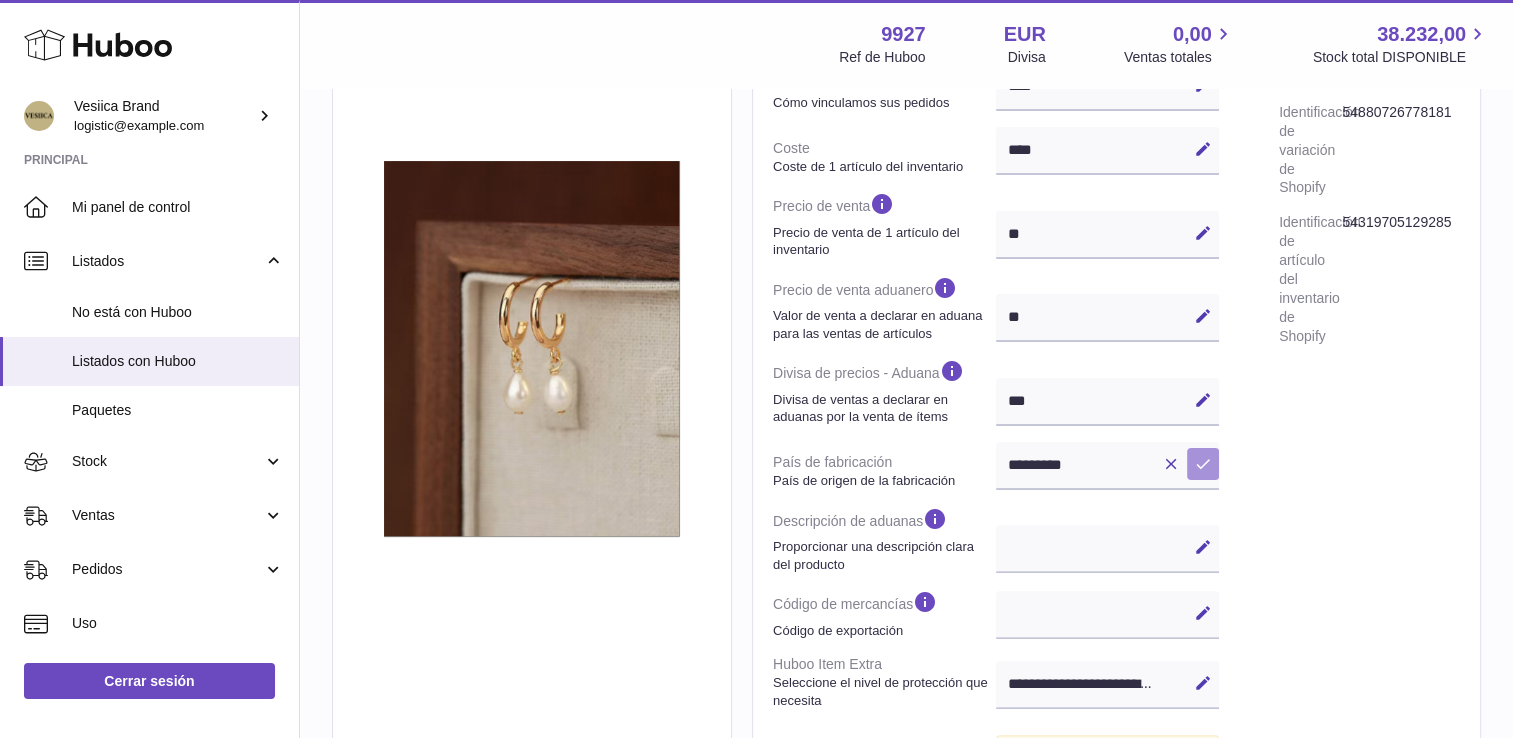 click at bounding box center (1203, 464) 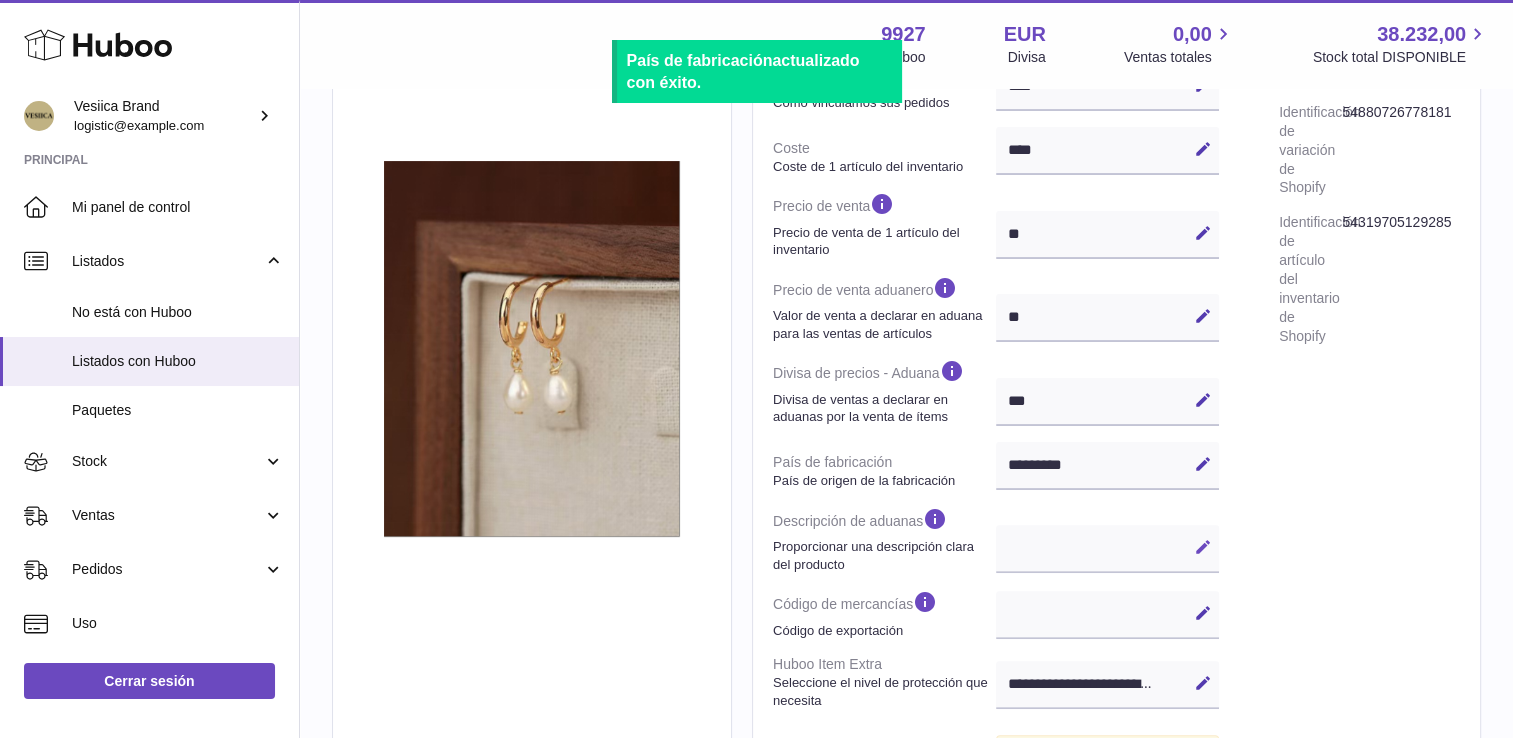 click on "Editar" at bounding box center (1203, 547) 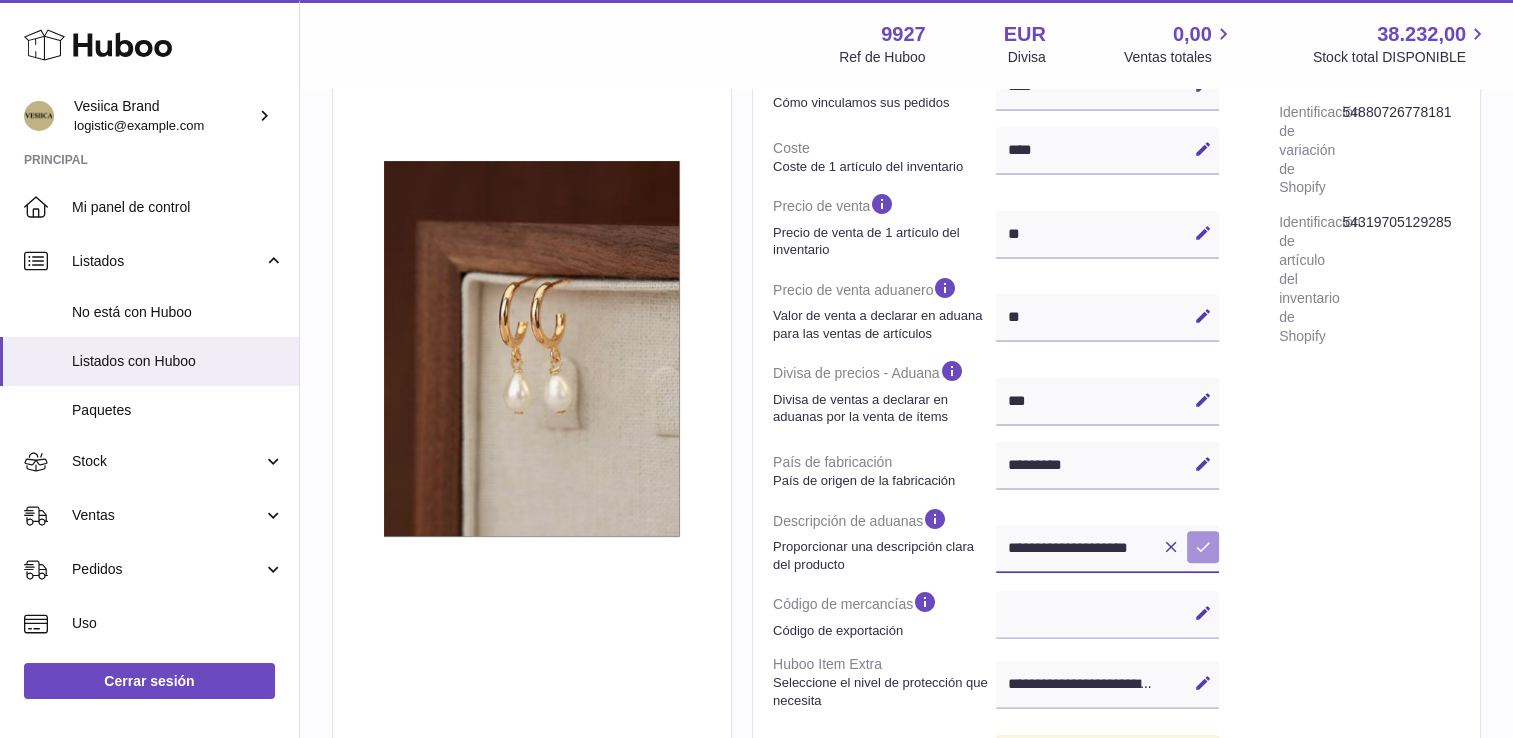 type on "**********" 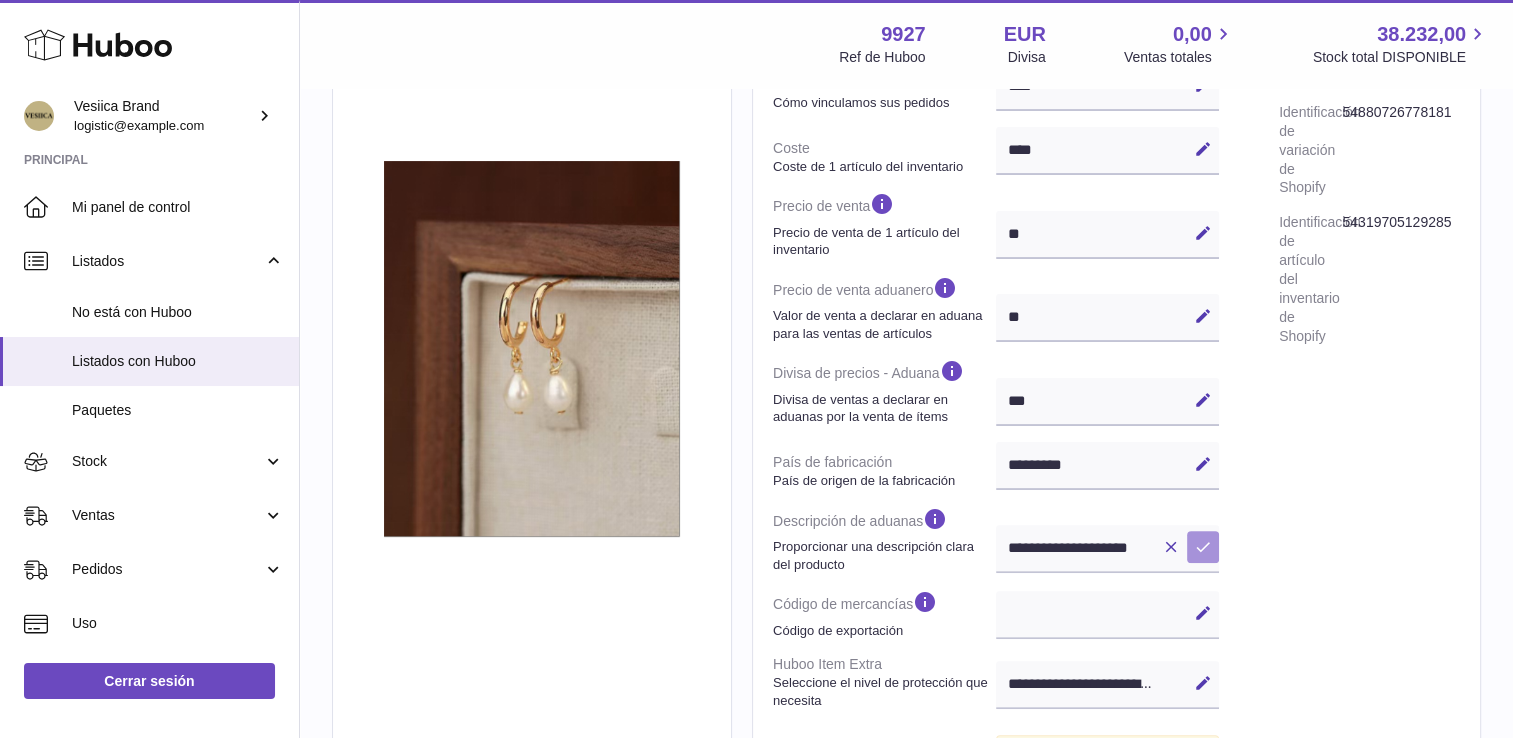 click on "Guardar" at bounding box center [1203, 547] 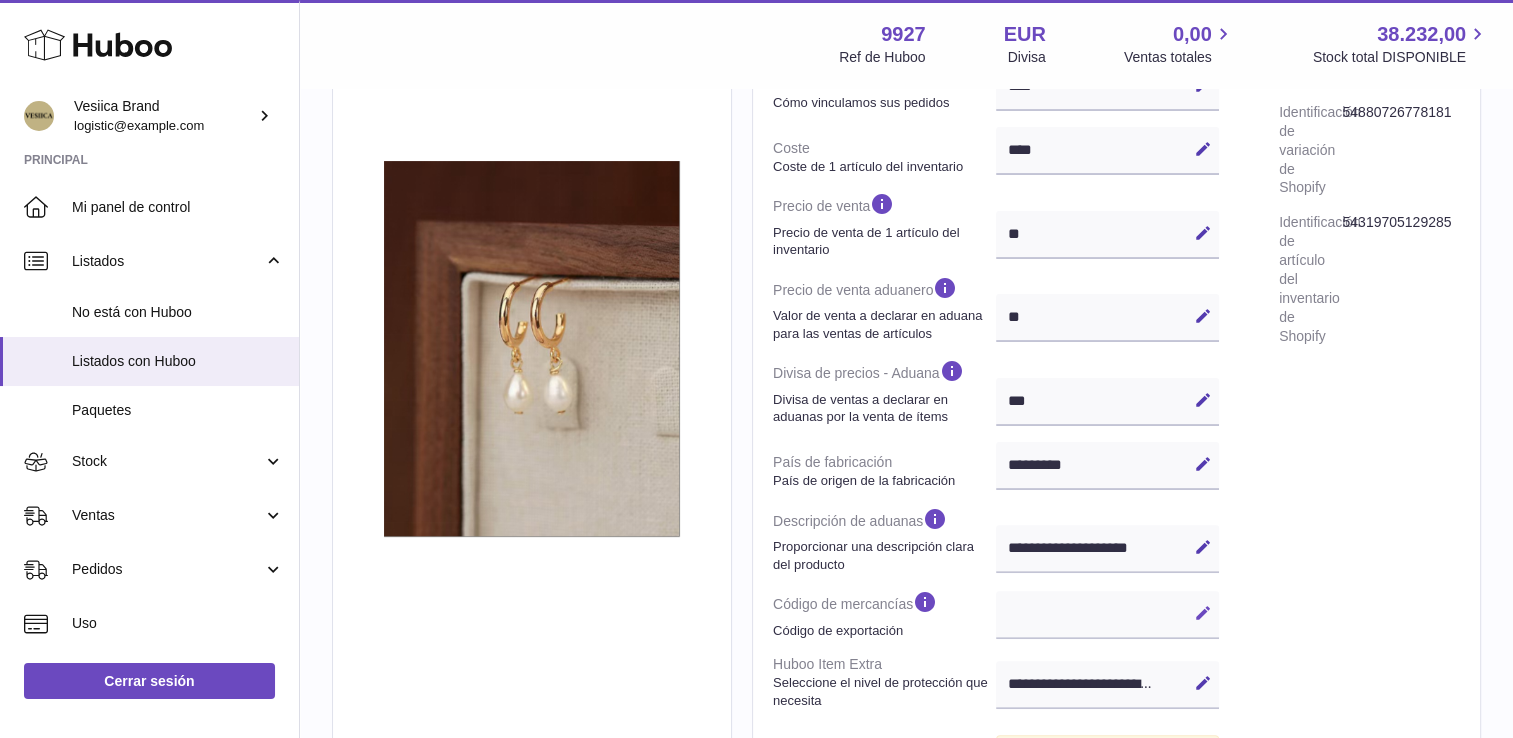 drag, startPoint x: 1190, startPoint y: 599, endPoint x: 1177, endPoint y: 608, distance: 15.811388 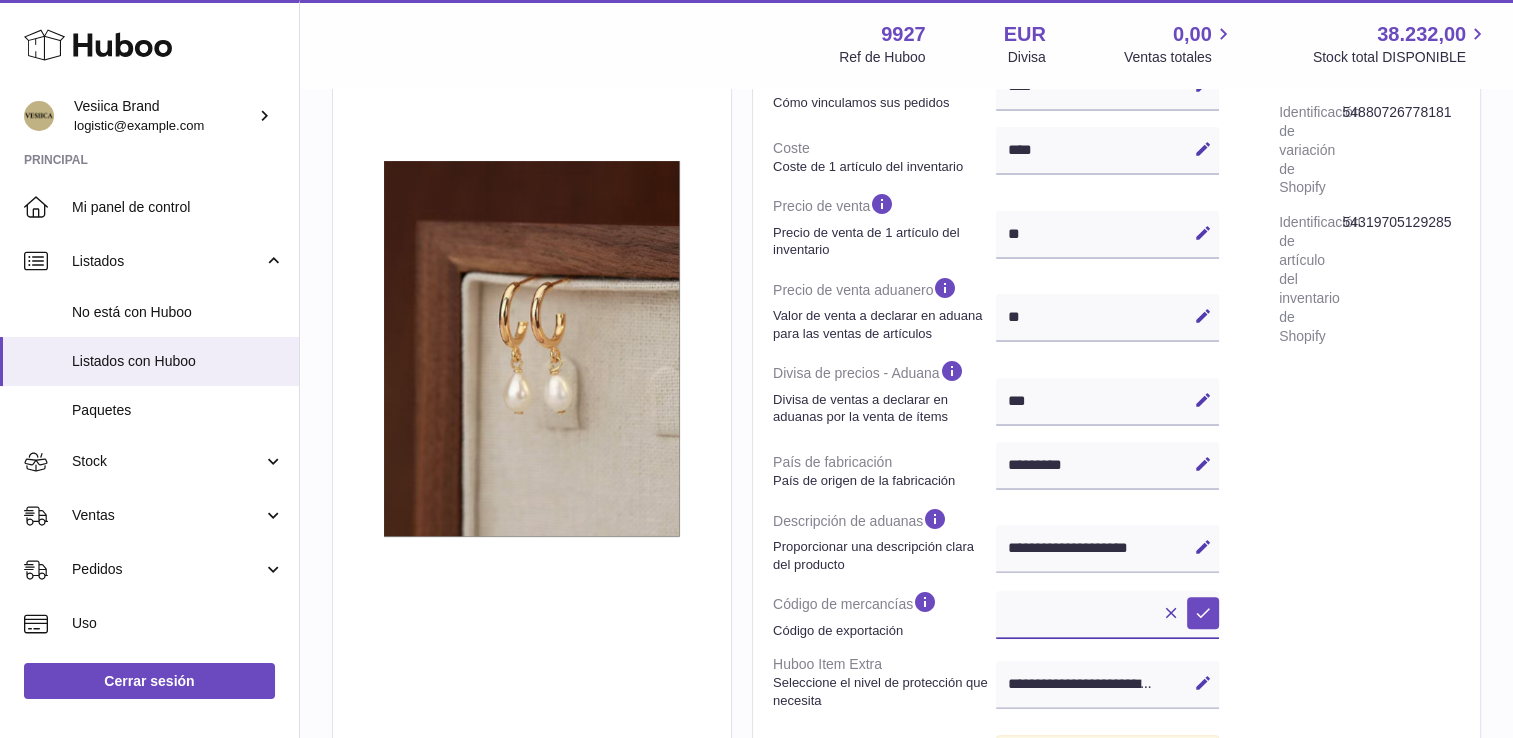 paste on "********" 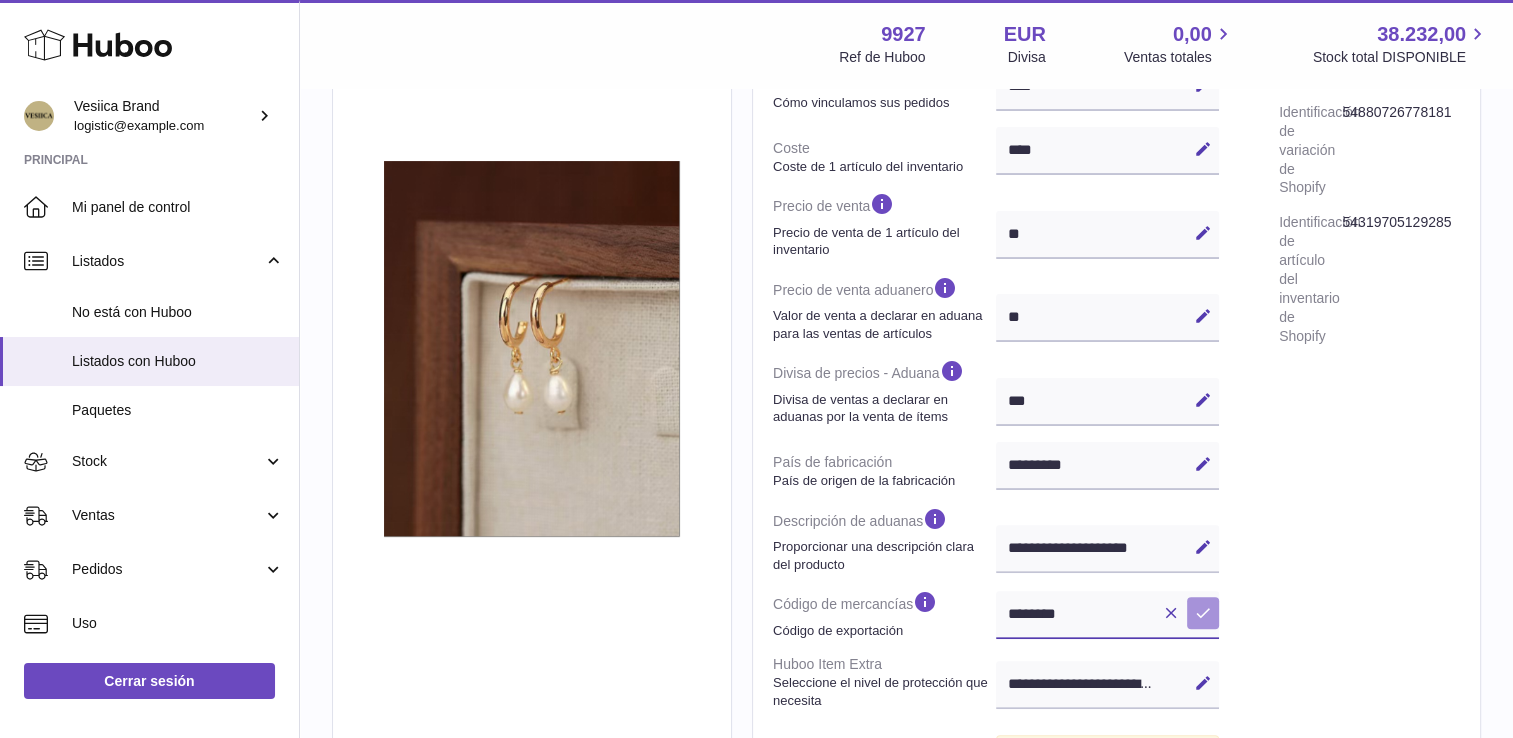 type on "********" 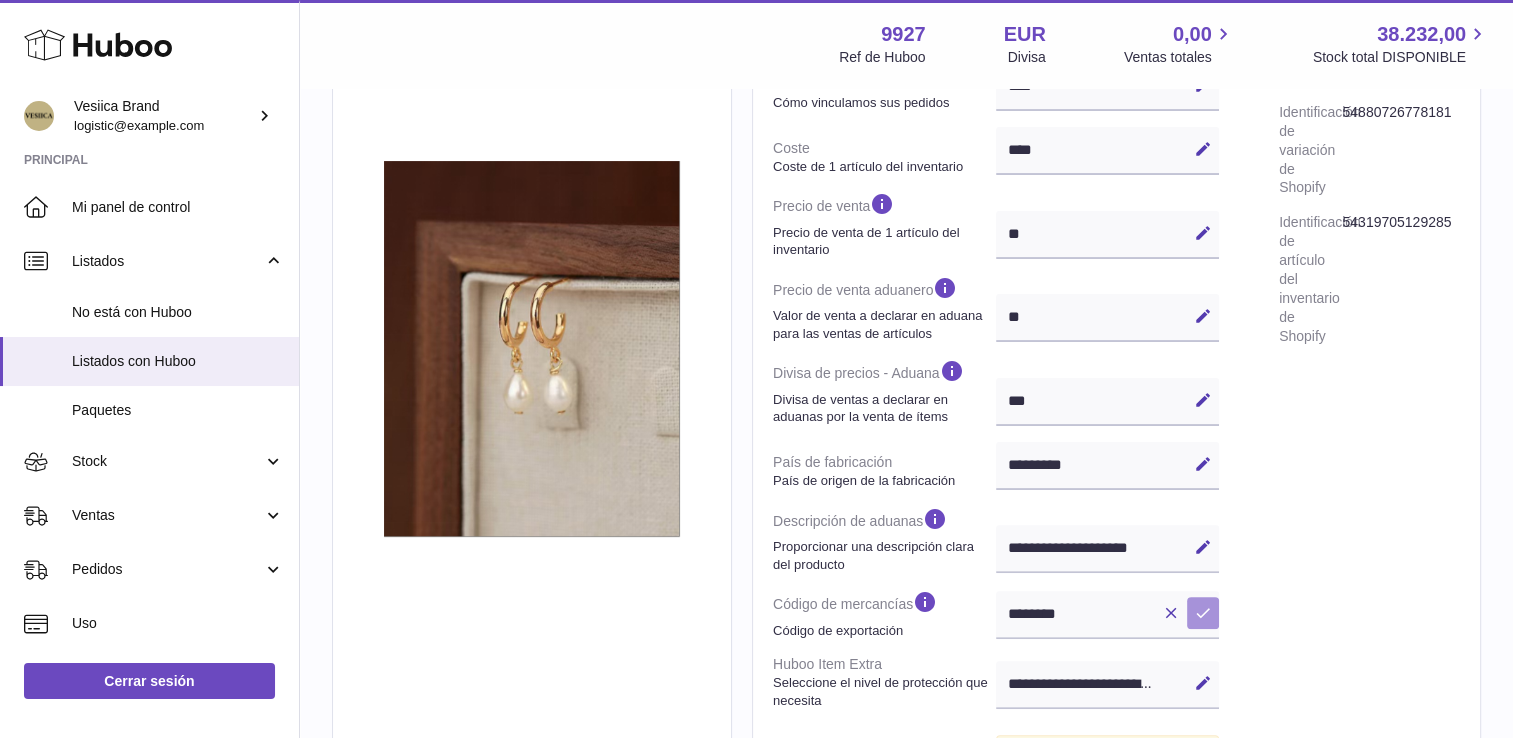 click at bounding box center (1203, 613) 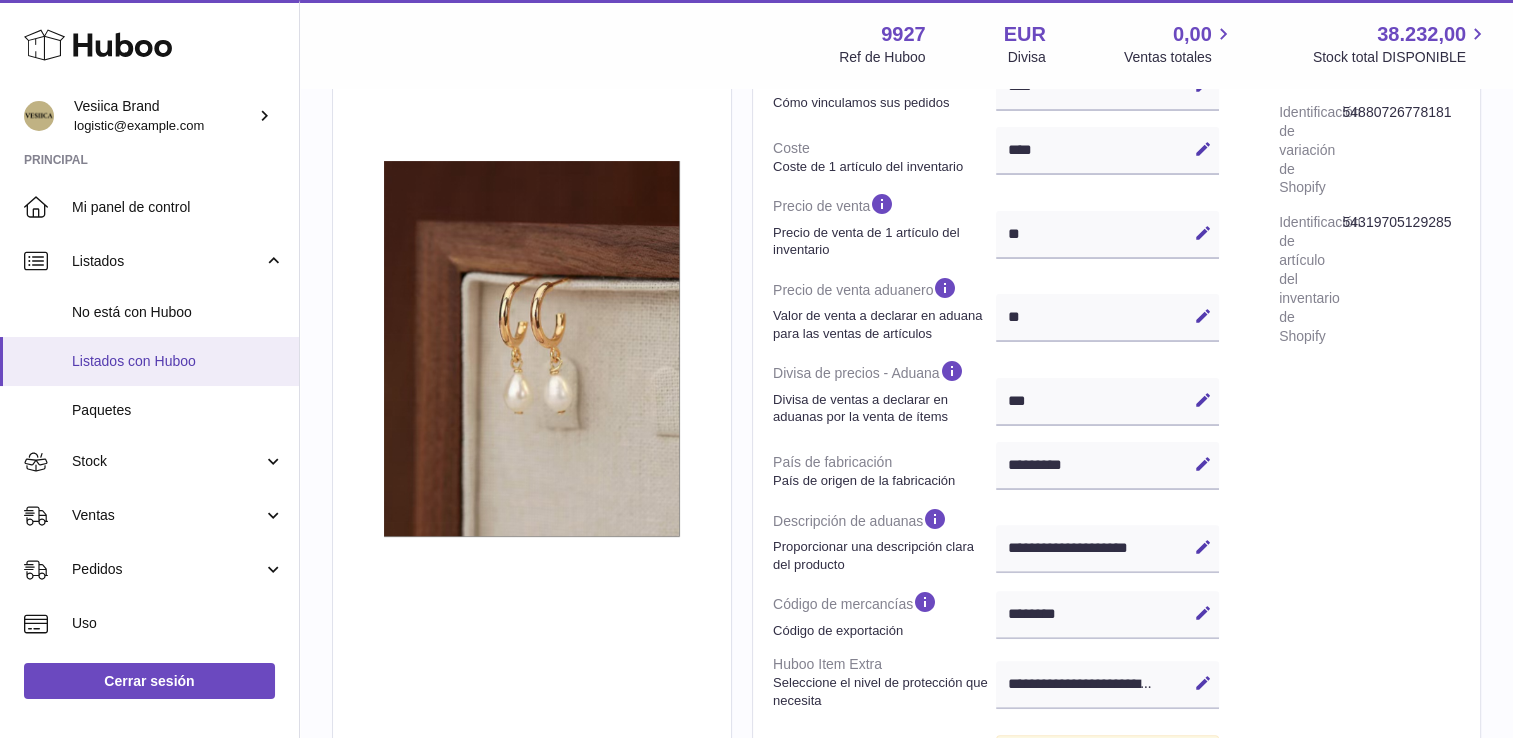 click on "Listados con Huboo" at bounding box center (178, 361) 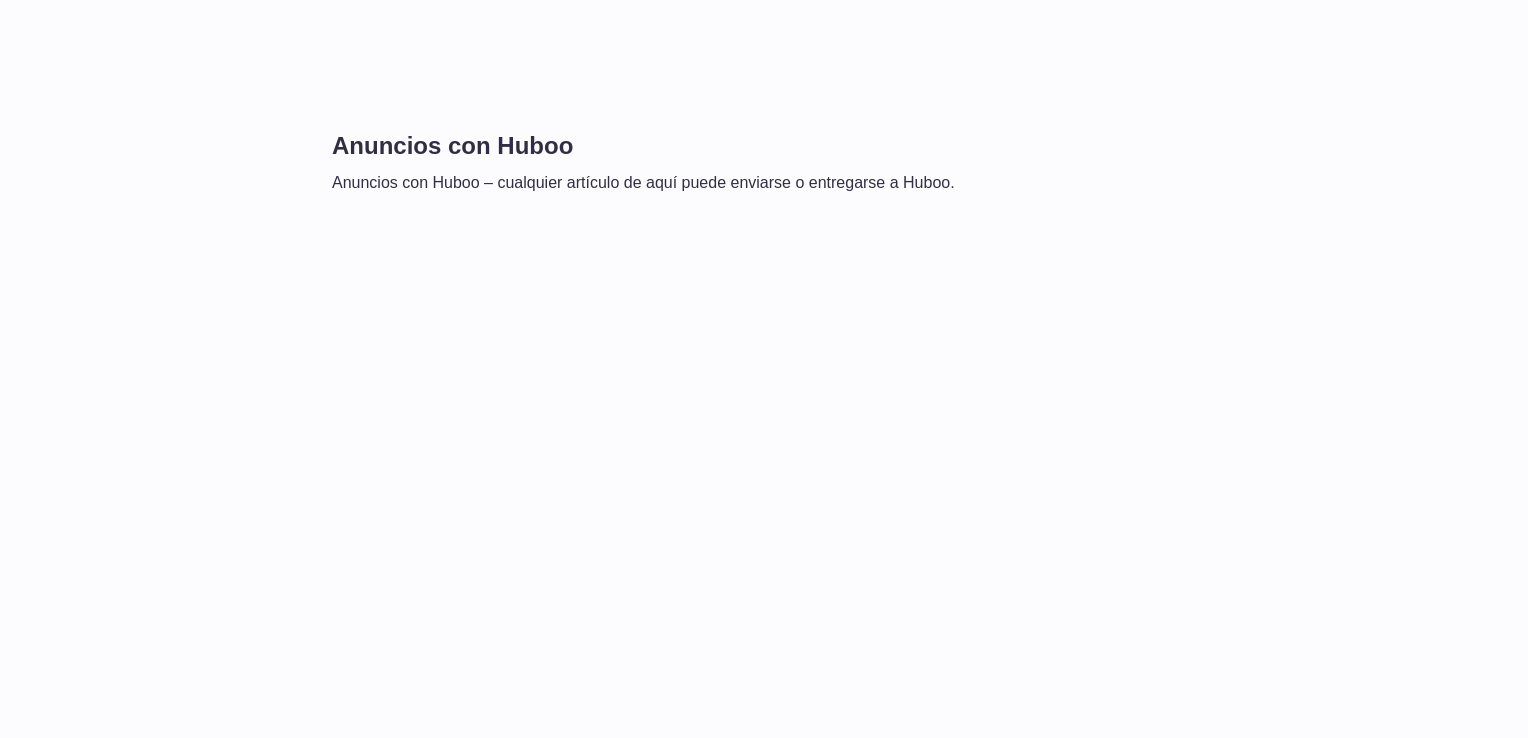 scroll, scrollTop: 0, scrollLeft: 0, axis: both 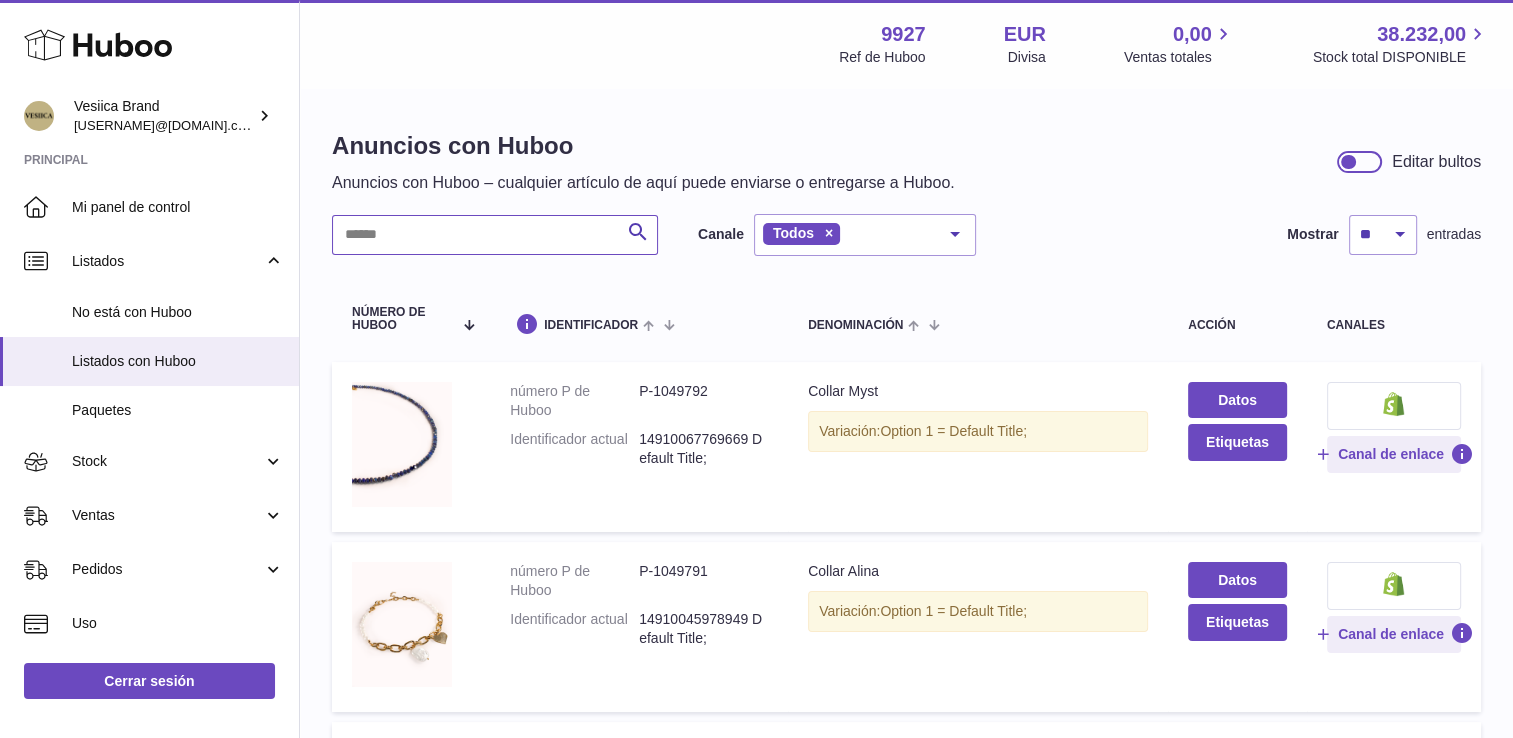 click at bounding box center [495, 235] 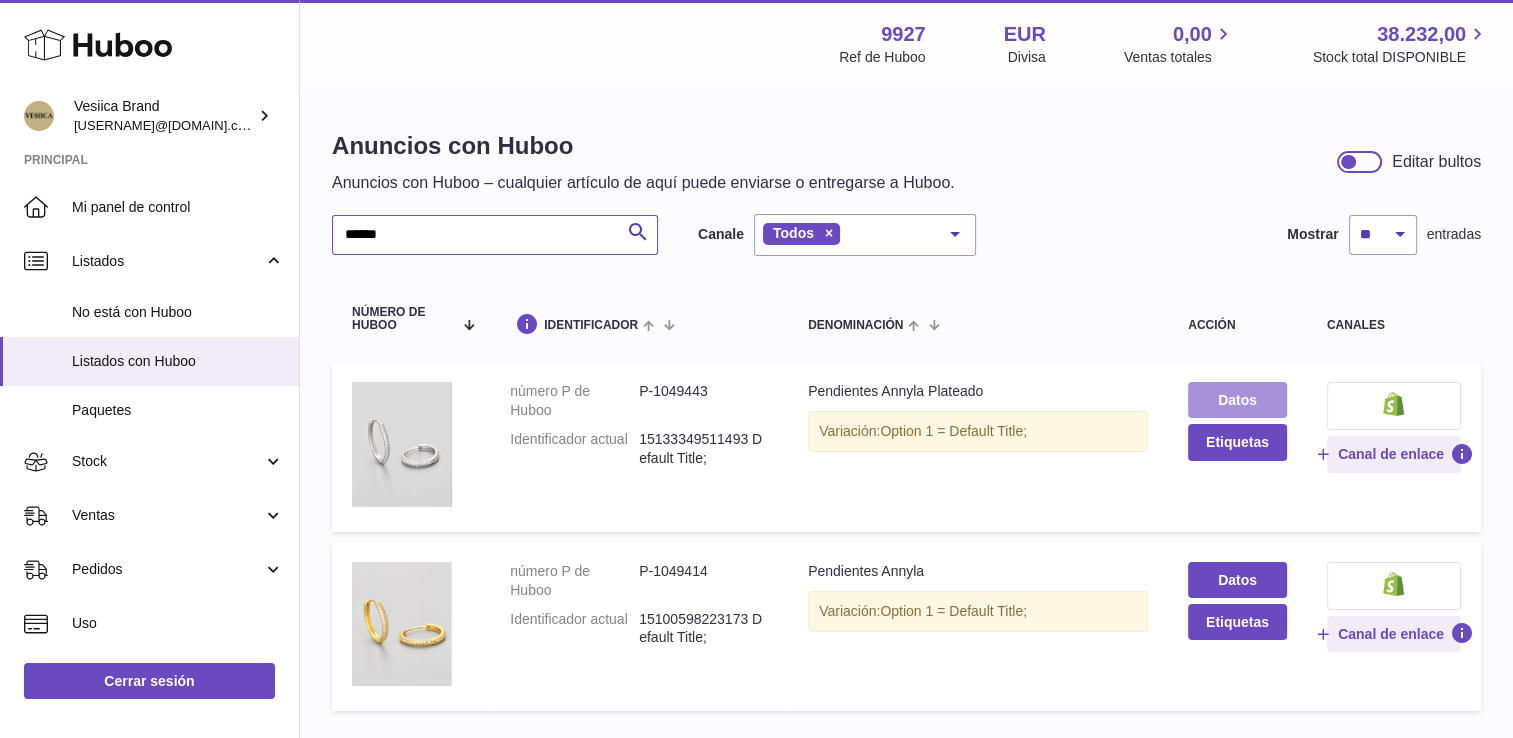 type on "******" 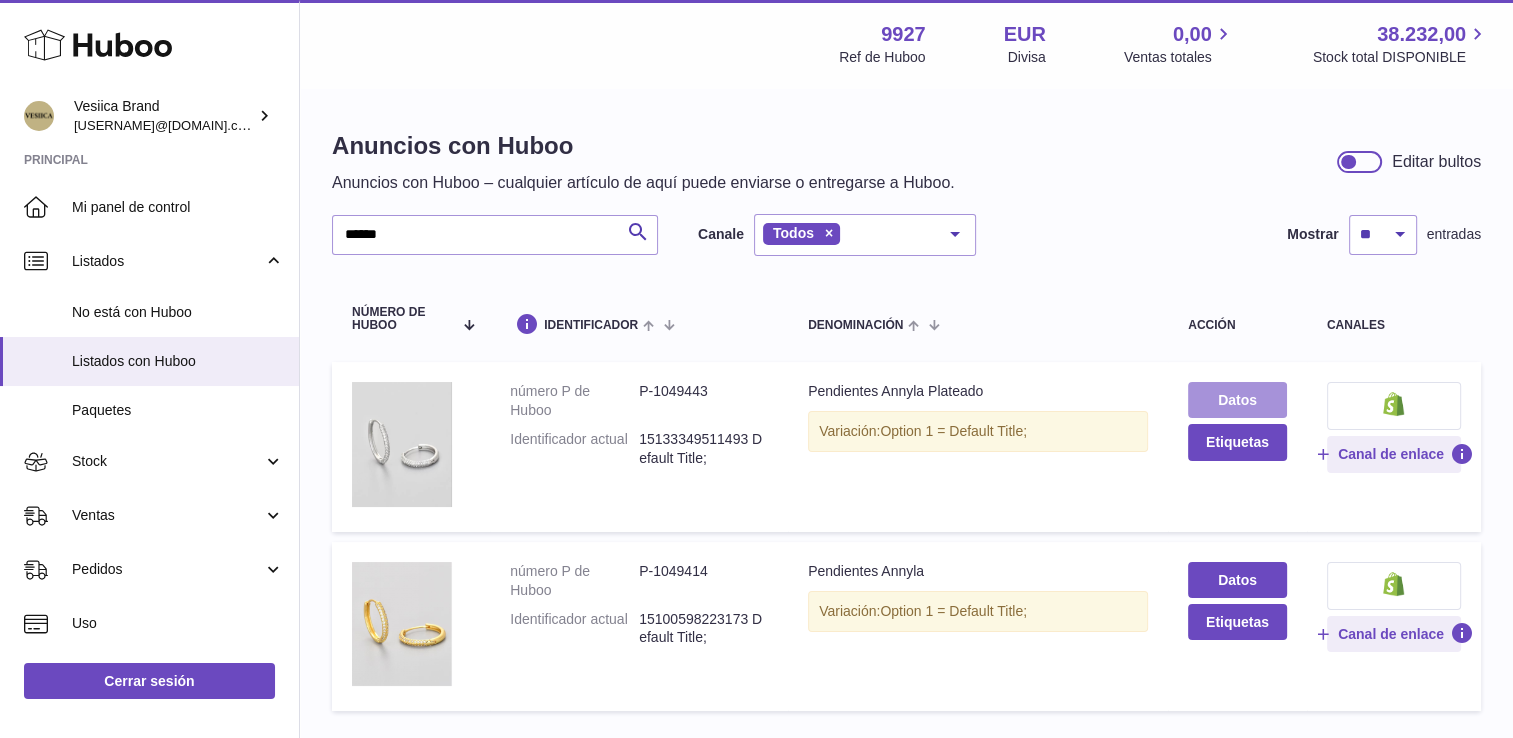 click on "Datos" at bounding box center [1237, 400] 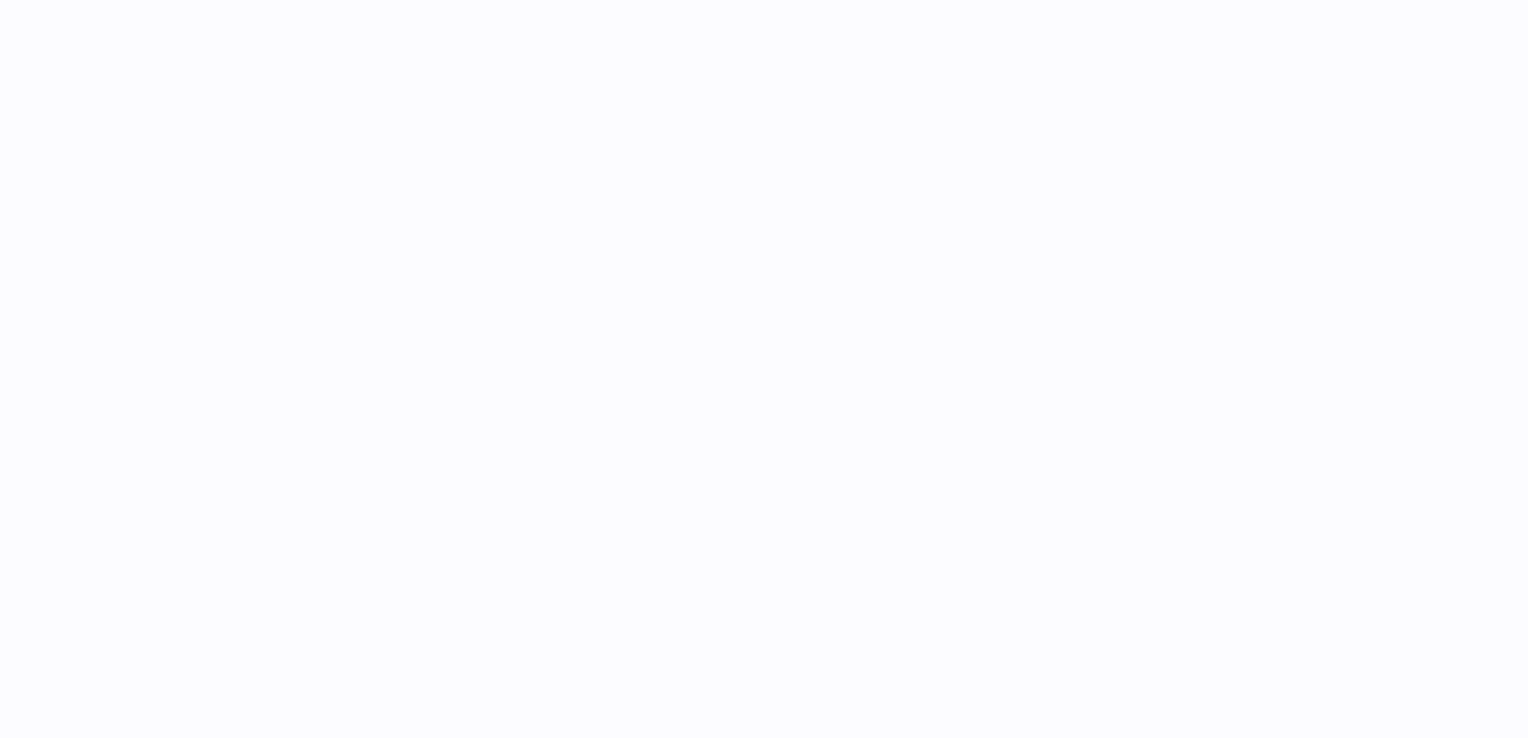 scroll, scrollTop: 0, scrollLeft: 0, axis: both 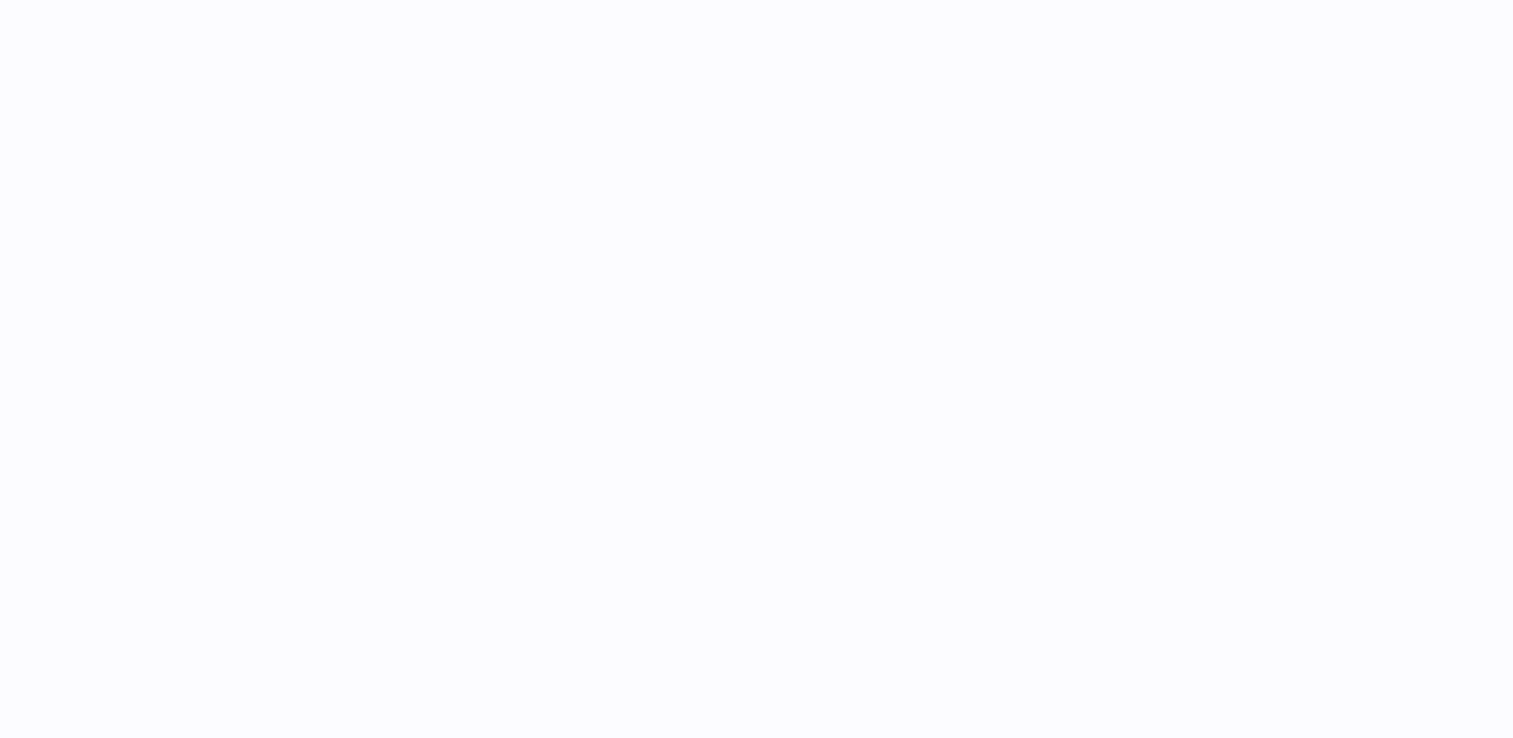 select 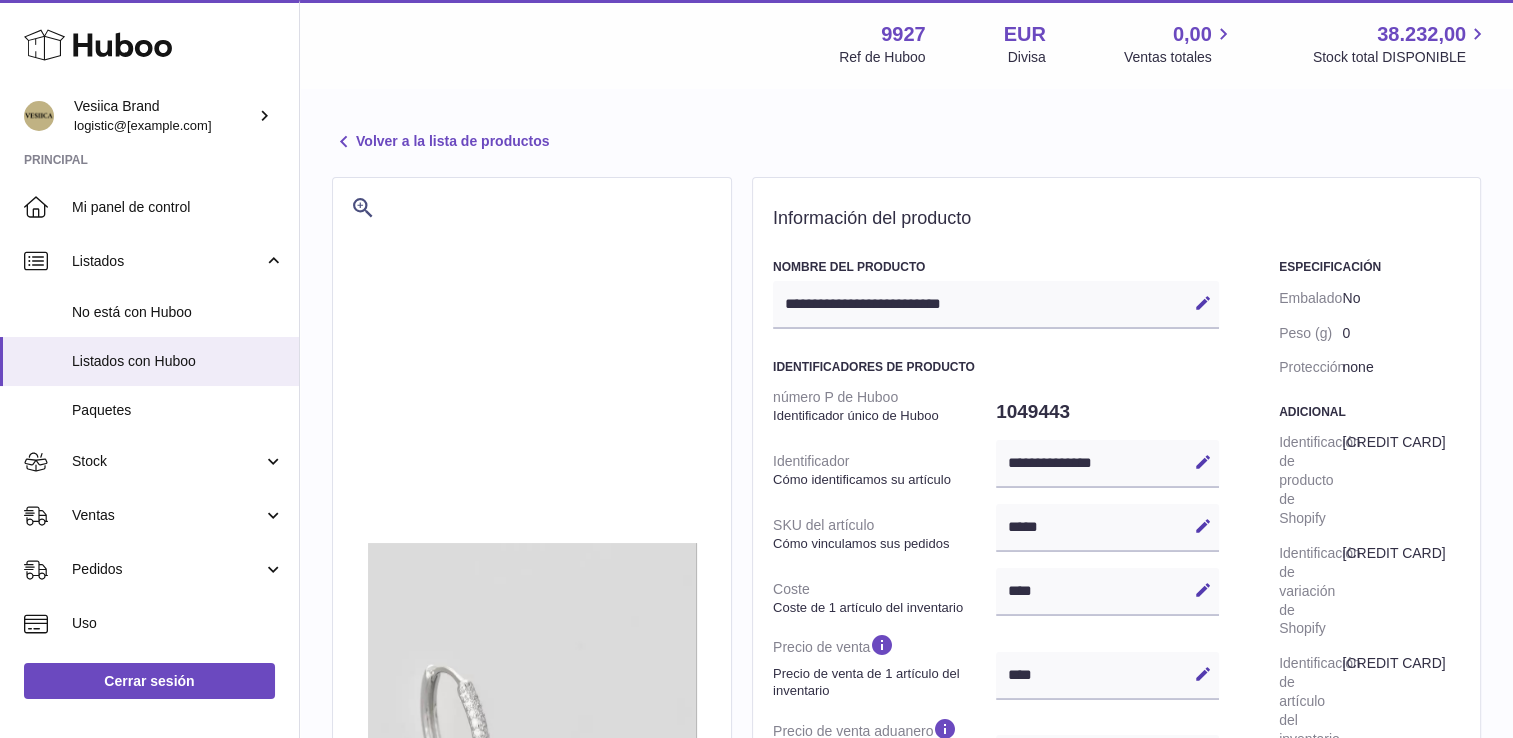 drag, startPoint x: 1197, startPoint y: 522, endPoint x: 1106, endPoint y: 521, distance: 91.00549 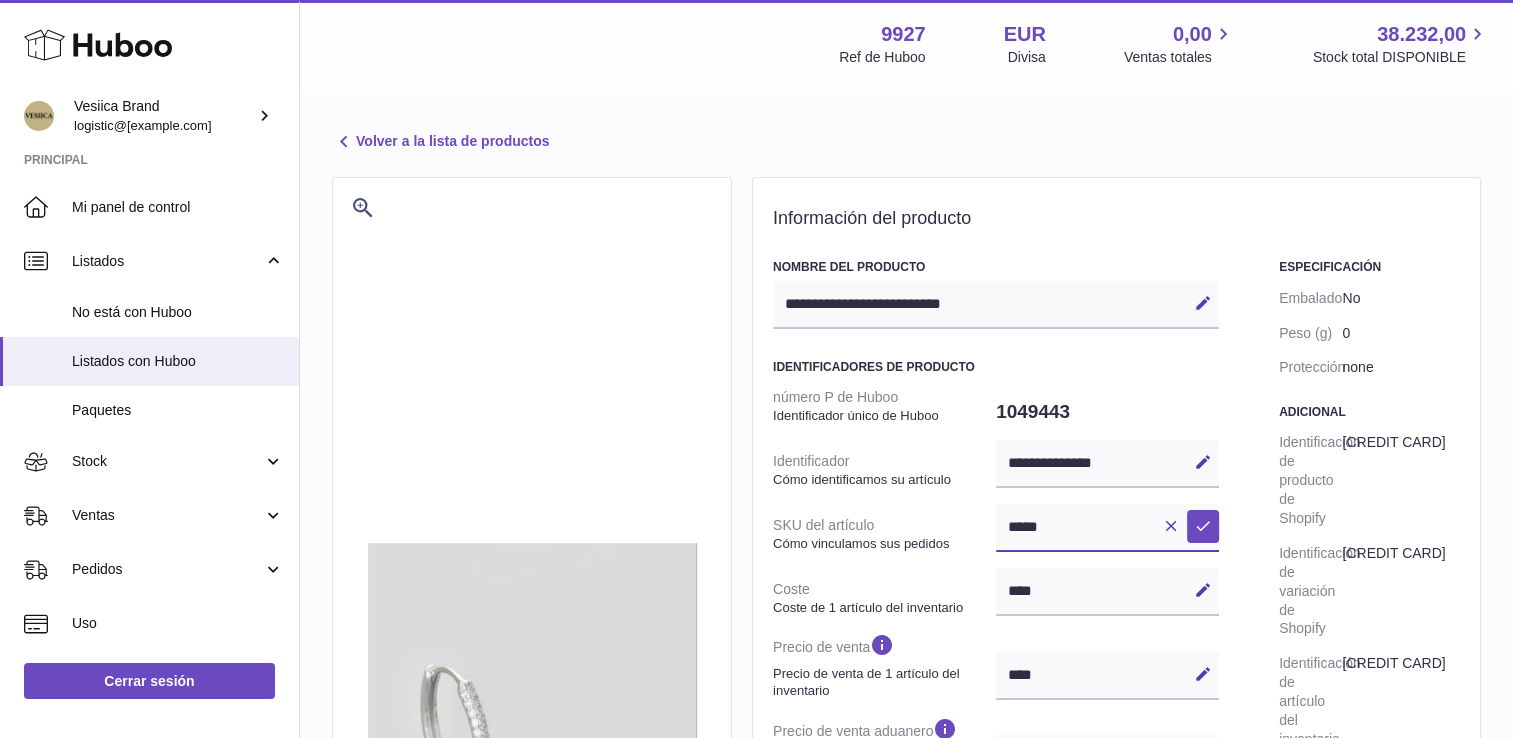 drag, startPoint x: 1104, startPoint y: 521, endPoint x: 924, endPoint y: 523, distance: 180.01111 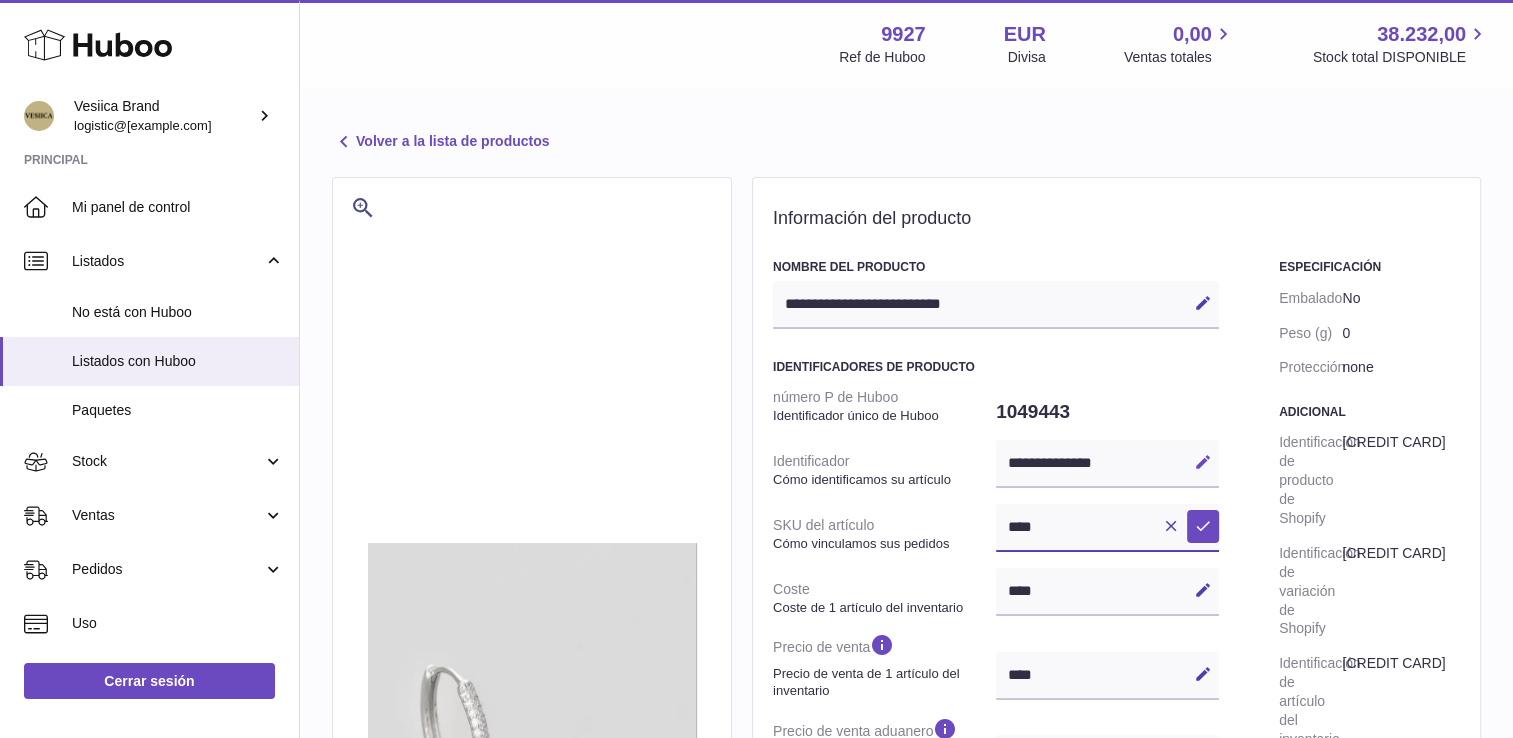 type on "****" 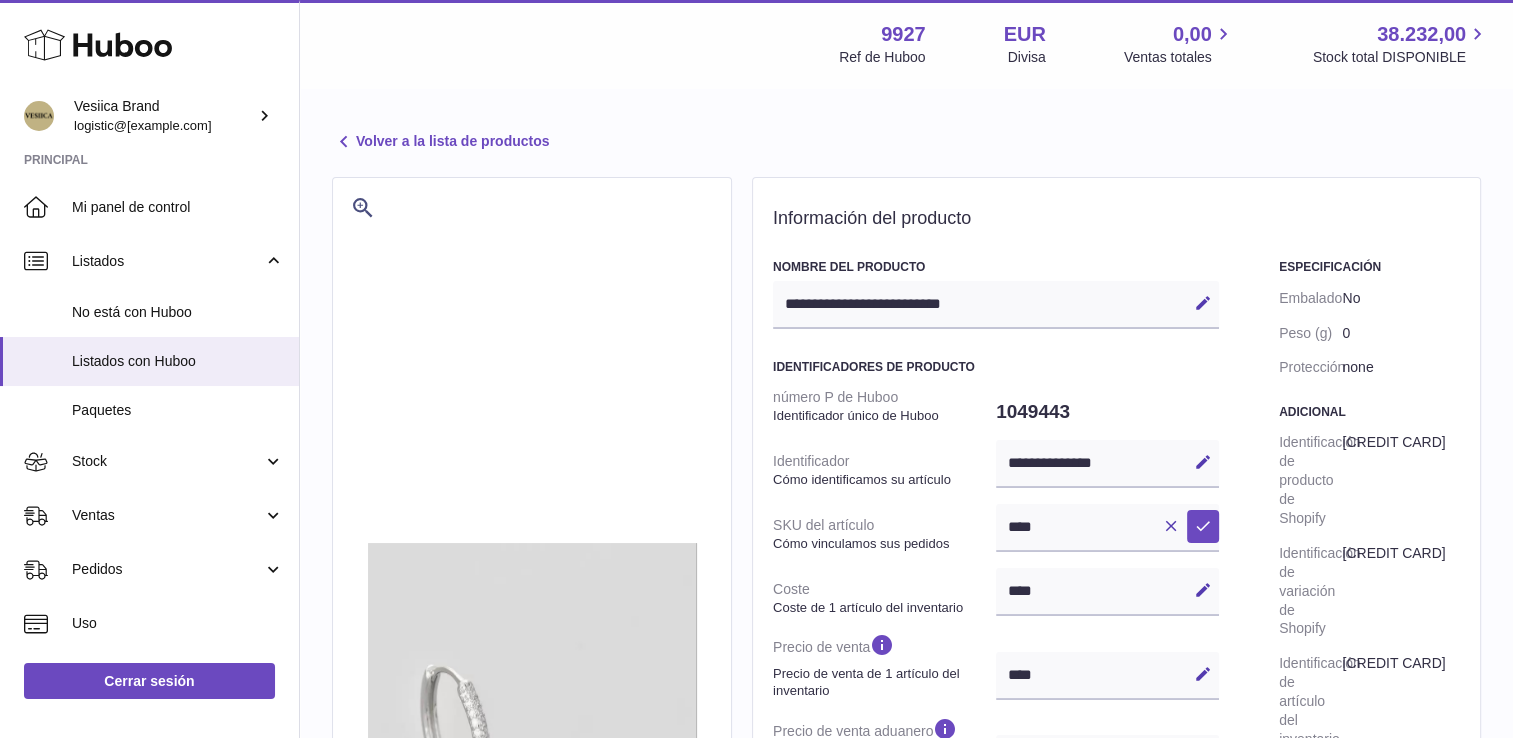 drag, startPoint x: 1203, startPoint y: 463, endPoint x: 1126, endPoint y: 466, distance: 77.05842 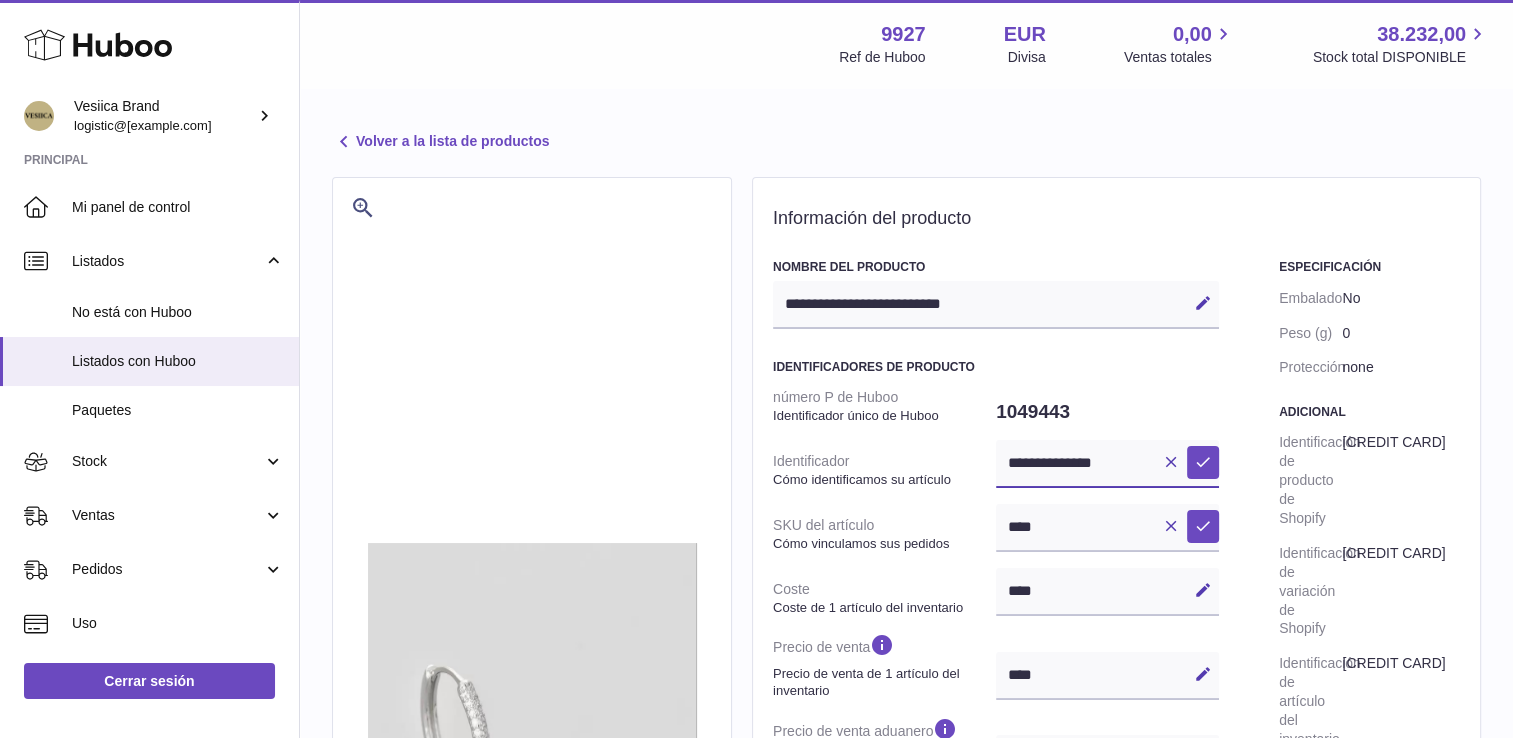 drag, startPoint x: 1051, startPoint y: 462, endPoint x: 959, endPoint y: 459, distance: 92.0489 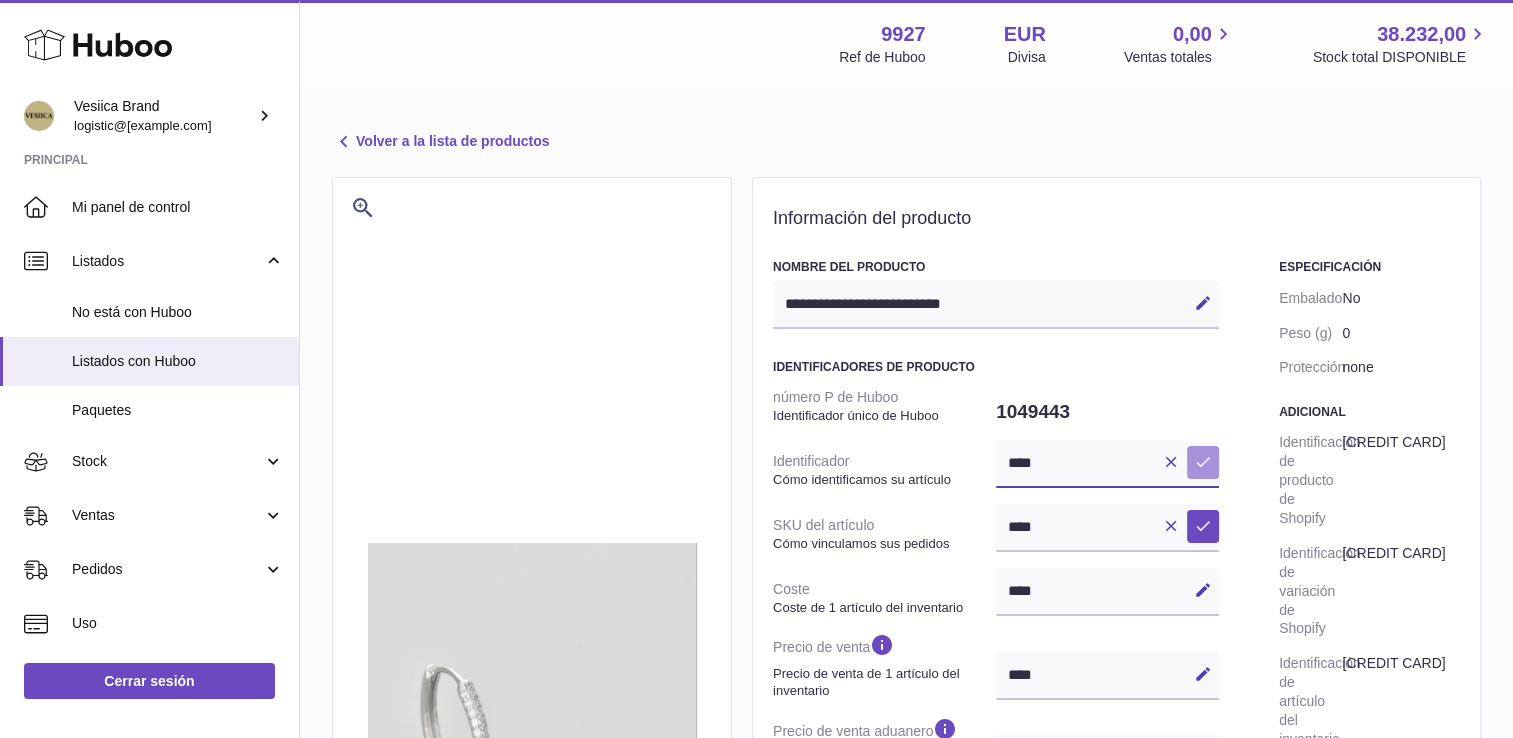 type on "****" 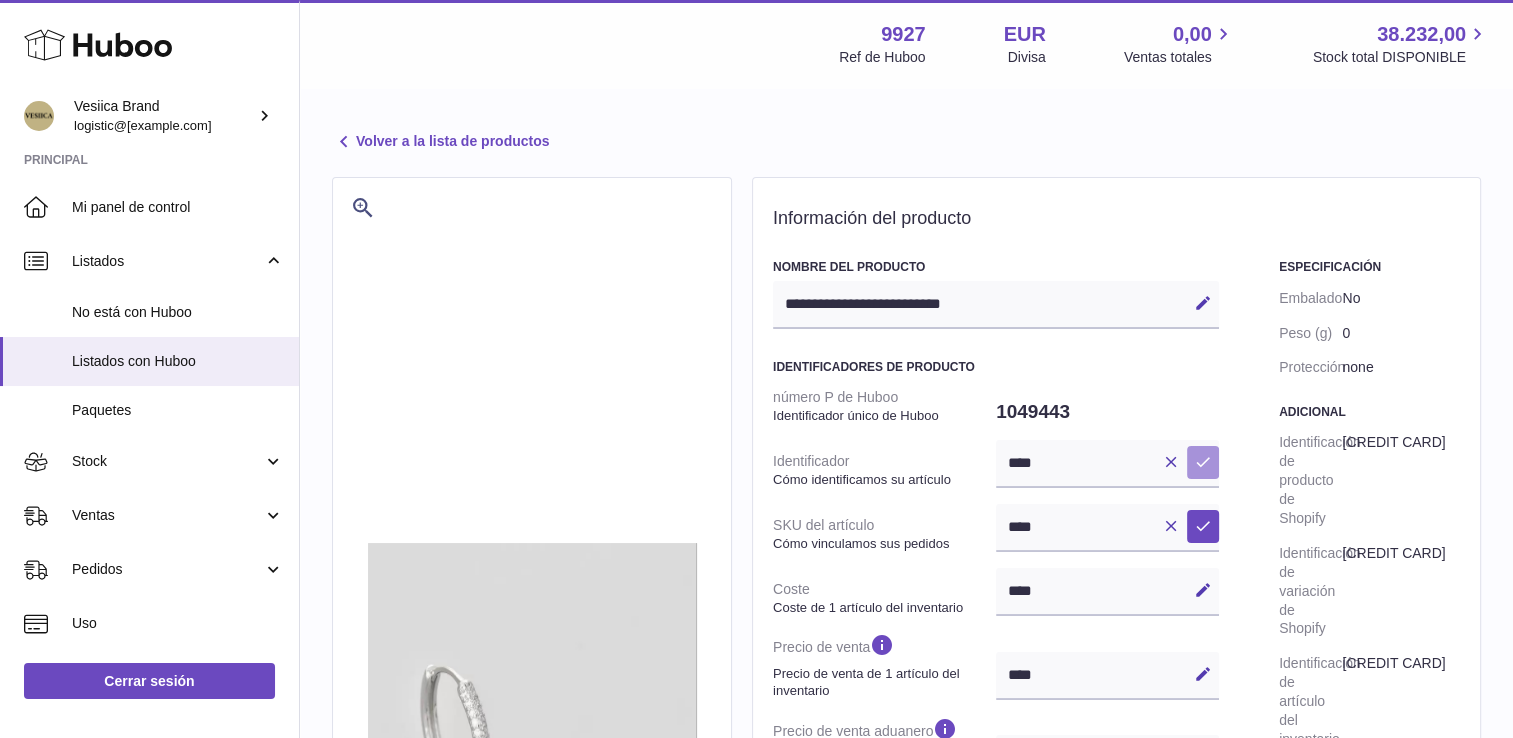 click at bounding box center (1203, 462) 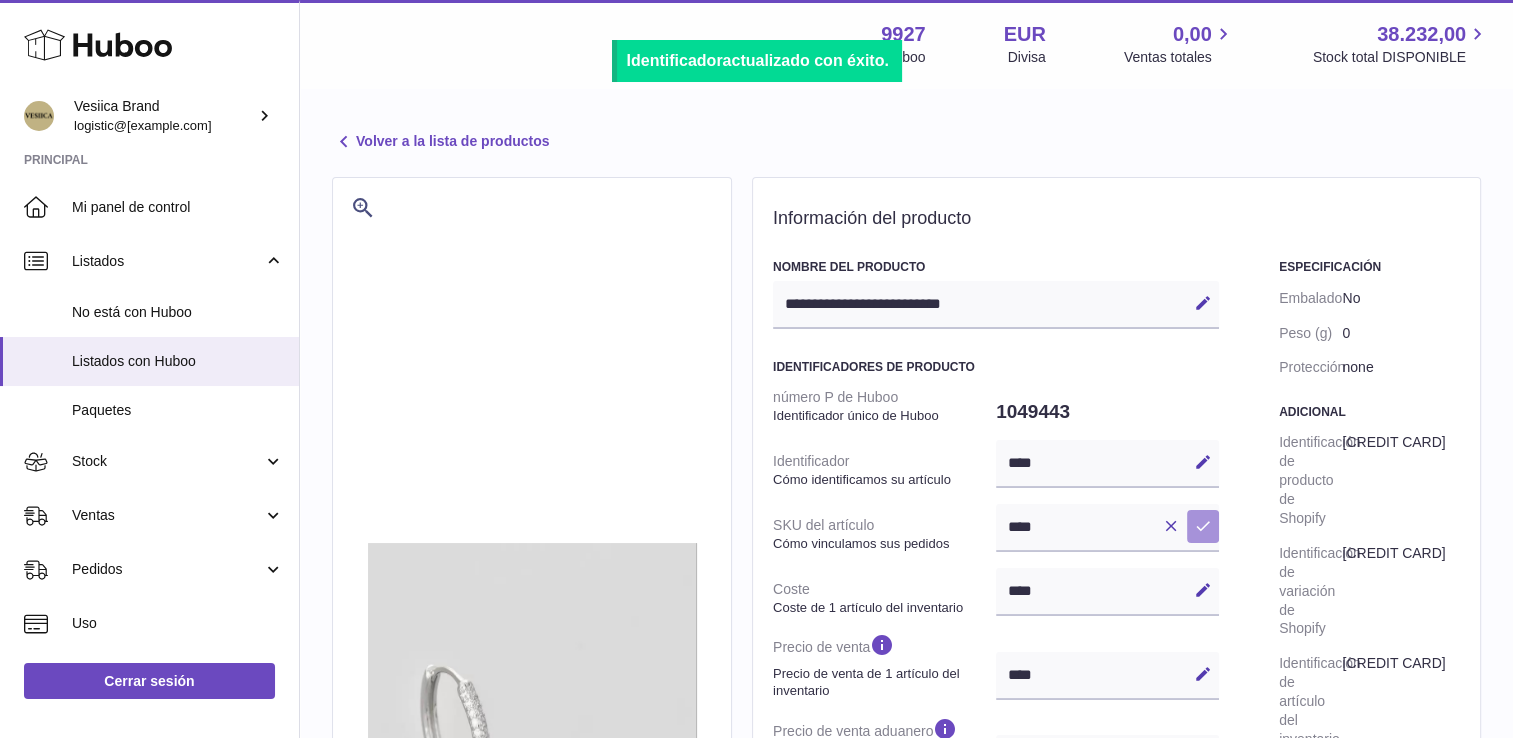 click at bounding box center (1203, 526) 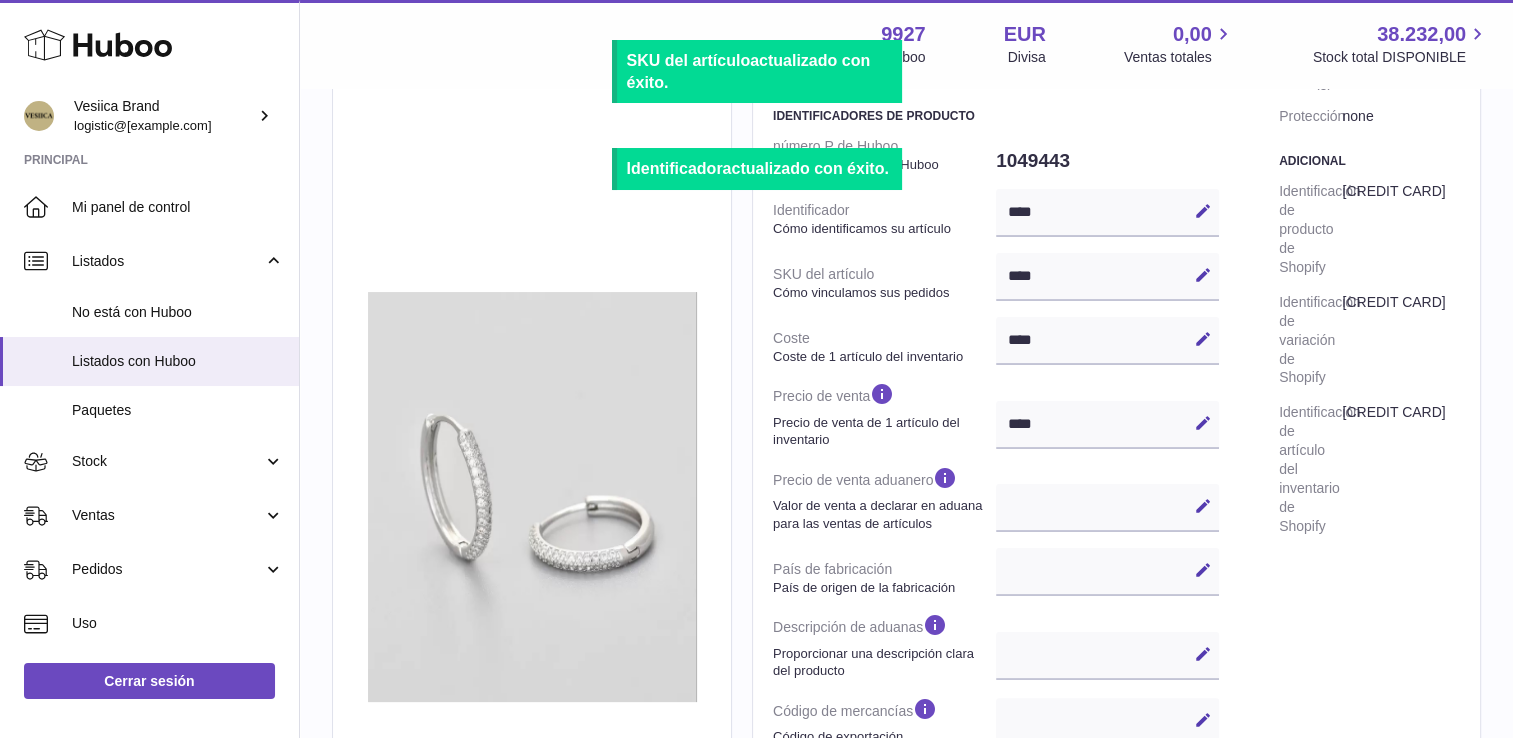 scroll, scrollTop: 300, scrollLeft: 0, axis: vertical 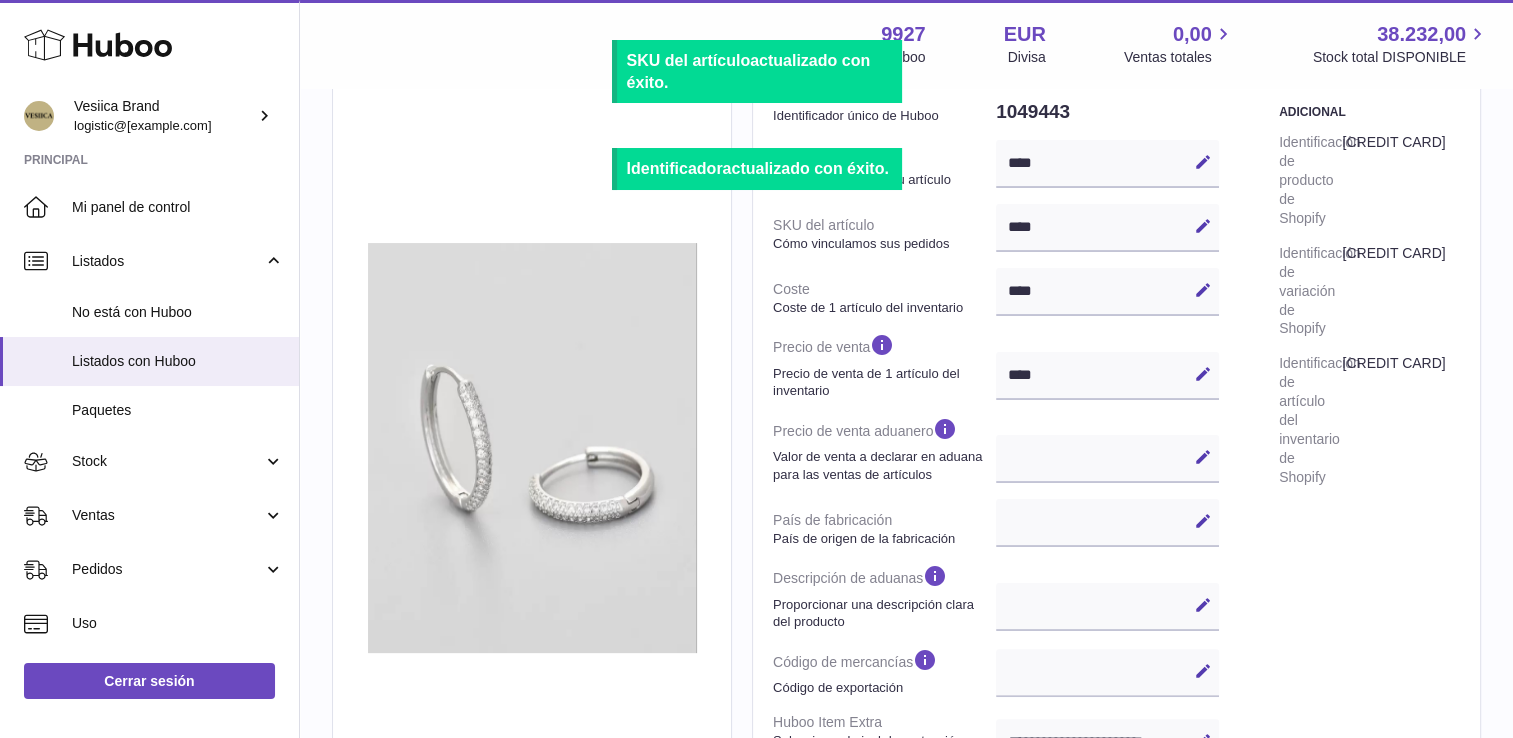 click at bounding box center [1203, 374] 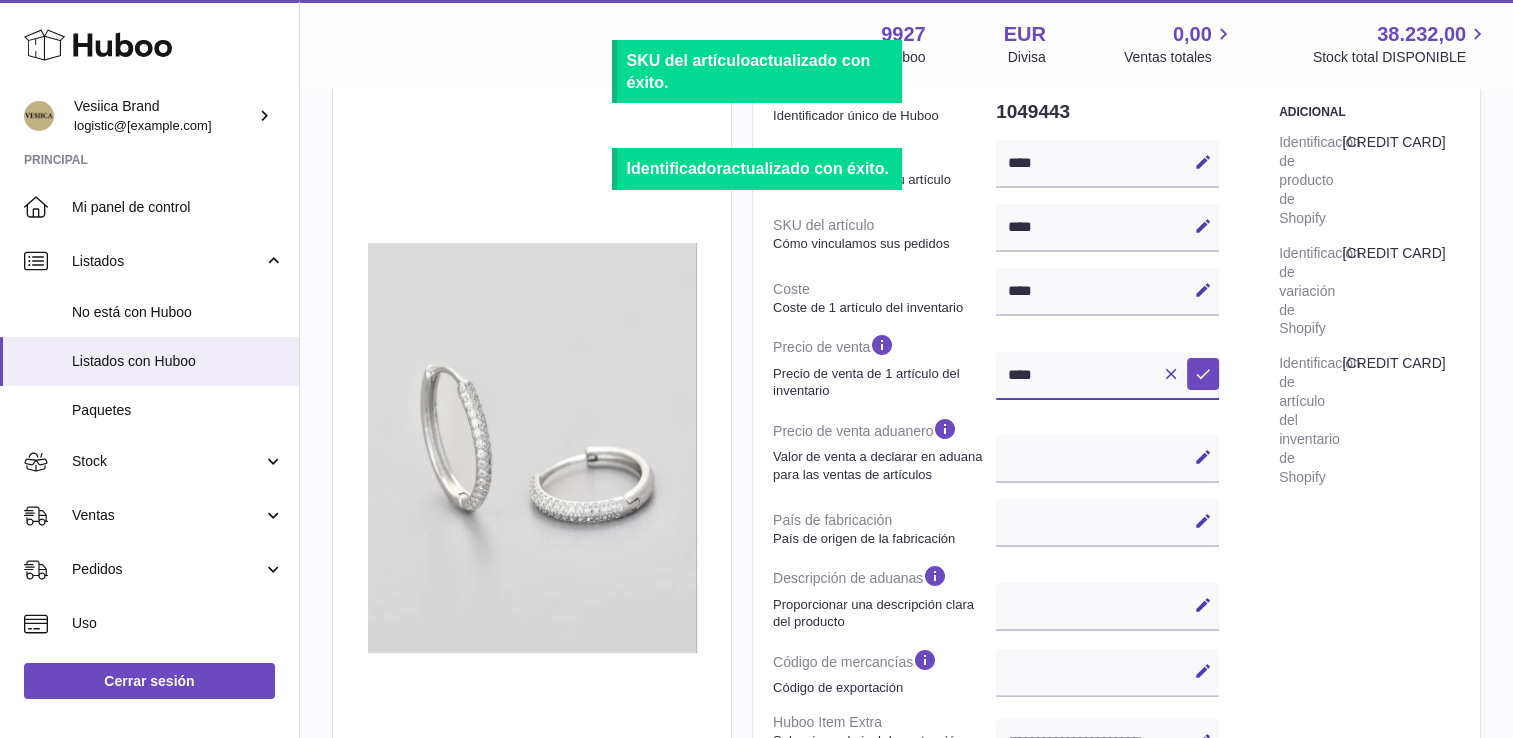 click on "número P de Huboo
Identificador único de Huboo   1049443   Identificador
Cómo identificamos su artículo
****     Editar     Cancelar     Guardar   SKU del artículo
Cómo vinculamos sus pedidos
****     Editar     Cancelar     Guardar   Coste
Coste de 1 artículo del inventario
****     Editar     Cancelar     Guardar   Precio de venta
Precio de venta de 1 artículo del inventario
****     Editar     Cancelar     Guardar   Precio de venta aduanero" at bounding box center [996, 466] 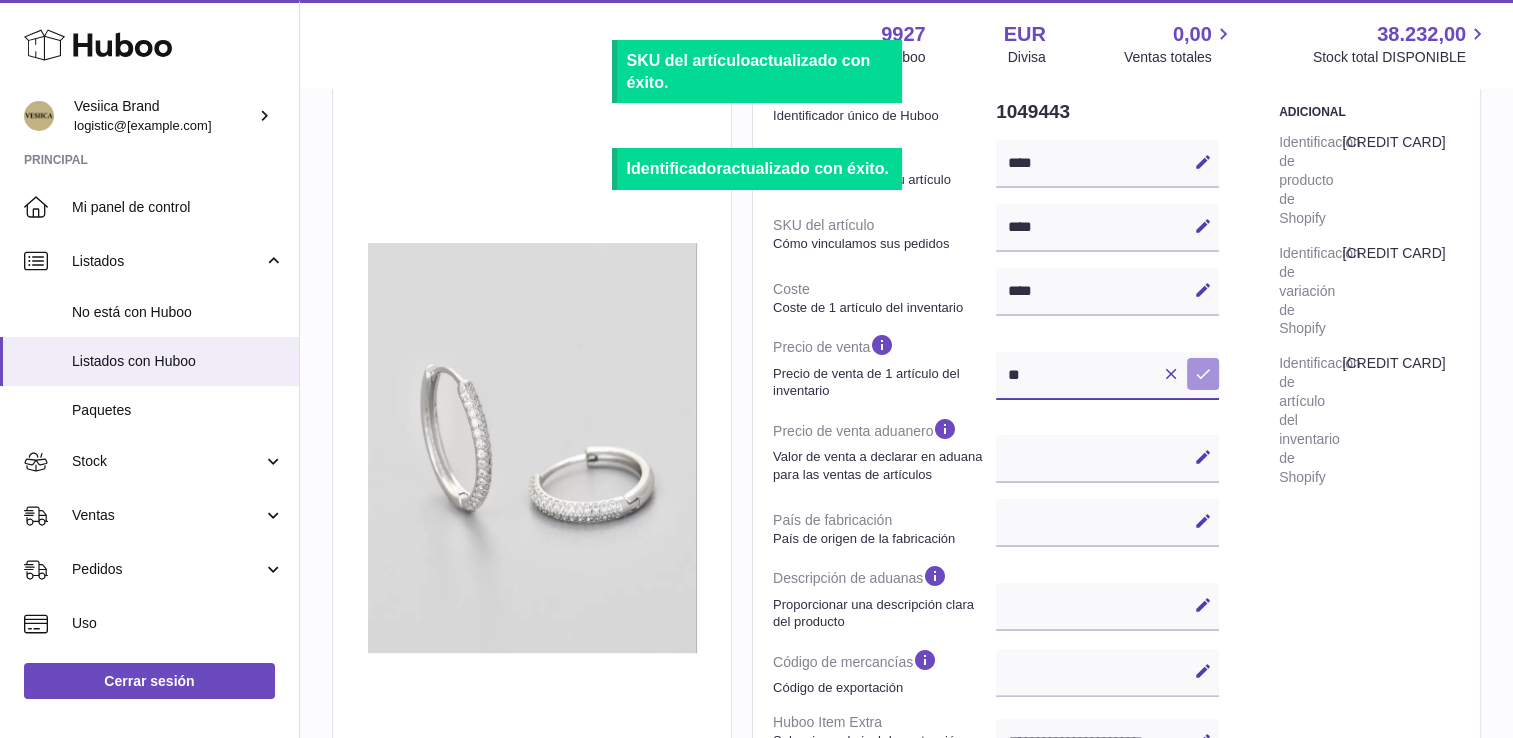 type on "**" 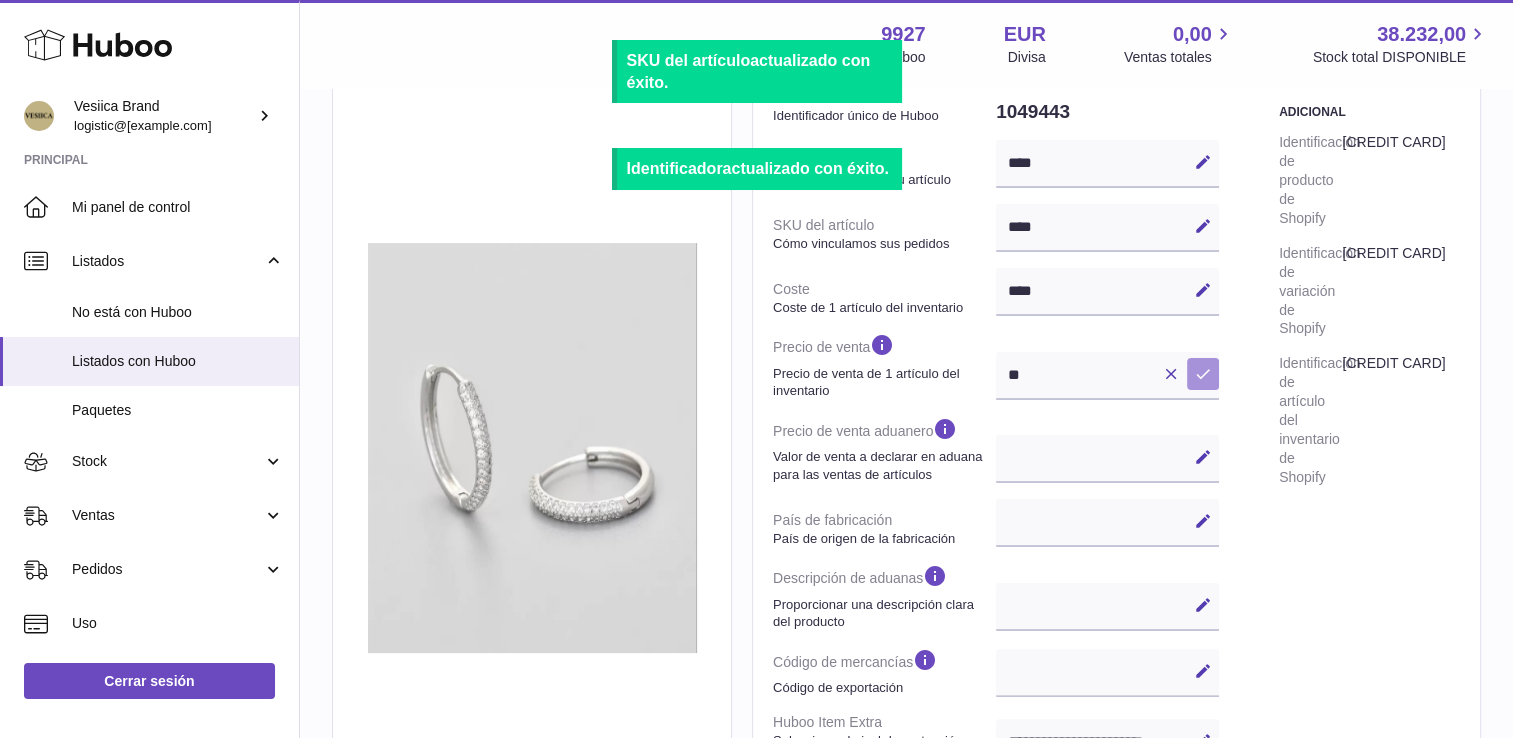 click on "Guardar" at bounding box center (1203, 374) 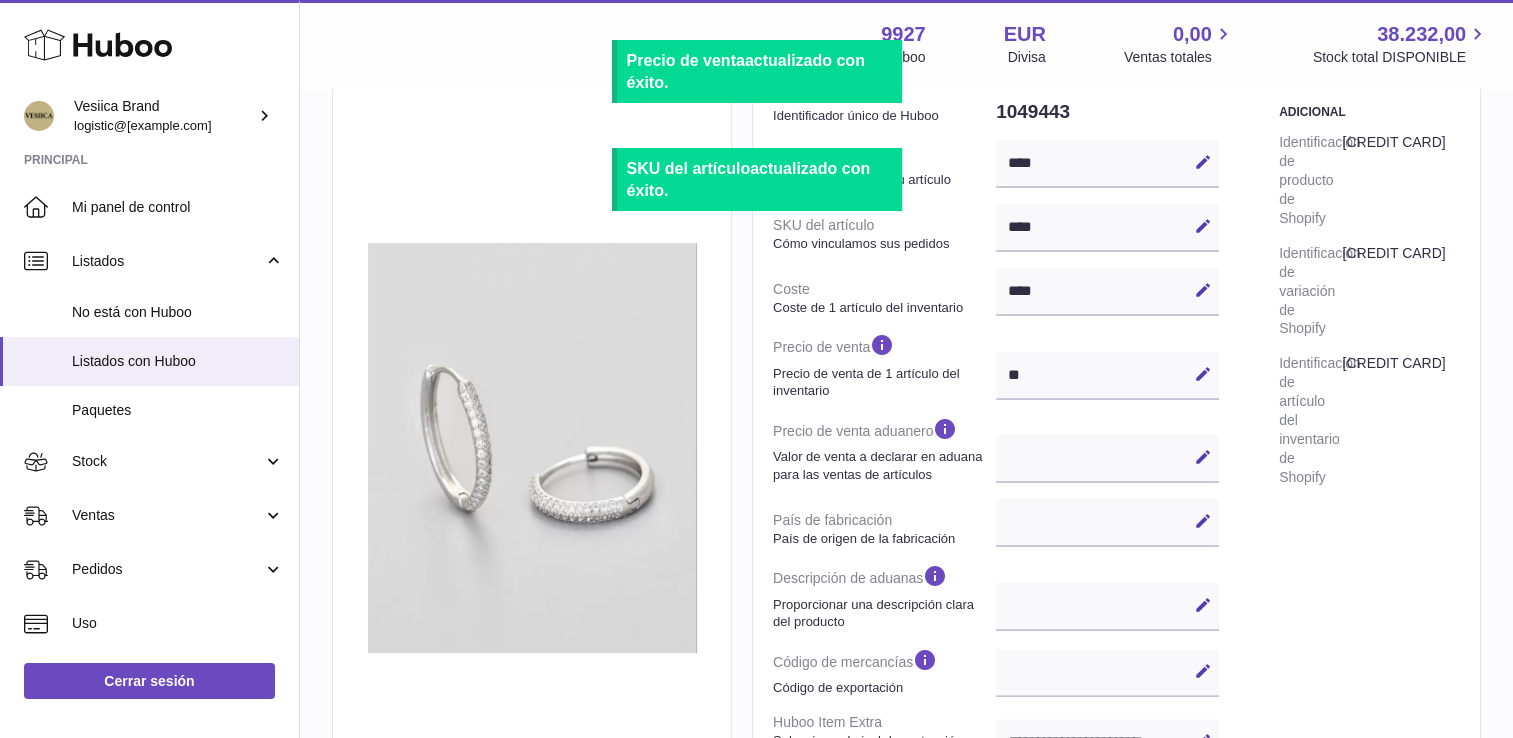 click on "Editar     Cancelar     Guardar" at bounding box center [1107, 459] 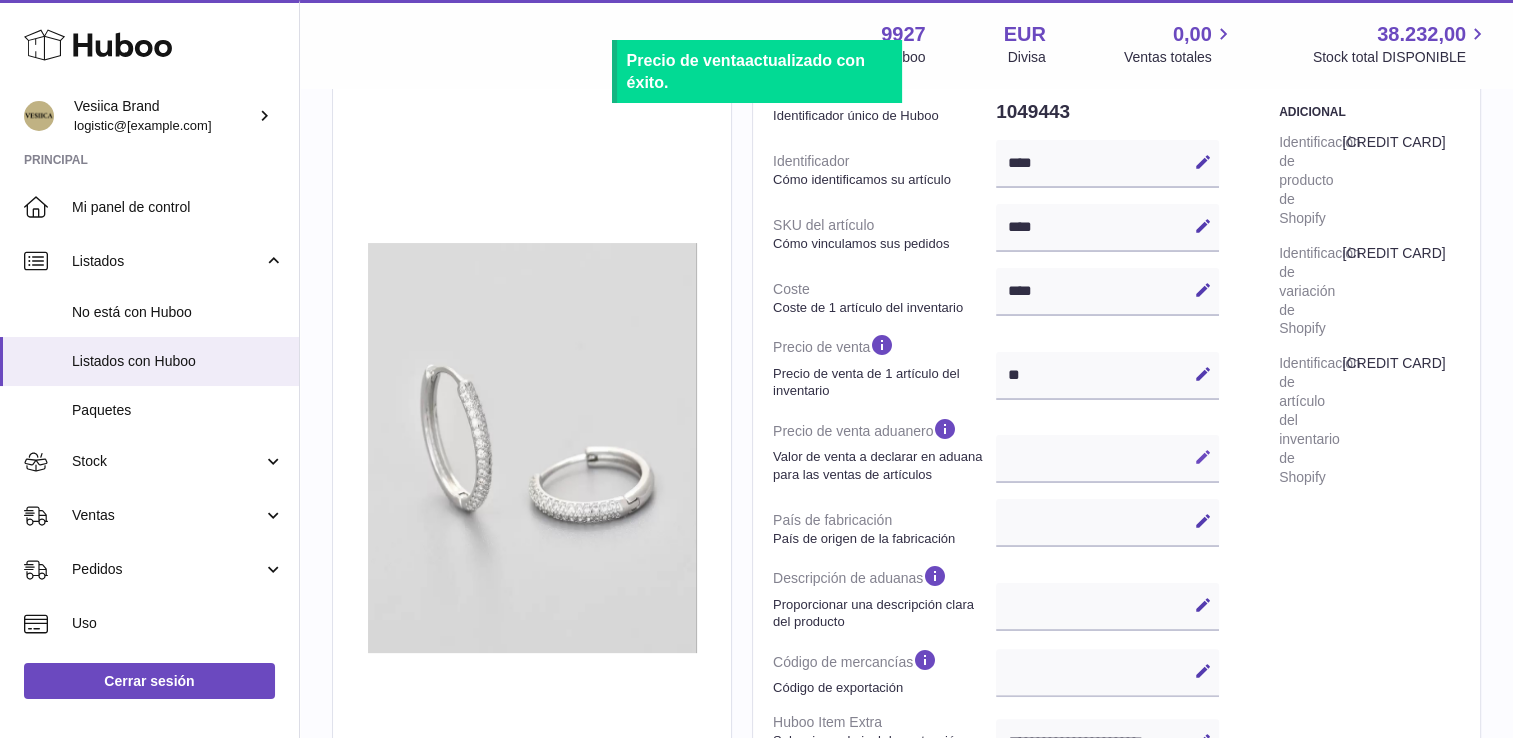 click on "**********" at bounding box center [1116, 494] 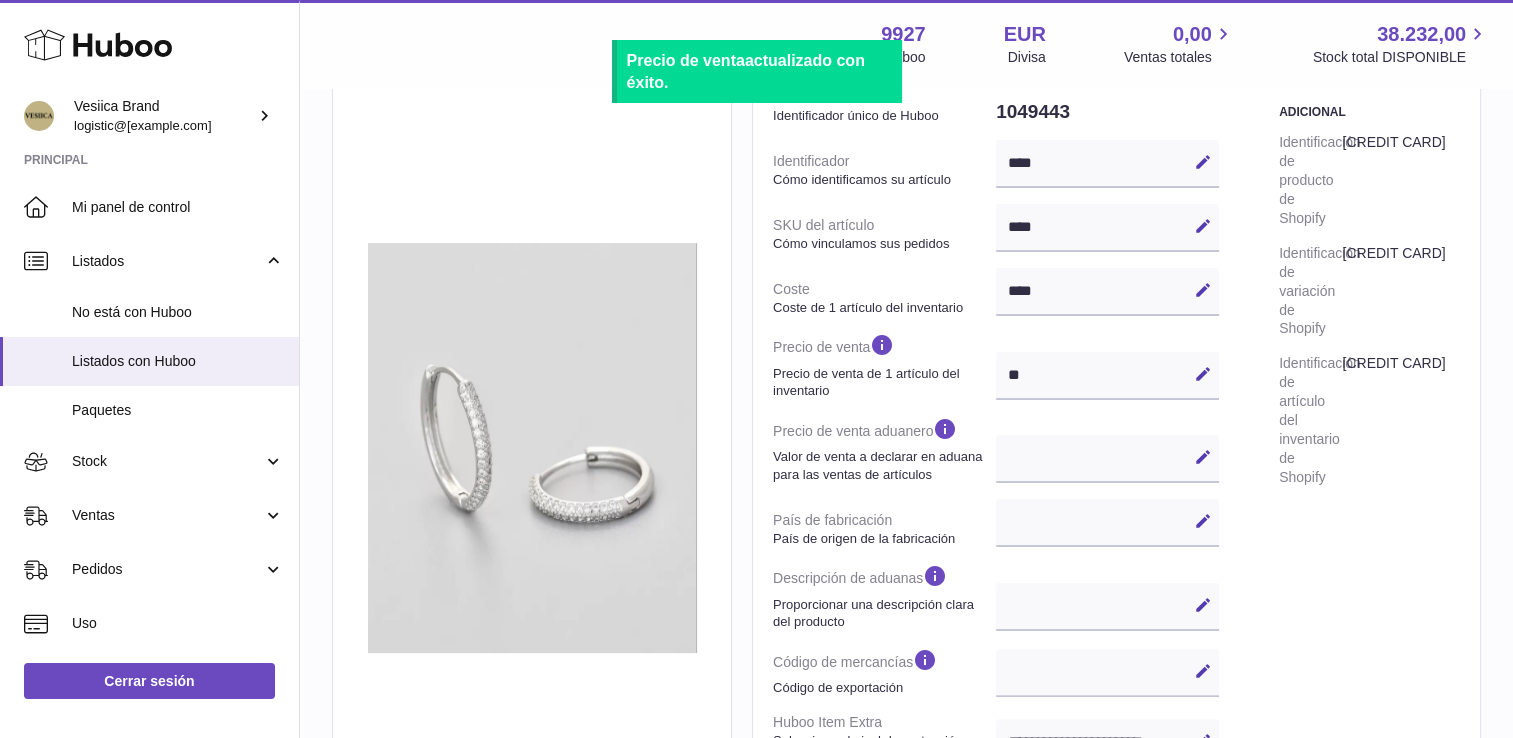 drag, startPoint x: 1217, startPoint y: 464, endPoint x: 1192, endPoint y: 463, distance: 25.019993 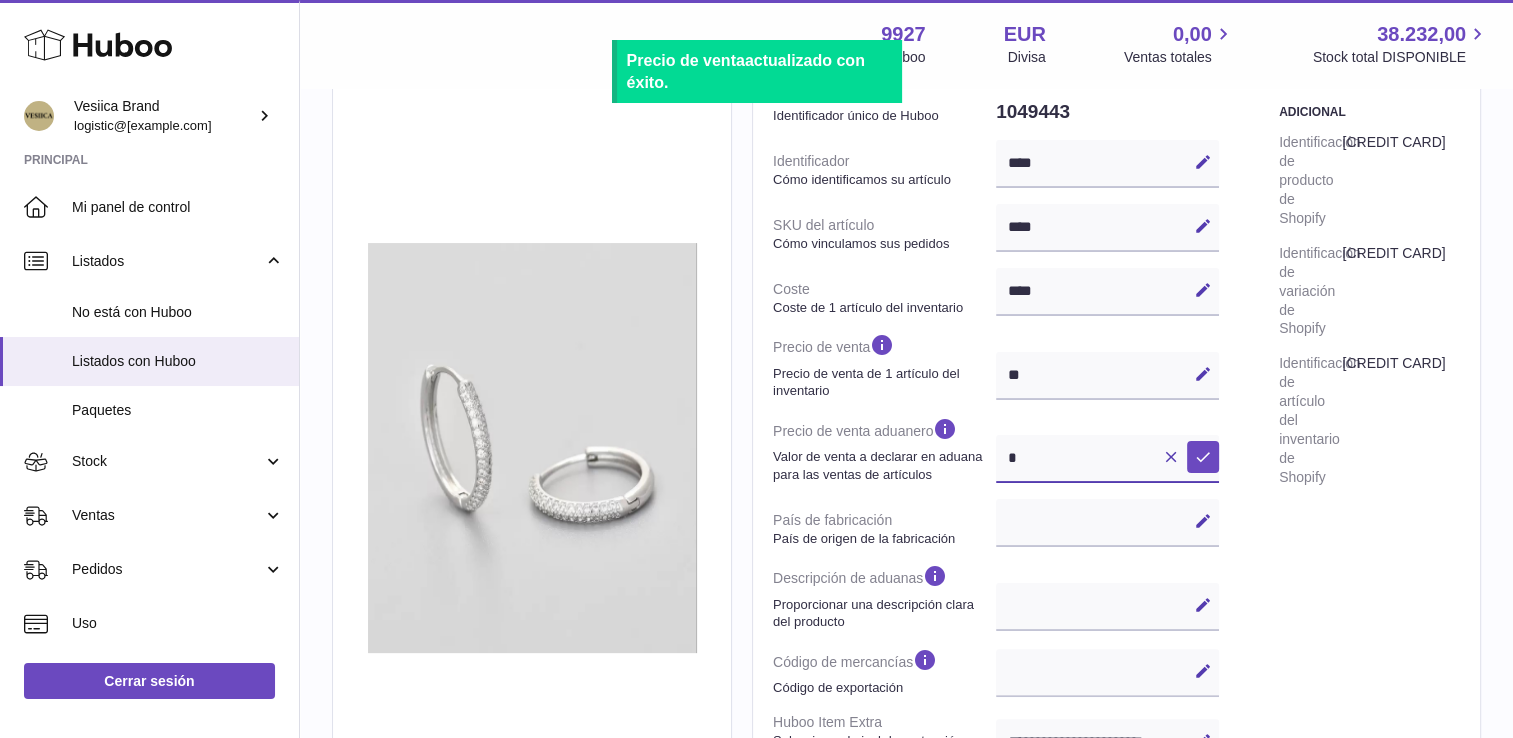 scroll, scrollTop: 341, scrollLeft: 0, axis: vertical 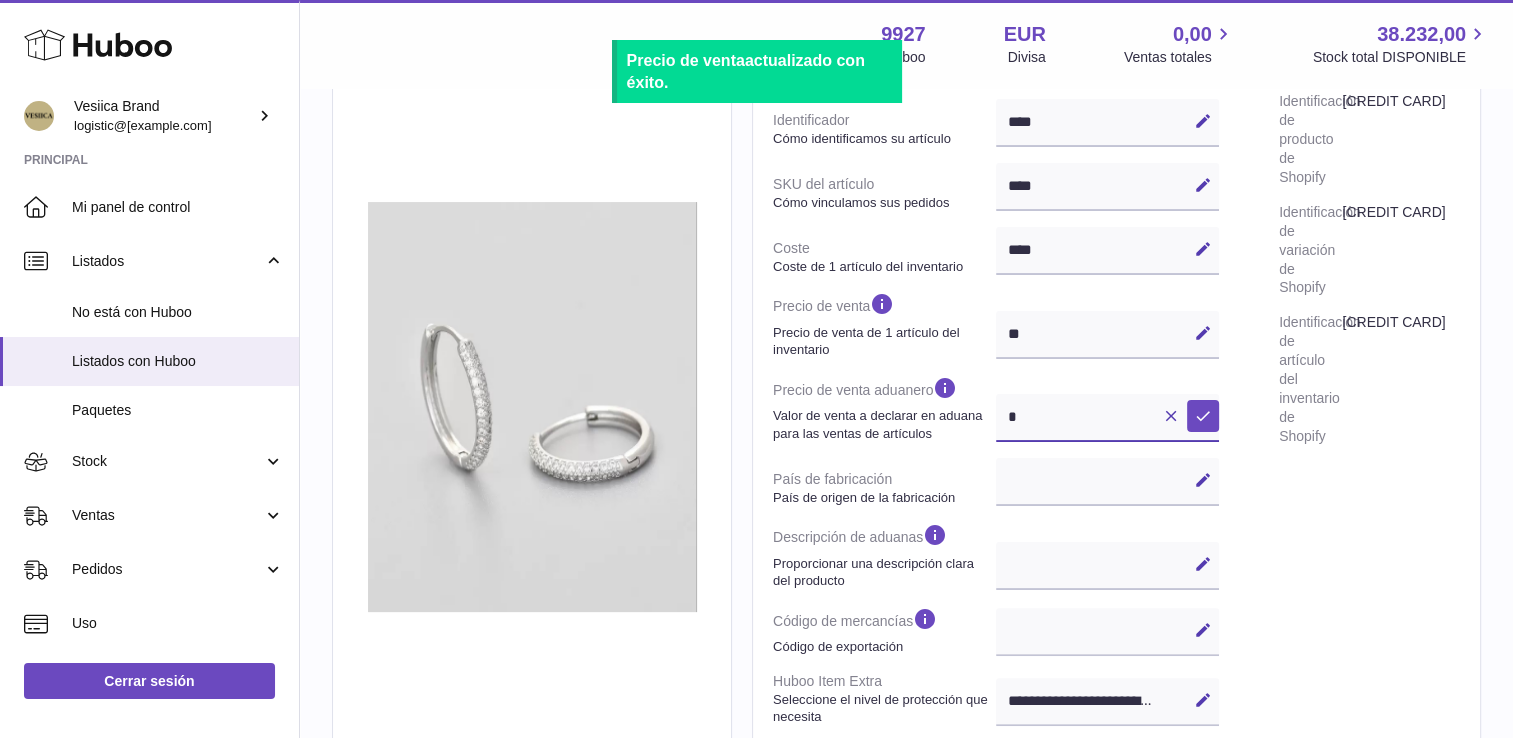 type on "**" 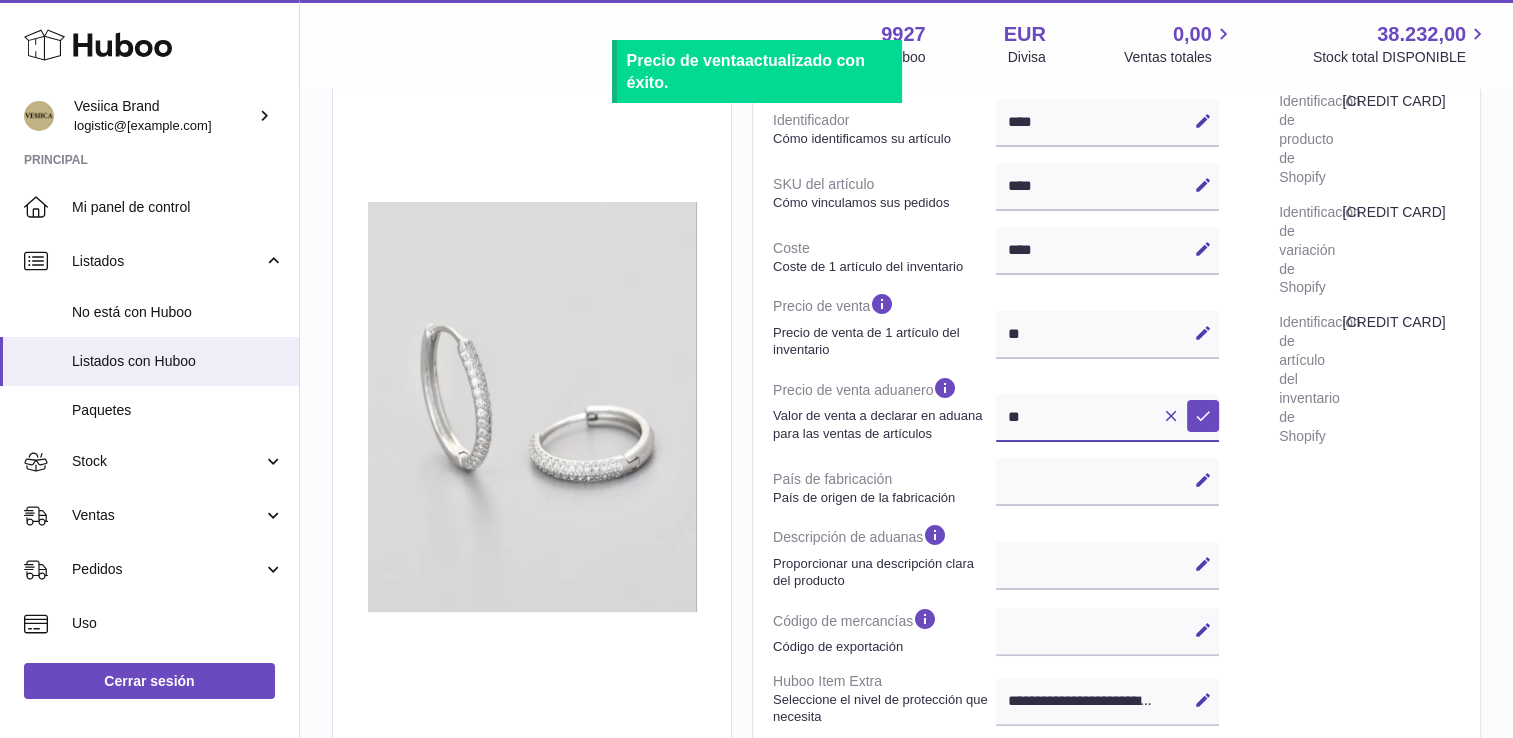 select 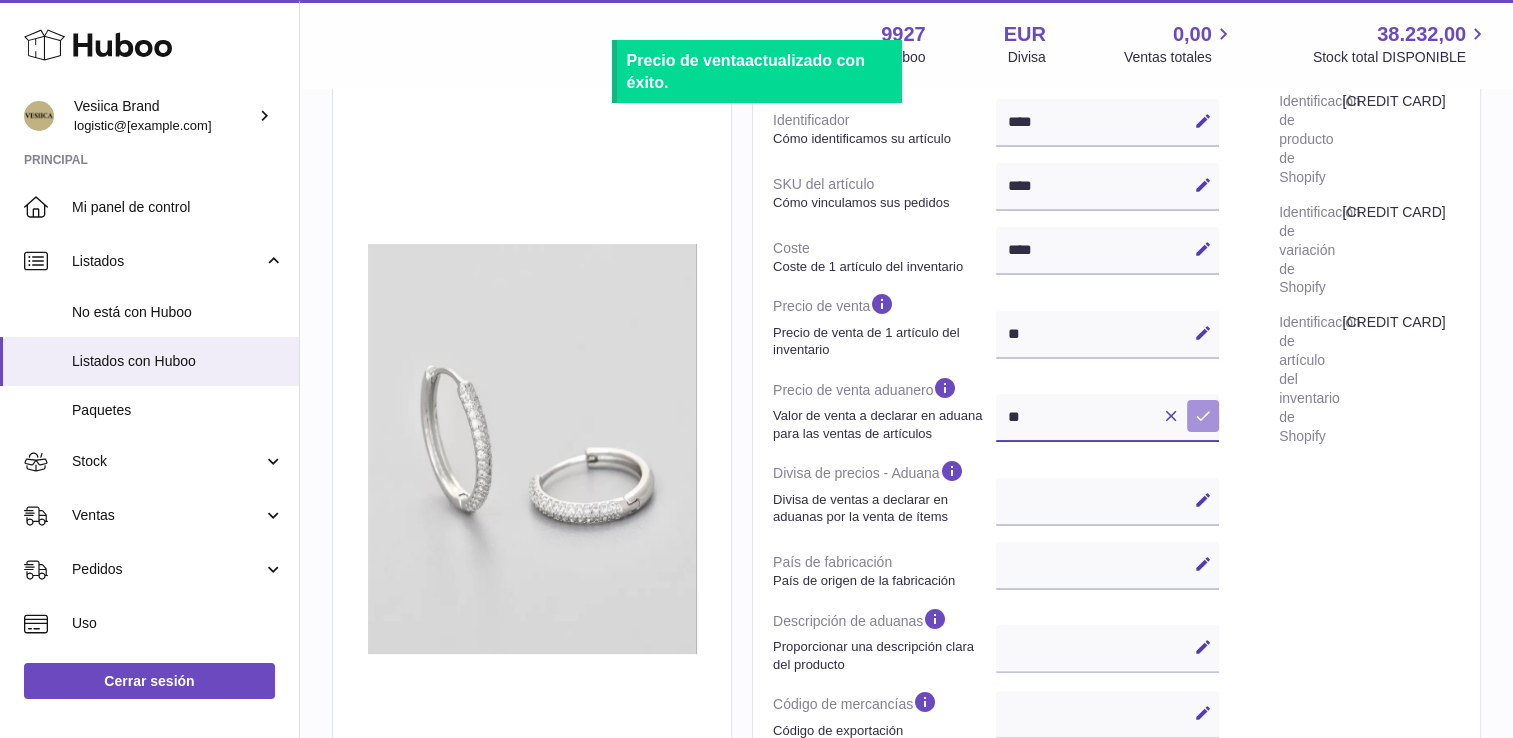 type on "**" 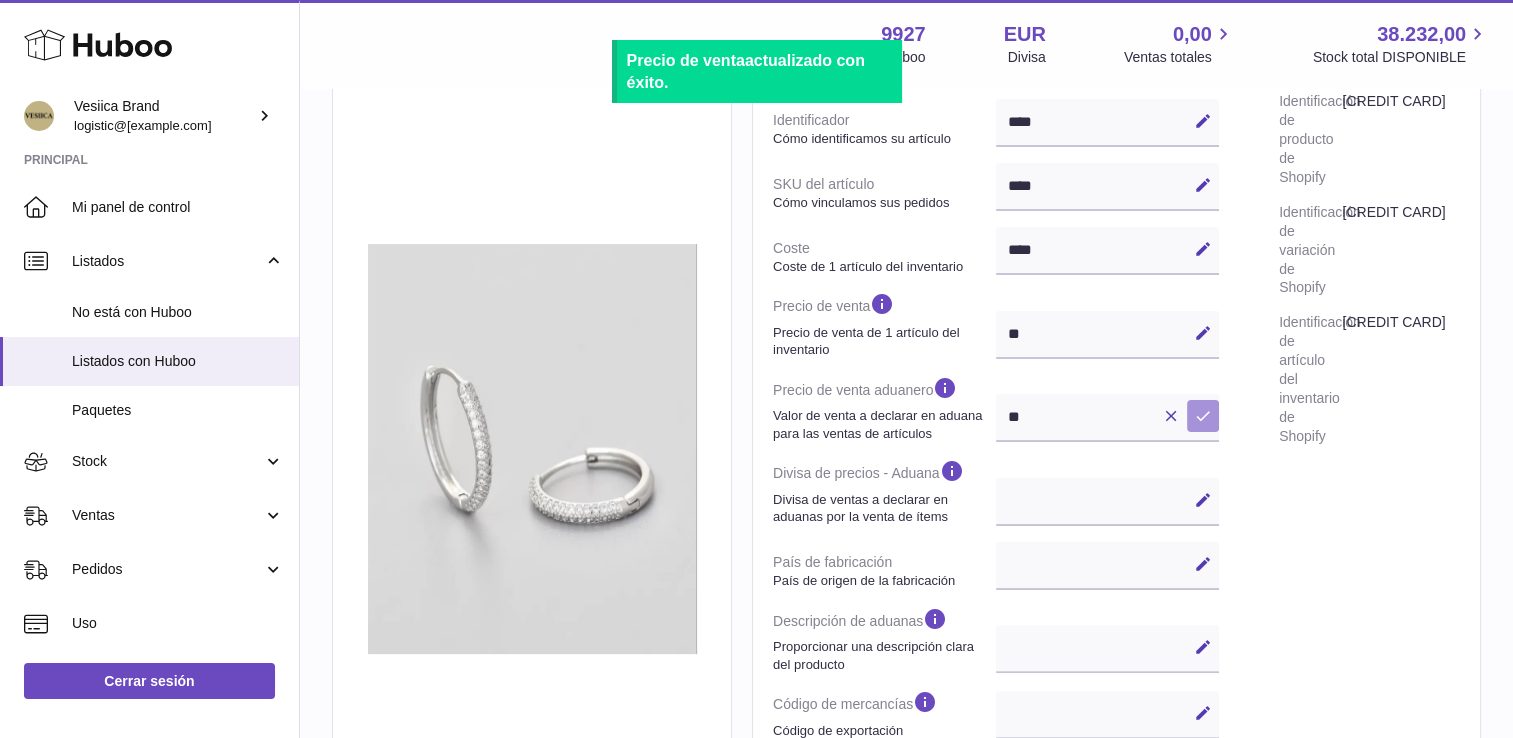 click on "Guardar" at bounding box center (1203, 416) 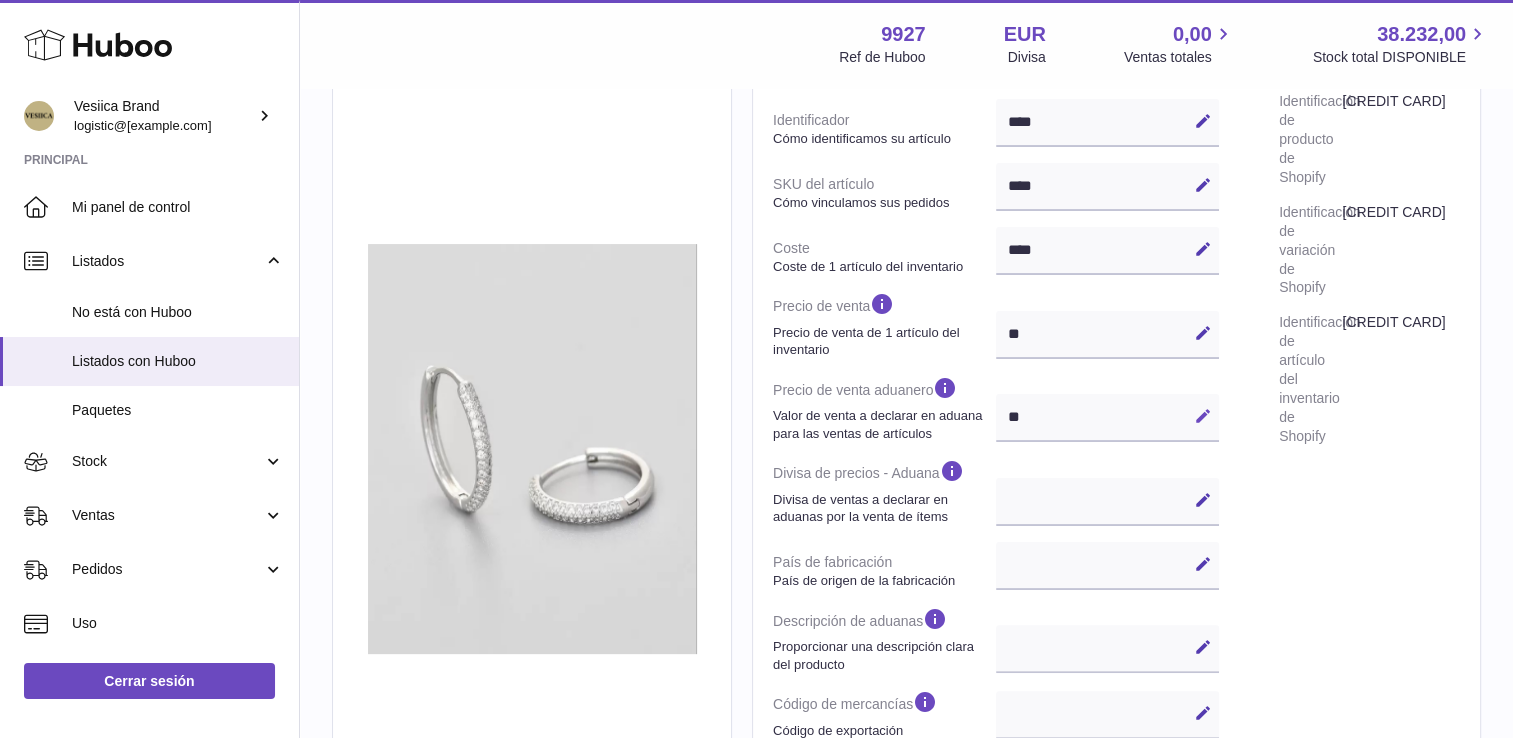 scroll, scrollTop: 141, scrollLeft: 0, axis: vertical 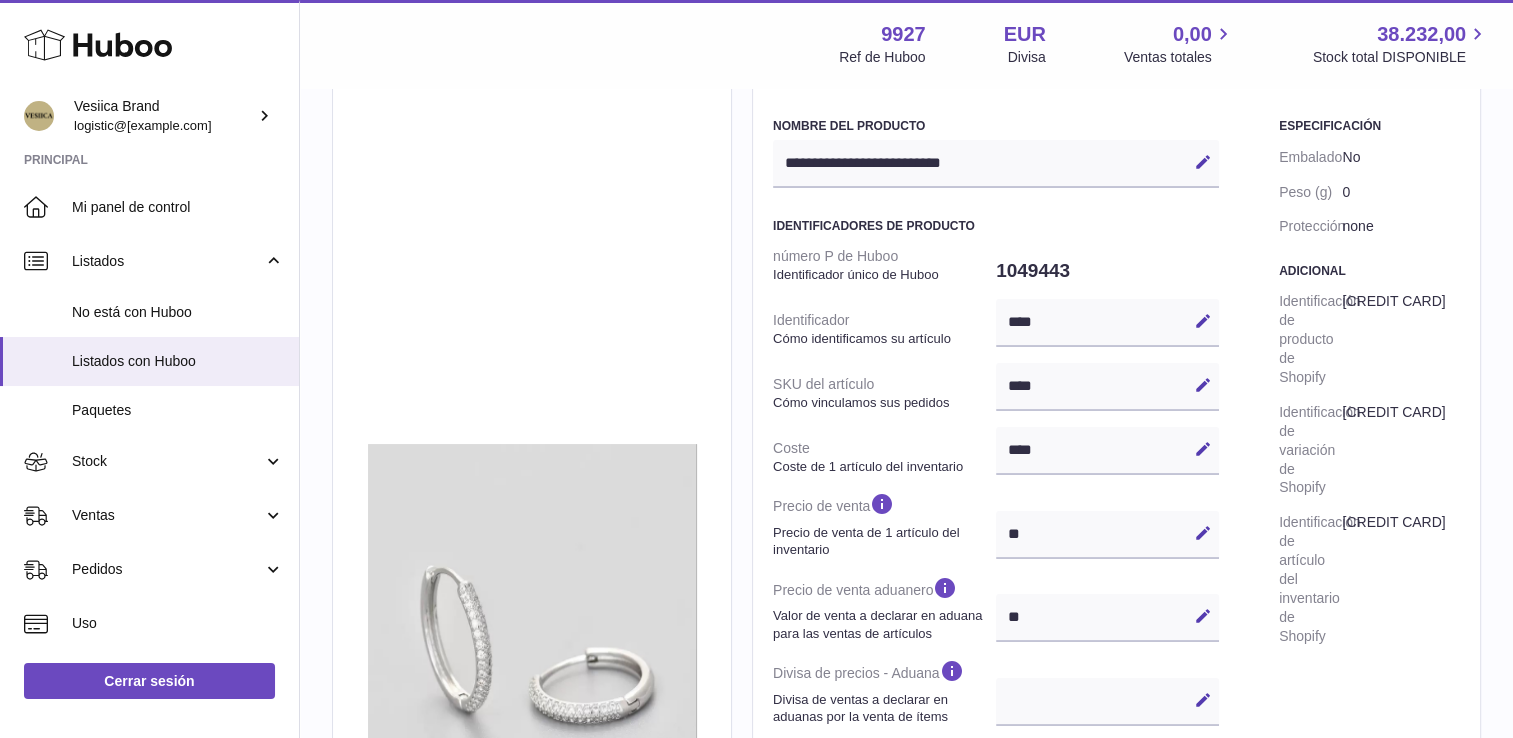 click at bounding box center (1203, 321) 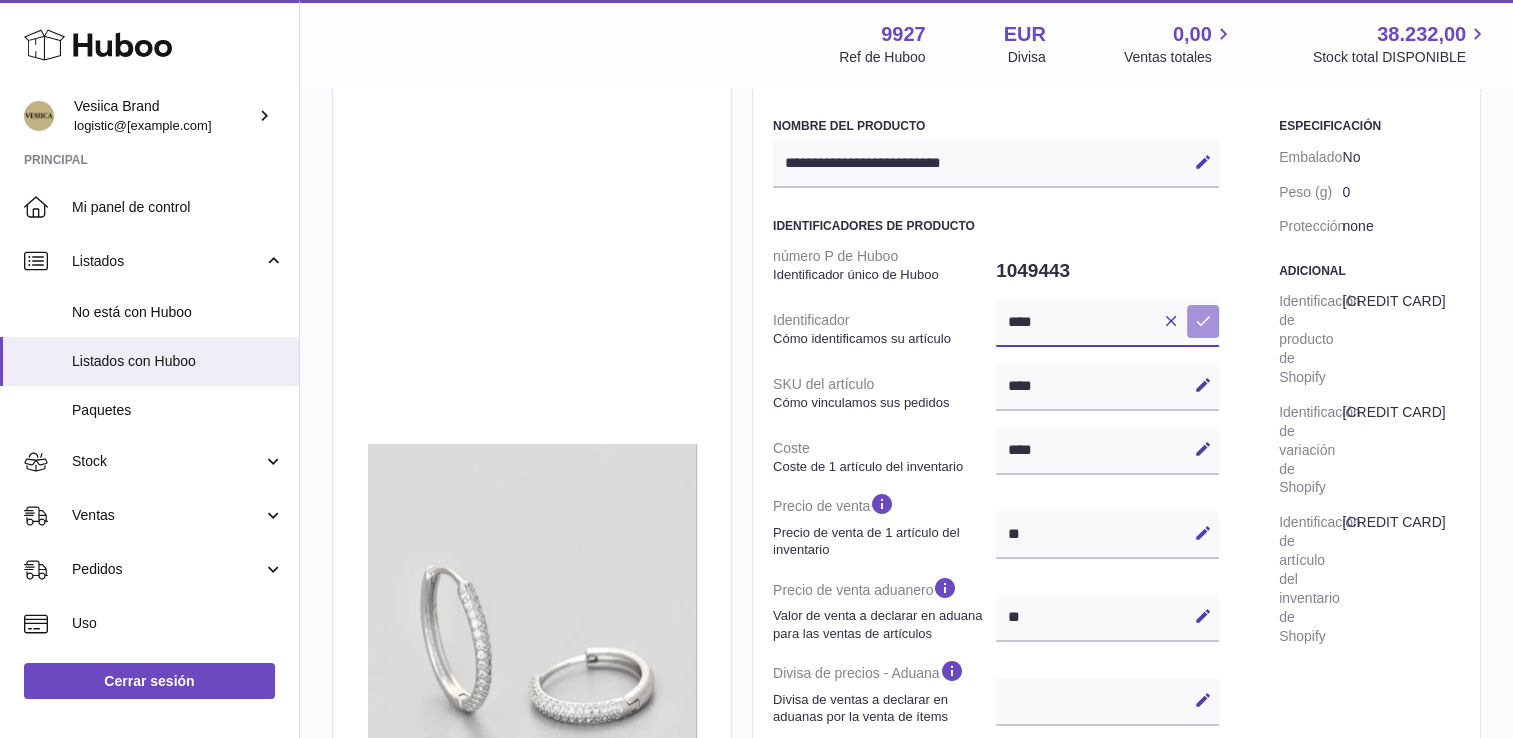 type on "****" 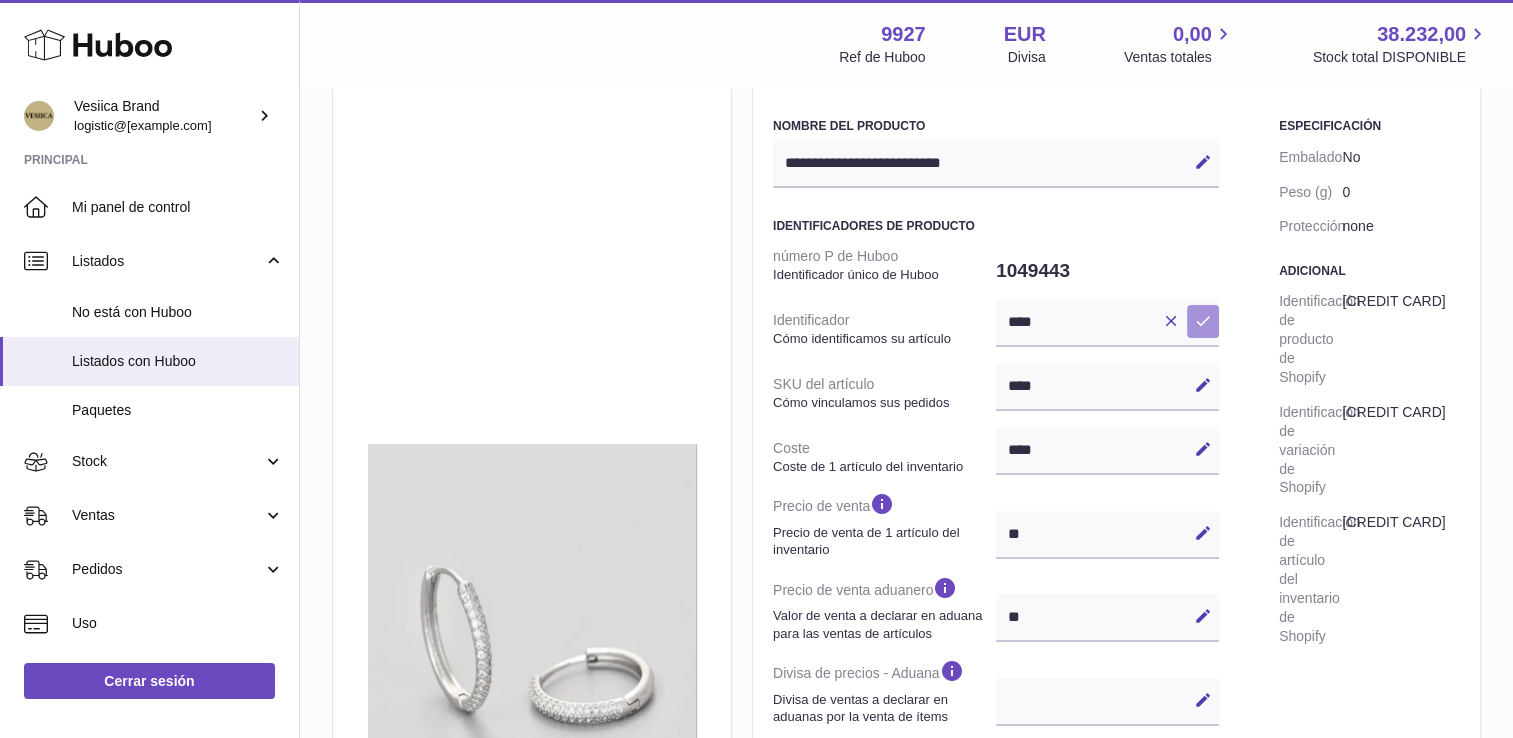 click at bounding box center [1203, 321] 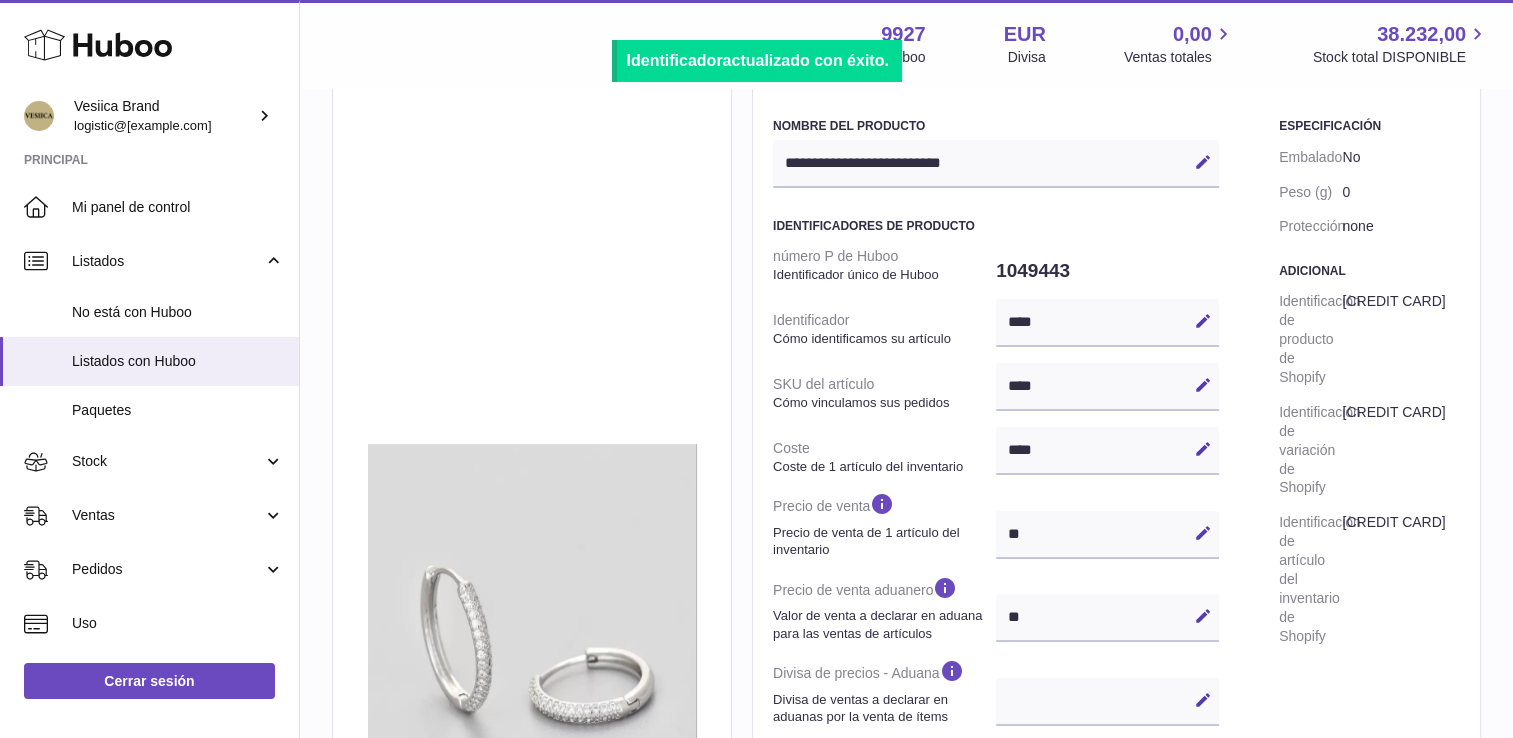 click at bounding box center [1203, 385] 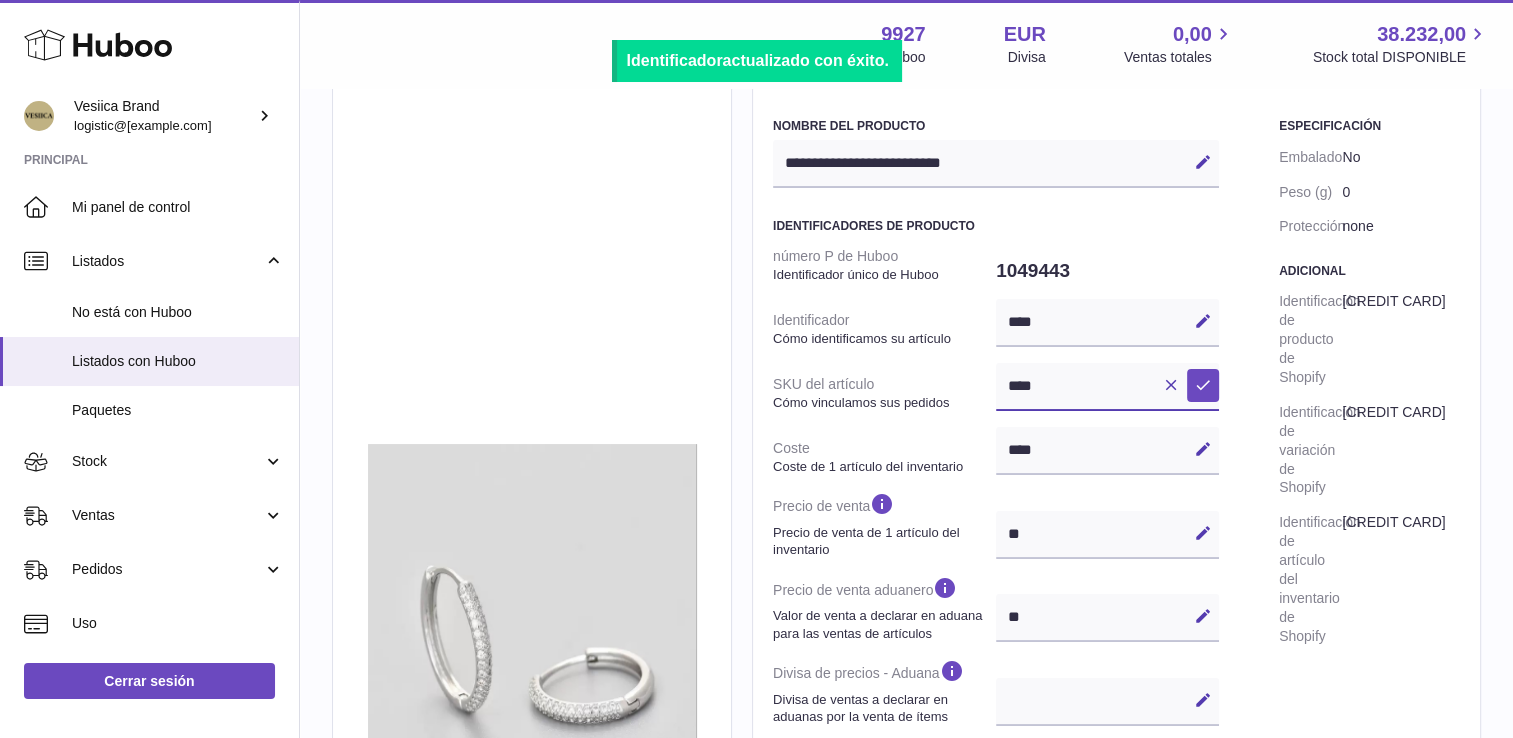 click on "****" at bounding box center (1107, 387) 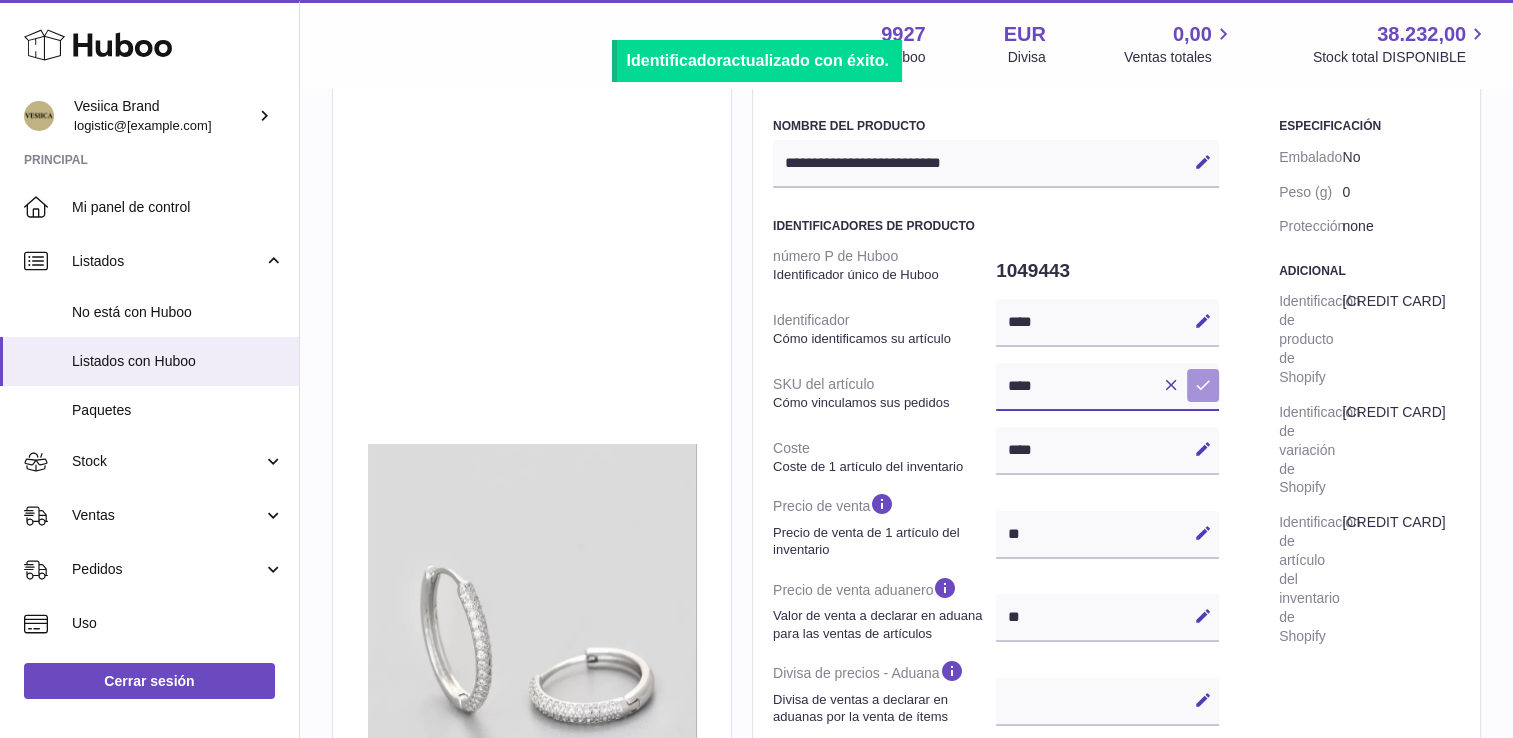 type on "****" 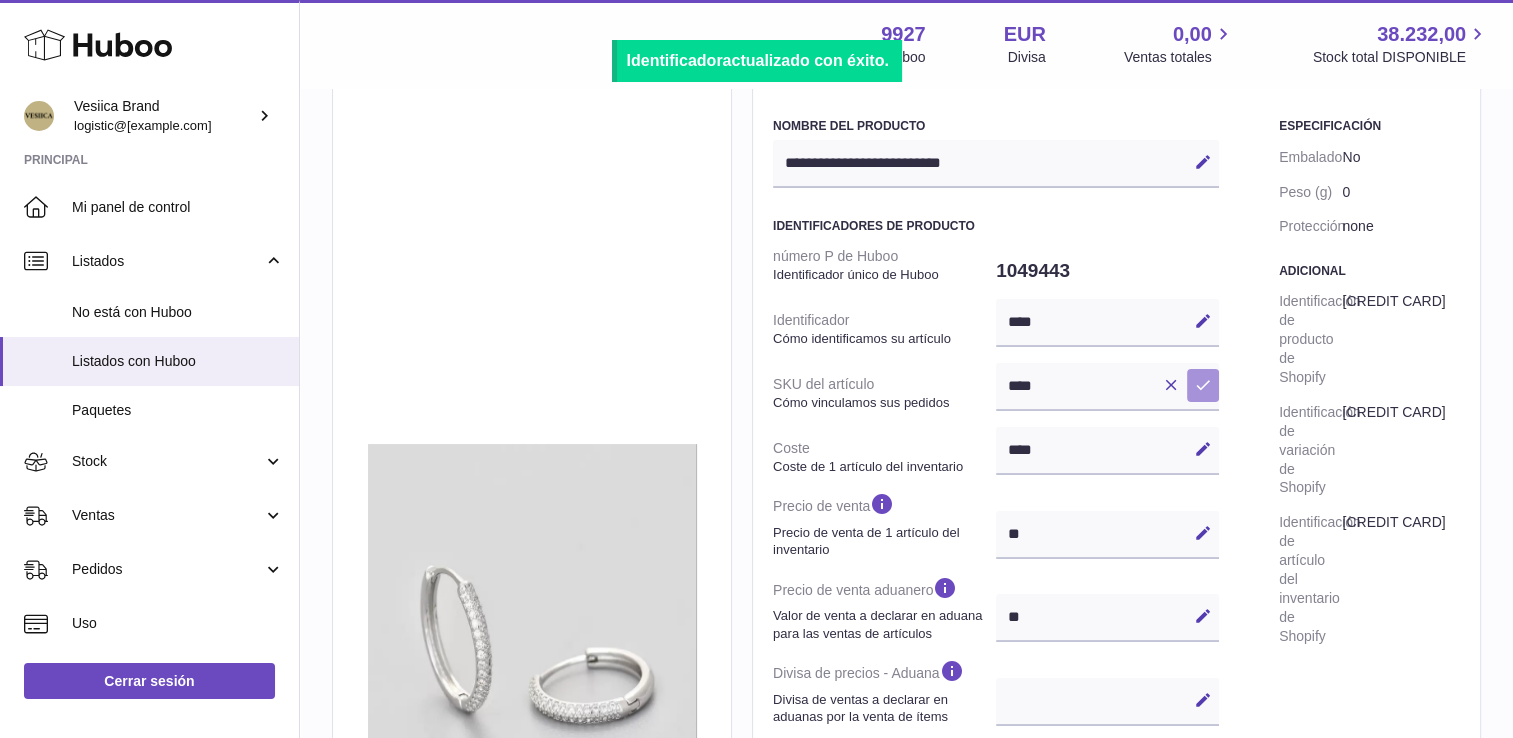 click at bounding box center [1203, 385] 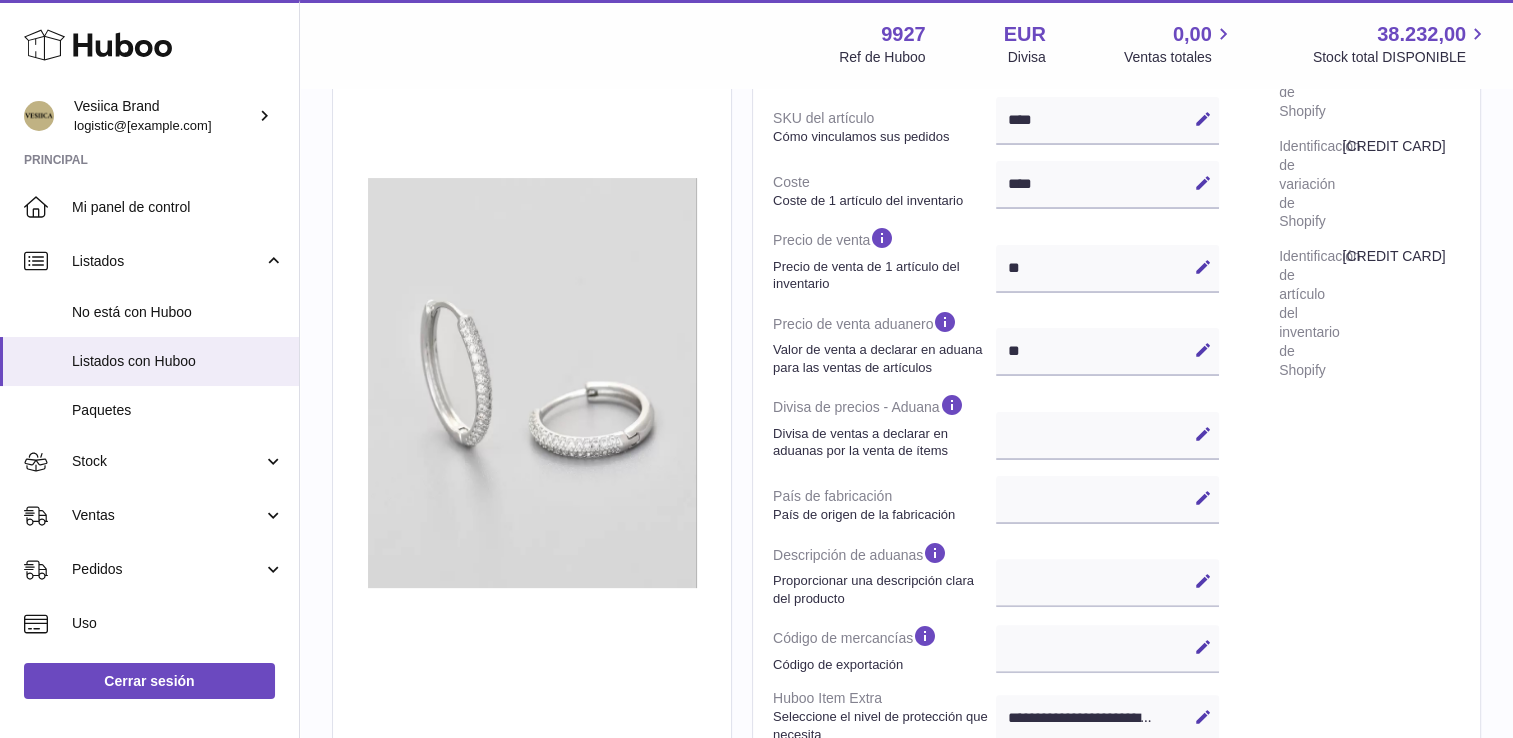 scroll, scrollTop: 441, scrollLeft: 0, axis: vertical 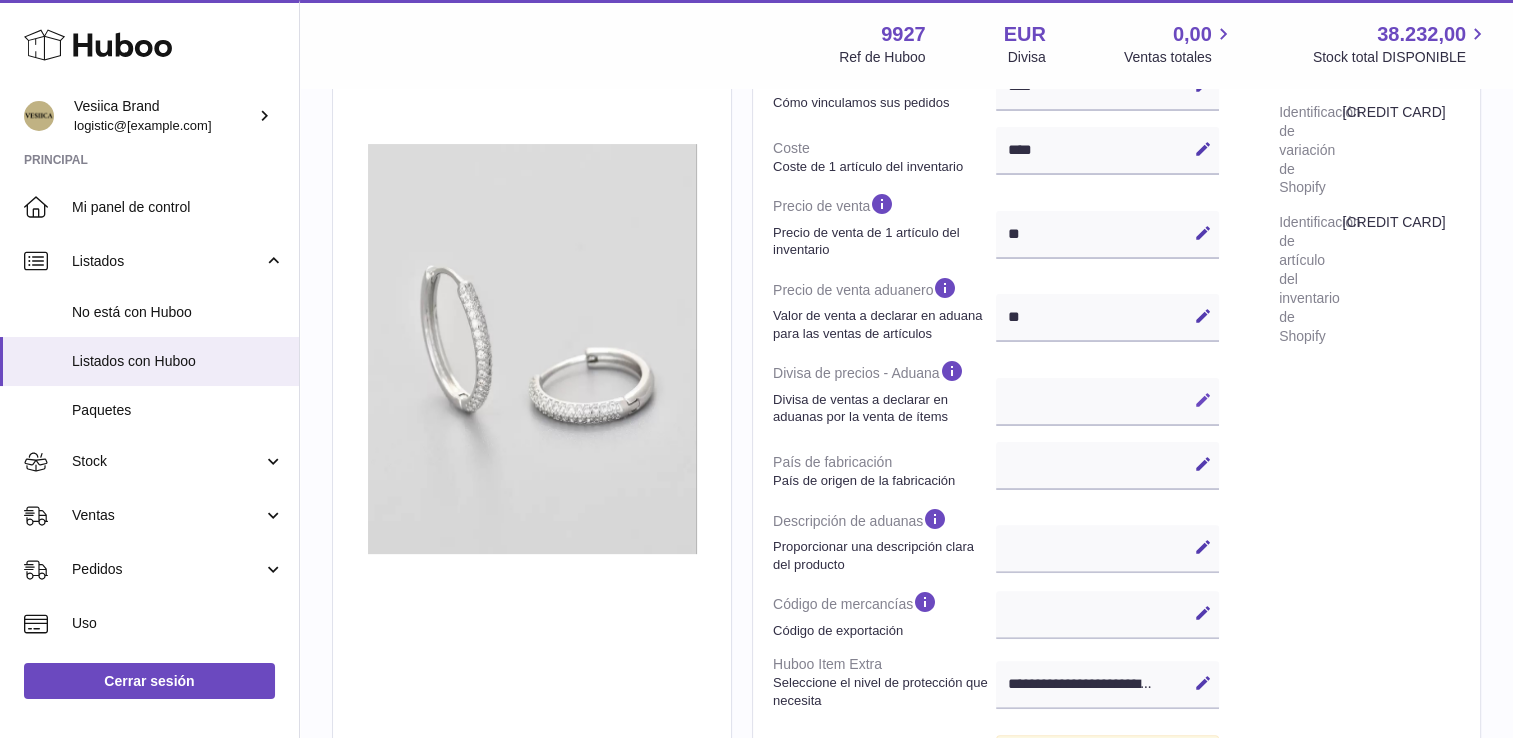 click at bounding box center (1203, 400) 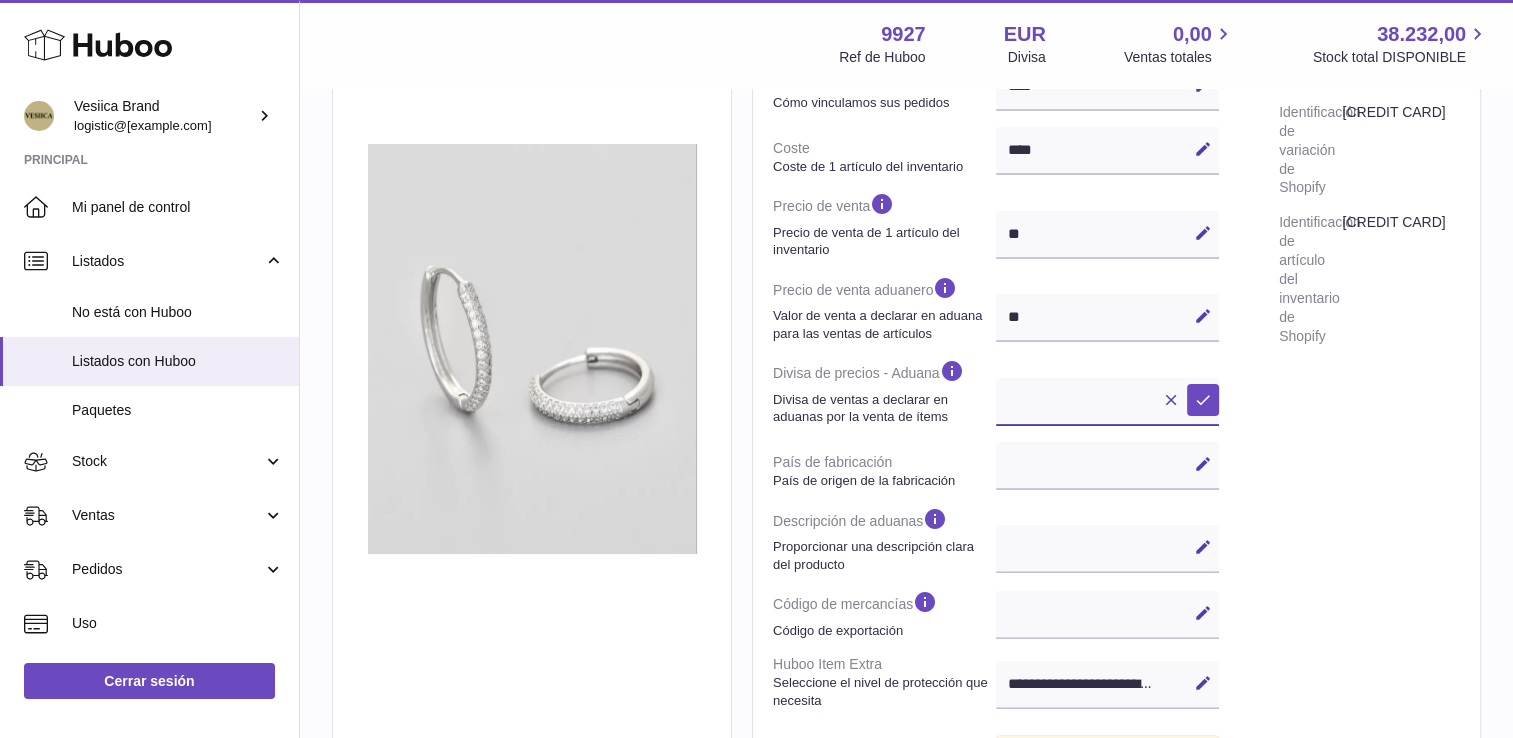 click on "*** ***" at bounding box center [1107, 402] 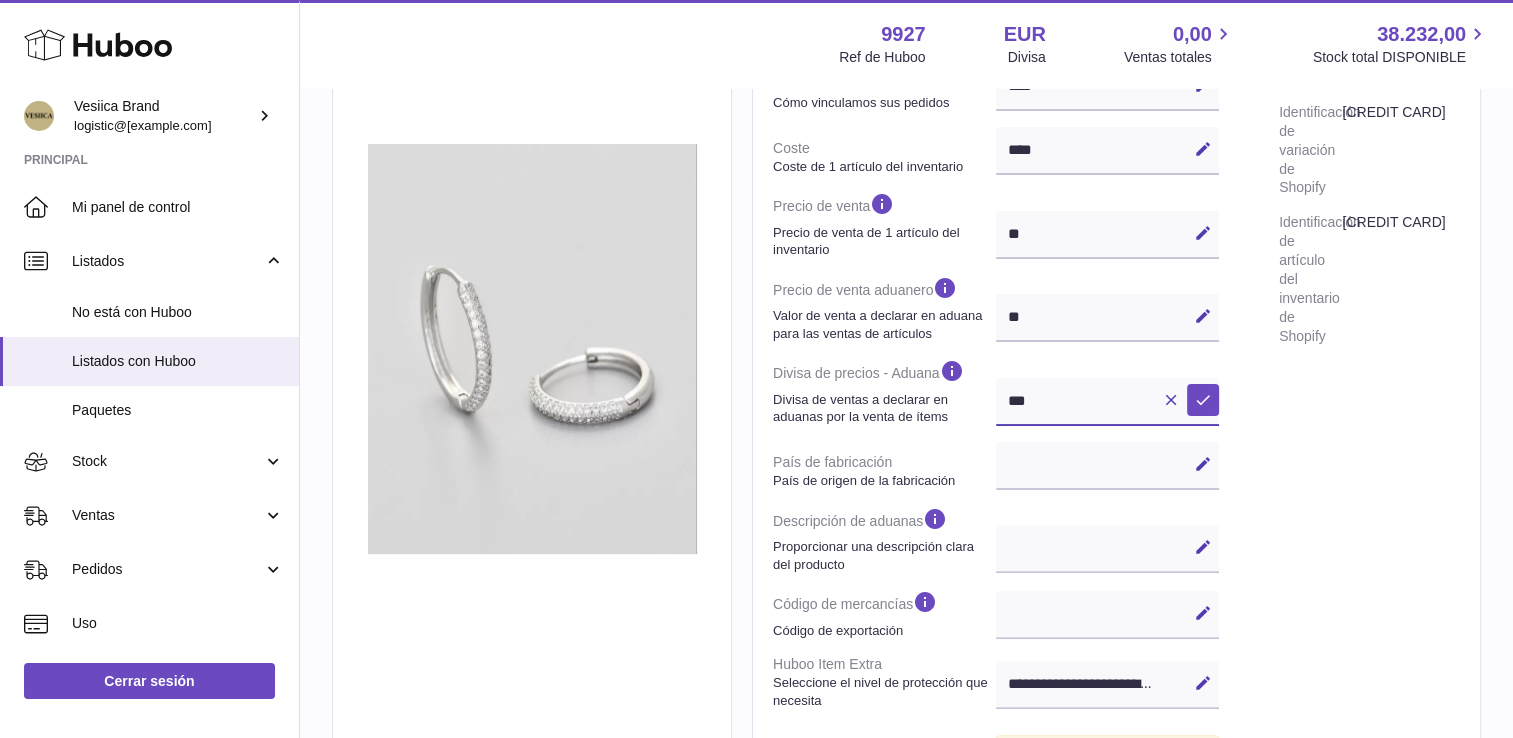 click on "*** ***" at bounding box center (1107, 402) 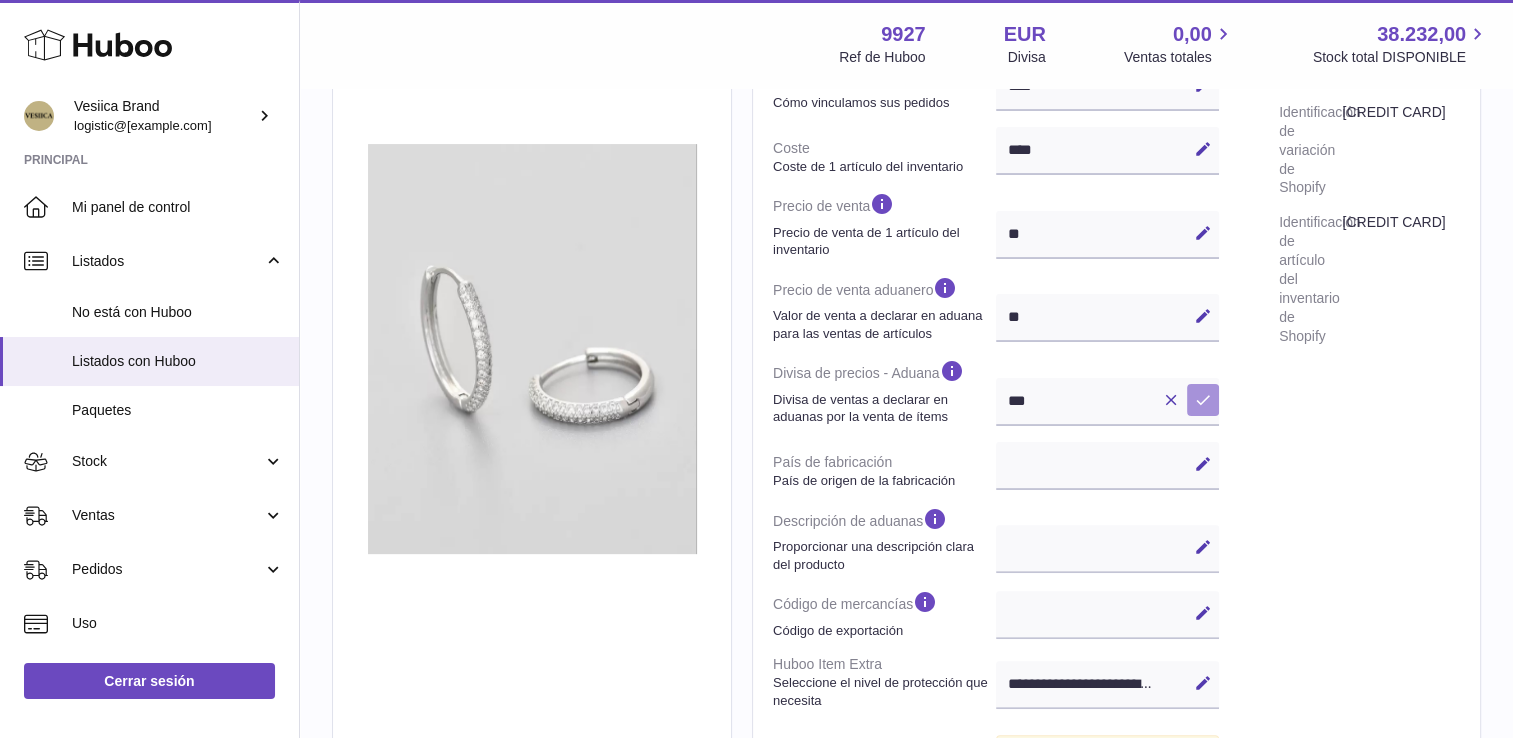 click at bounding box center [1203, 400] 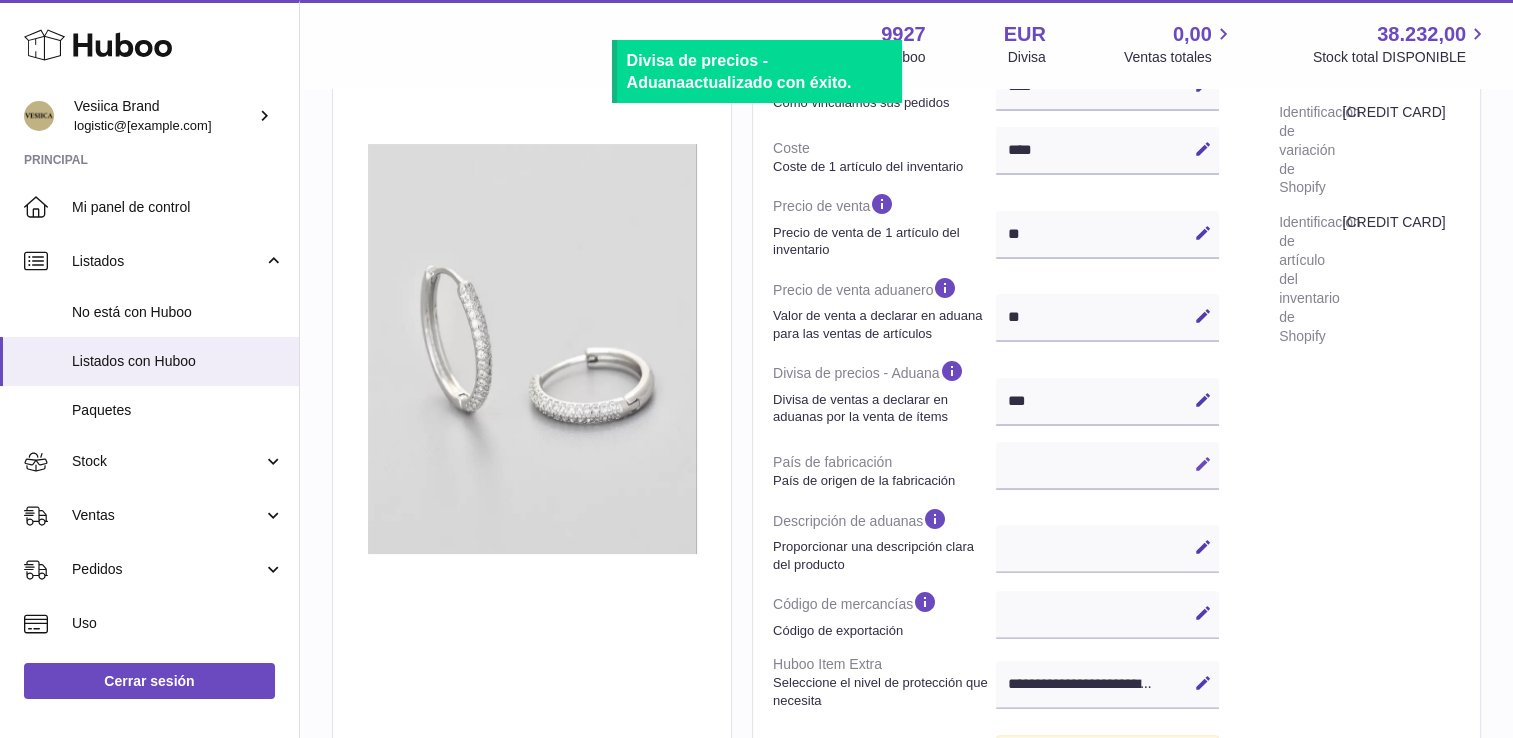 click on "Editar" at bounding box center (1203, 464) 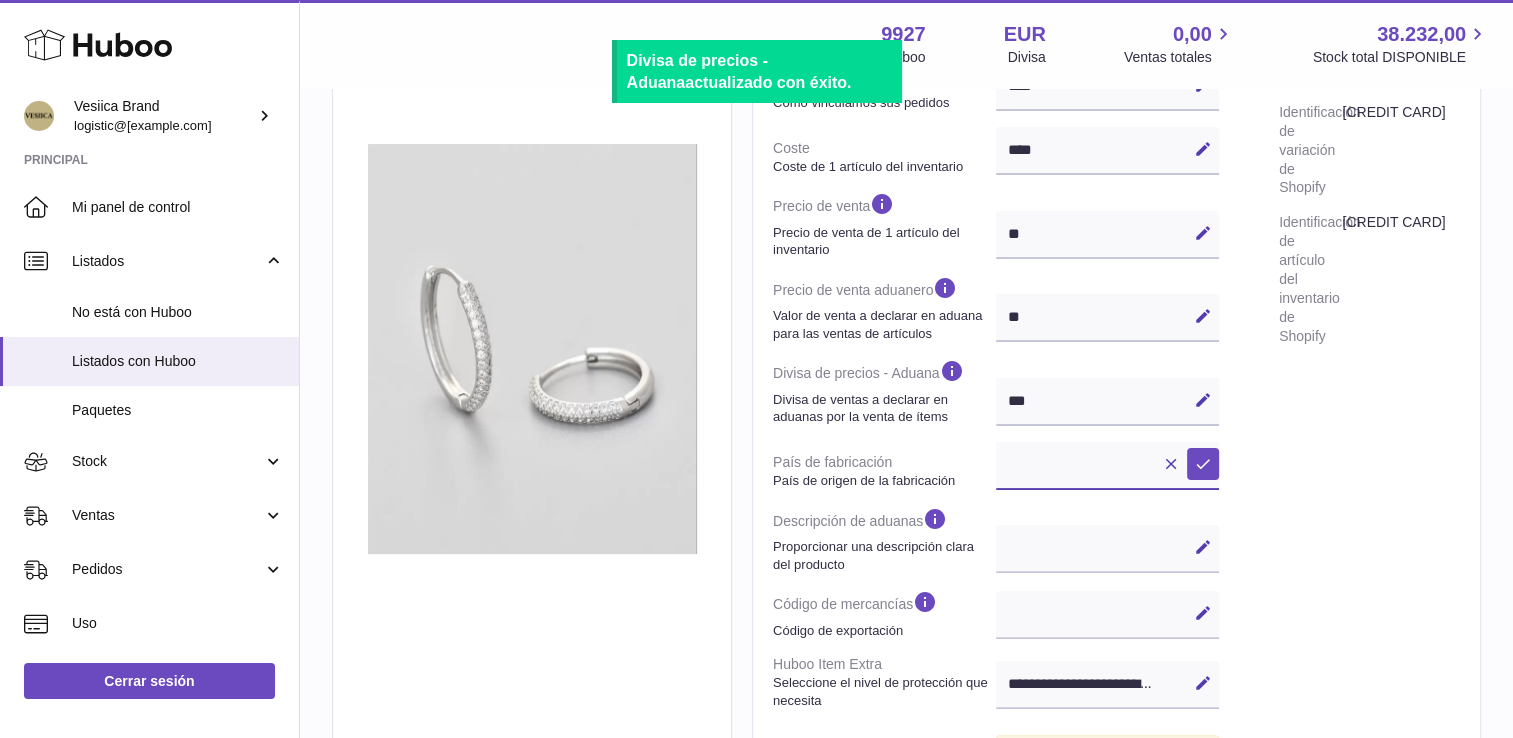 click on "**********" at bounding box center [1107, 466] 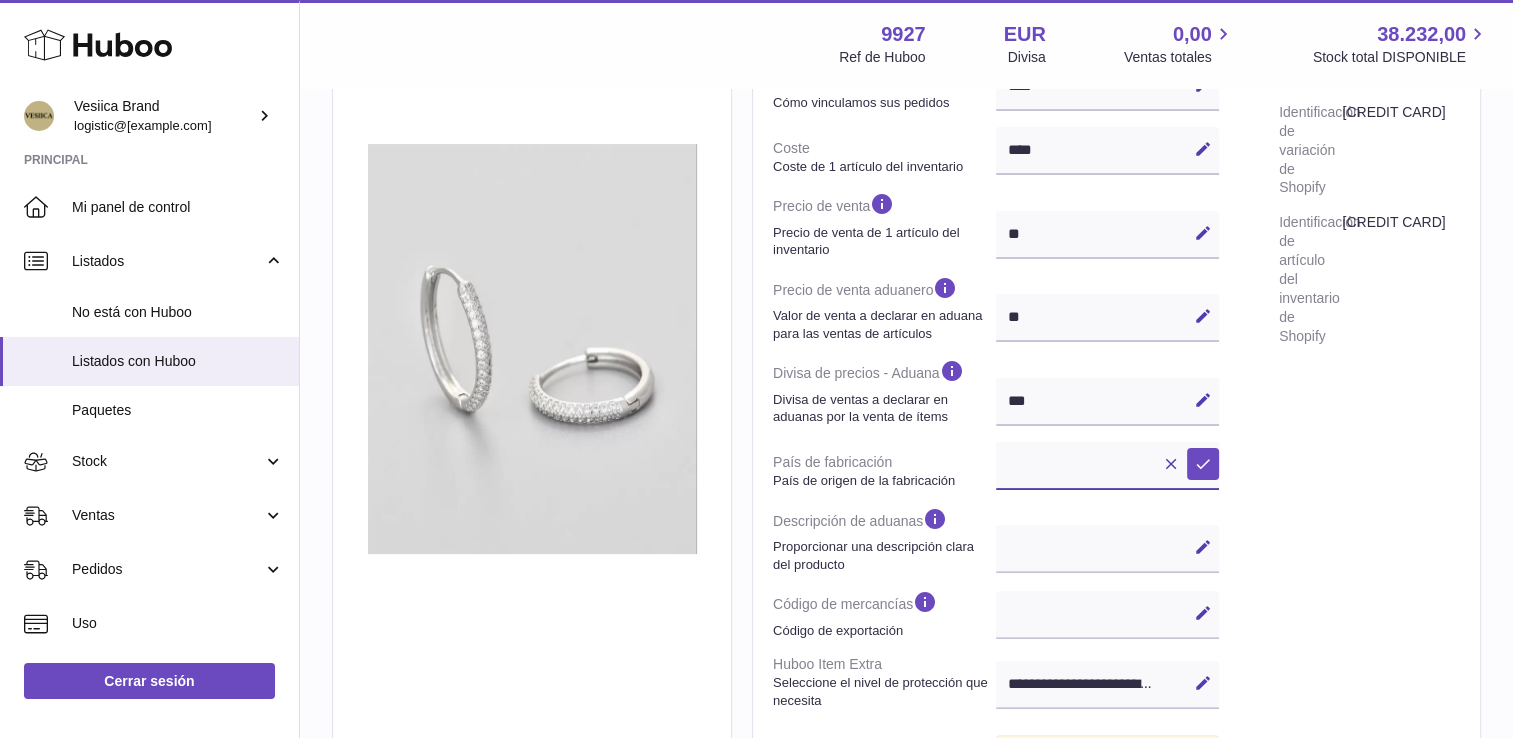 select on "***" 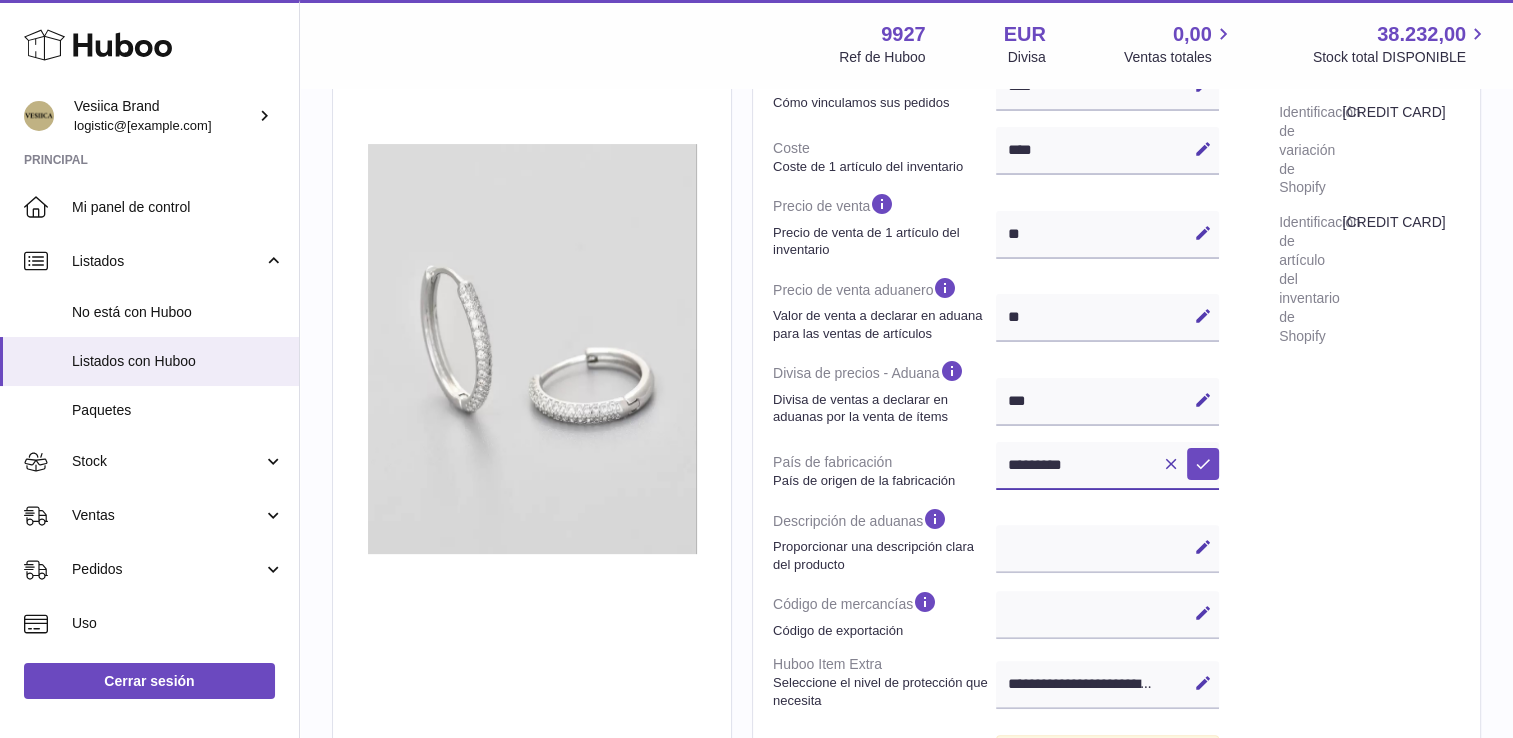click on "**********" at bounding box center [1107, 466] 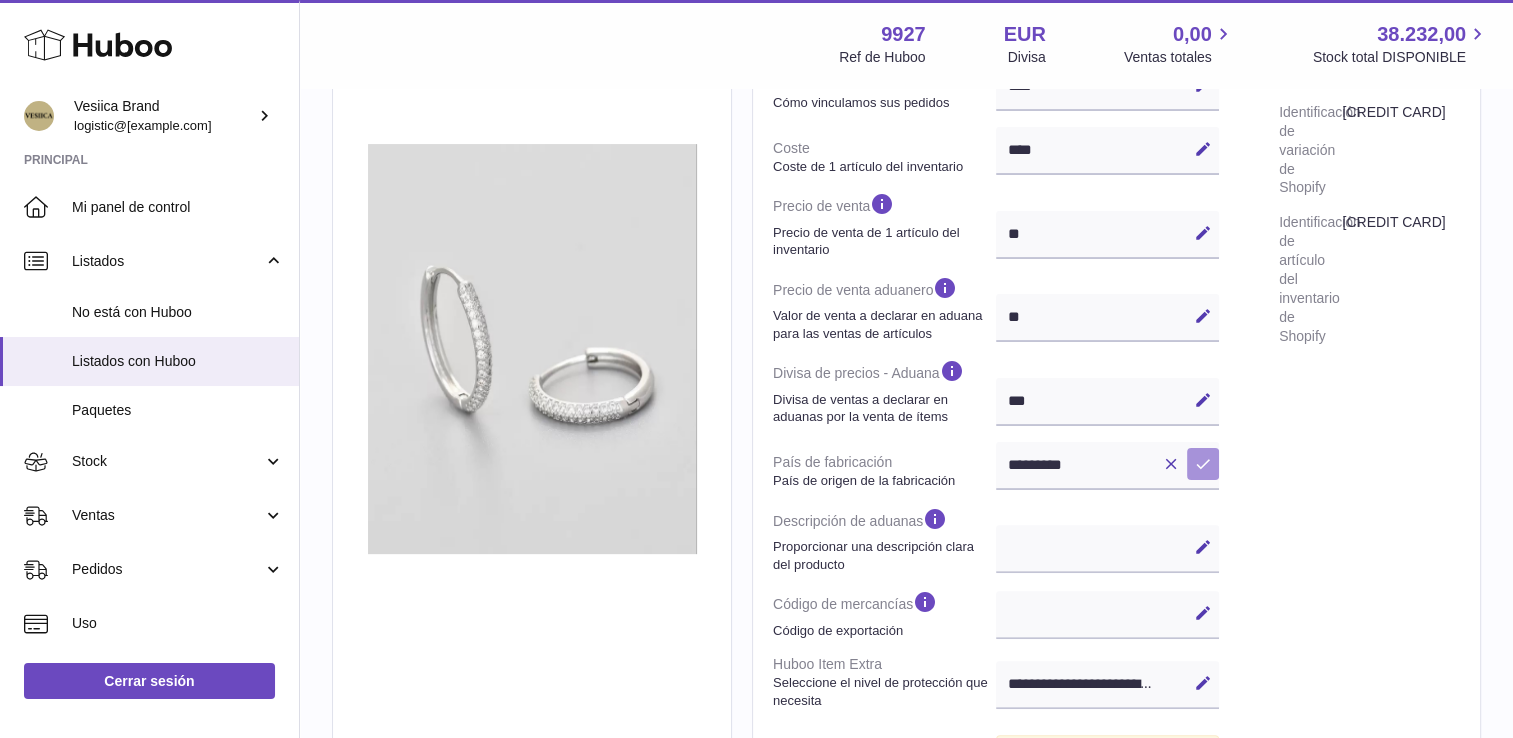 click at bounding box center [1203, 464] 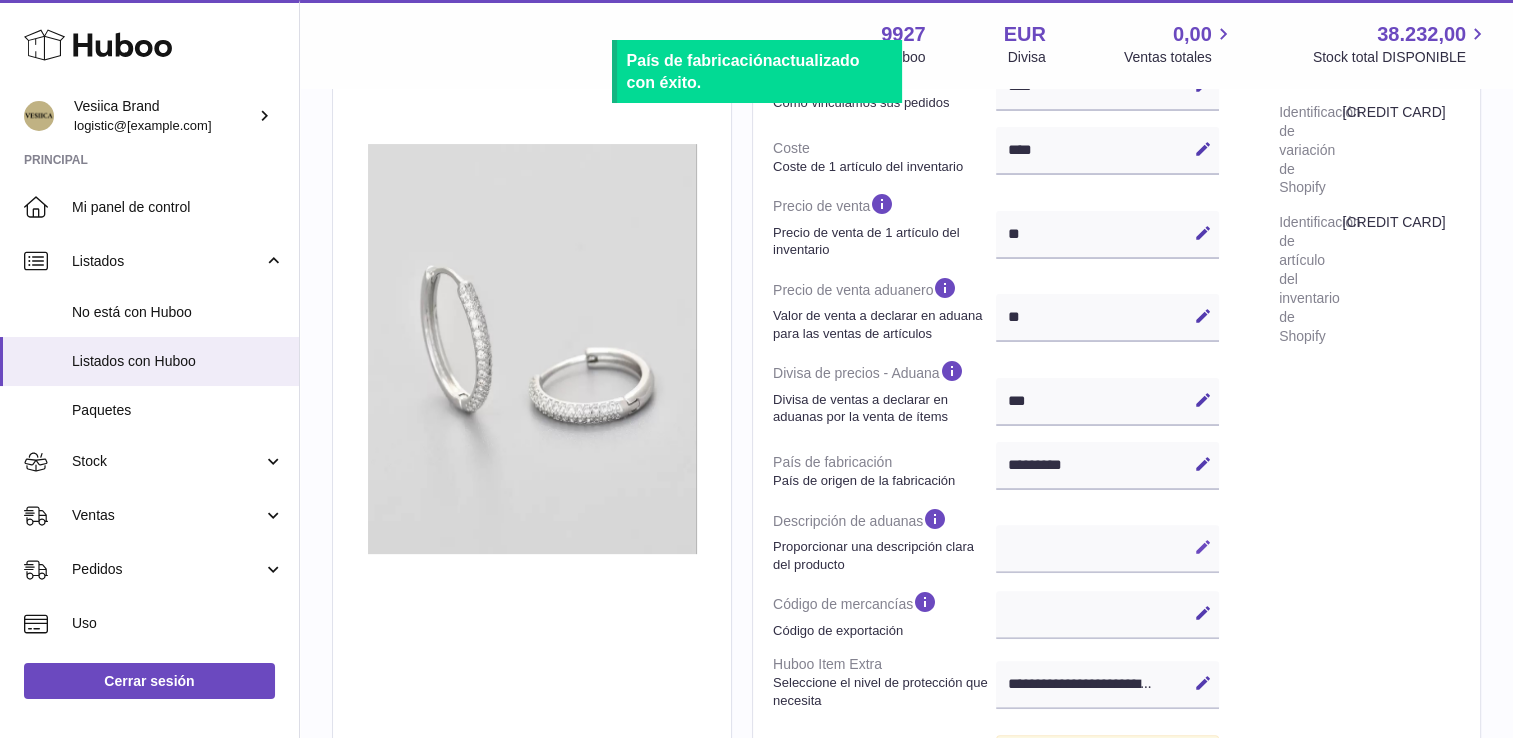 click at bounding box center [1203, 547] 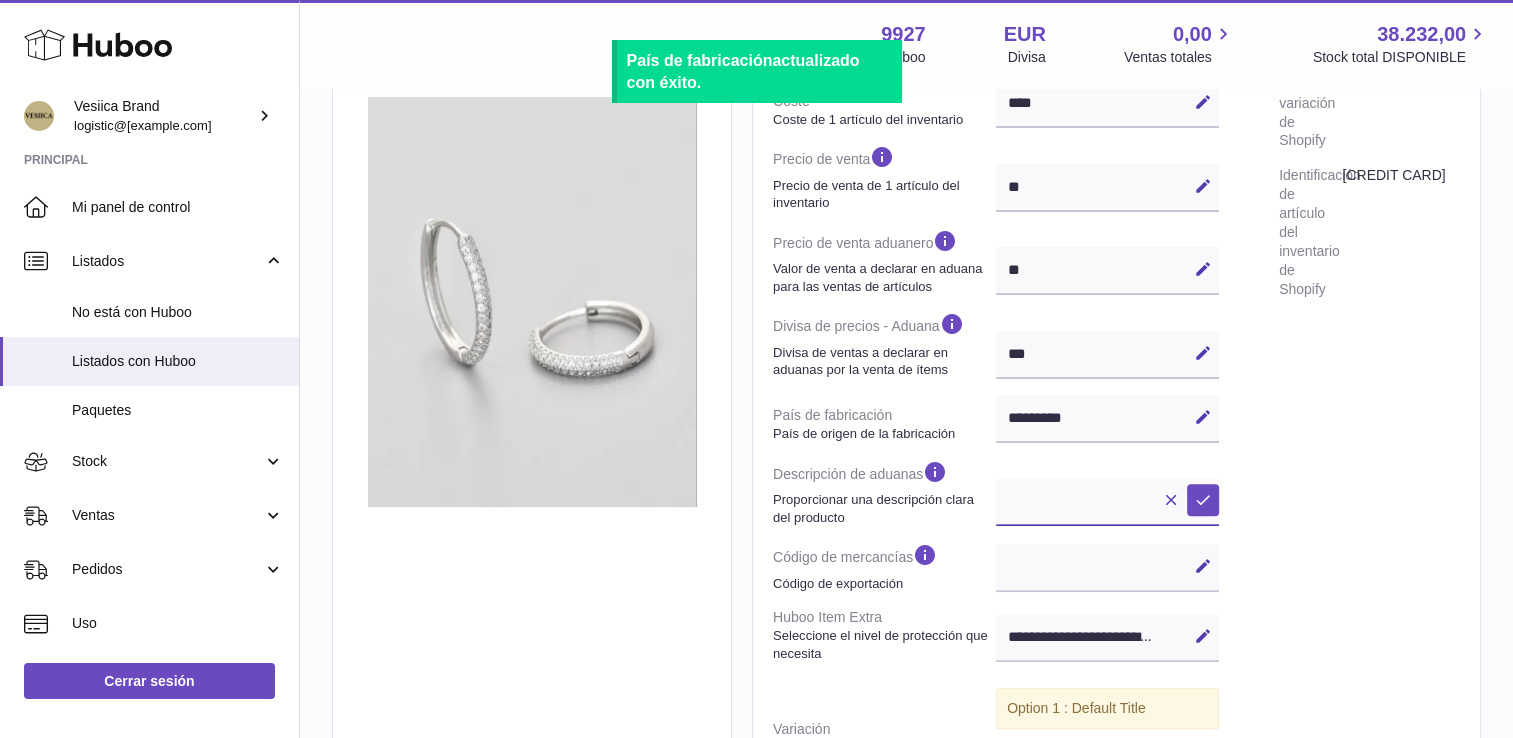 scroll, scrollTop: 600, scrollLeft: 0, axis: vertical 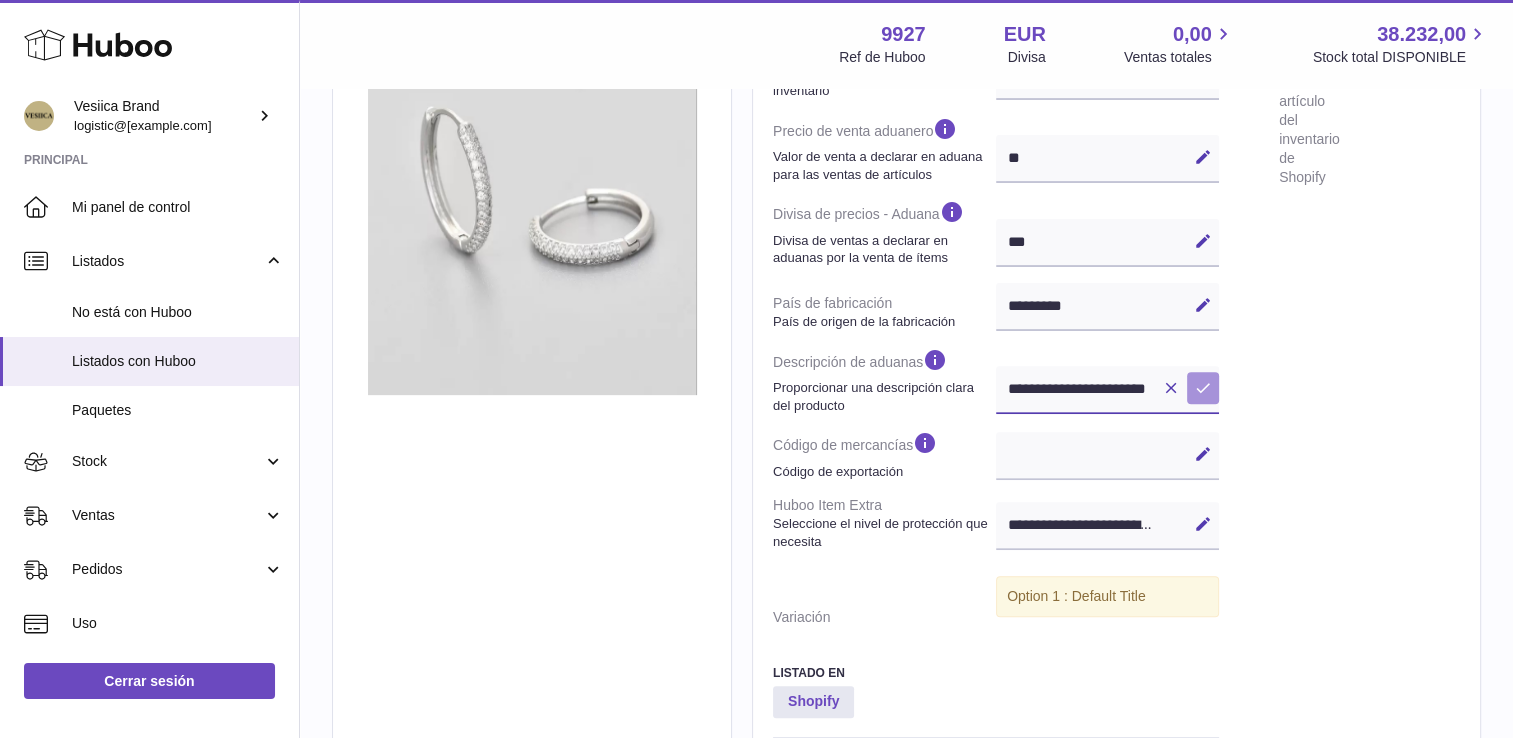 type on "**********" 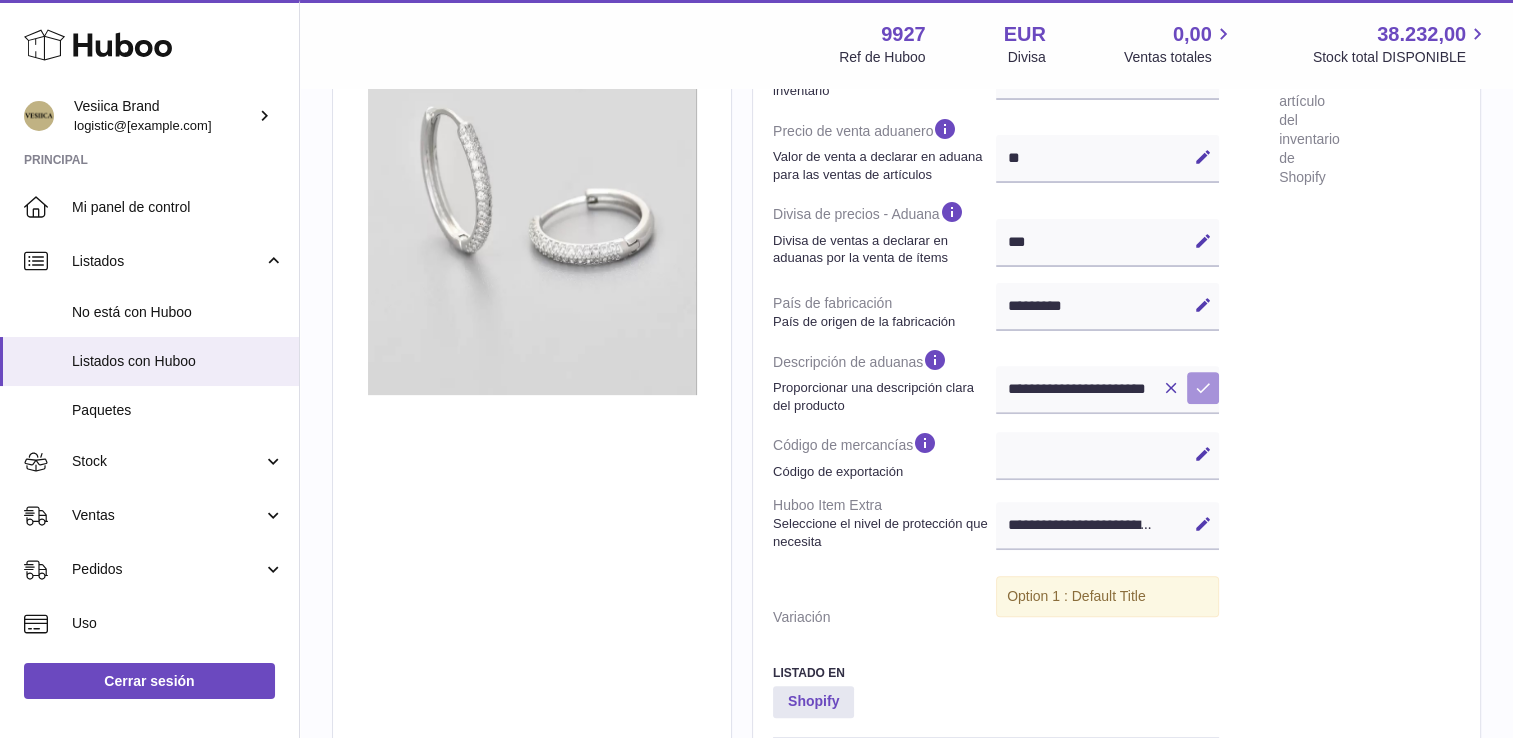 click at bounding box center (1203, 388) 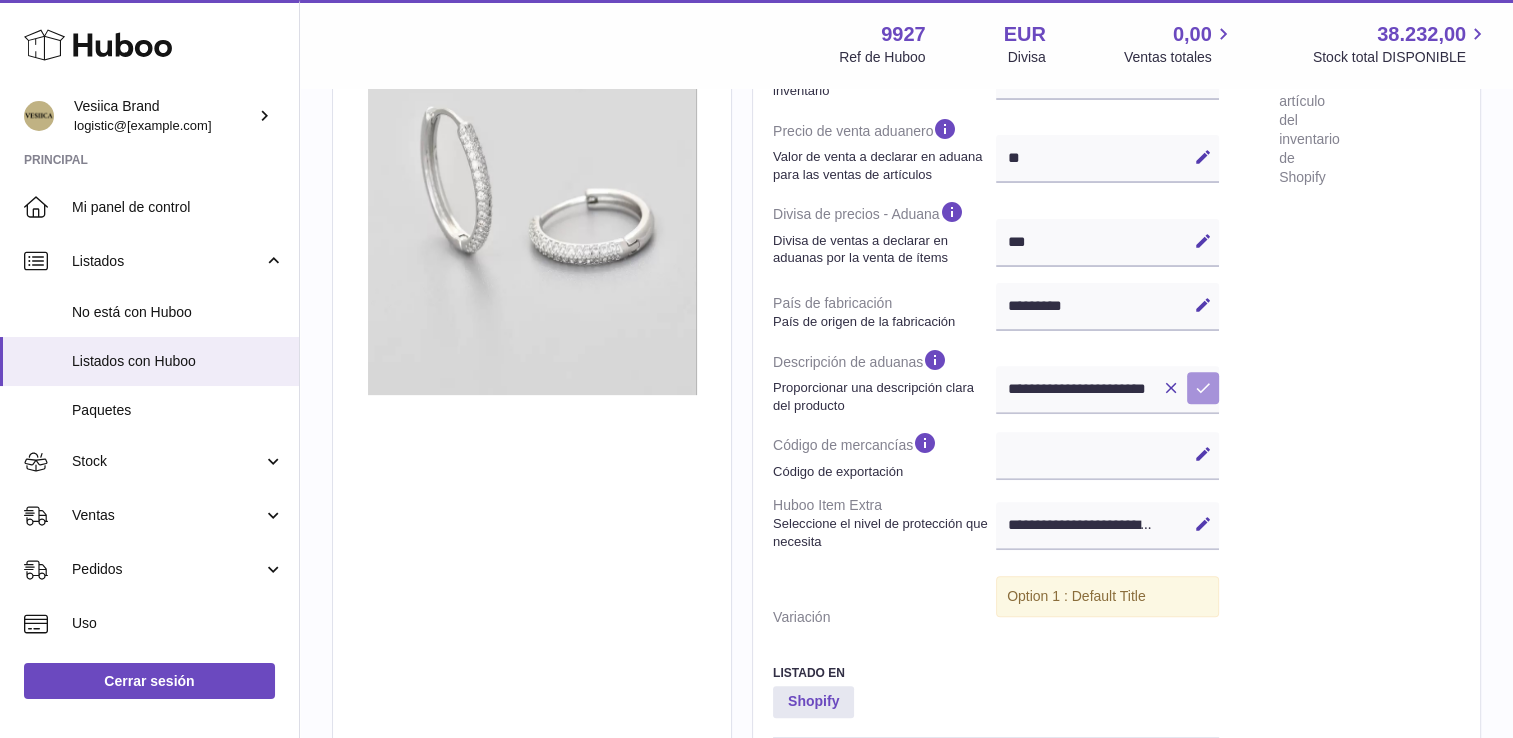 scroll, scrollTop: 0, scrollLeft: 0, axis: both 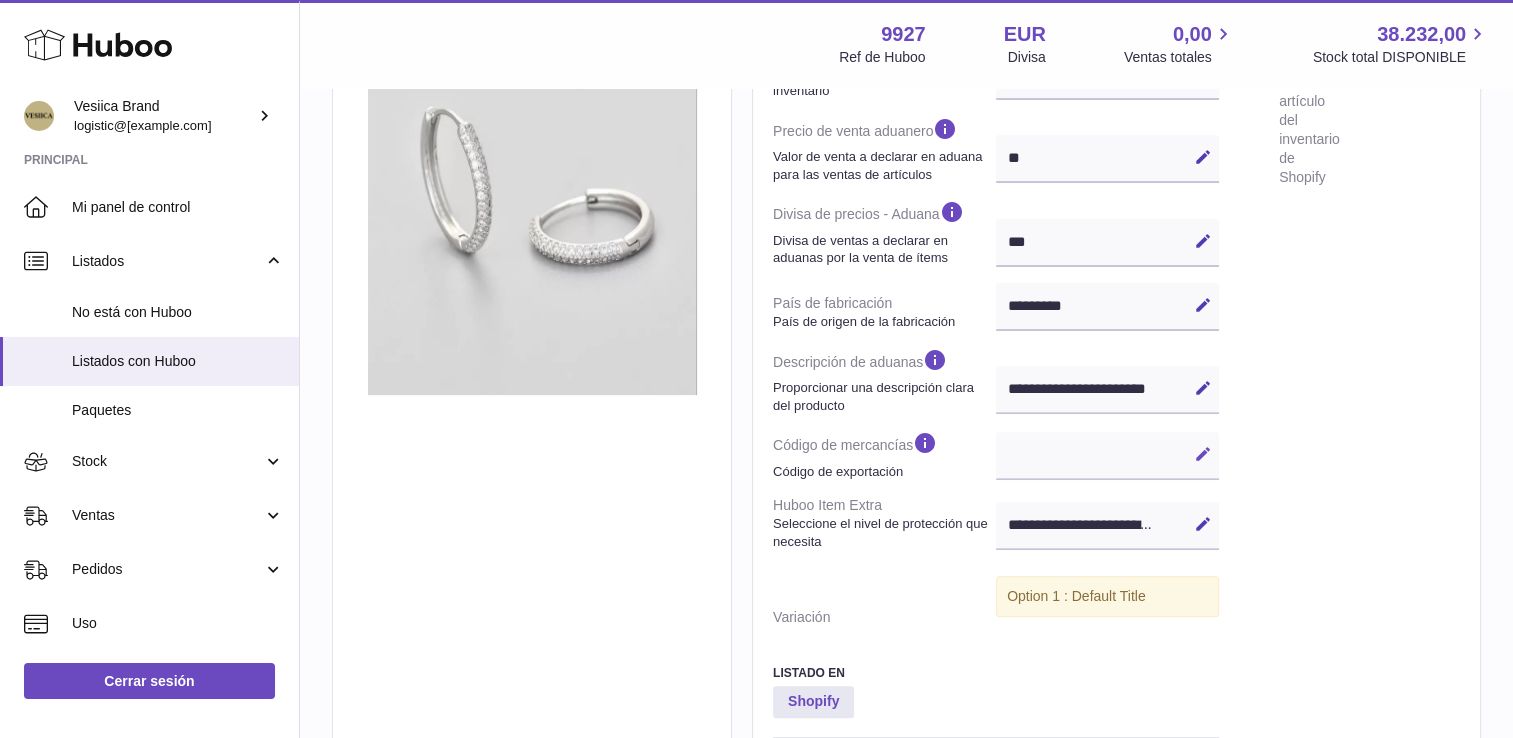 drag, startPoint x: 1206, startPoint y: 433, endPoint x: 1199, endPoint y: 442, distance: 11.401754 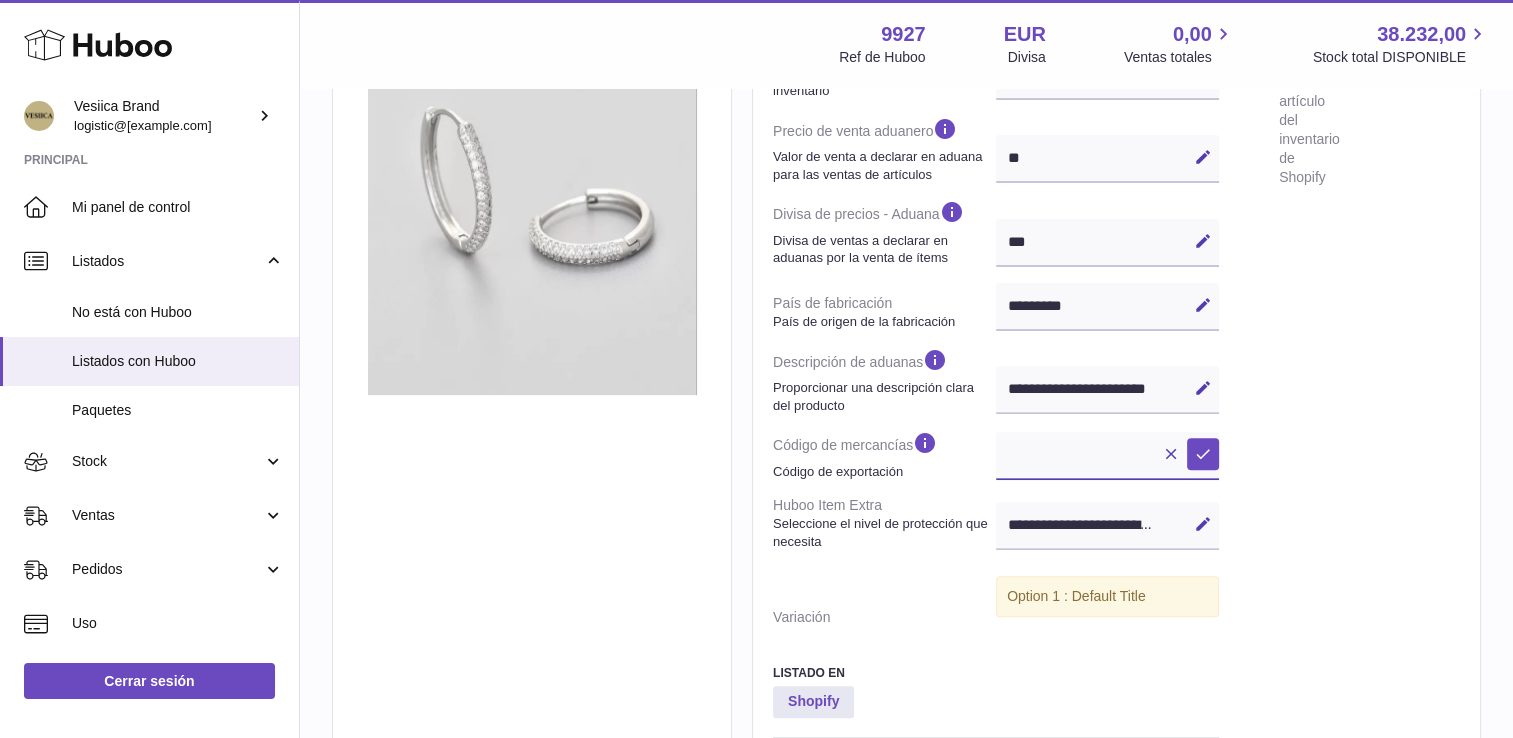 paste on "********" 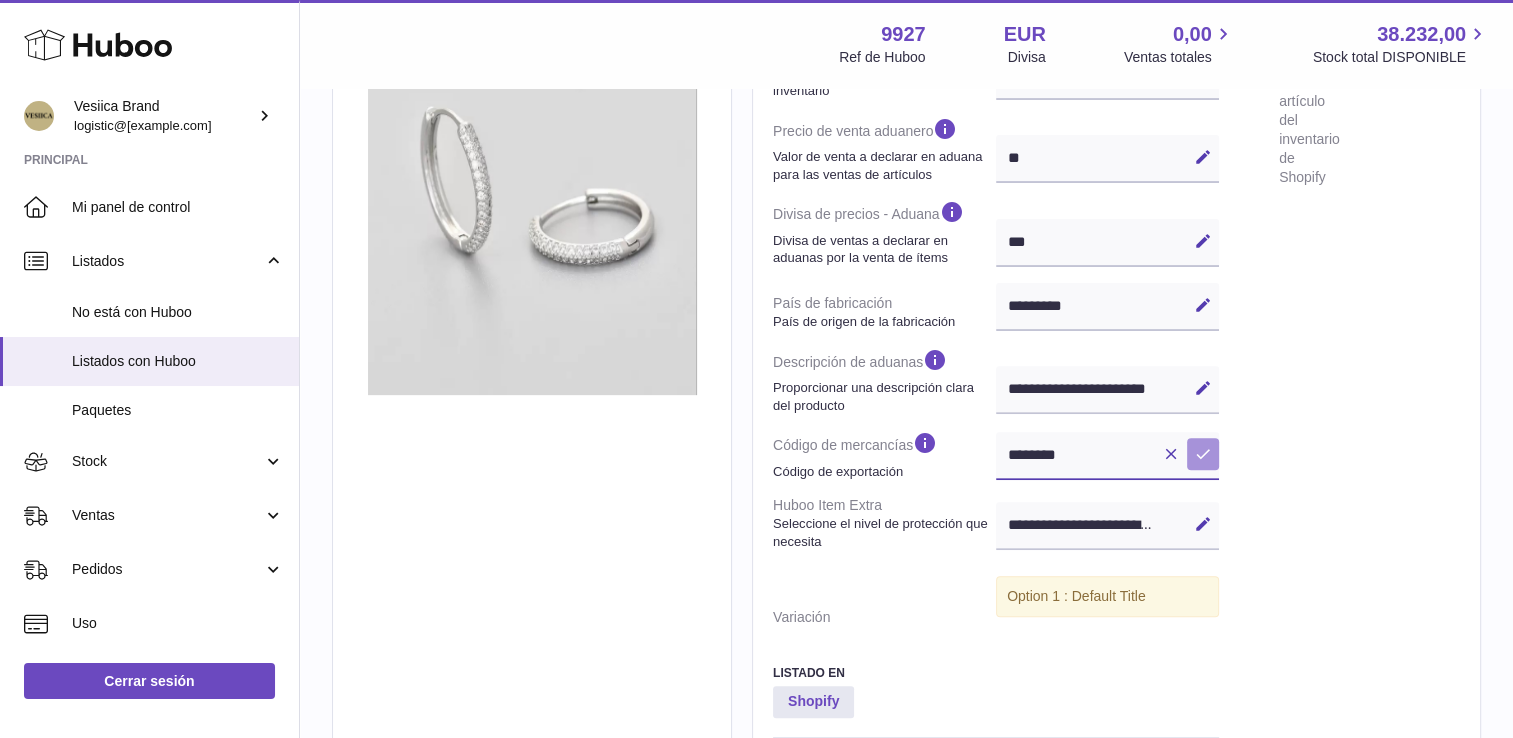 type on "********" 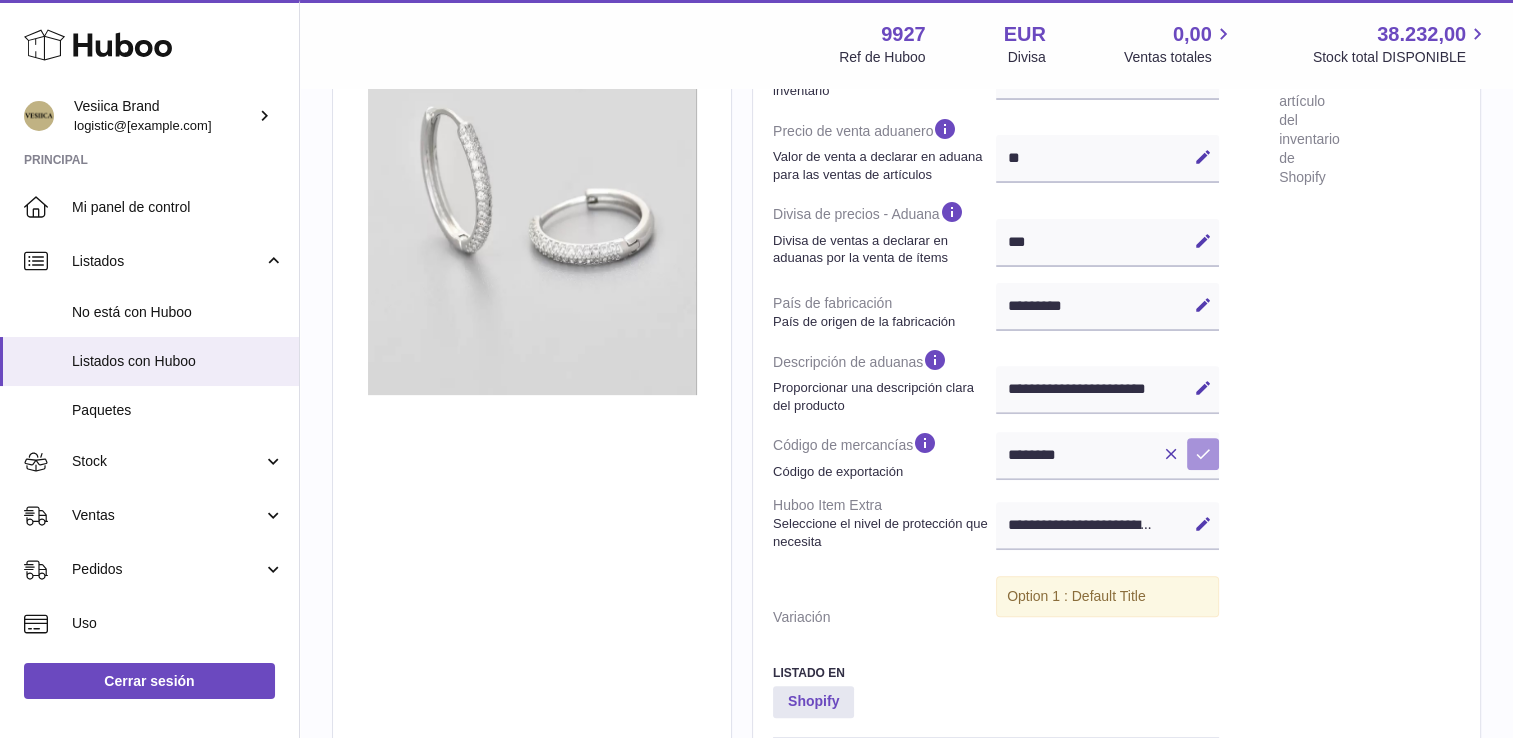 click on "Guardar" at bounding box center [1203, 454] 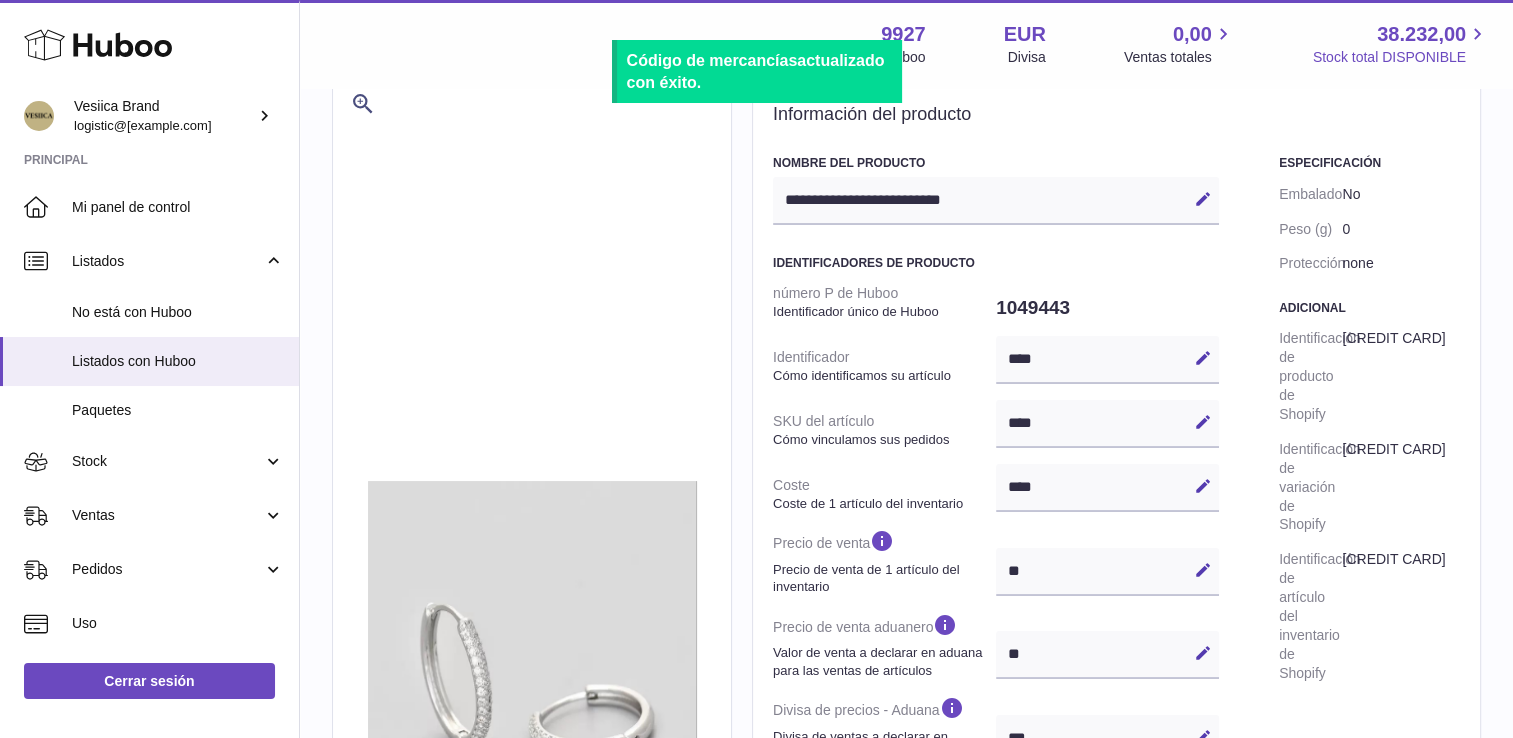 scroll, scrollTop: 100, scrollLeft: 0, axis: vertical 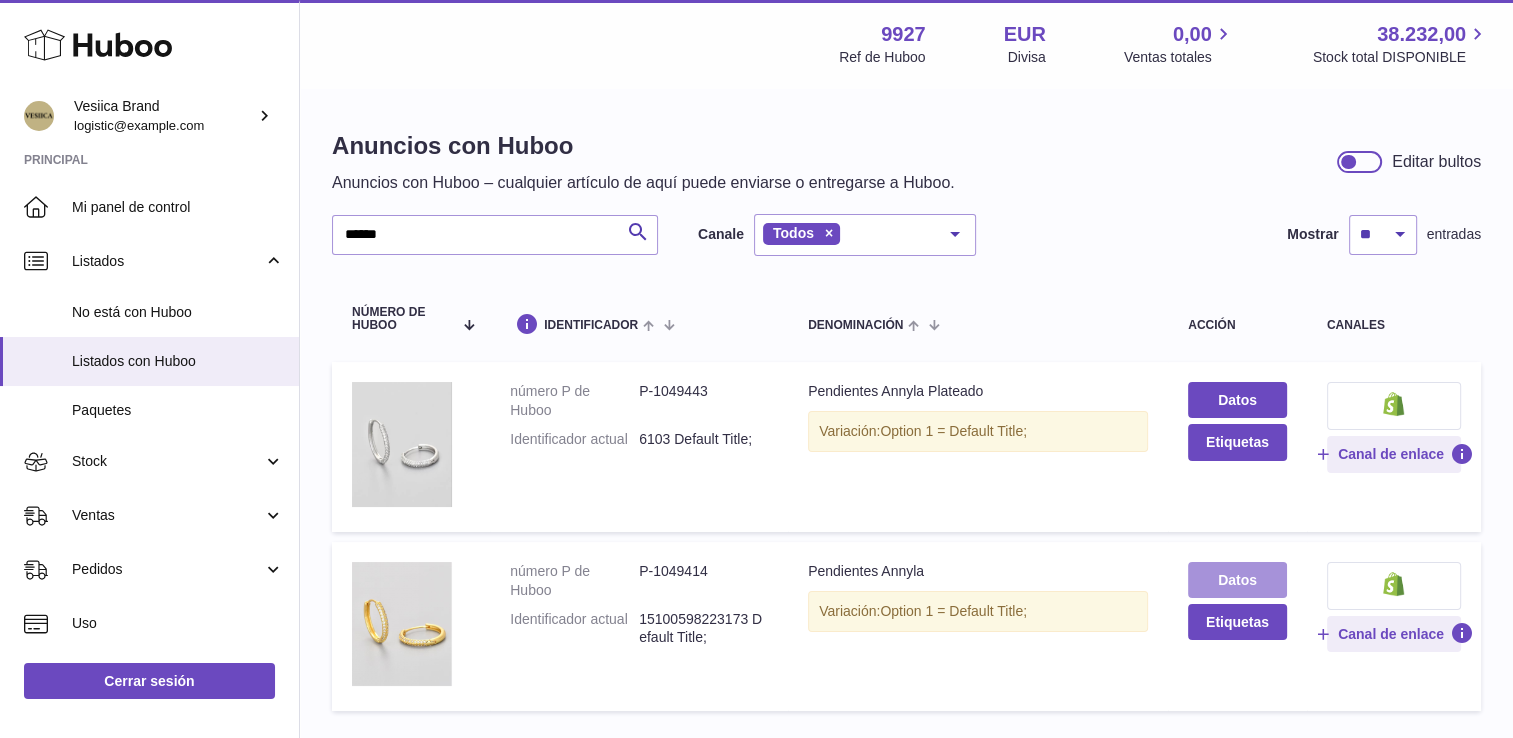 click on "Datos" at bounding box center (1237, 580) 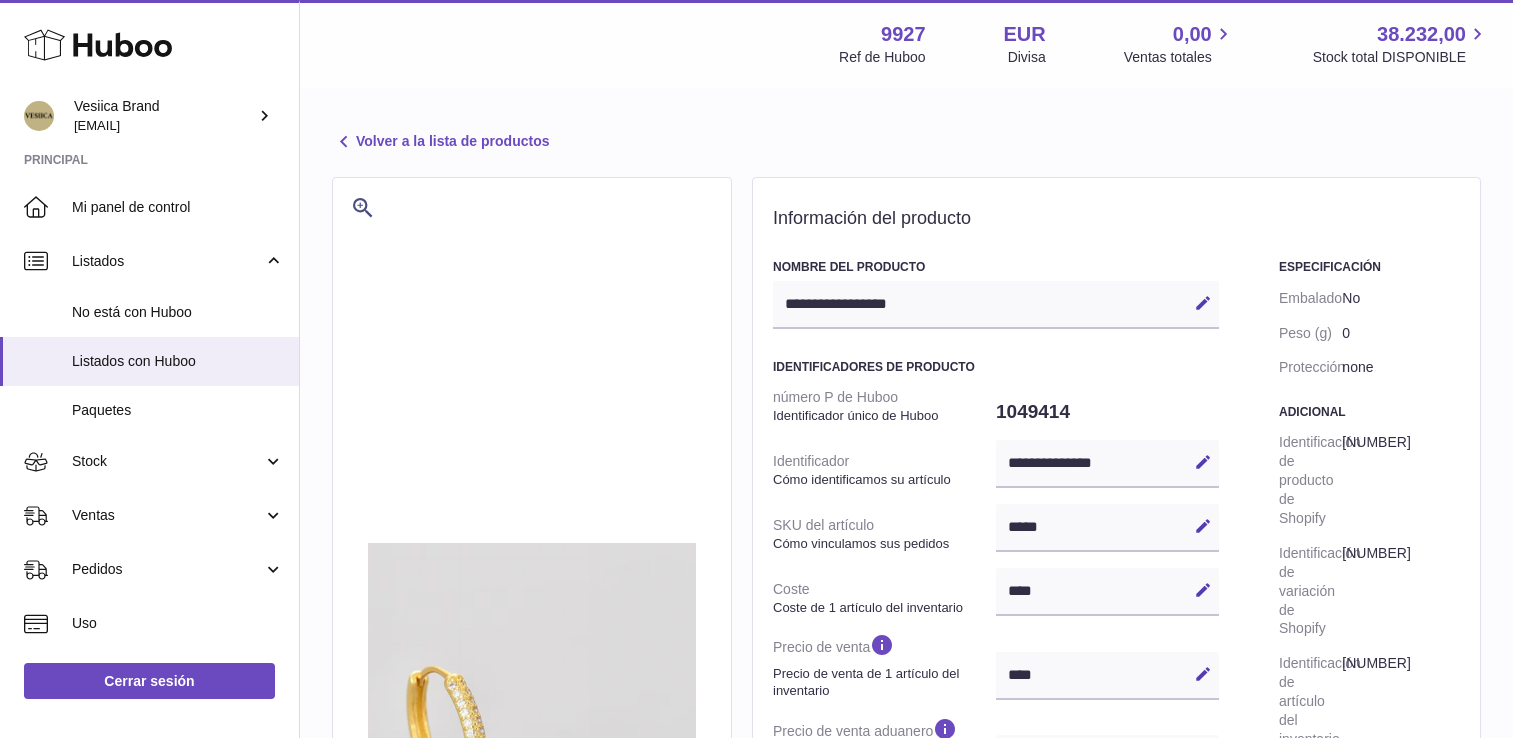 select 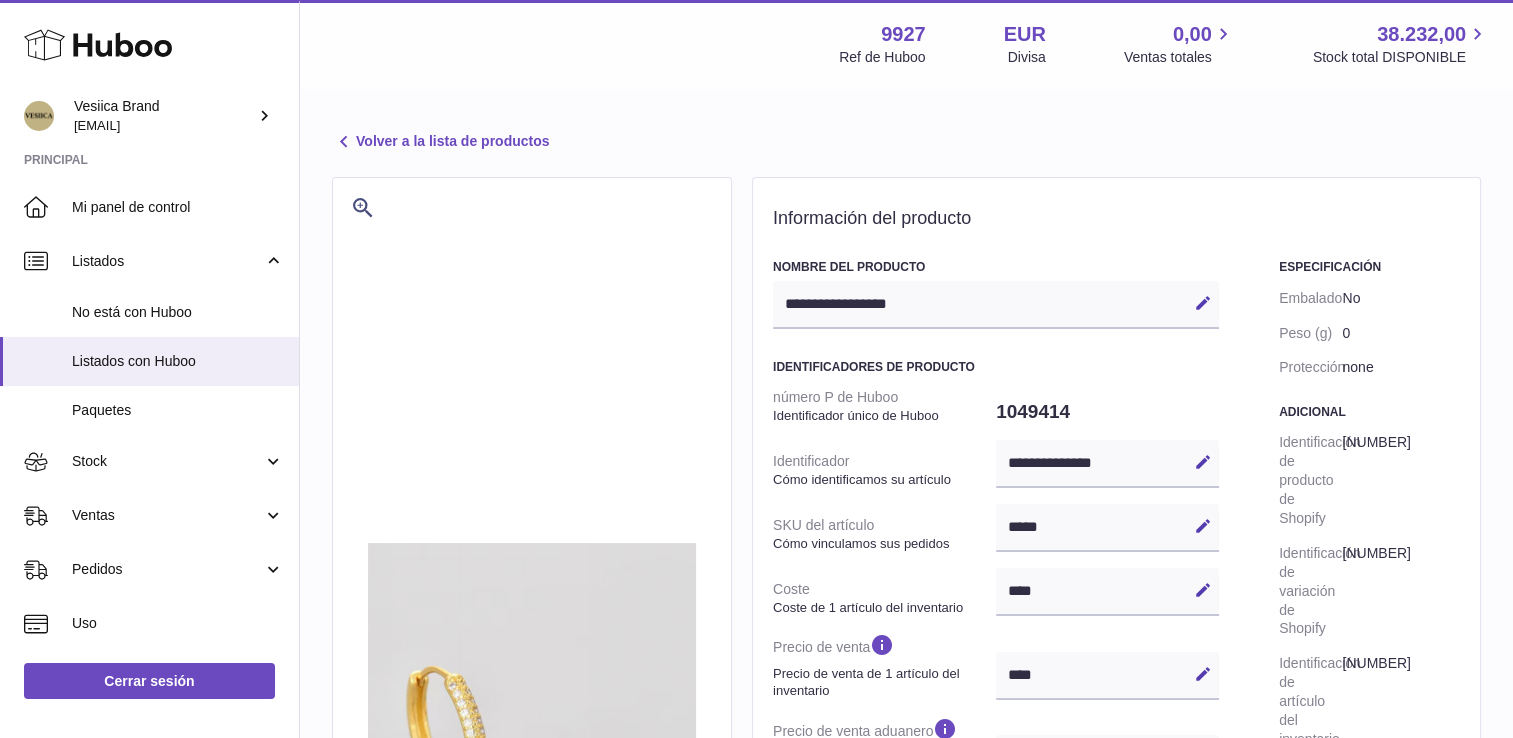 scroll, scrollTop: 0, scrollLeft: 0, axis: both 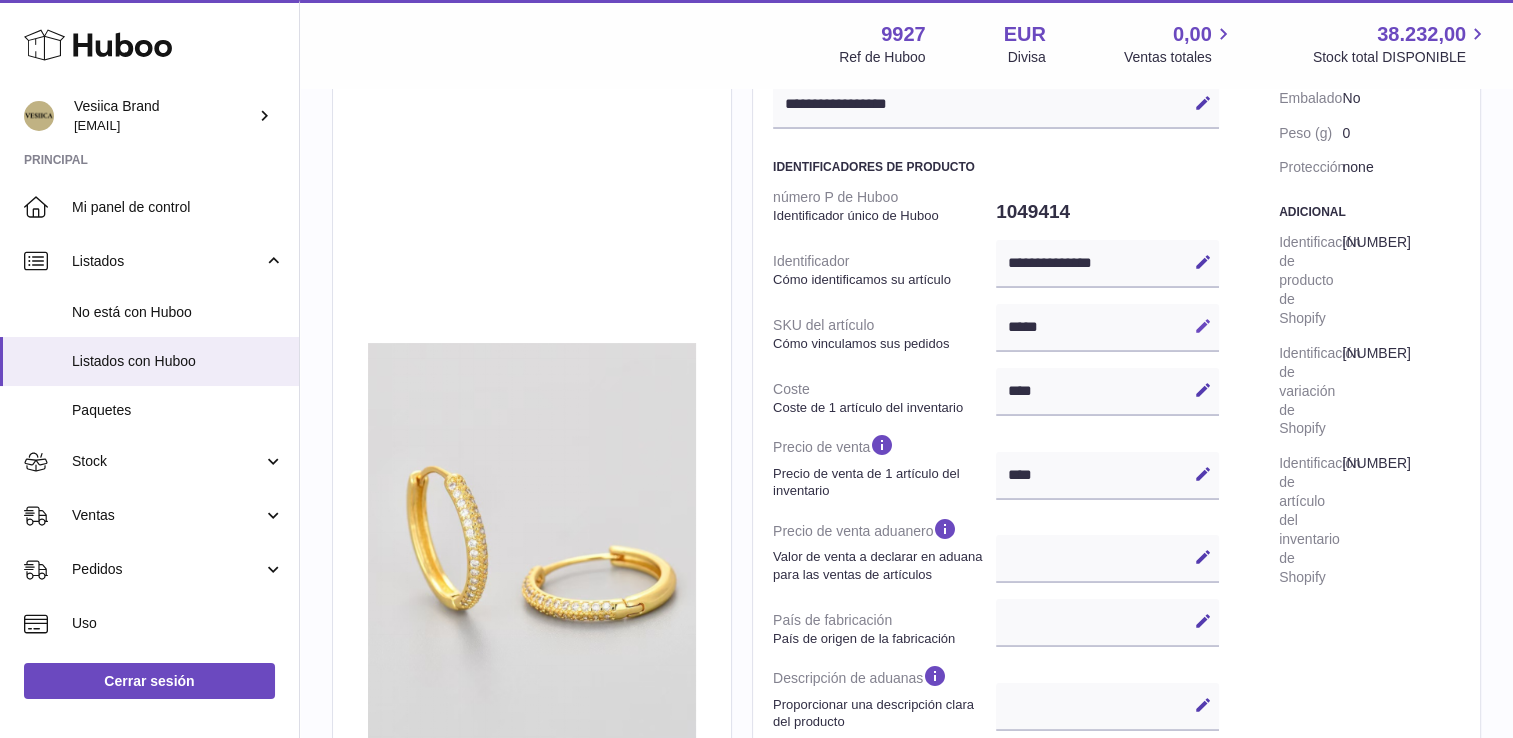click at bounding box center [1203, 326] 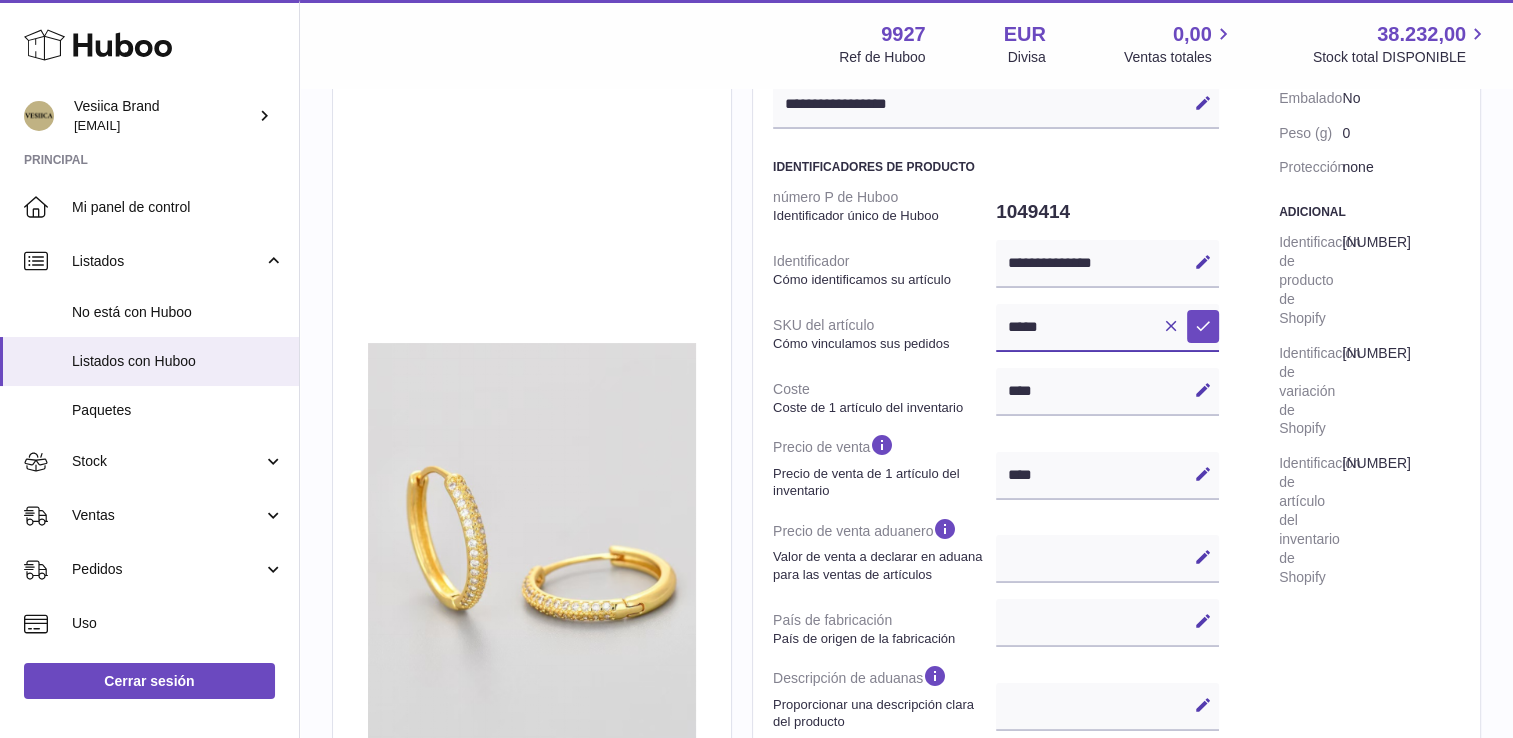 drag, startPoint x: 1118, startPoint y: 318, endPoint x: 816, endPoint y: 310, distance: 302.10593 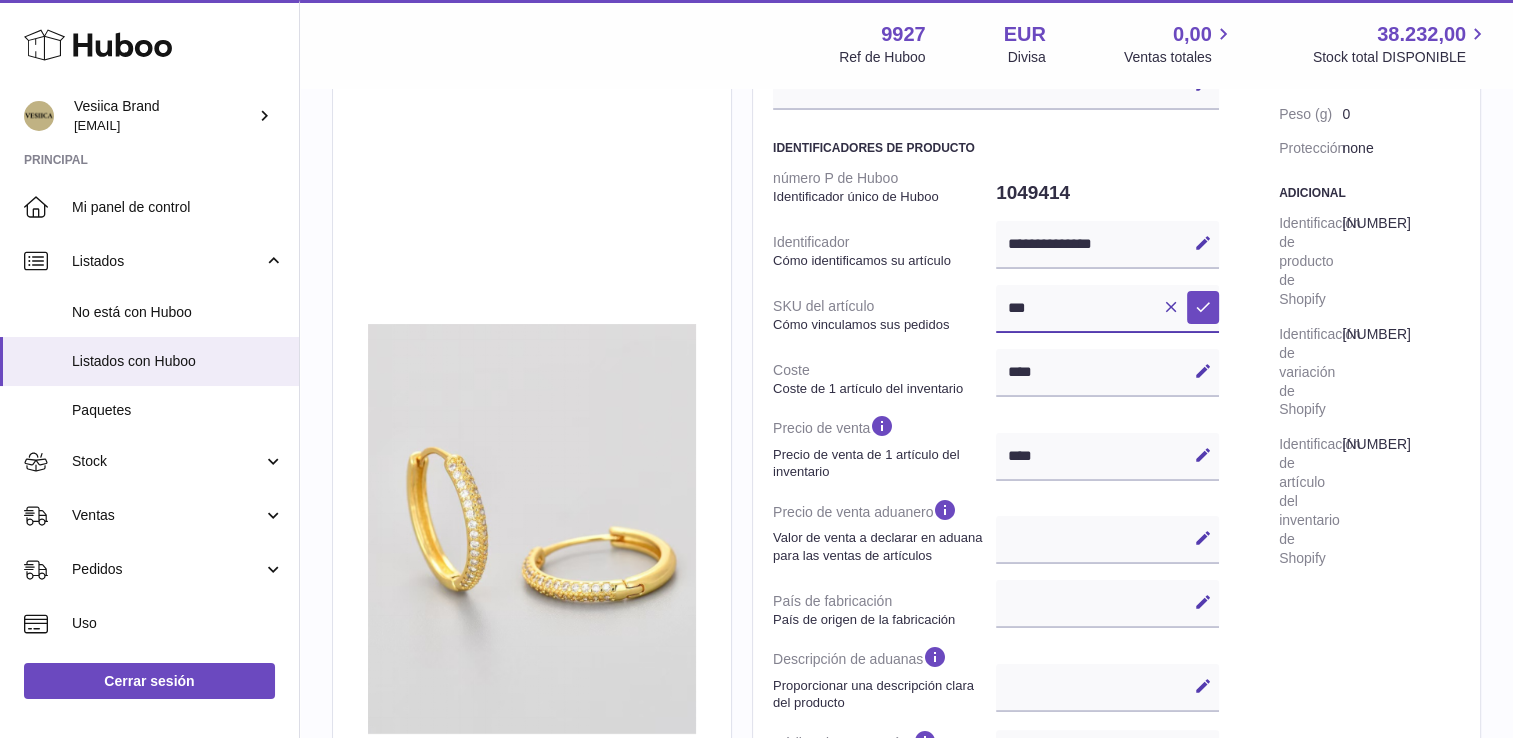 scroll, scrollTop: 200, scrollLeft: 0, axis: vertical 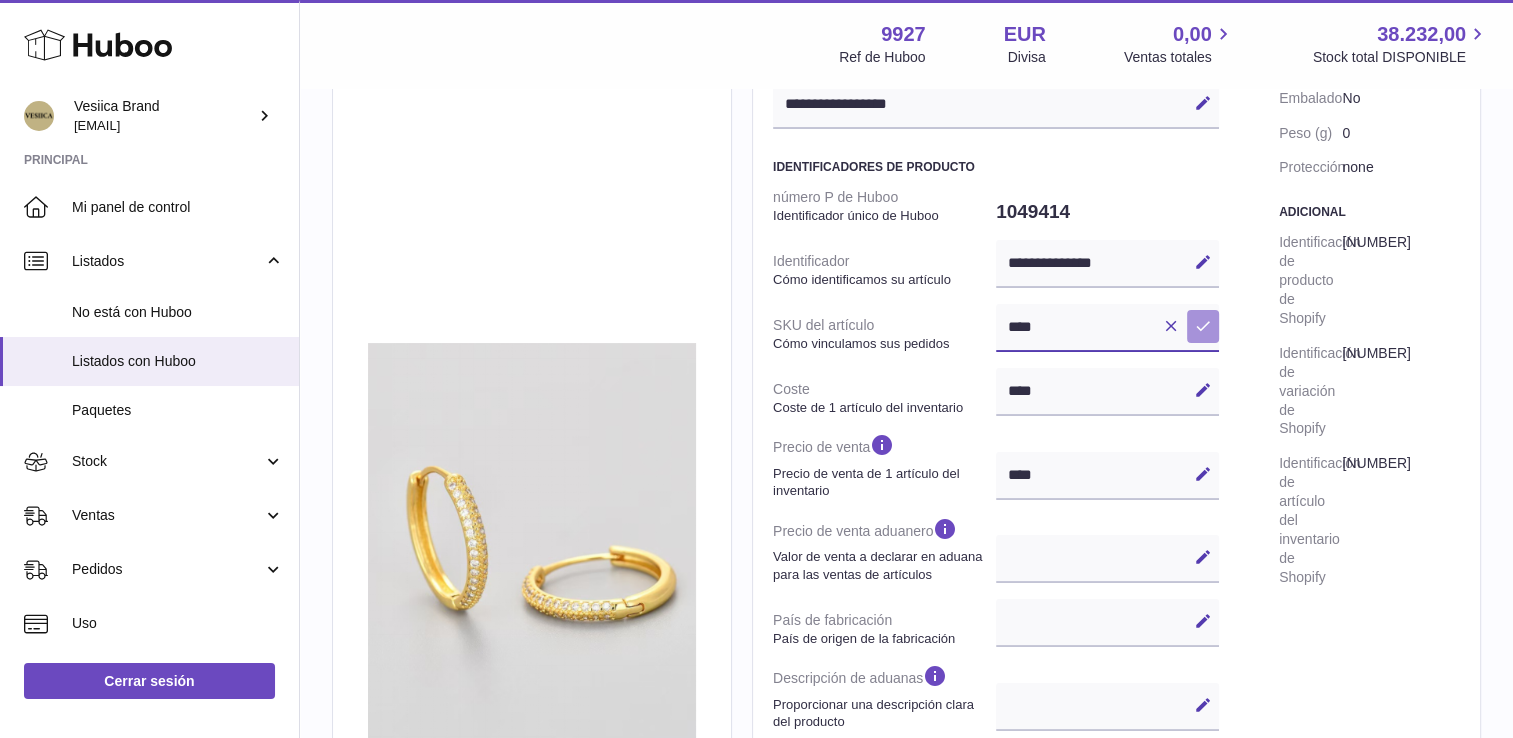 type on "****" 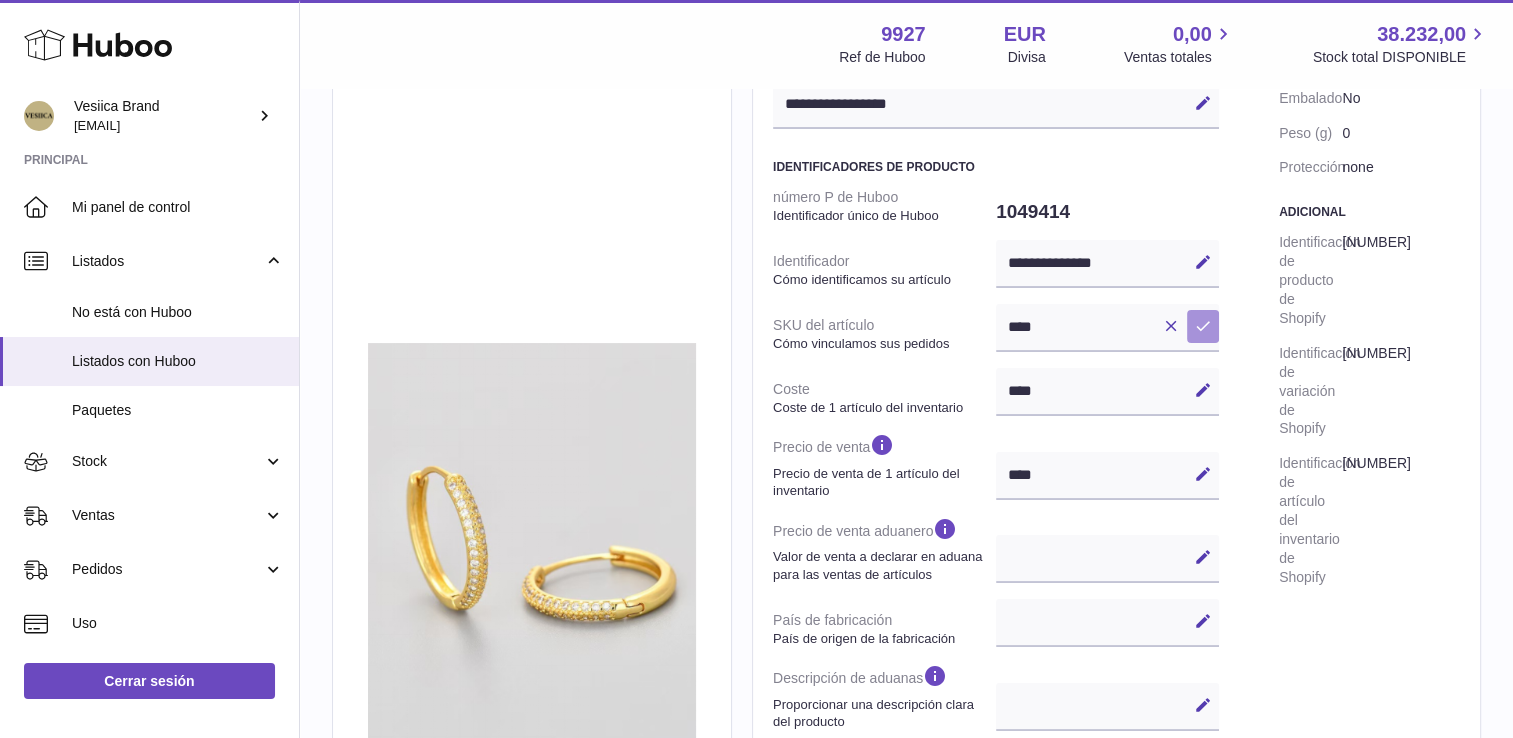 click at bounding box center (1203, 326) 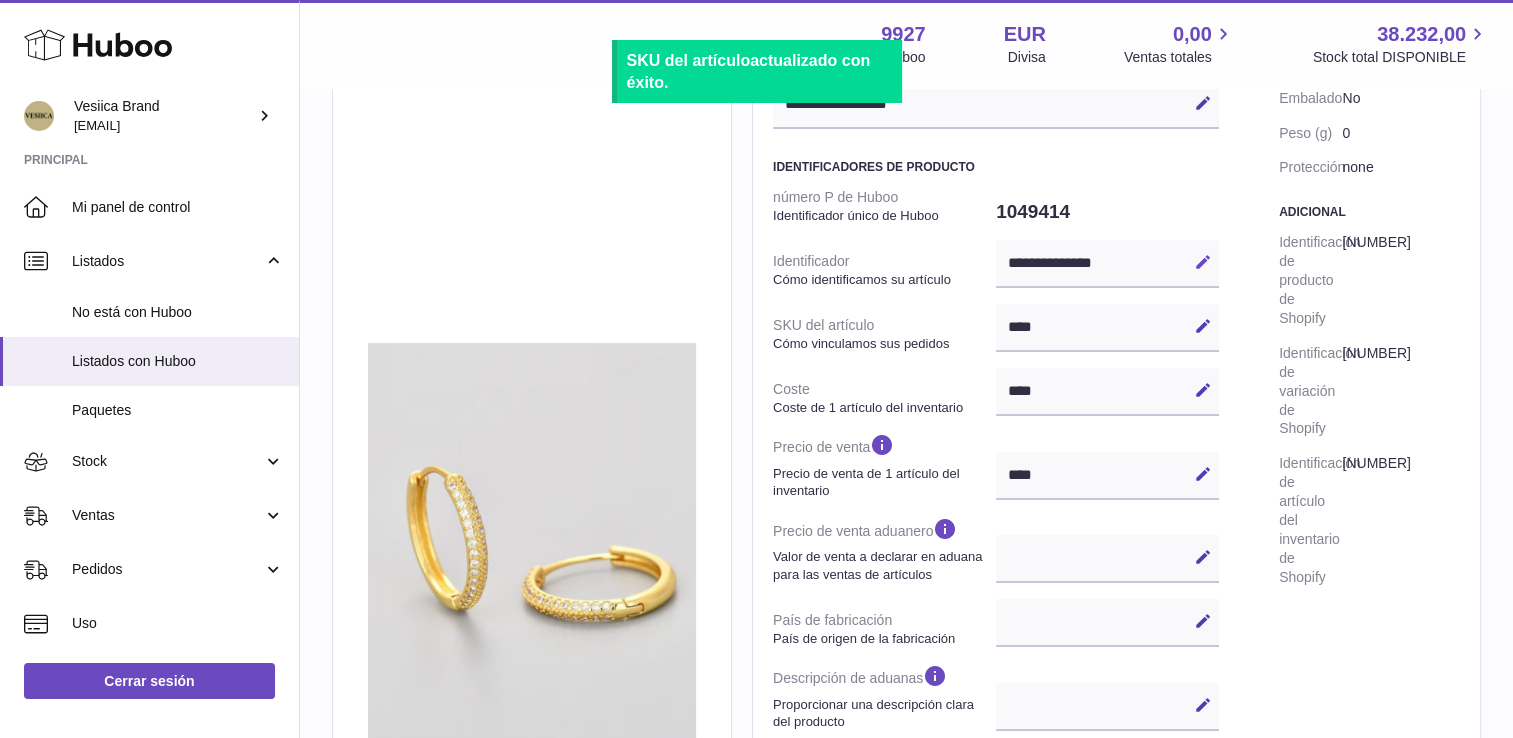 click at bounding box center (1203, 262) 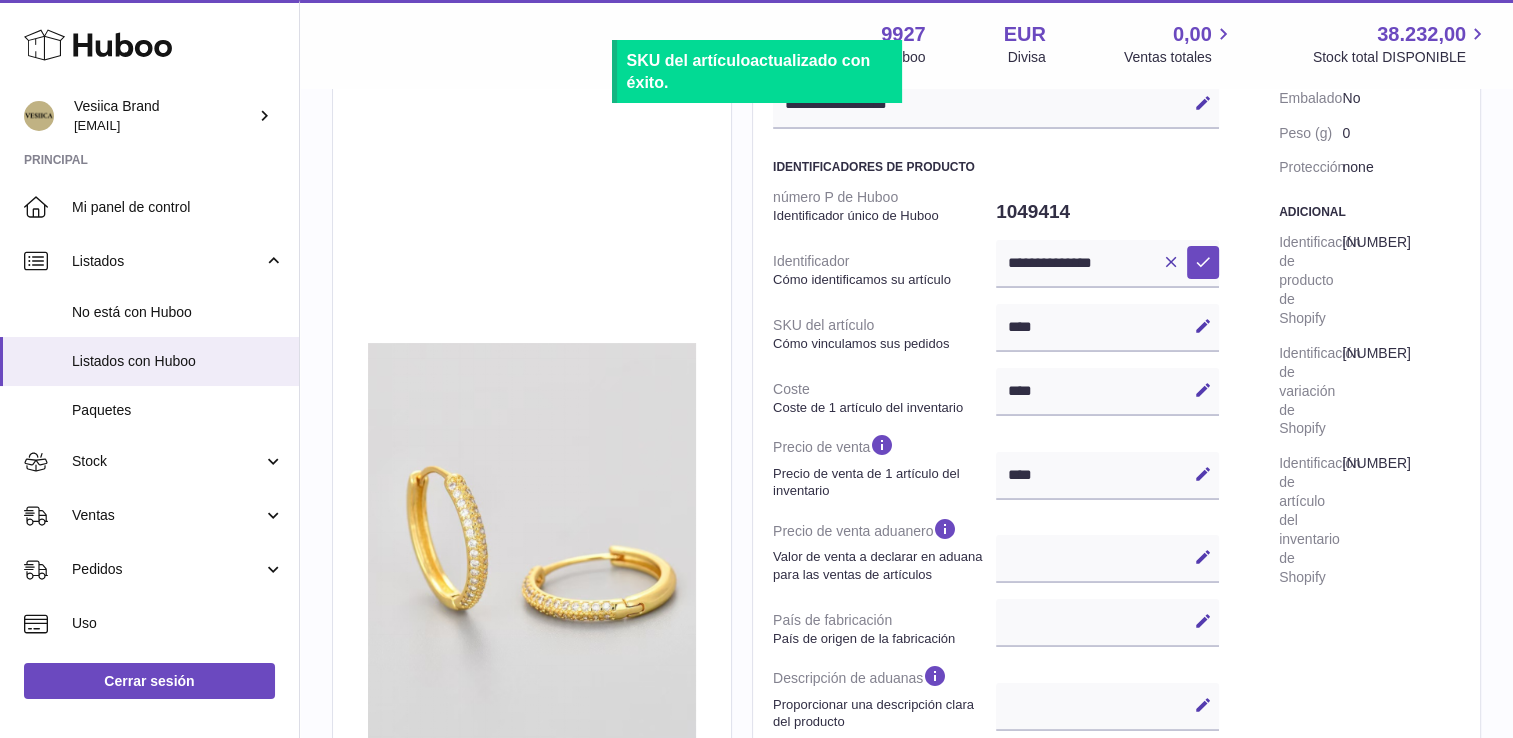 drag, startPoint x: 1156, startPoint y: 262, endPoint x: 922, endPoint y: 259, distance: 234.01923 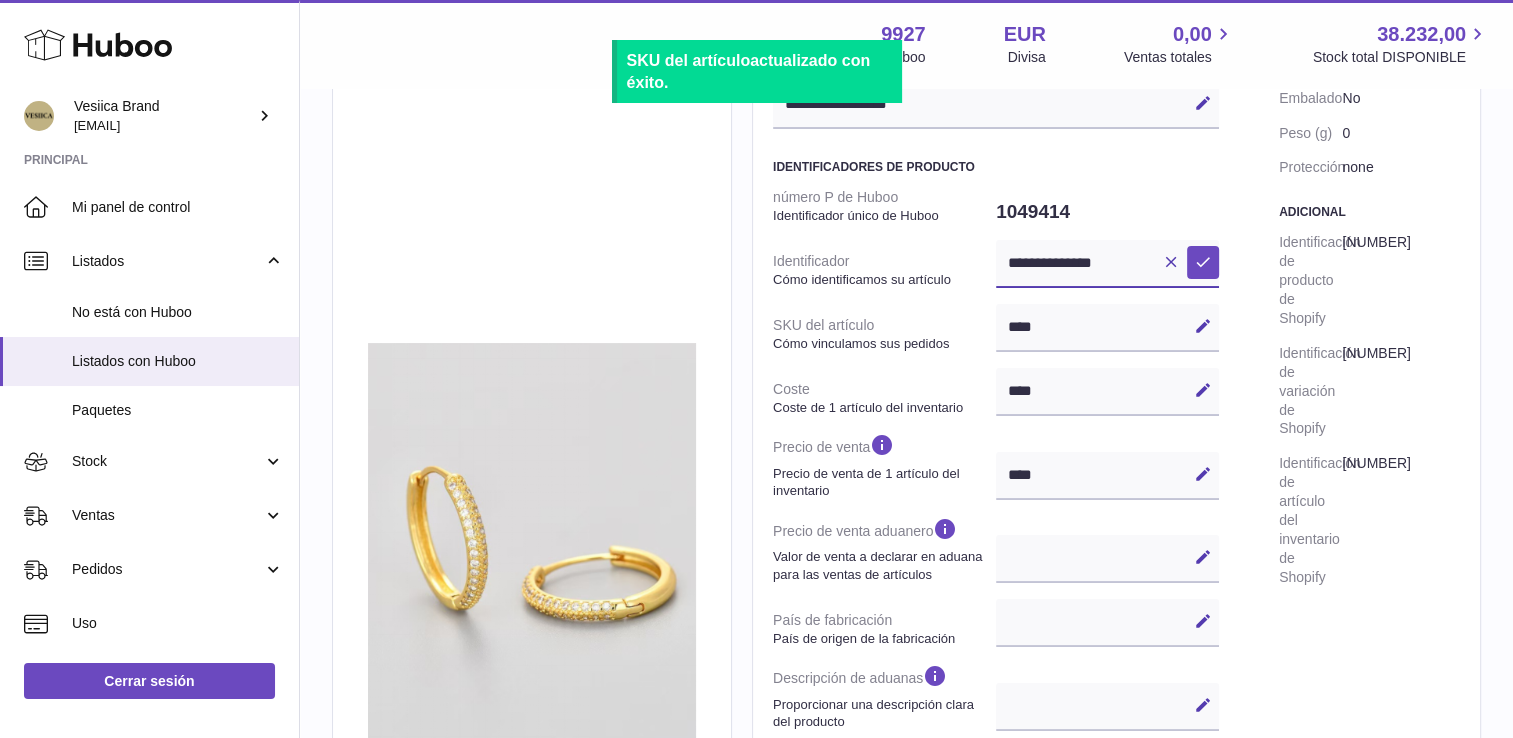 click on "**********" at bounding box center [1107, 264] 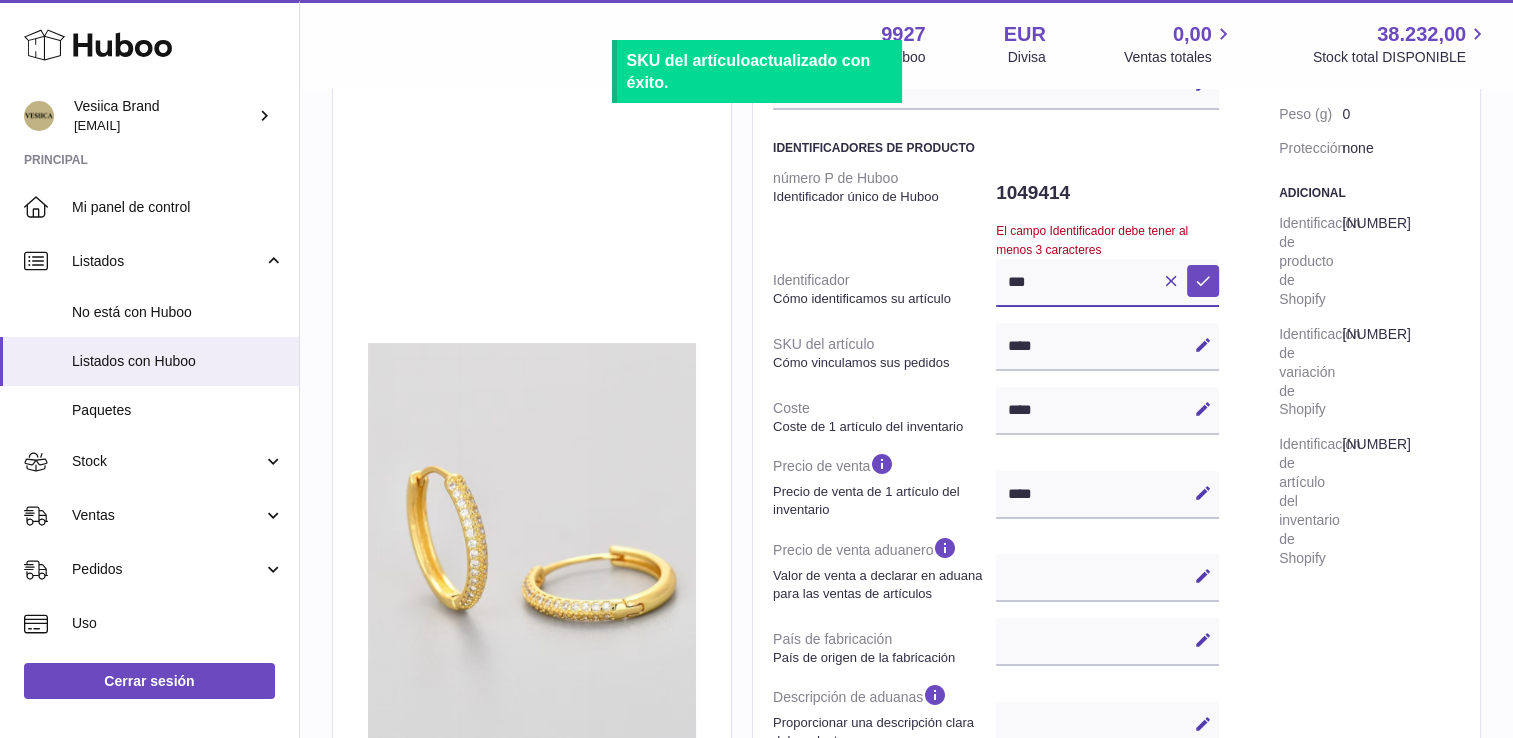 scroll, scrollTop: 200, scrollLeft: 0, axis: vertical 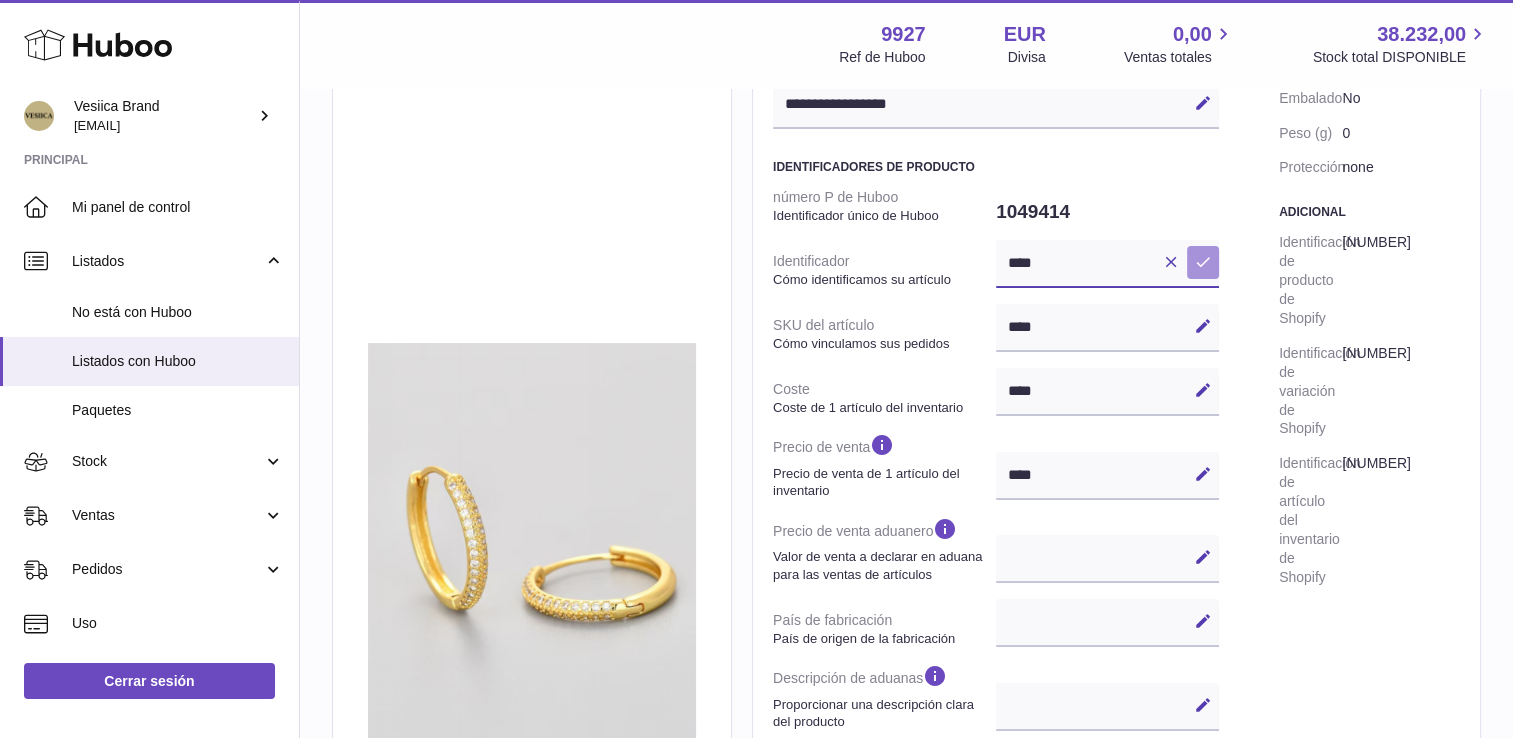type on "****" 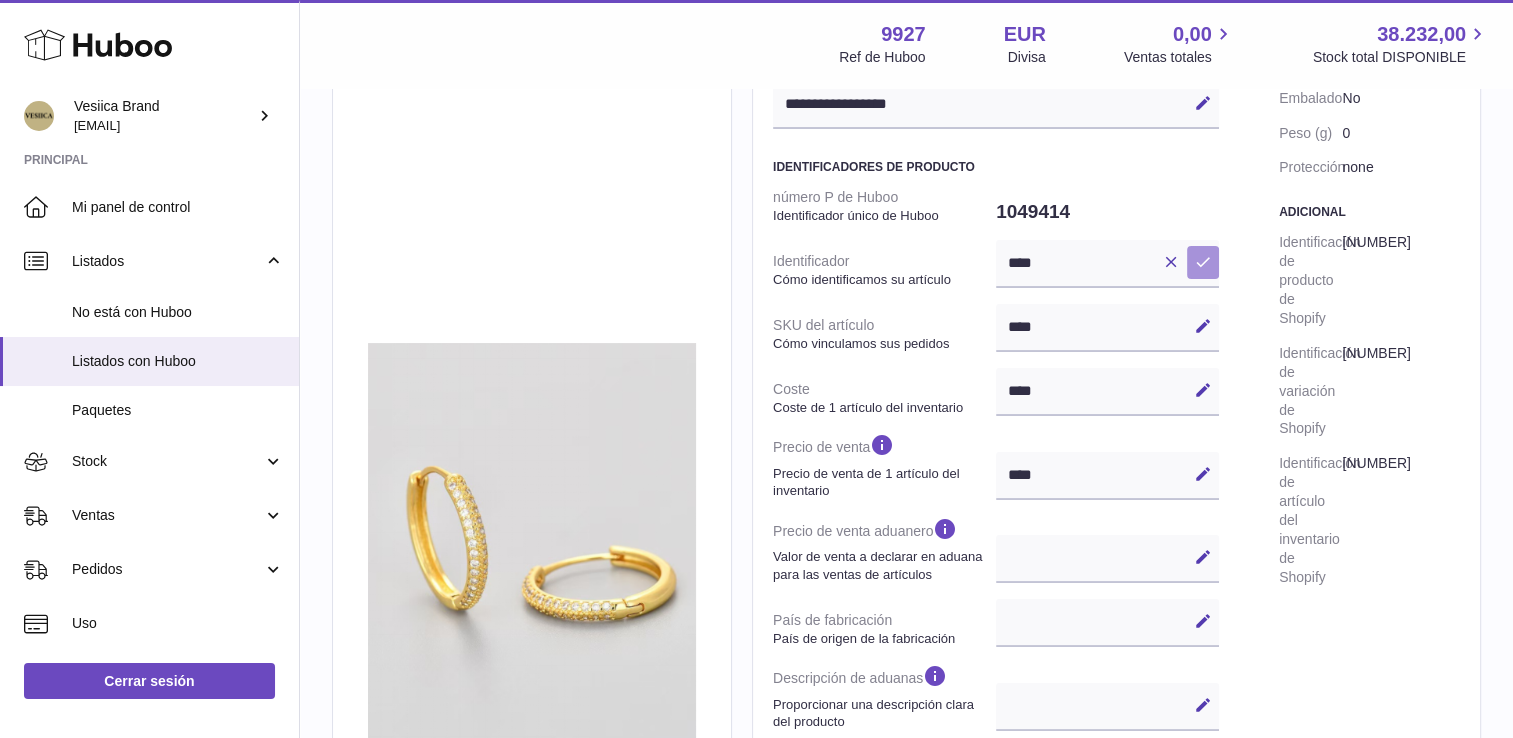 click at bounding box center [1203, 262] 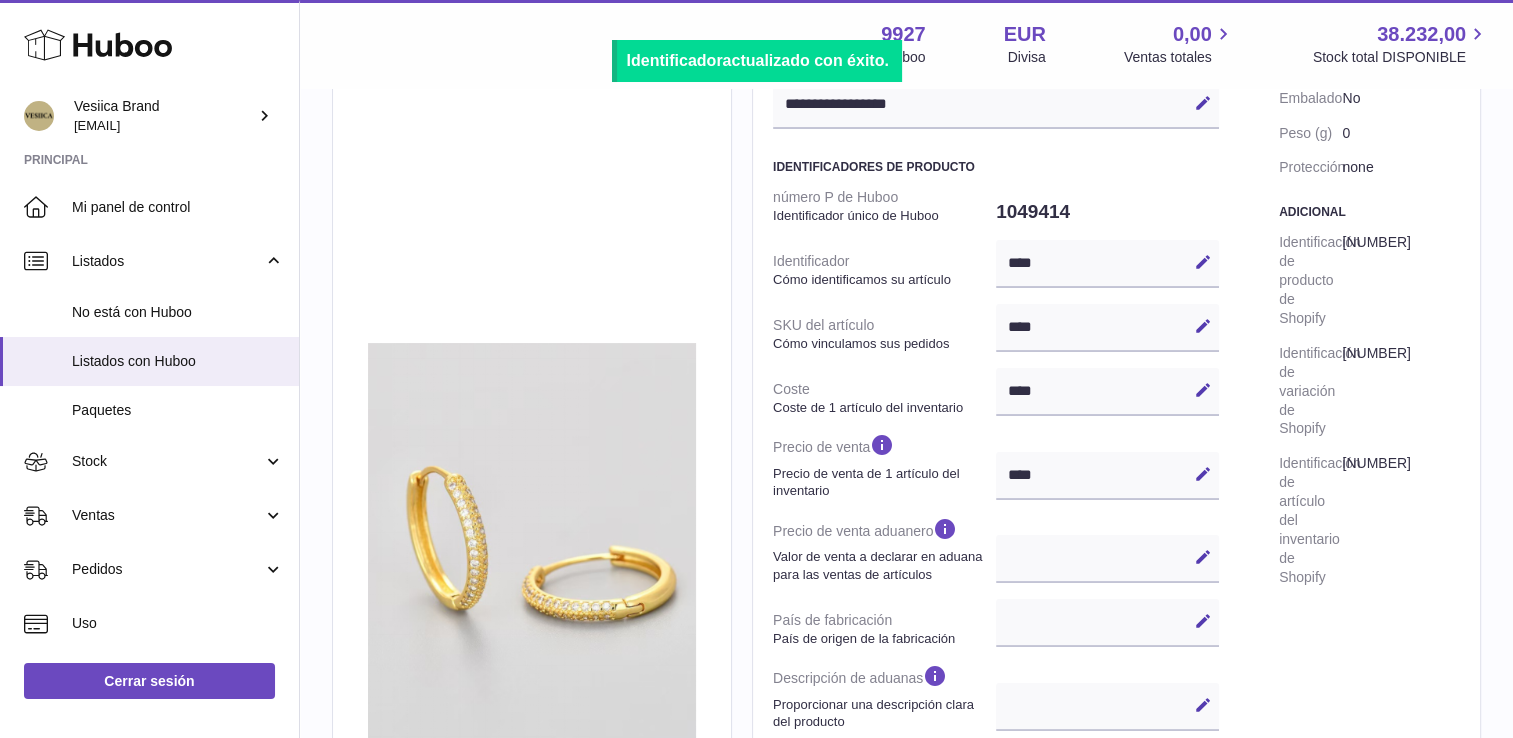 scroll, scrollTop: 300, scrollLeft: 0, axis: vertical 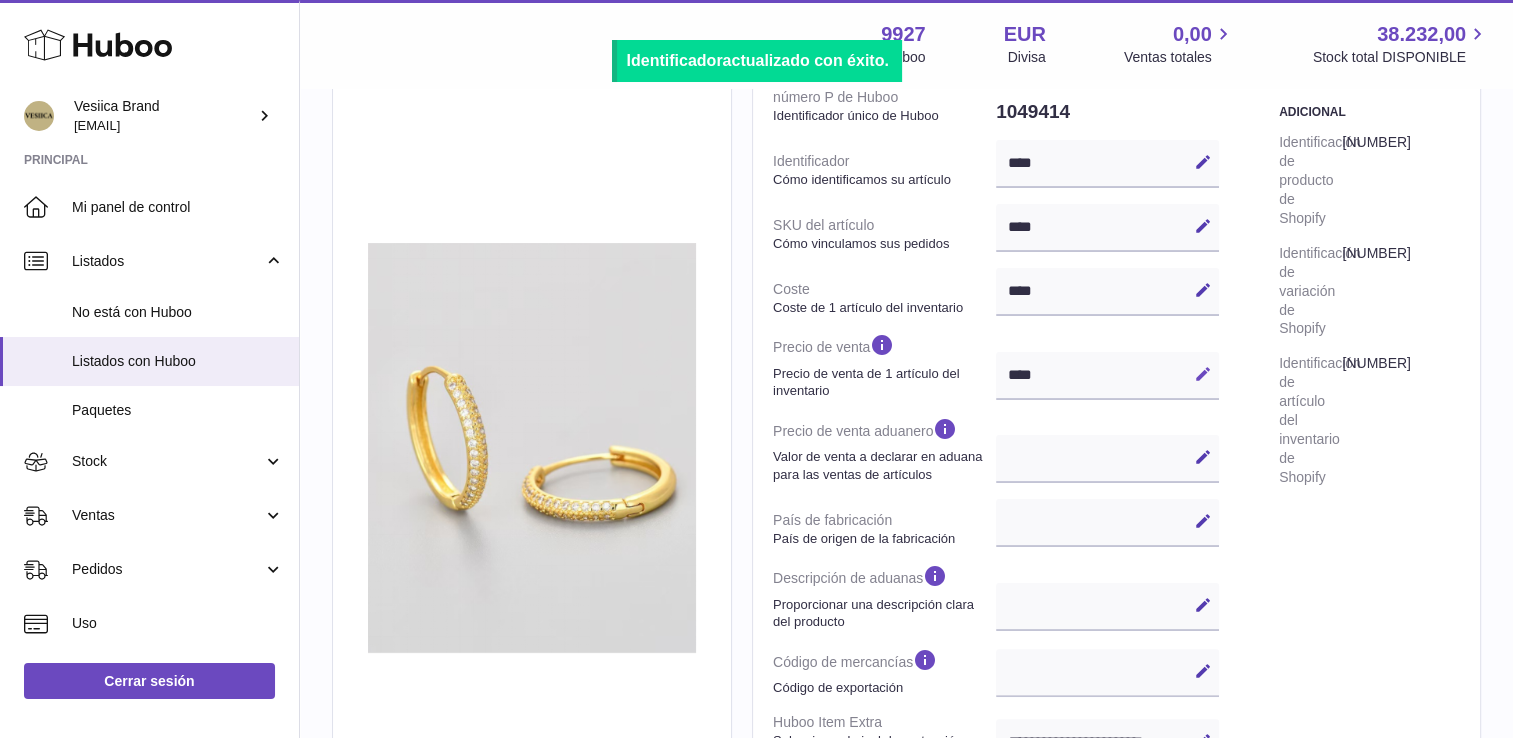 click on "Editar" at bounding box center [1203, 374] 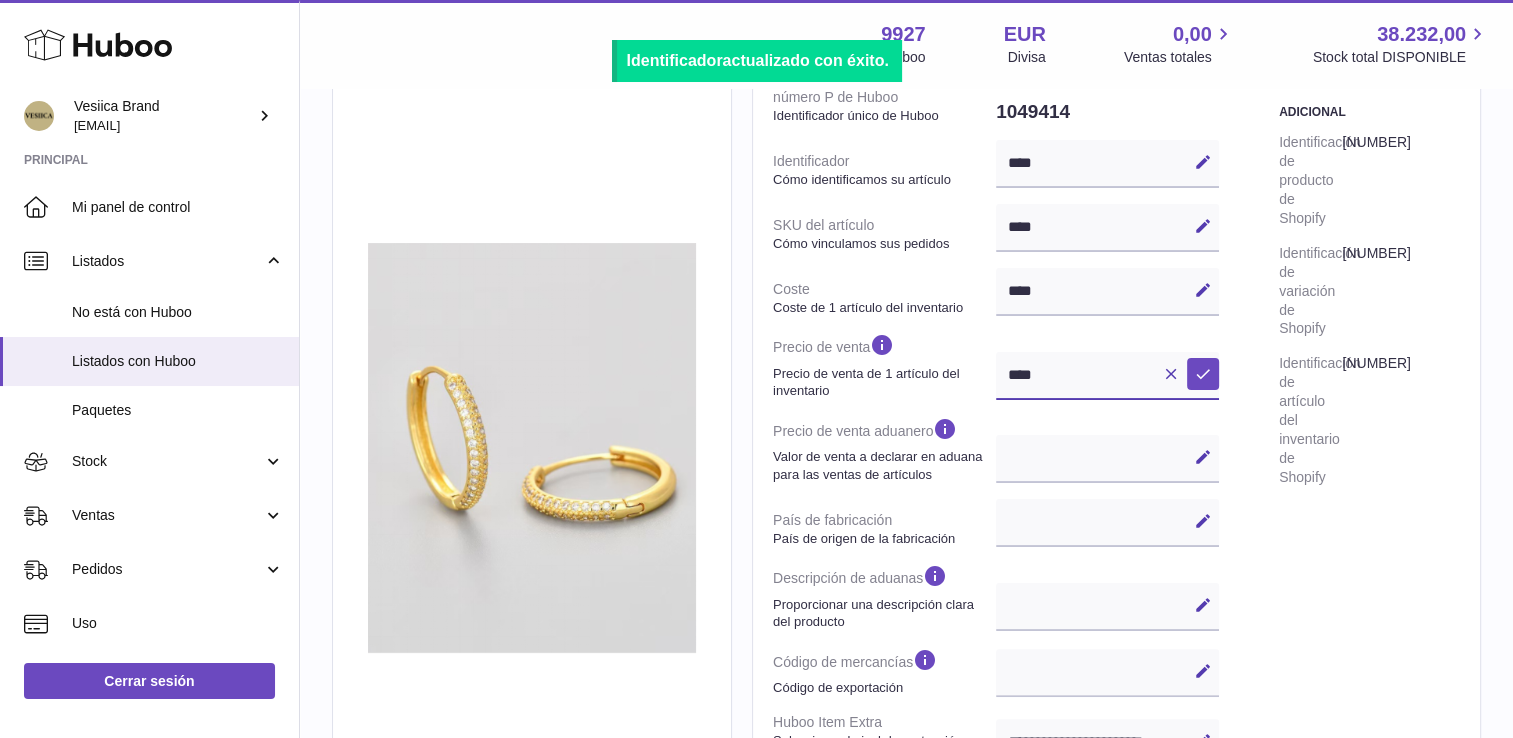 drag, startPoint x: 1092, startPoint y: 367, endPoint x: 936, endPoint y: 373, distance: 156.11534 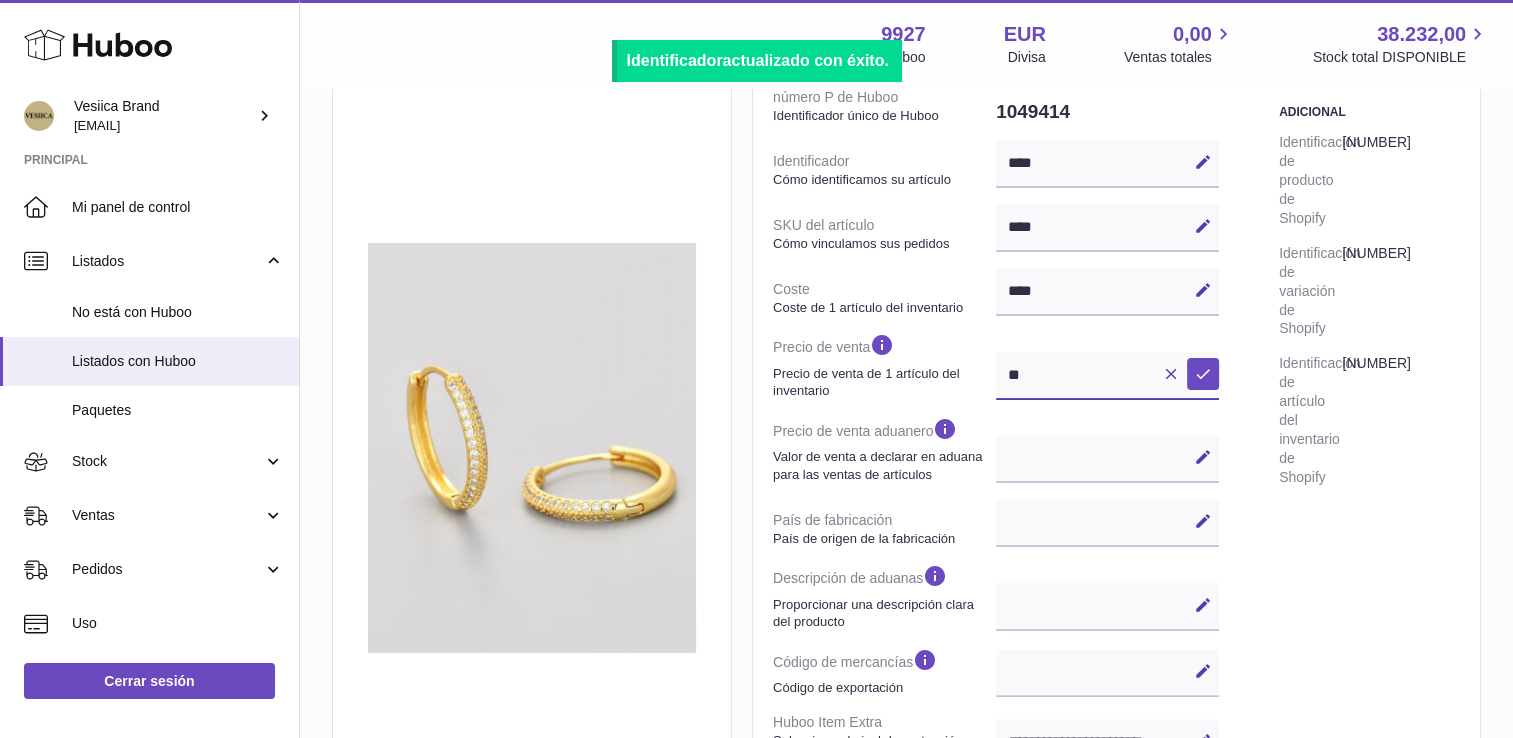 type on "**" 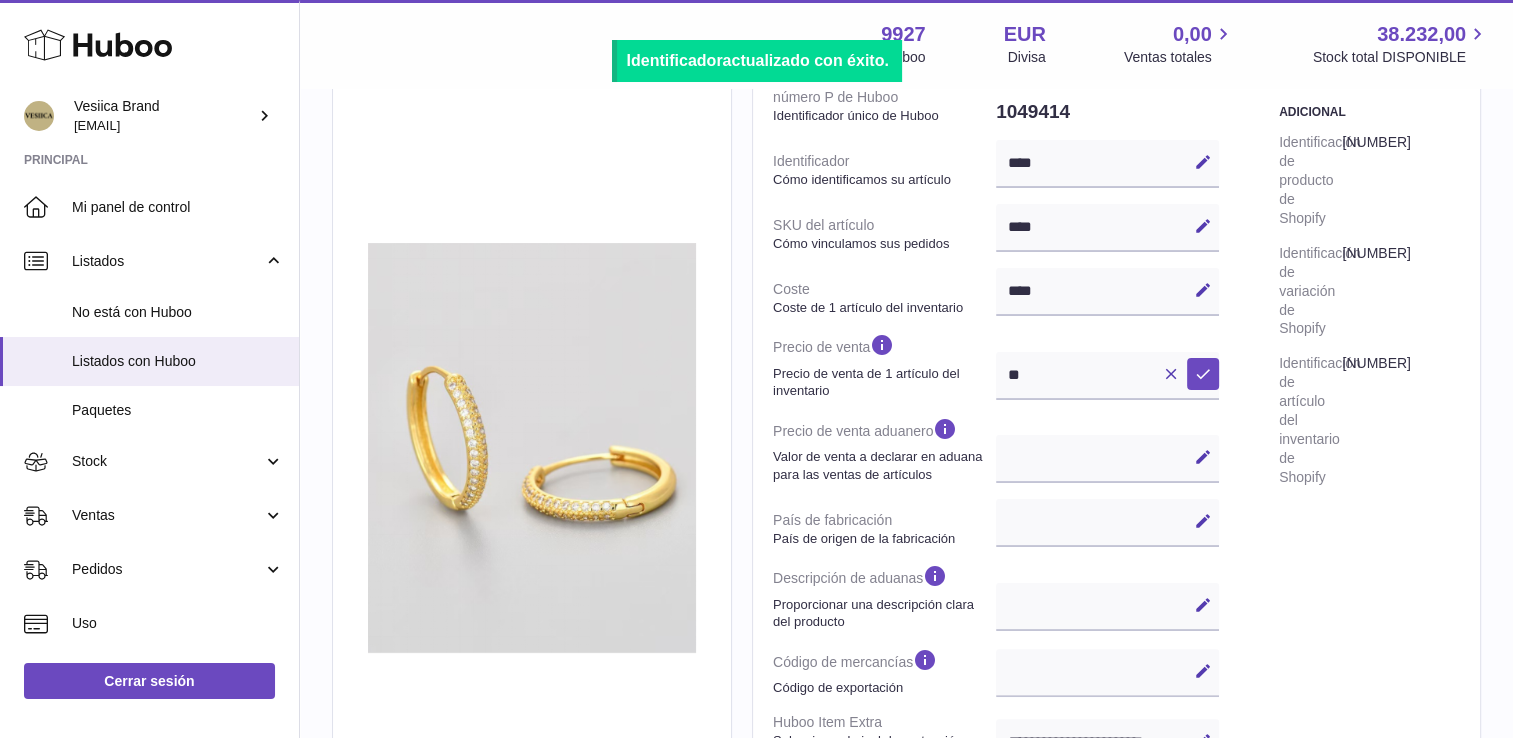 click on "**********" at bounding box center (1116, 494) 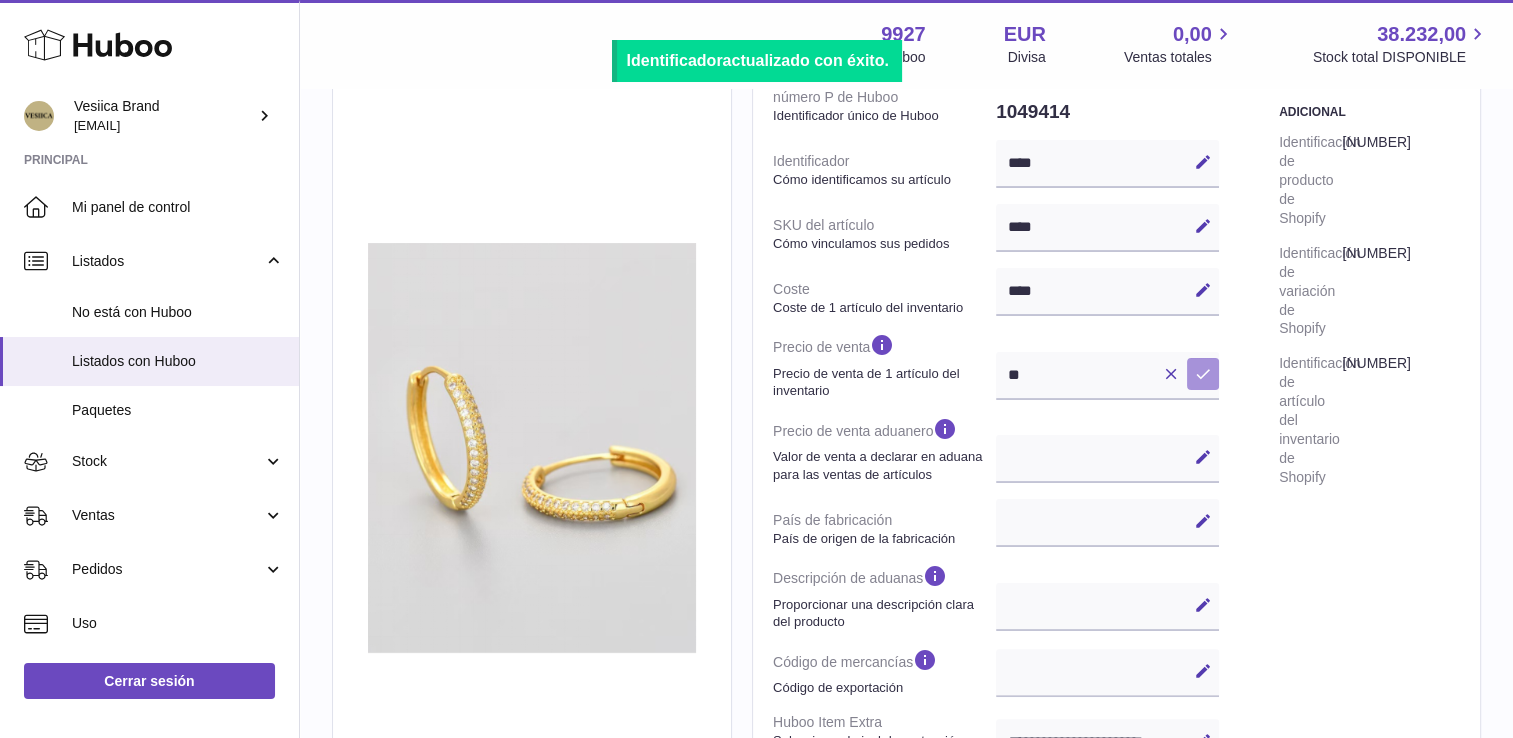 drag, startPoint x: 1205, startPoint y: 380, endPoint x: 1200, endPoint y: 419, distance: 39.319206 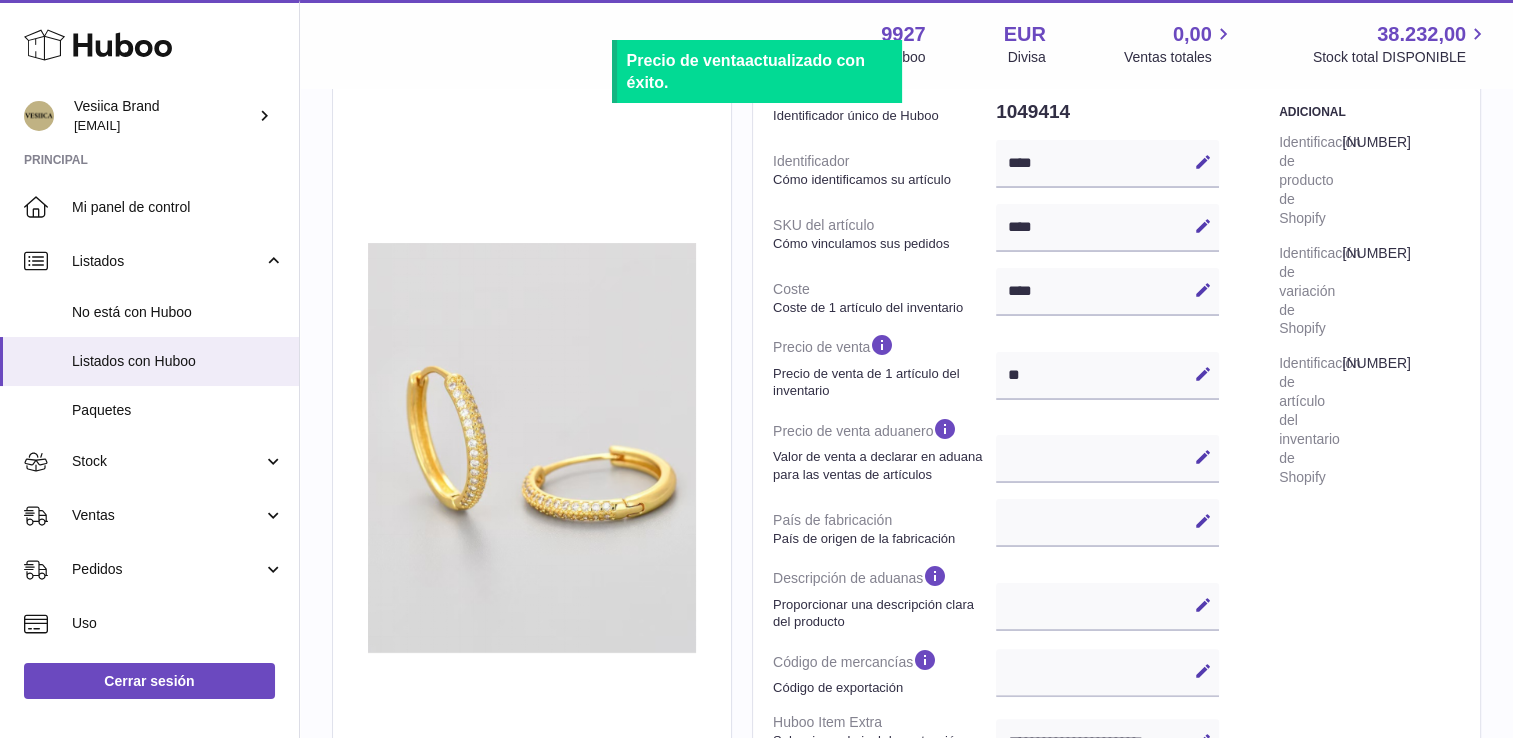 click on "Editar" at bounding box center [1203, 457] 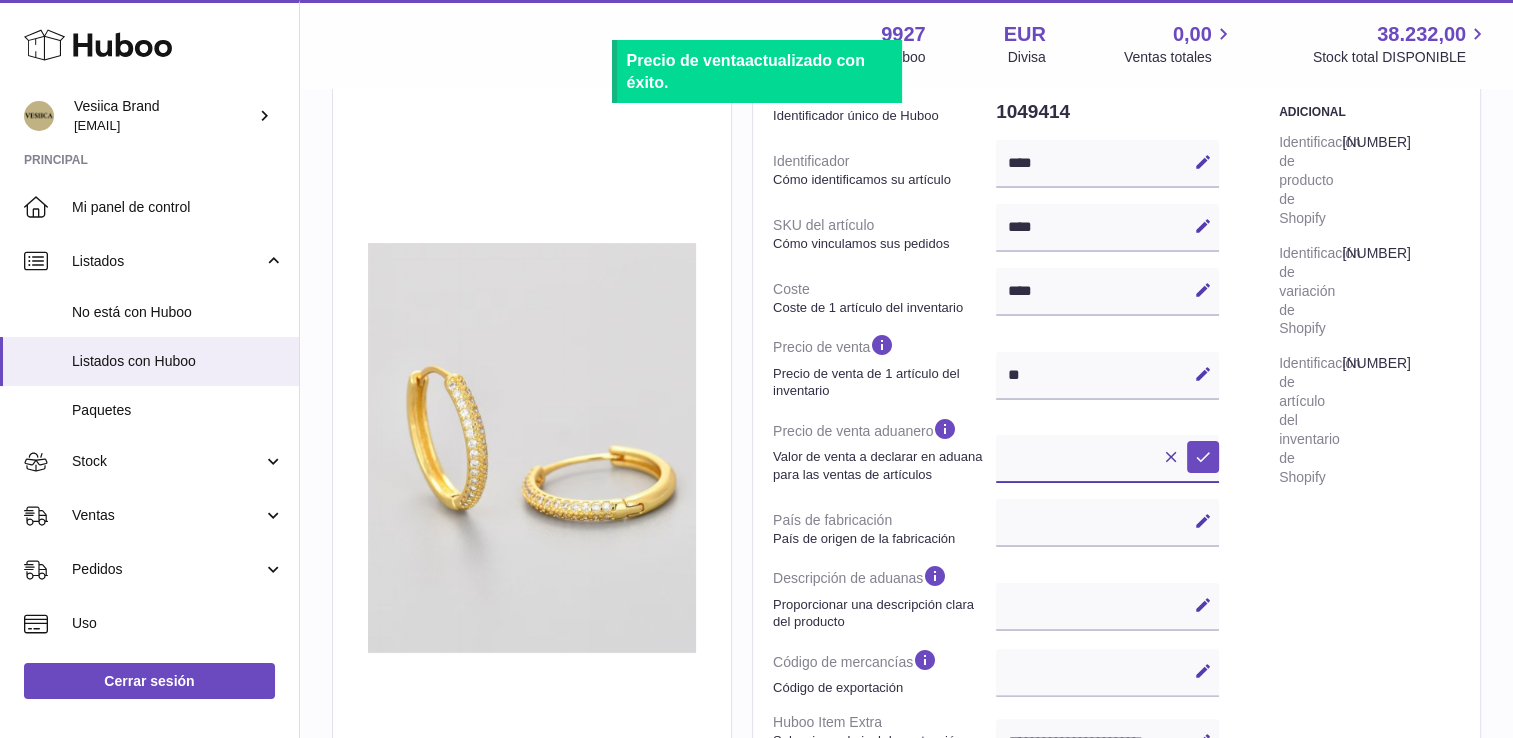 type on "*" 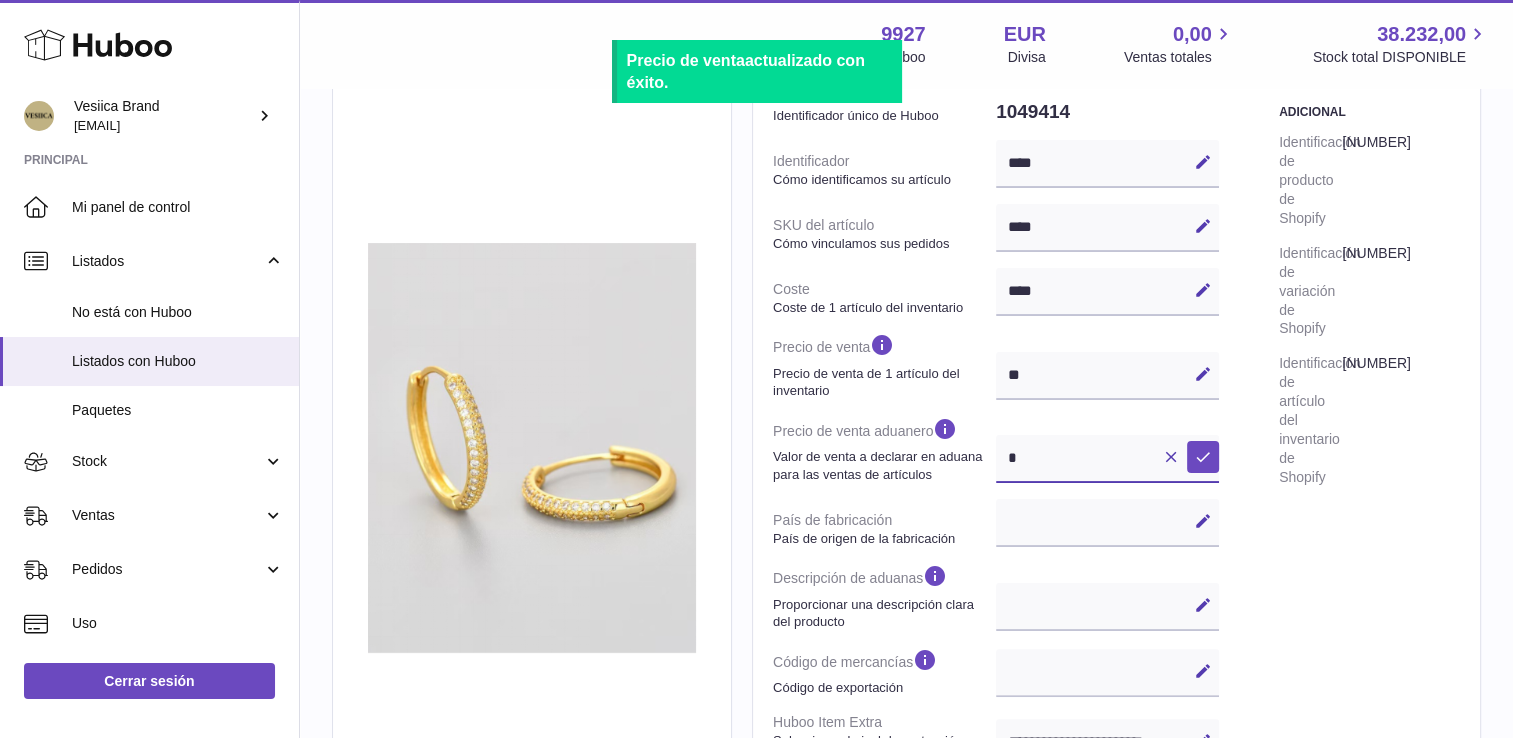 scroll, scrollTop: 341, scrollLeft: 0, axis: vertical 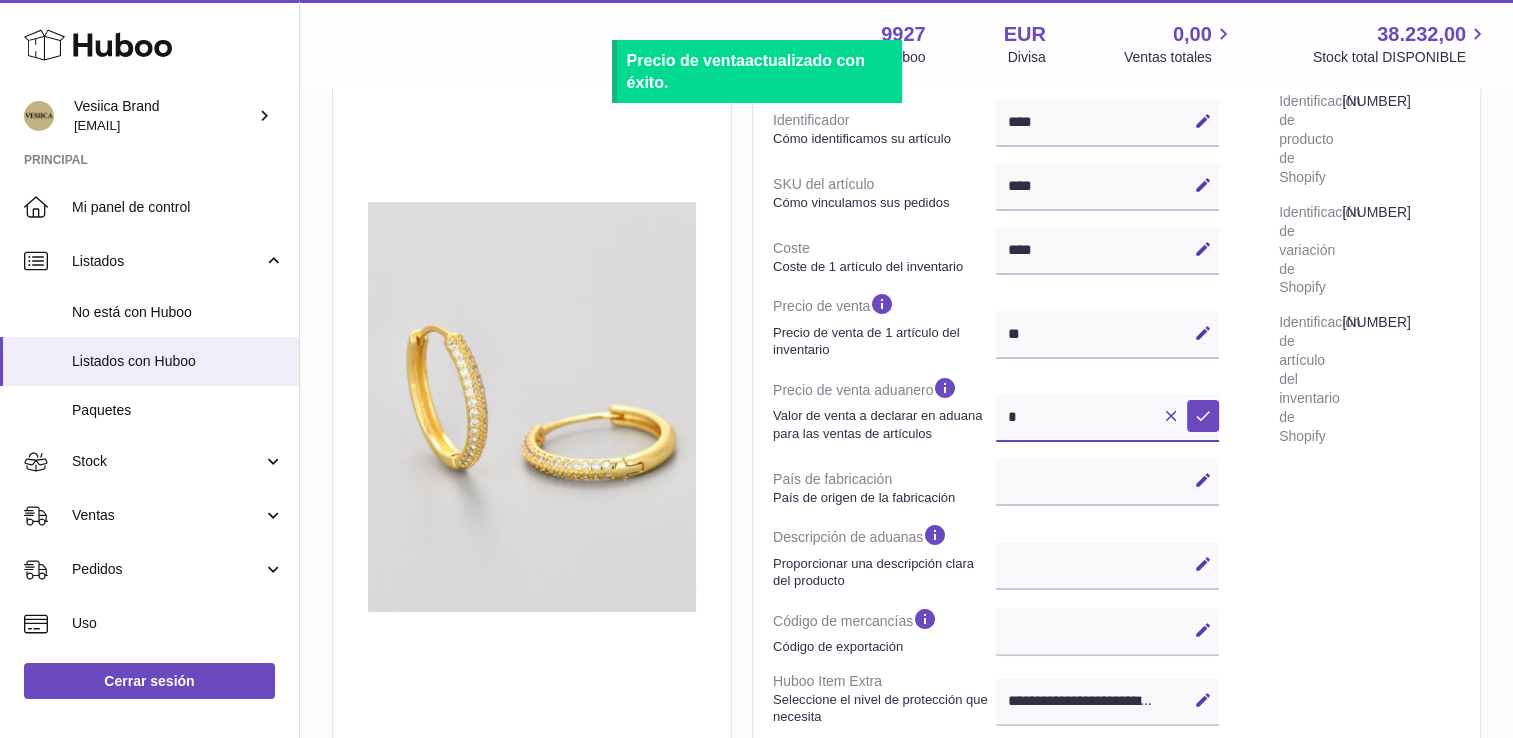 select 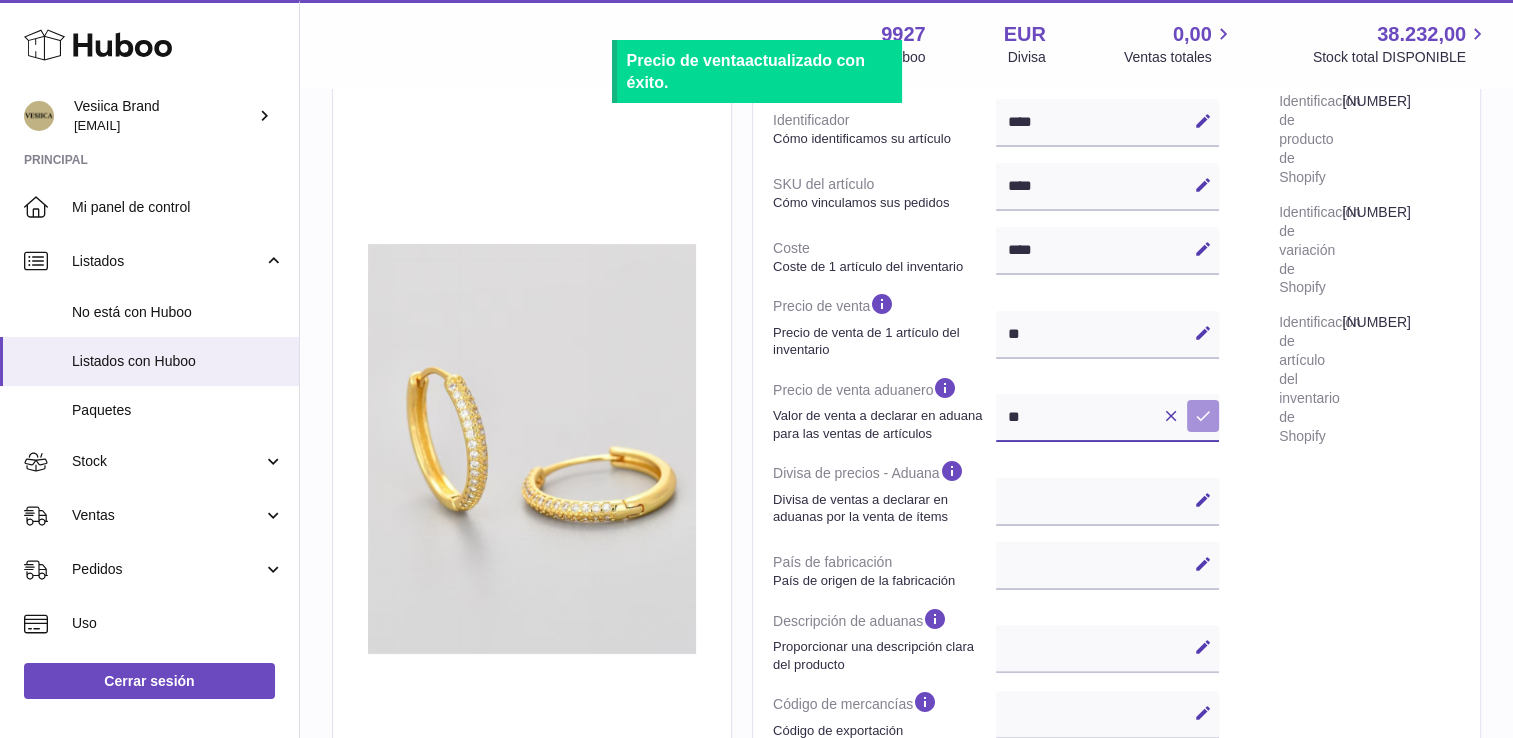 type on "**" 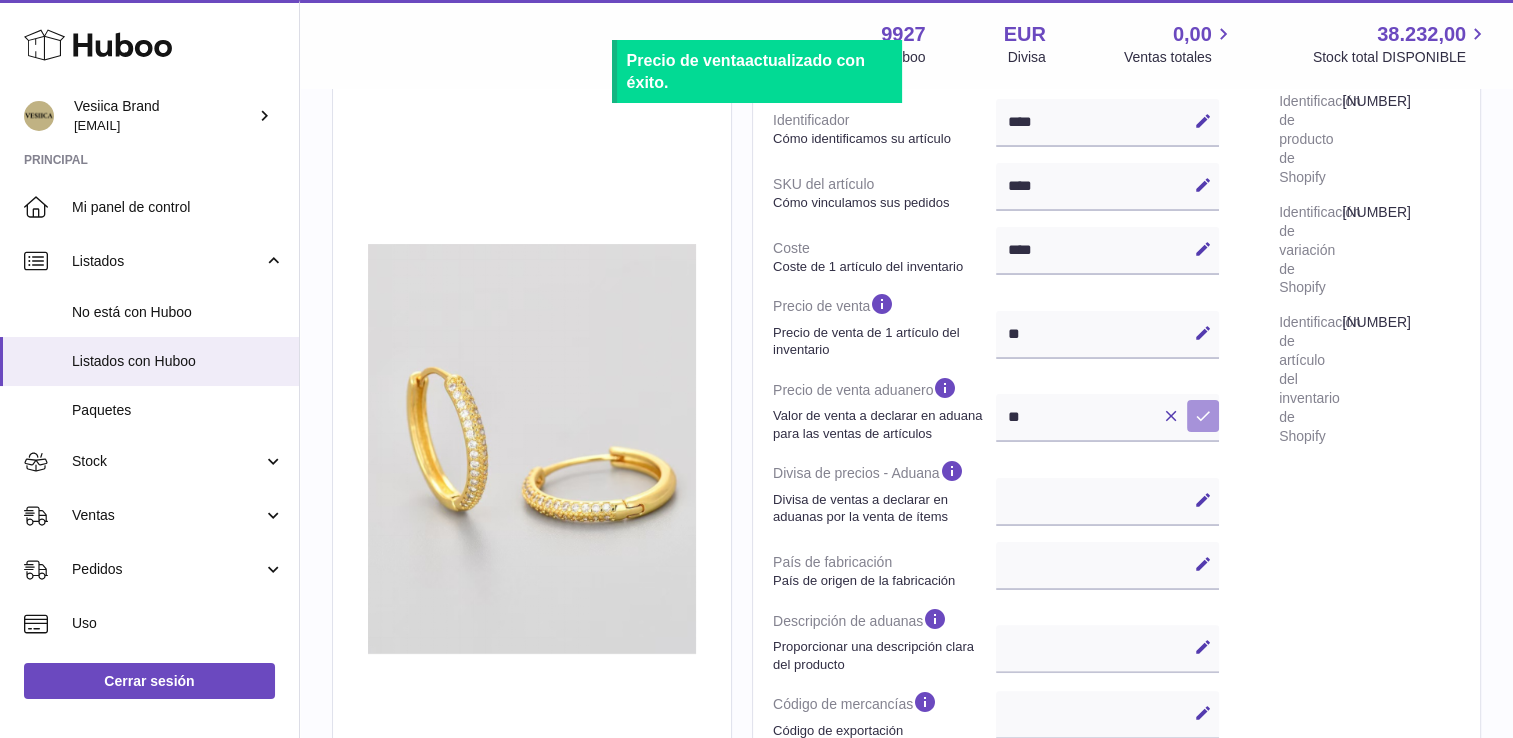 click on "Guardar" at bounding box center [1203, 416] 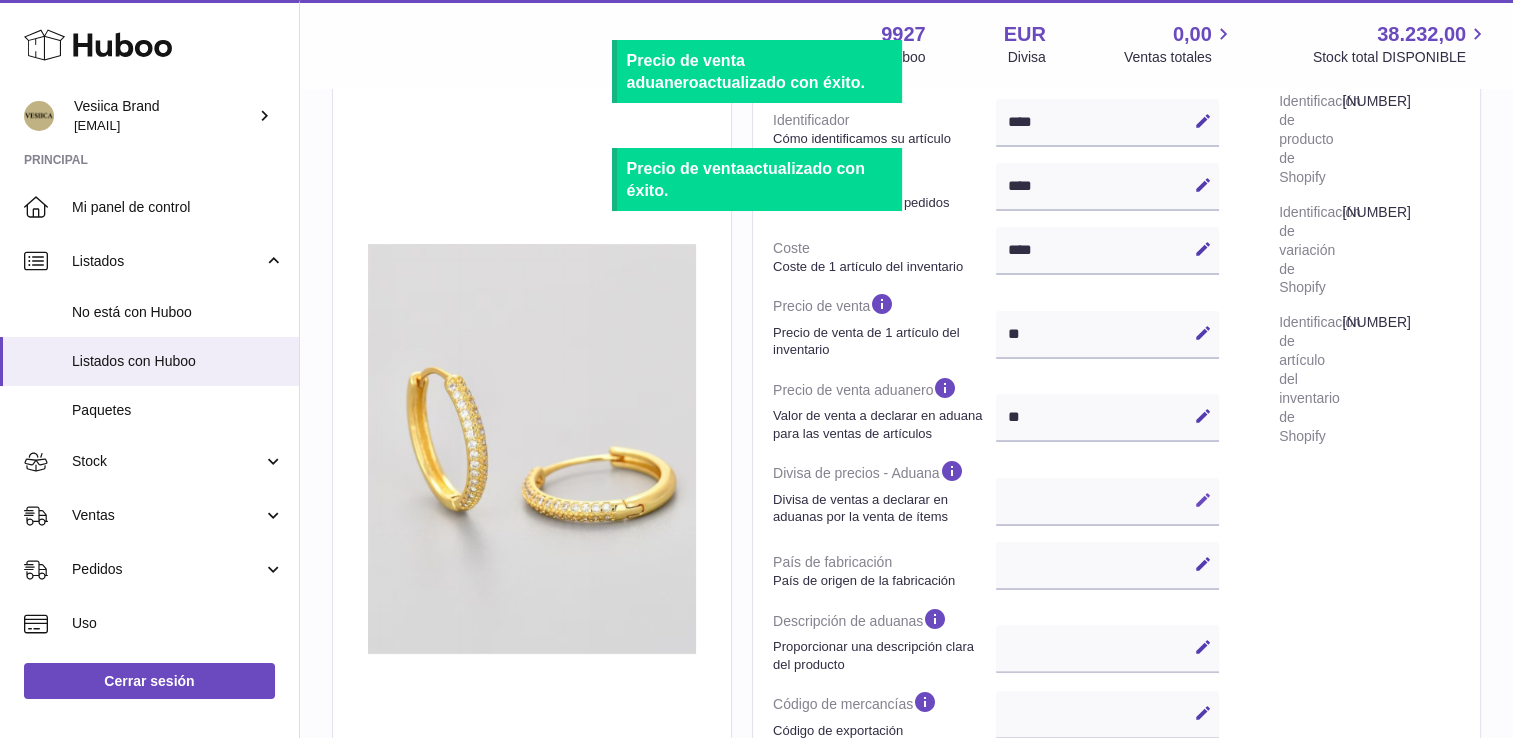click at bounding box center [1203, 500] 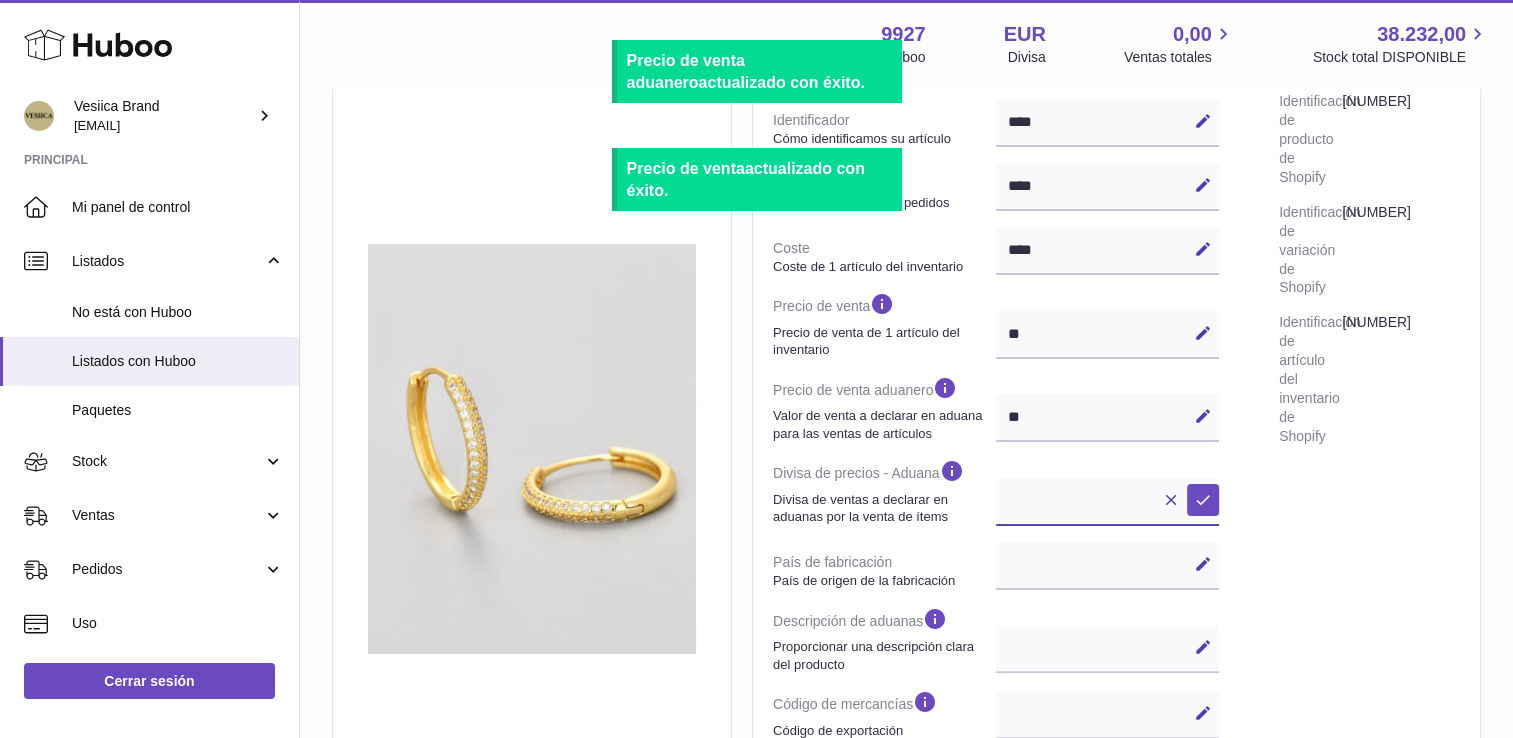 click on "*** ***" at bounding box center [1107, 502] 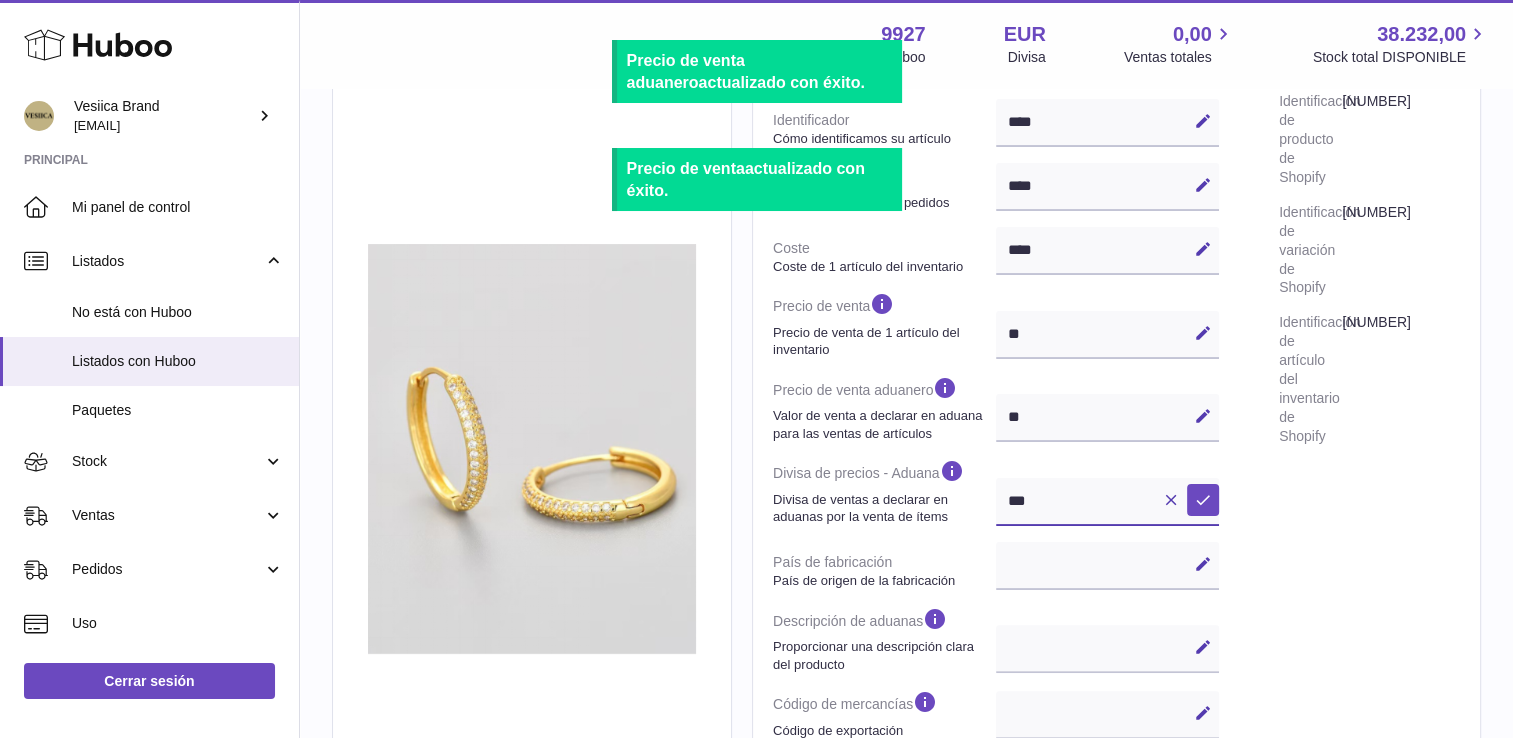 click on "*** ***" at bounding box center [1107, 502] 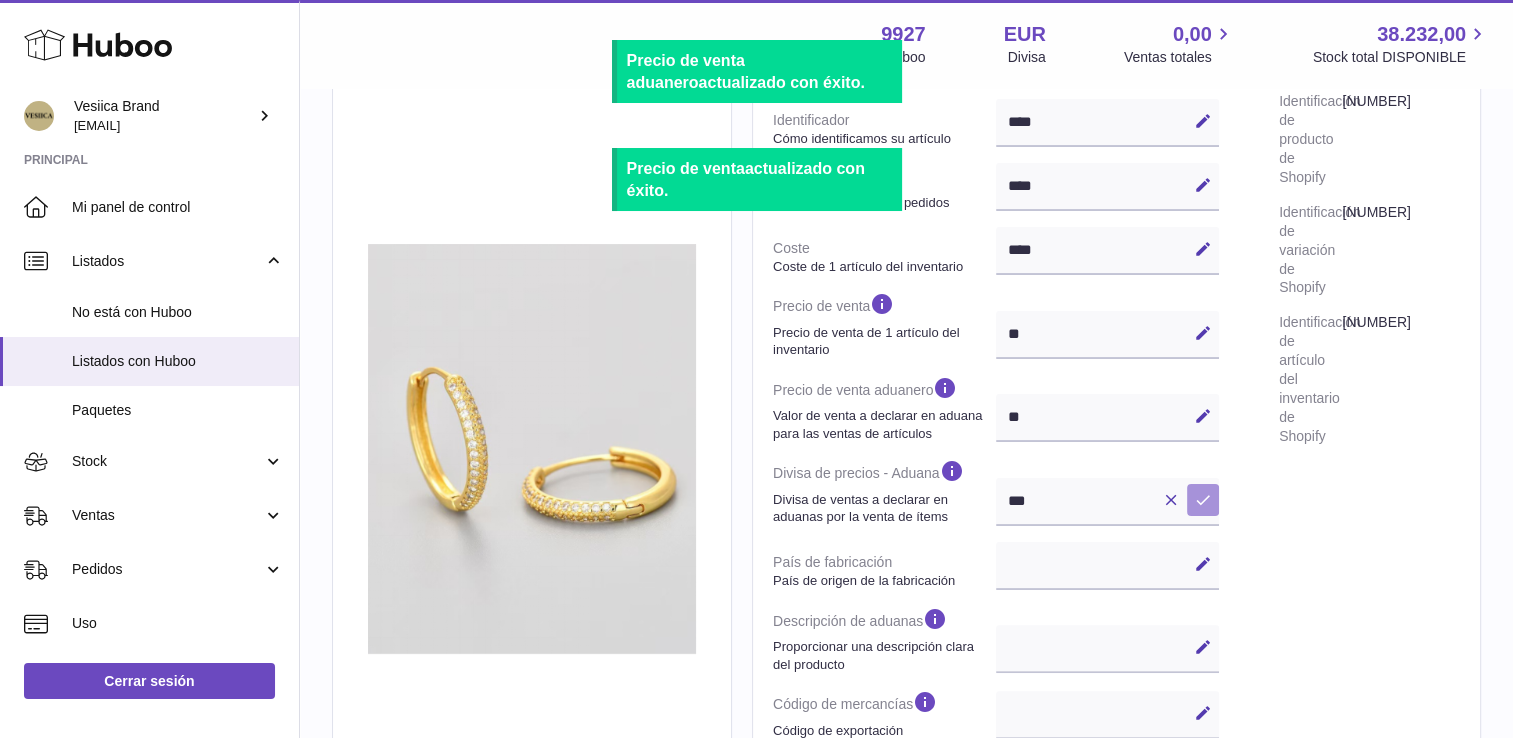 click at bounding box center [1203, 500] 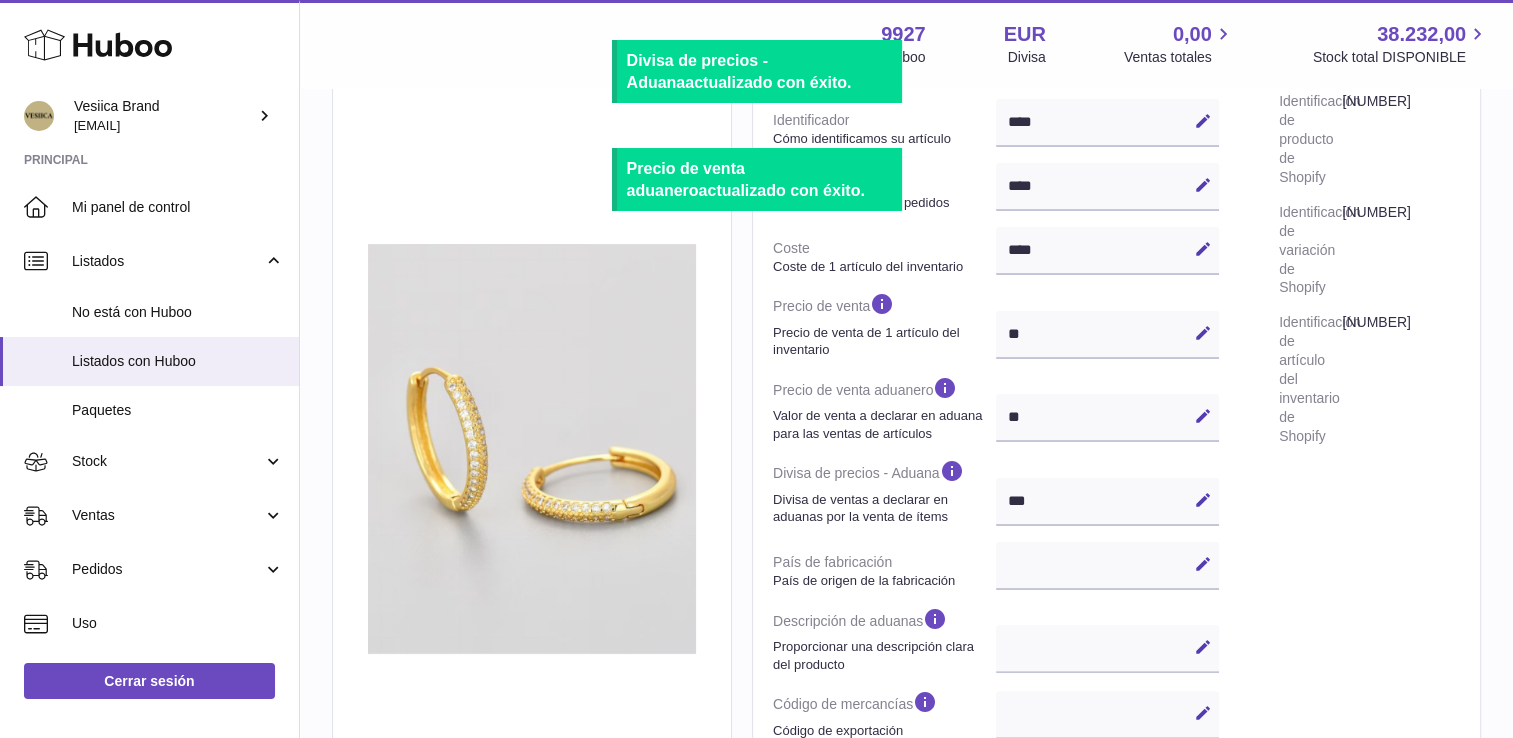 click at bounding box center [1203, 564] 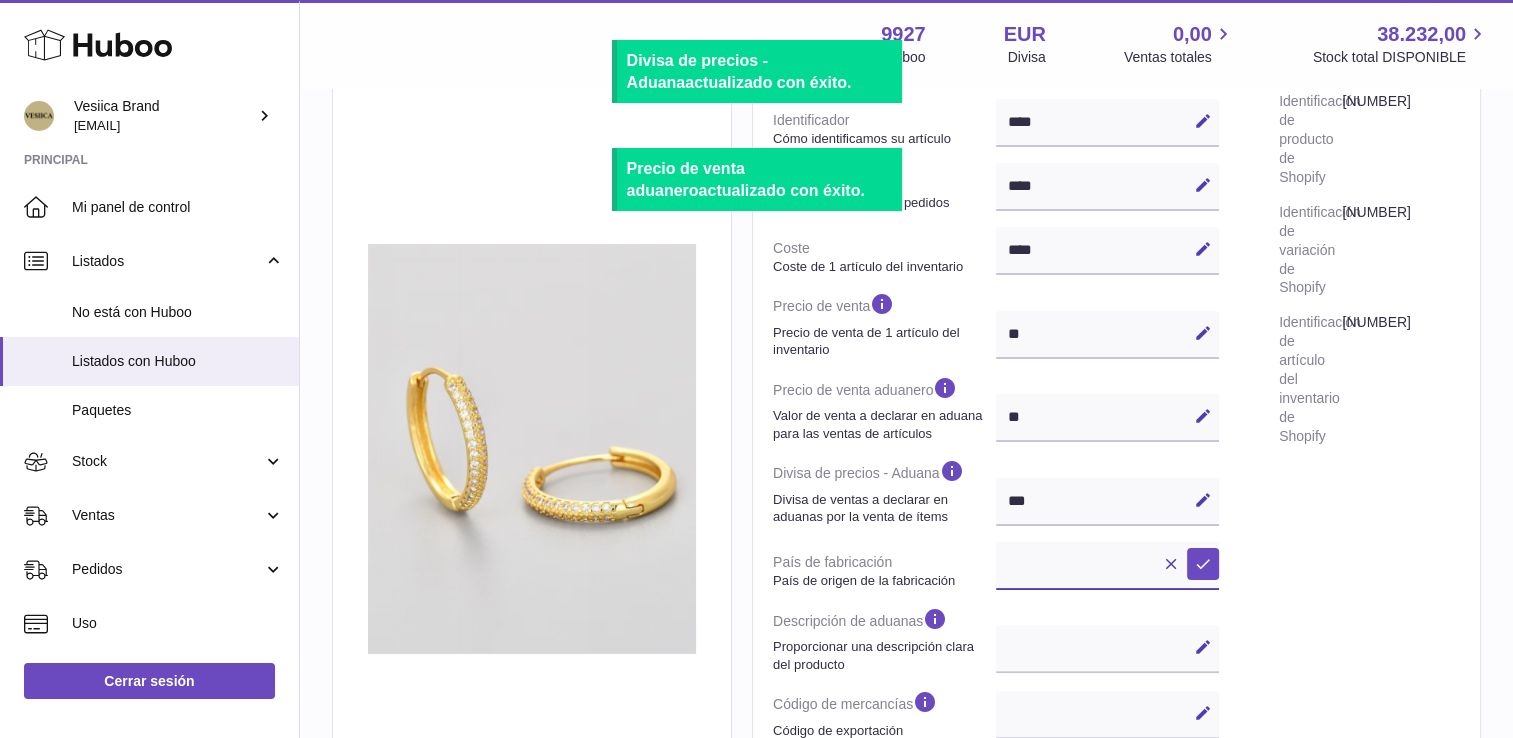 click on "**********" at bounding box center [1107, 566] 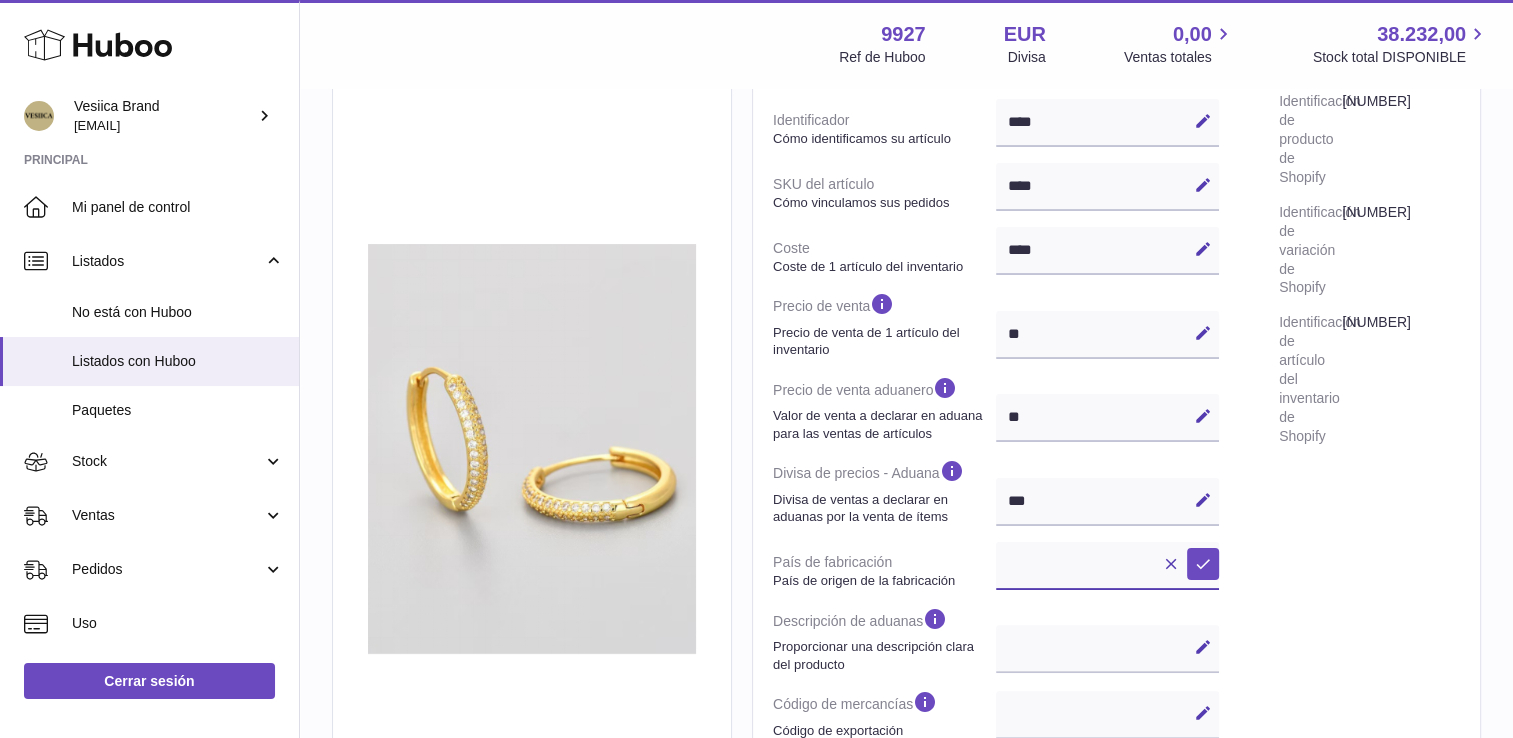 select on "***" 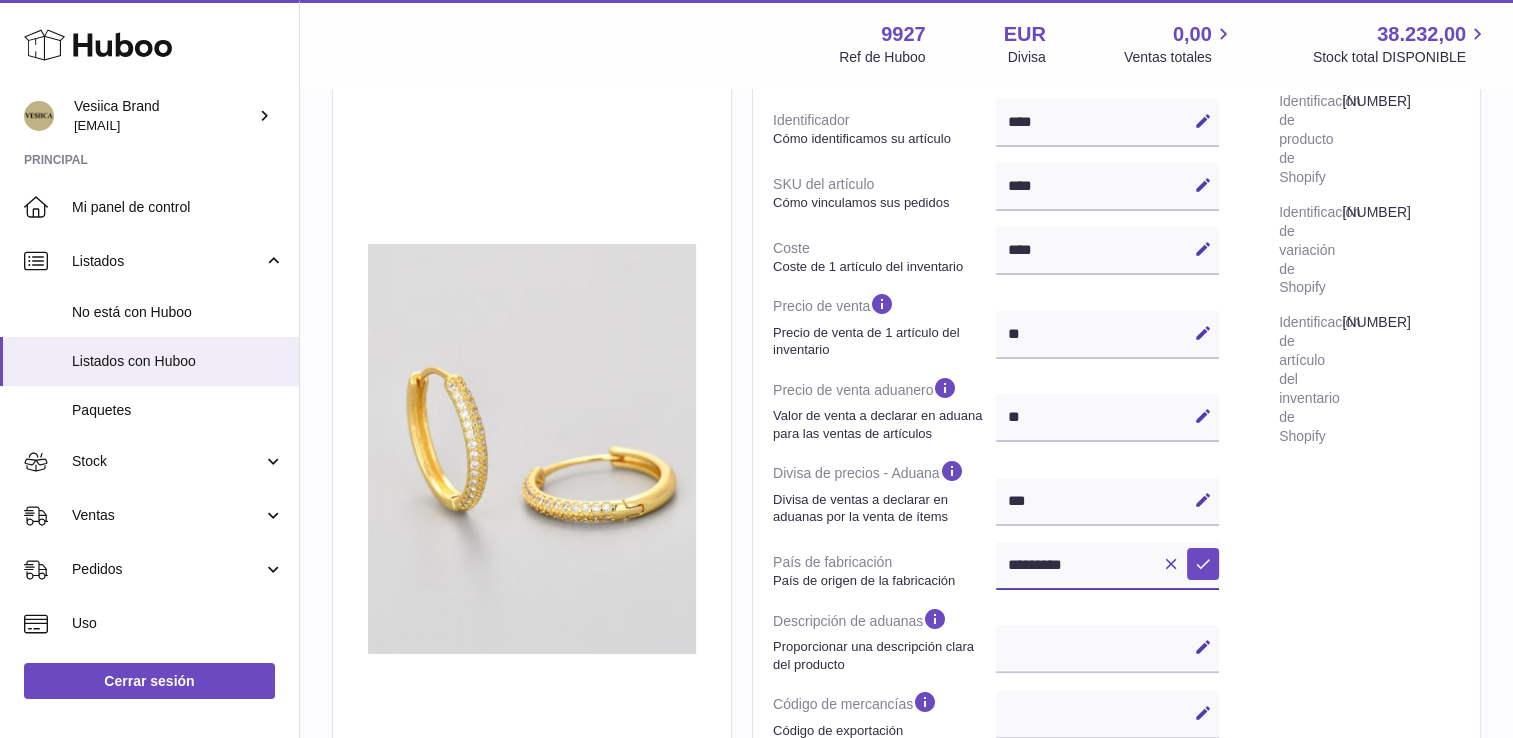 click on "**********" at bounding box center [1107, 566] 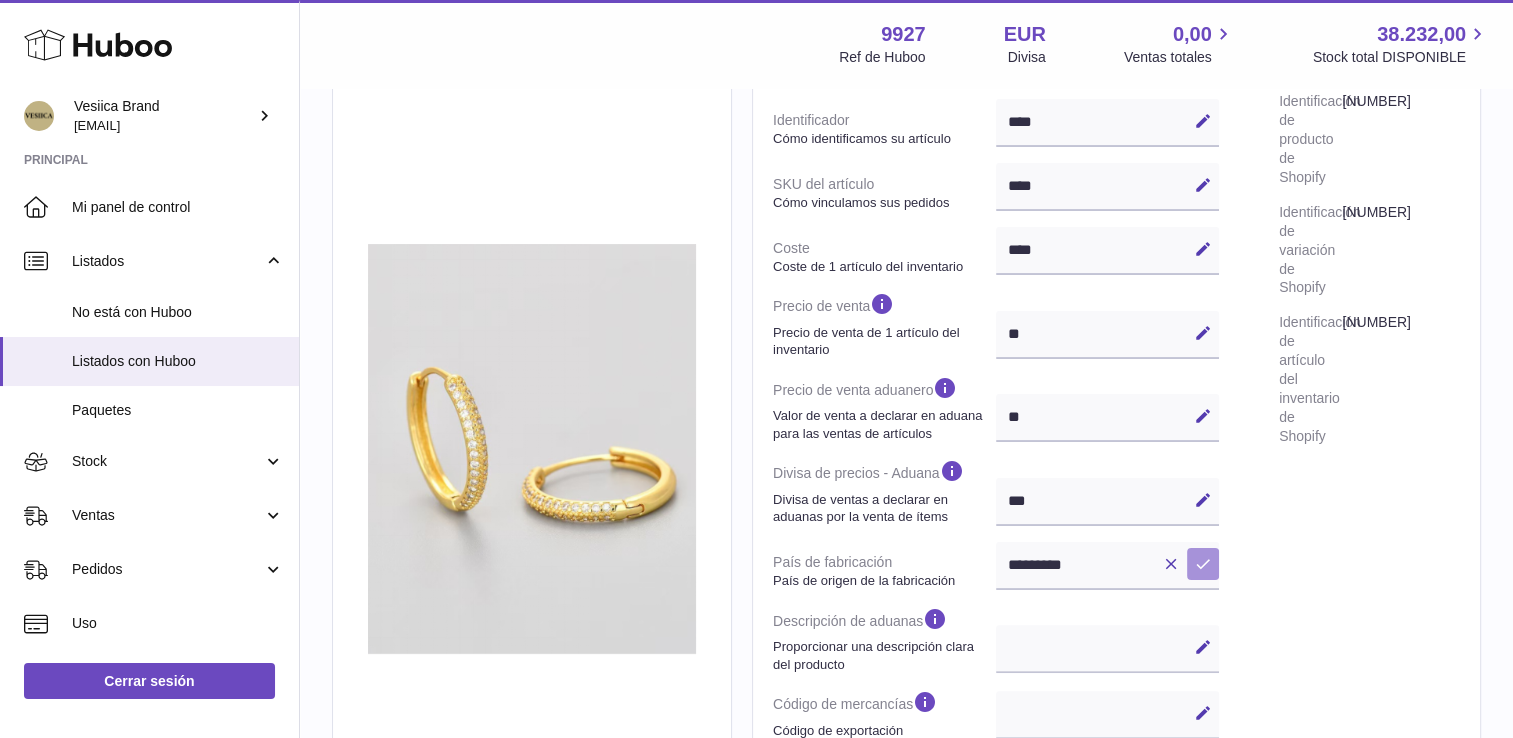 click on "Guardar" at bounding box center [1203, 564] 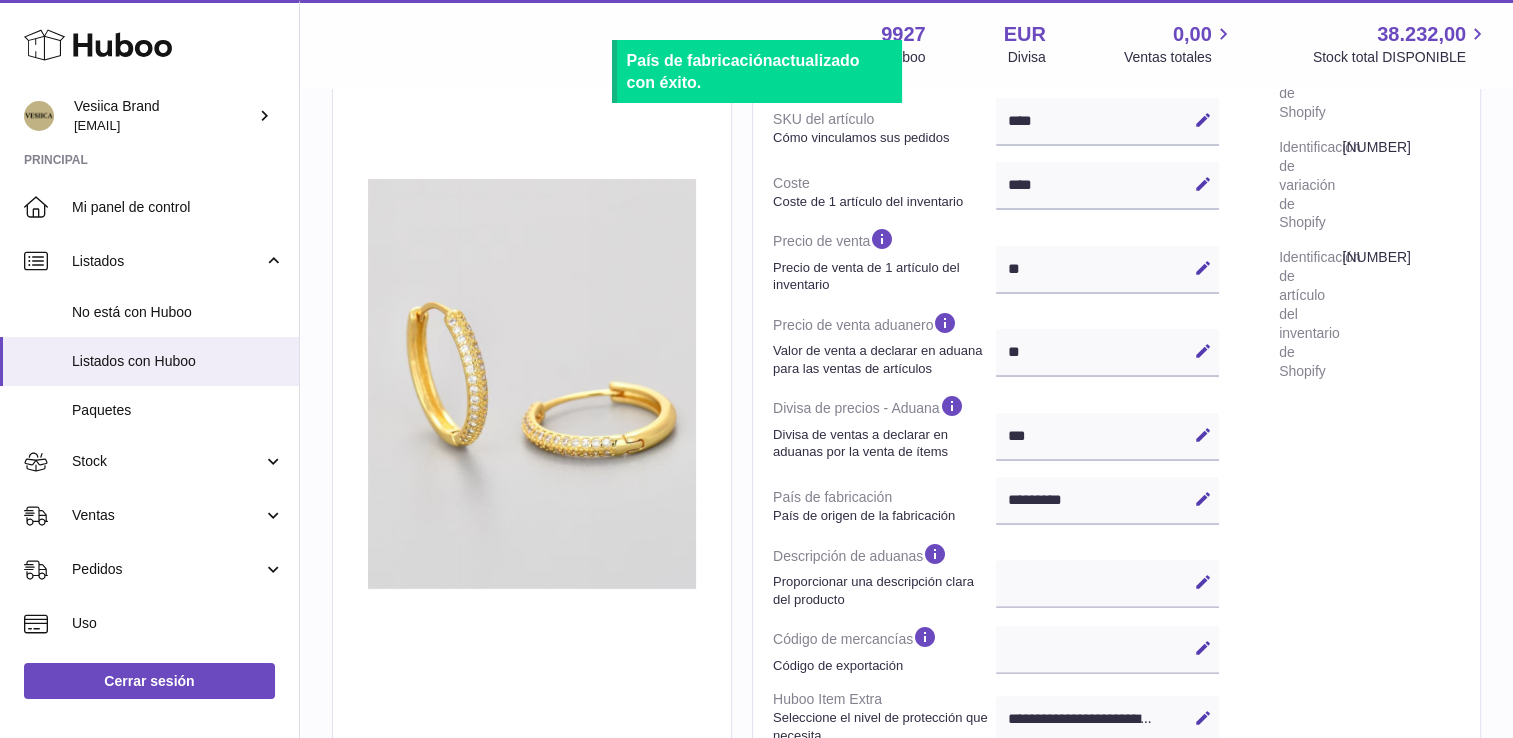 scroll, scrollTop: 441, scrollLeft: 0, axis: vertical 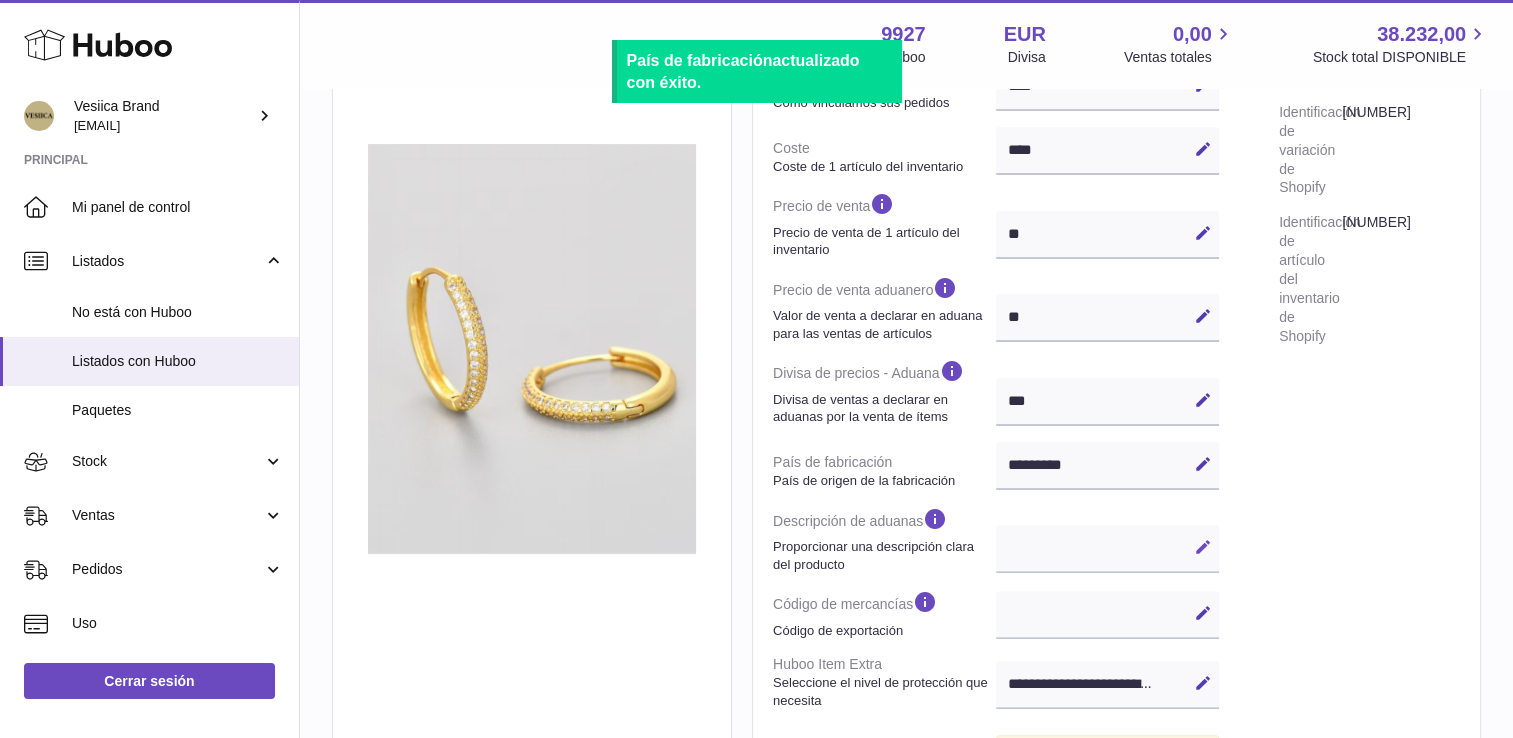 click at bounding box center [1203, 547] 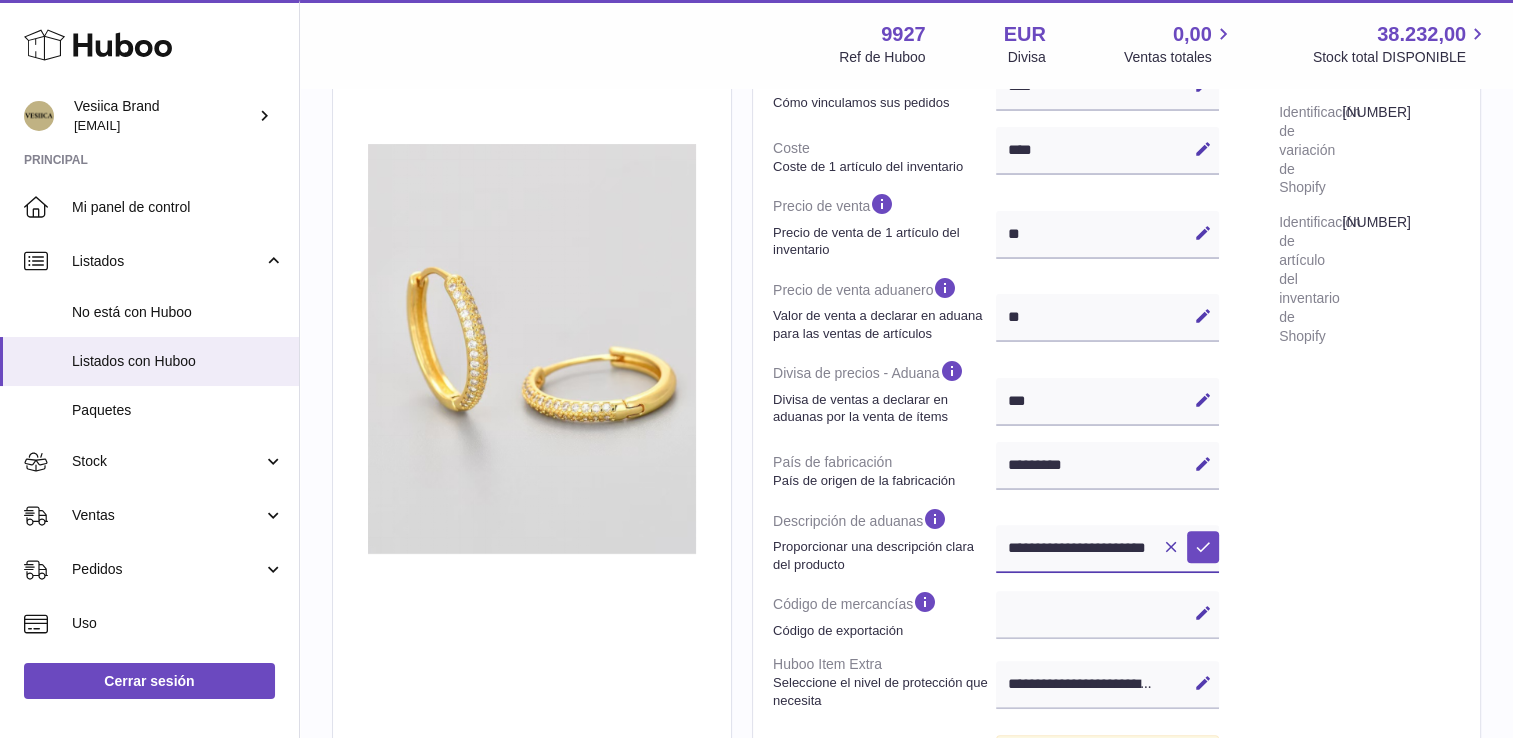 scroll, scrollTop: 0, scrollLeft: 19, axis: horizontal 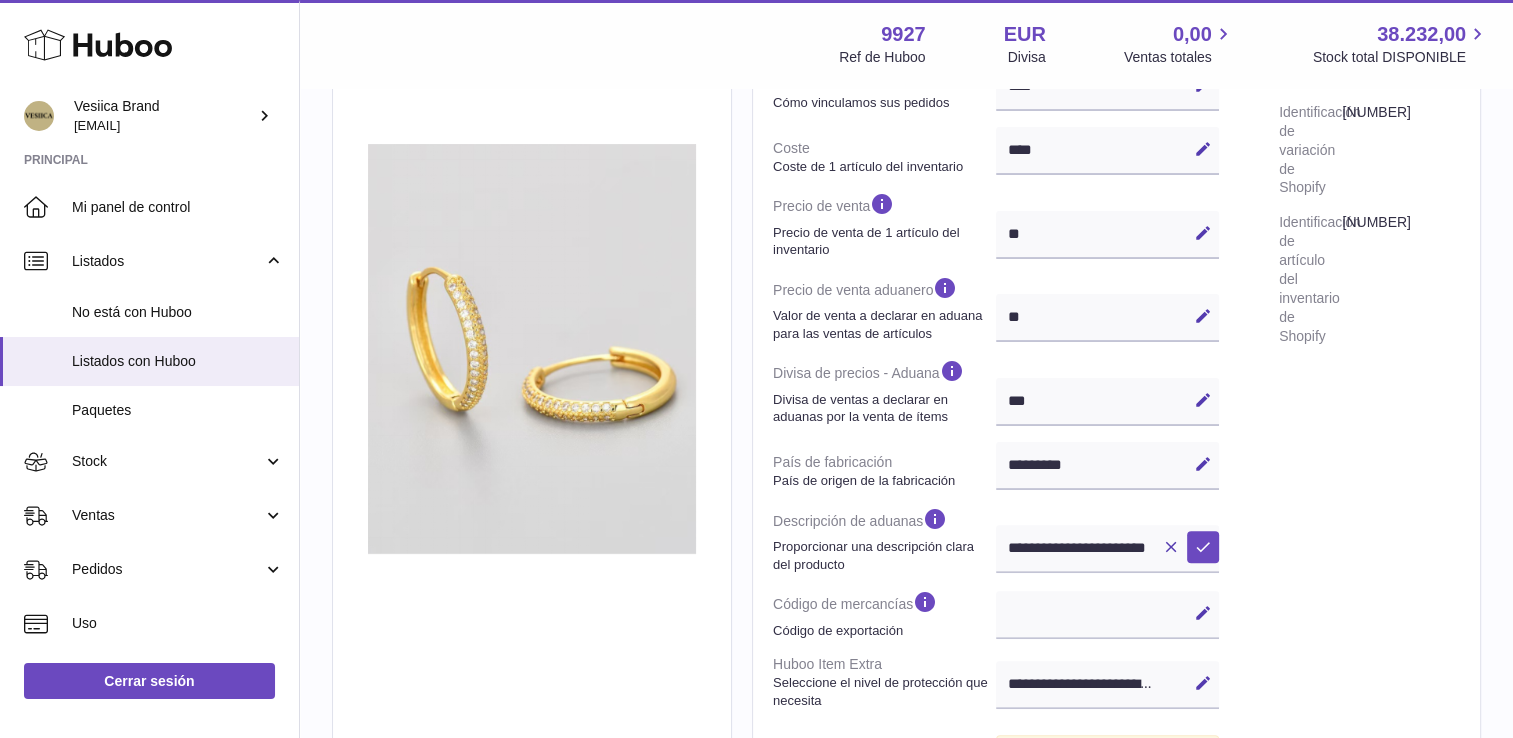 click on "Especificación   Embalado   No   Peso (g)   0       Protección   none     Adicional                       Identificación de producto de Shopify   [NUMBER]       Identificación de variación de Shopify   [NUMBER]   Identificación de artículo del inventario de Shopify   [NUMBER]" at bounding box center [1369, 394] 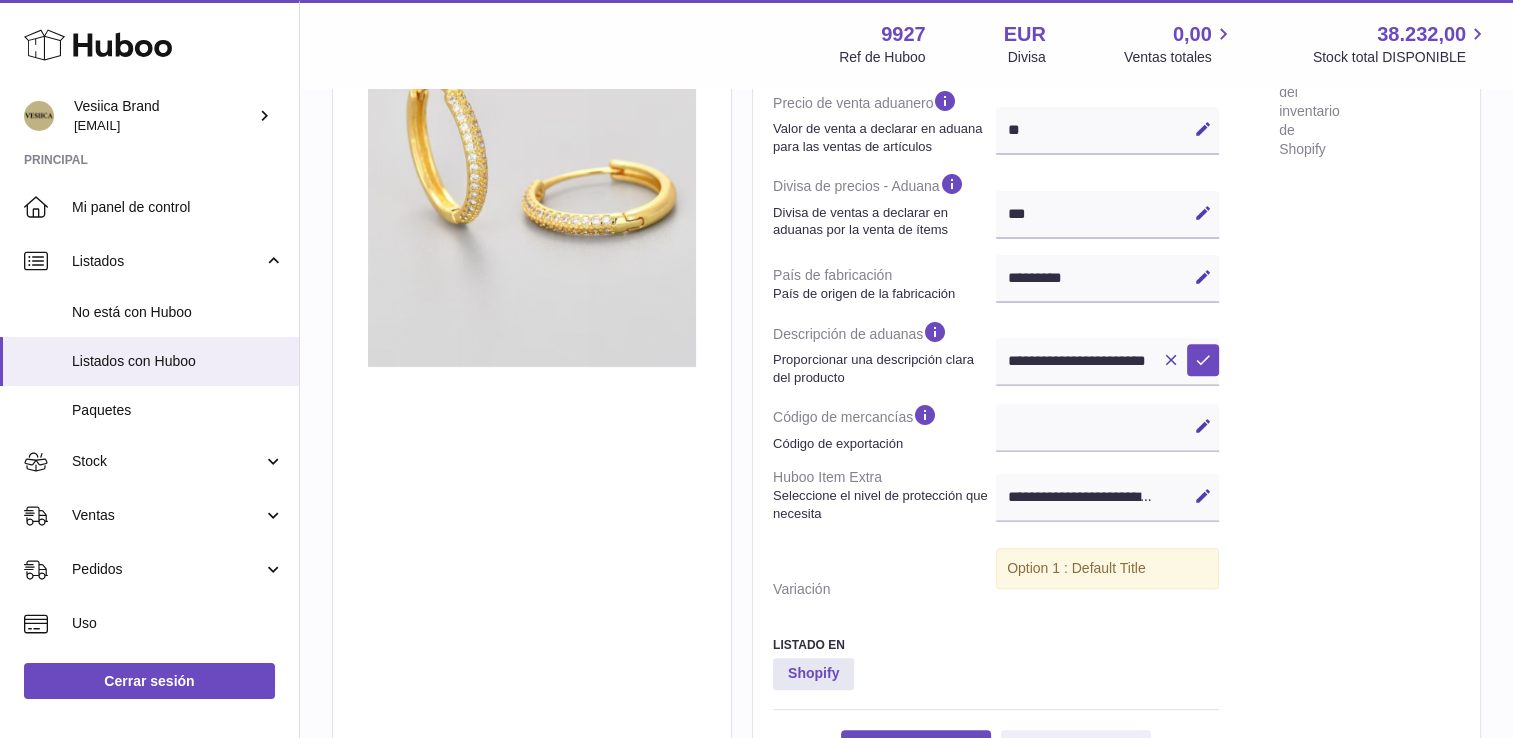scroll, scrollTop: 641, scrollLeft: 0, axis: vertical 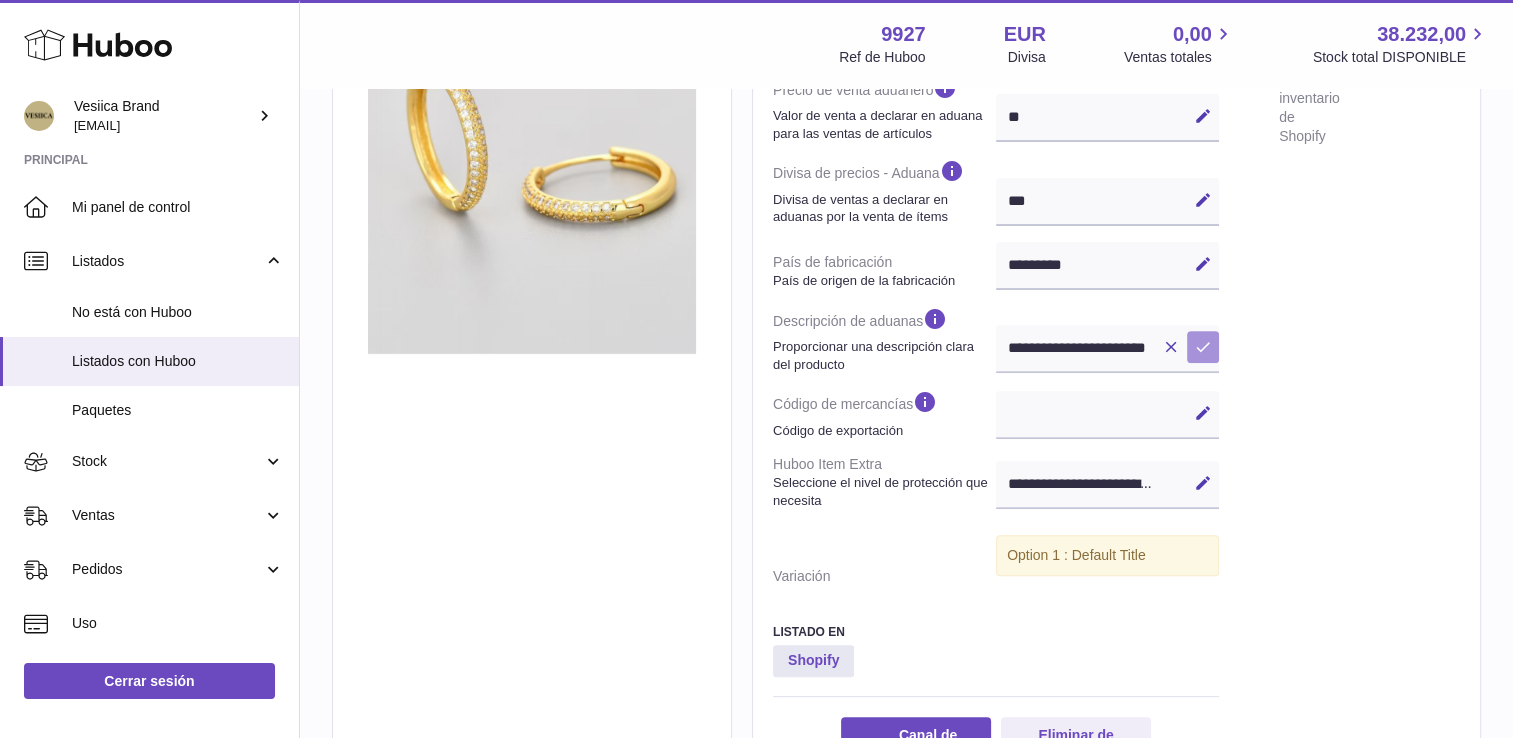 click at bounding box center [1203, 347] 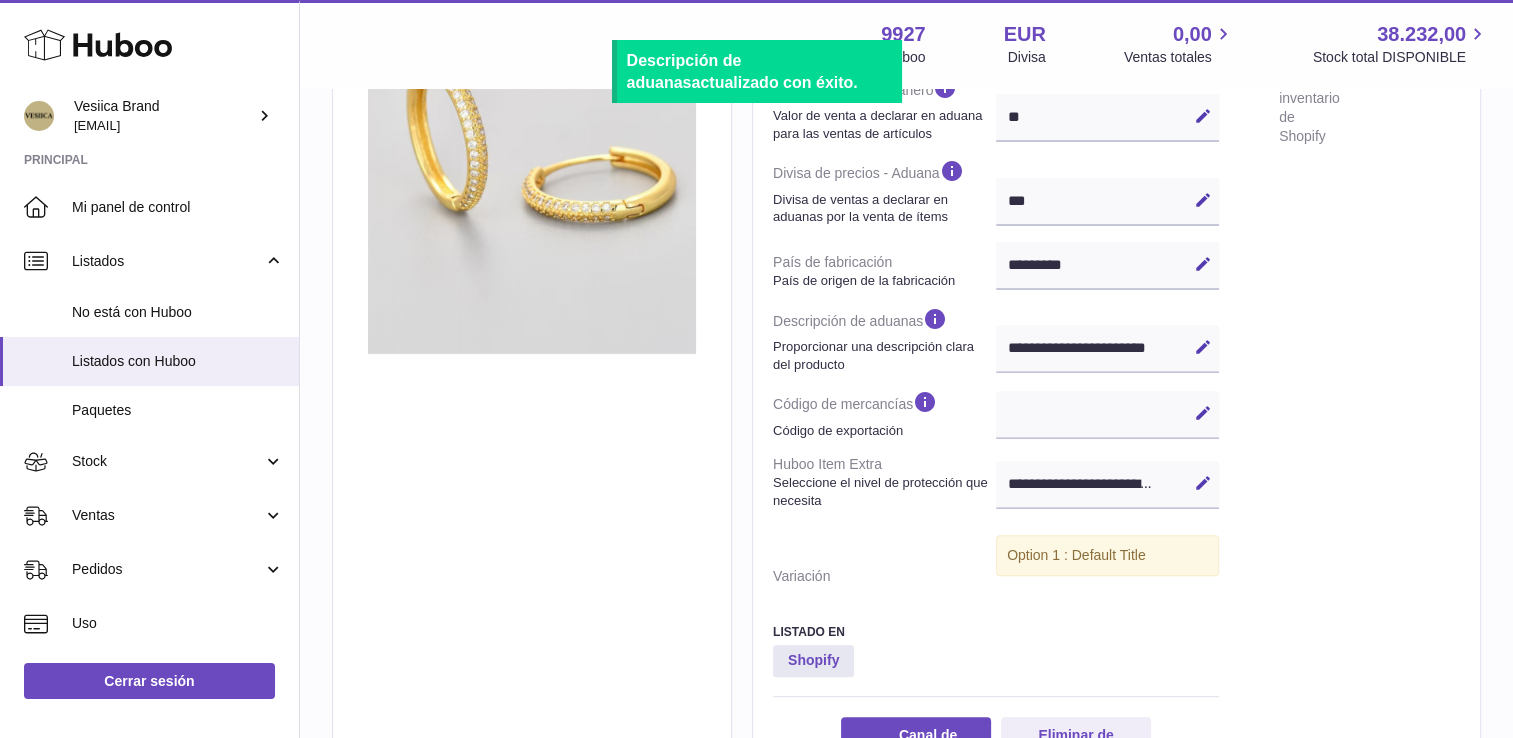 click at bounding box center [1203, 413] 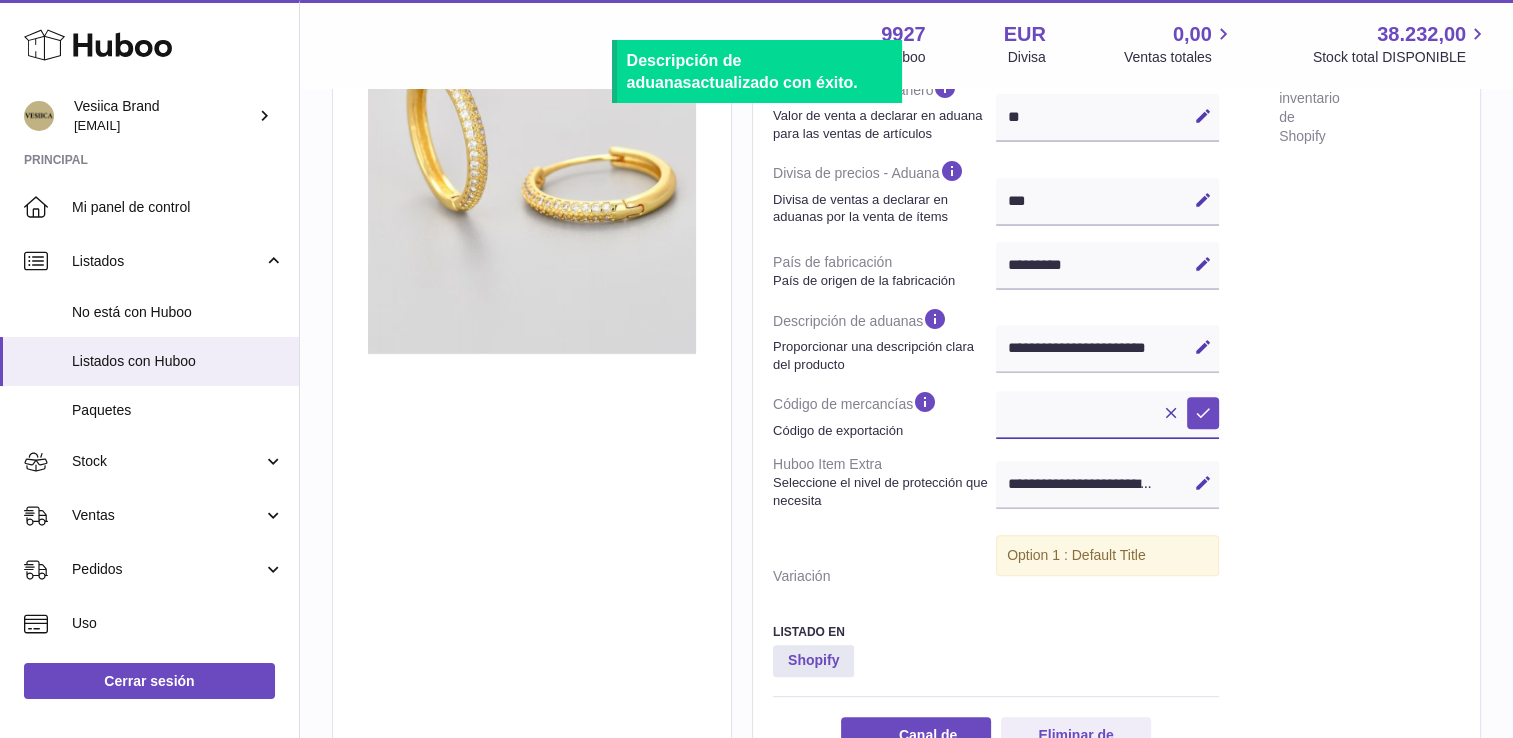 paste on "********" 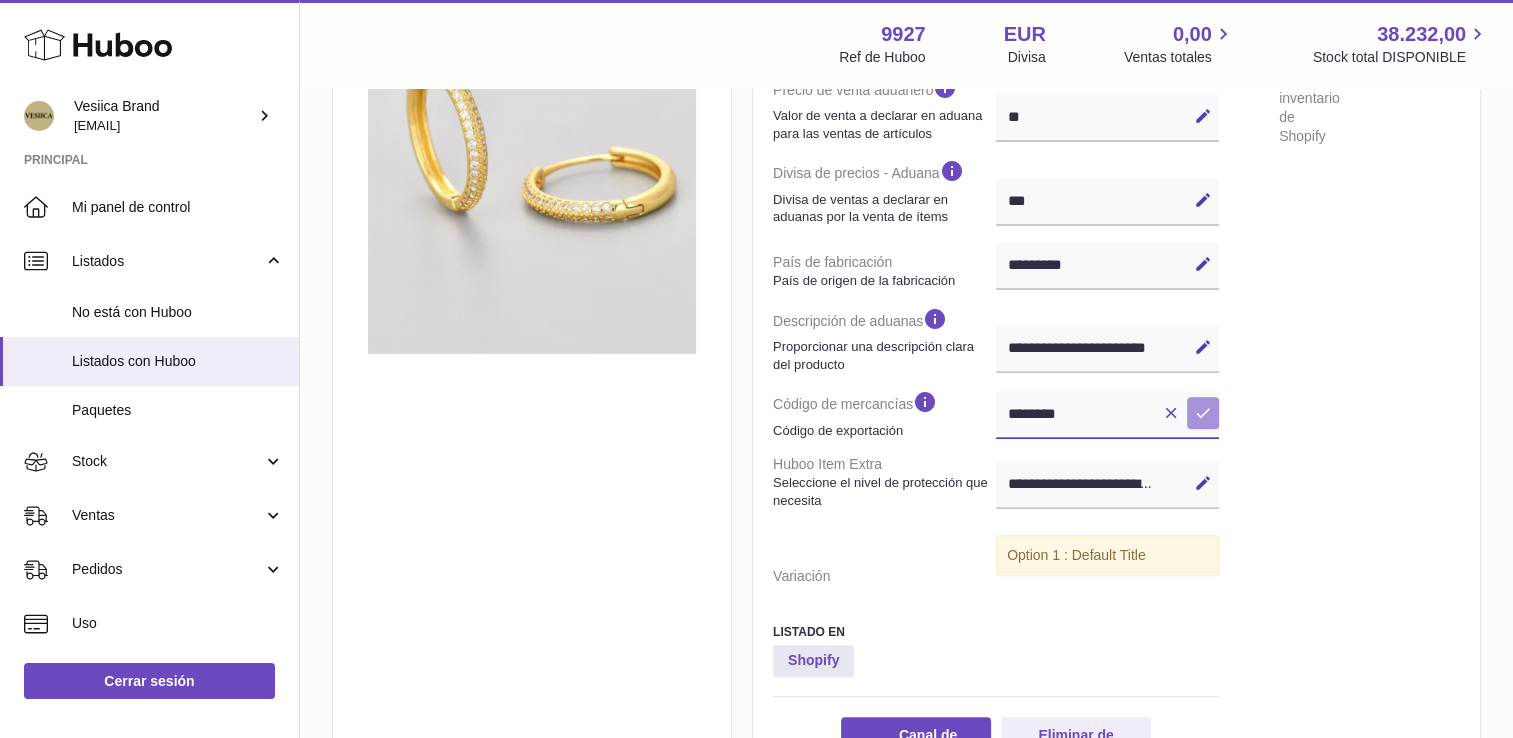 type on "********" 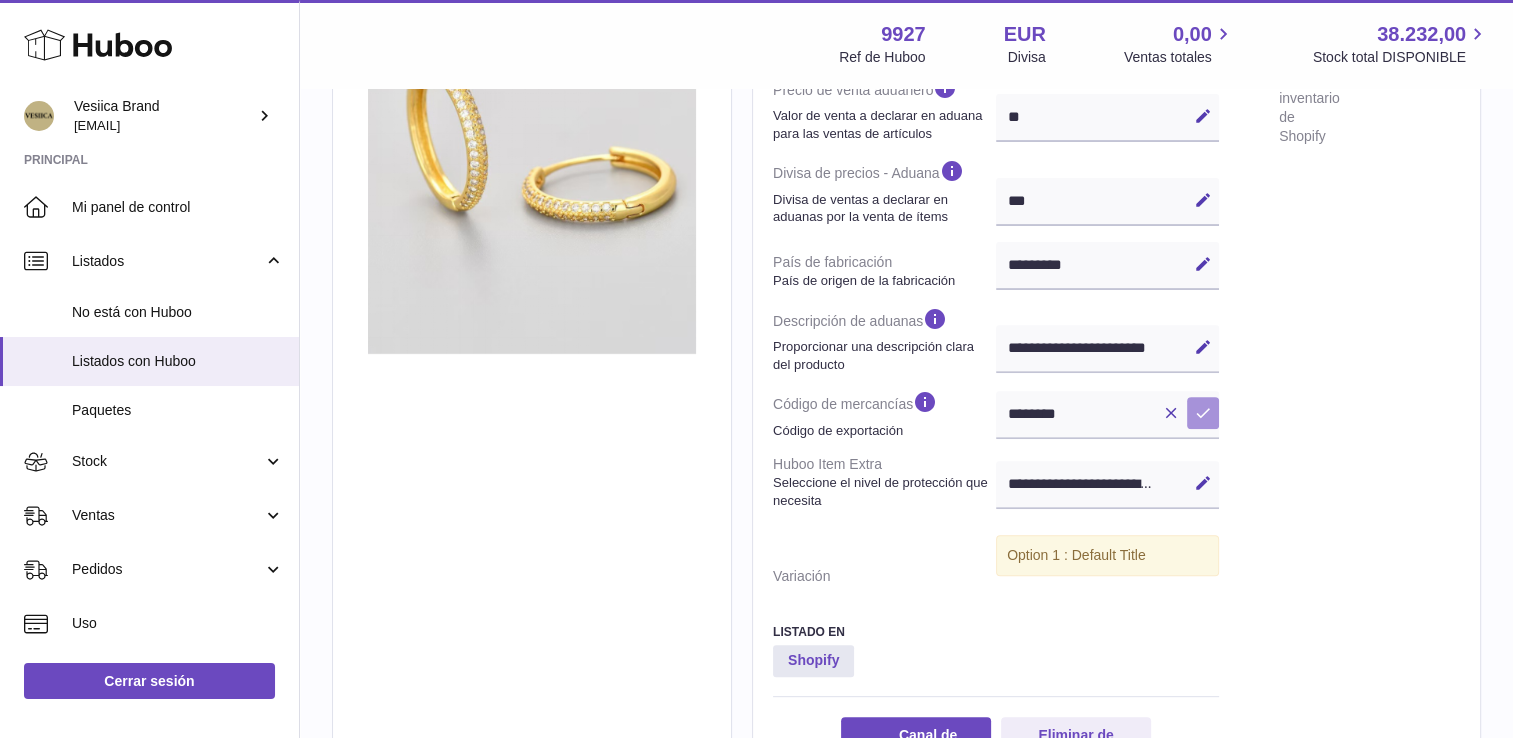 click at bounding box center [1203, 413] 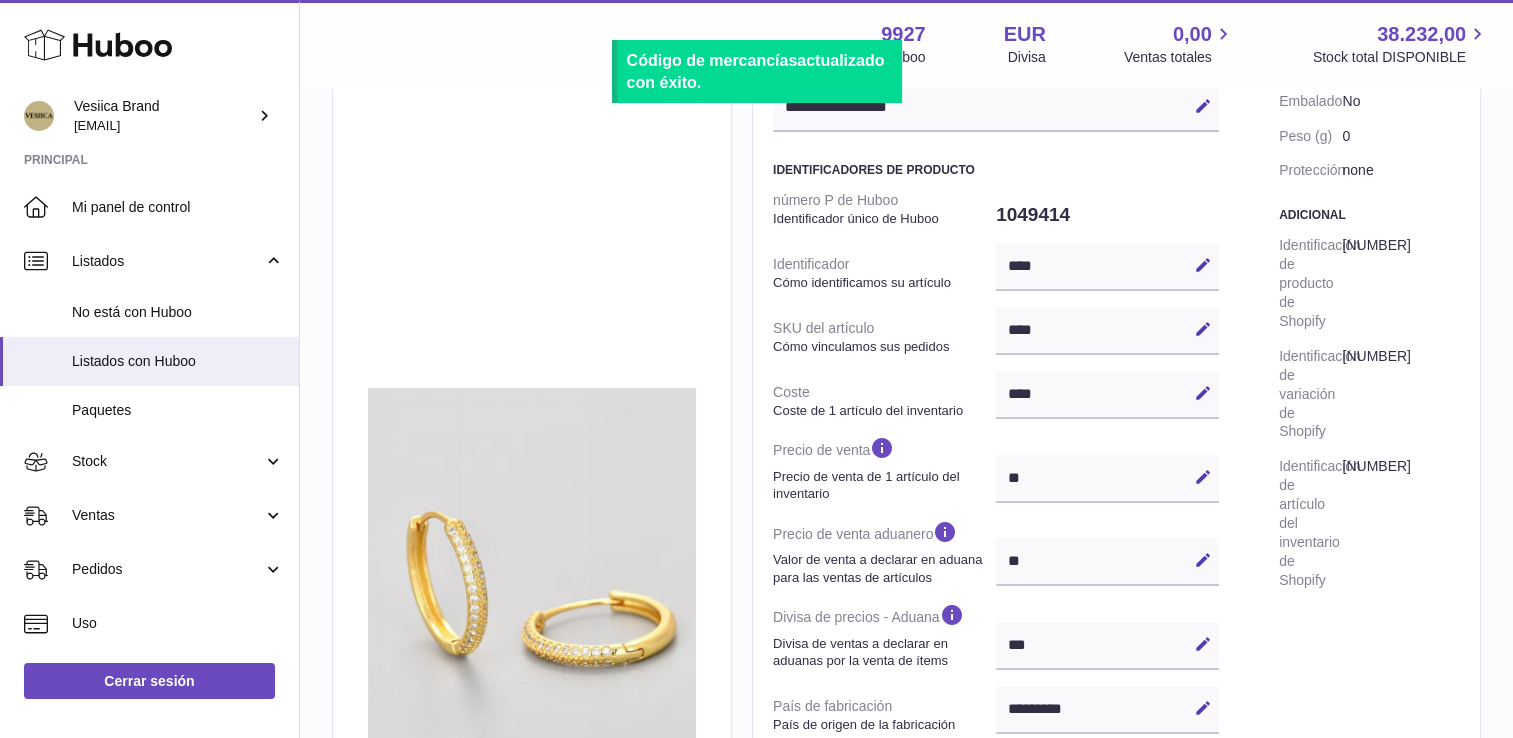 scroll, scrollTop: 0, scrollLeft: 0, axis: both 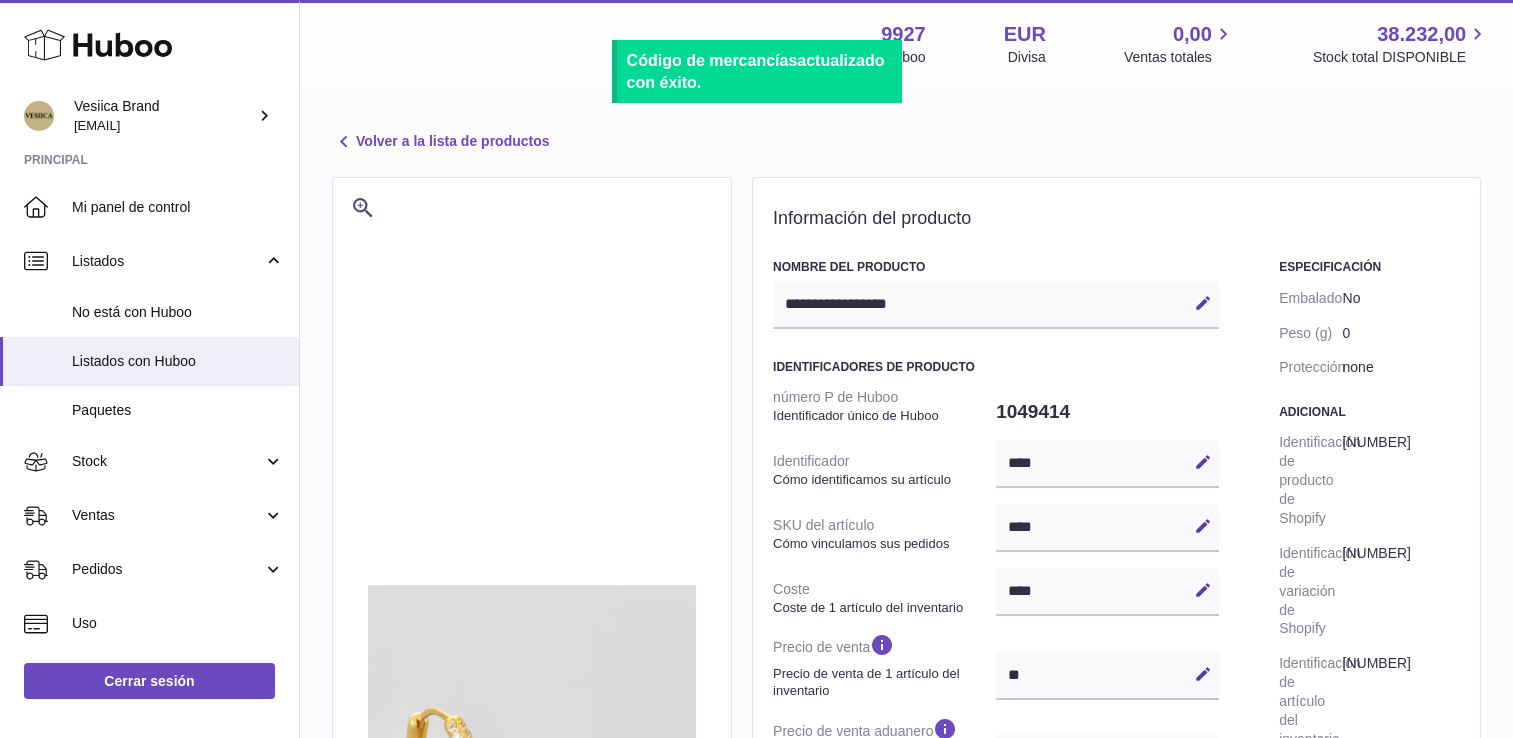 click on "Volver a la lista de productos" at bounding box center [440, 142] 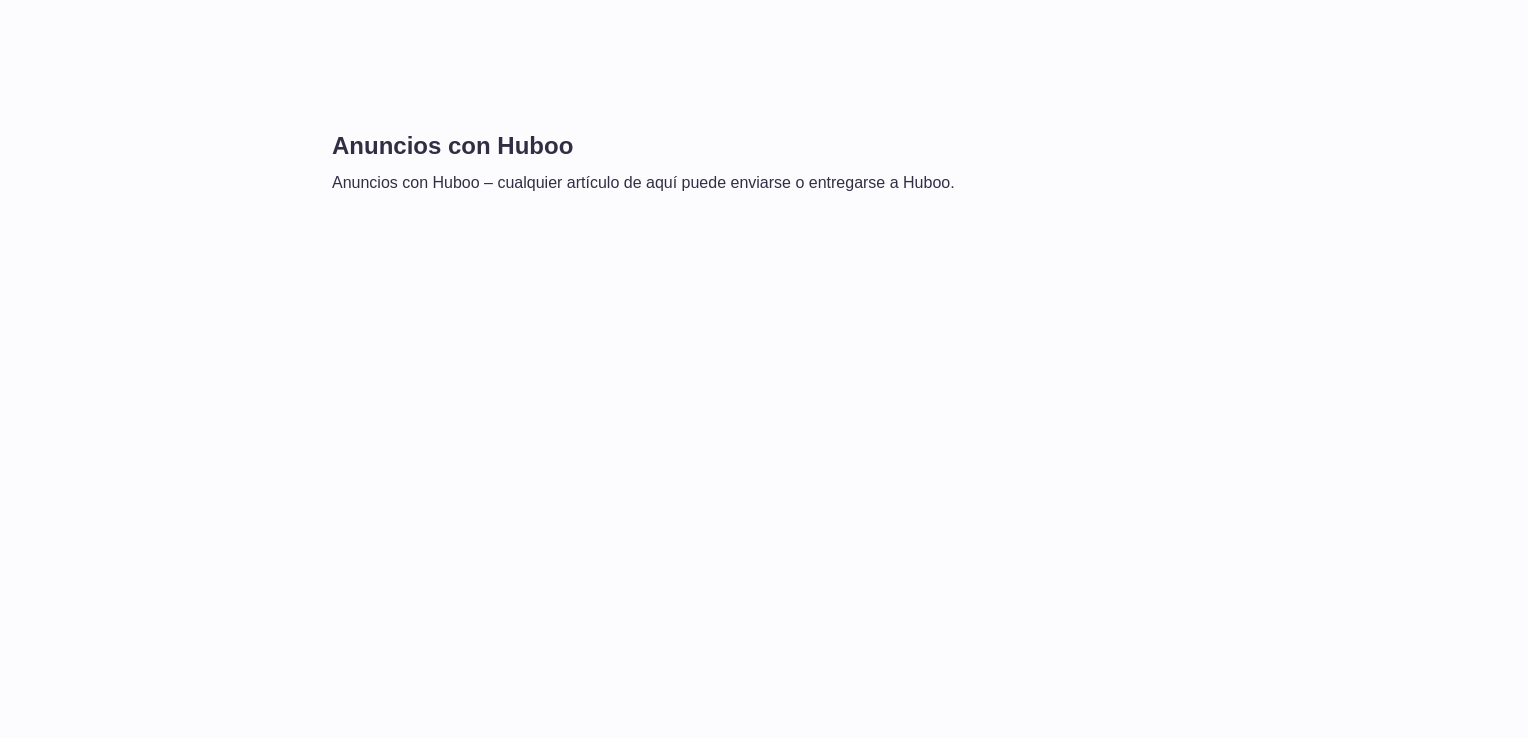 scroll, scrollTop: 0, scrollLeft: 0, axis: both 